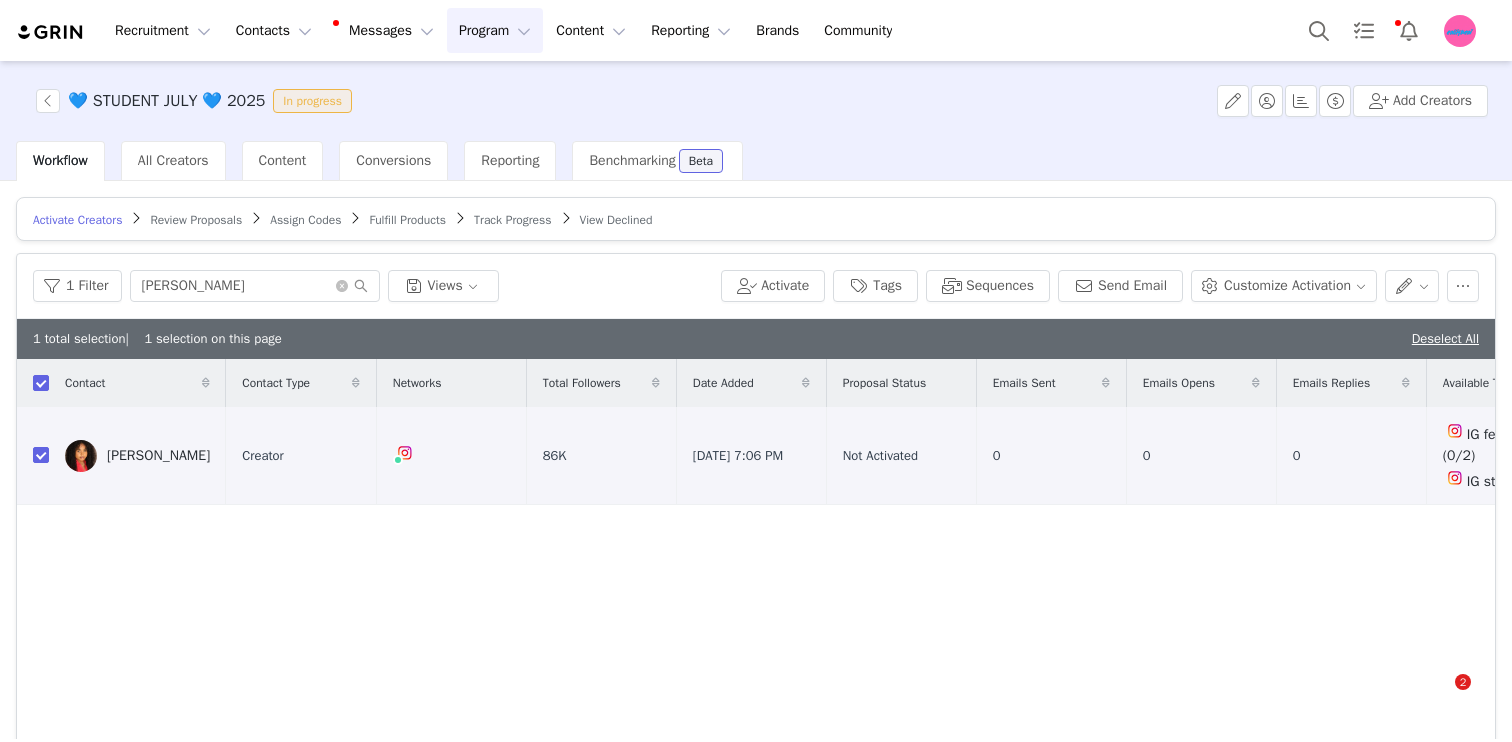 scroll, scrollTop: 0, scrollLeft: 0, axis: both 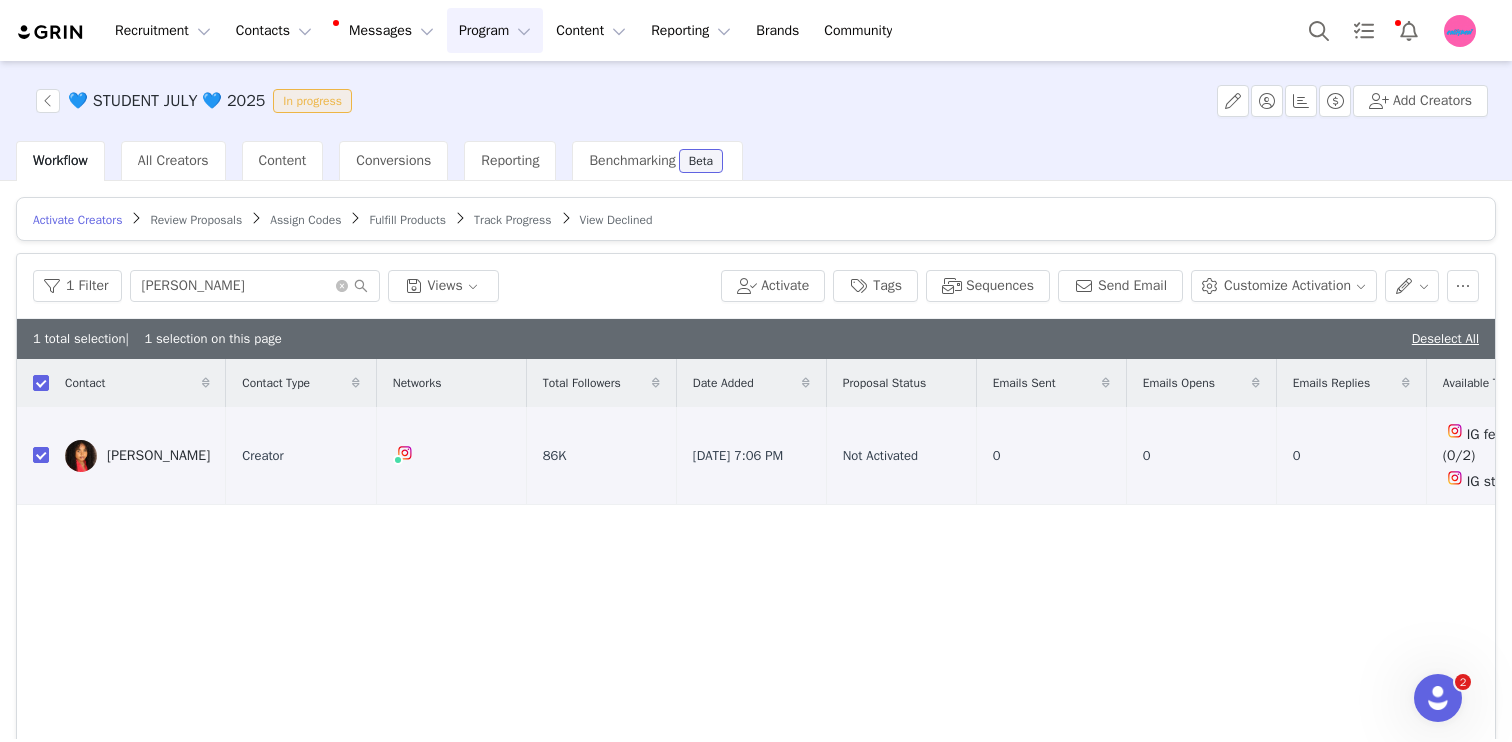 click on "Activate Creators" at bounding box center (77, 220) 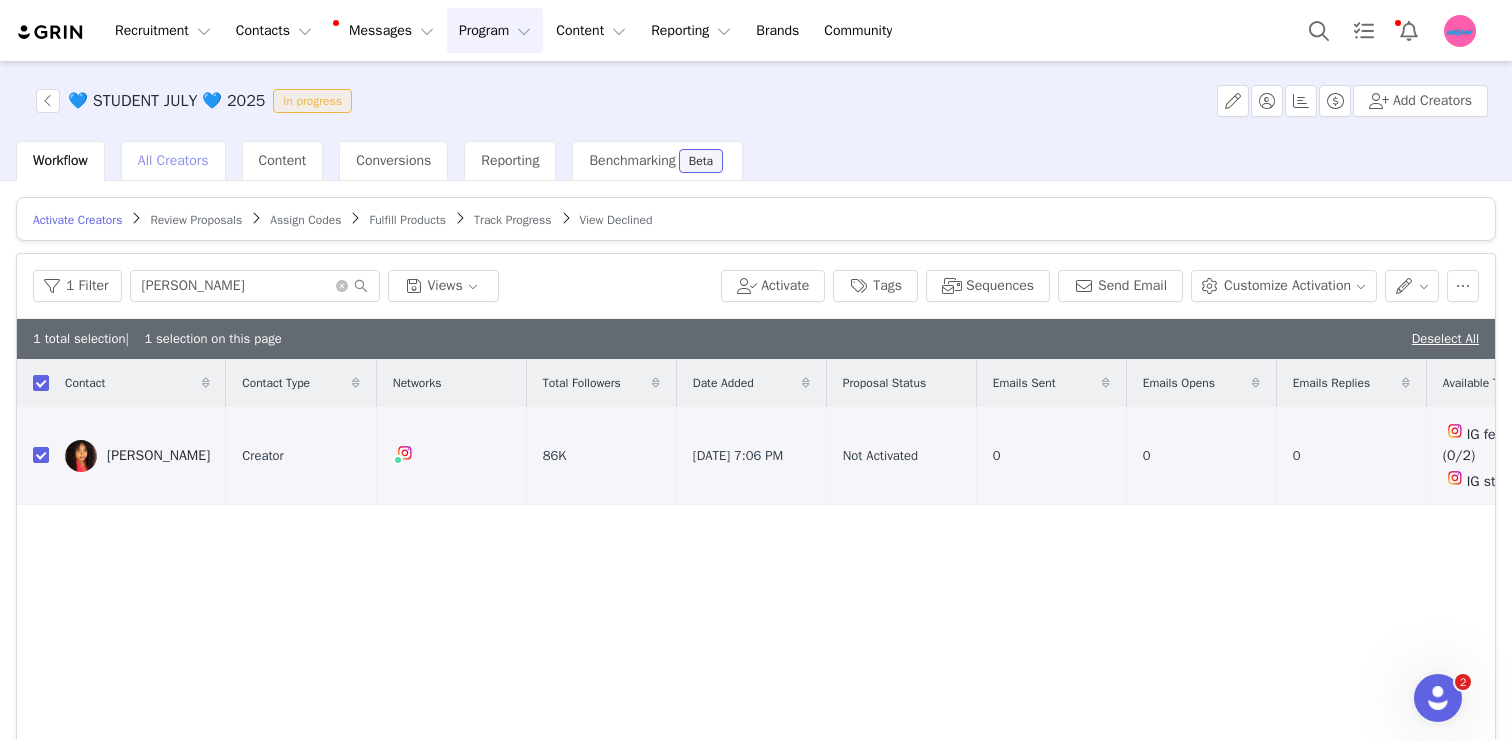 click on "All Creators" at bounding box center [173, 161] 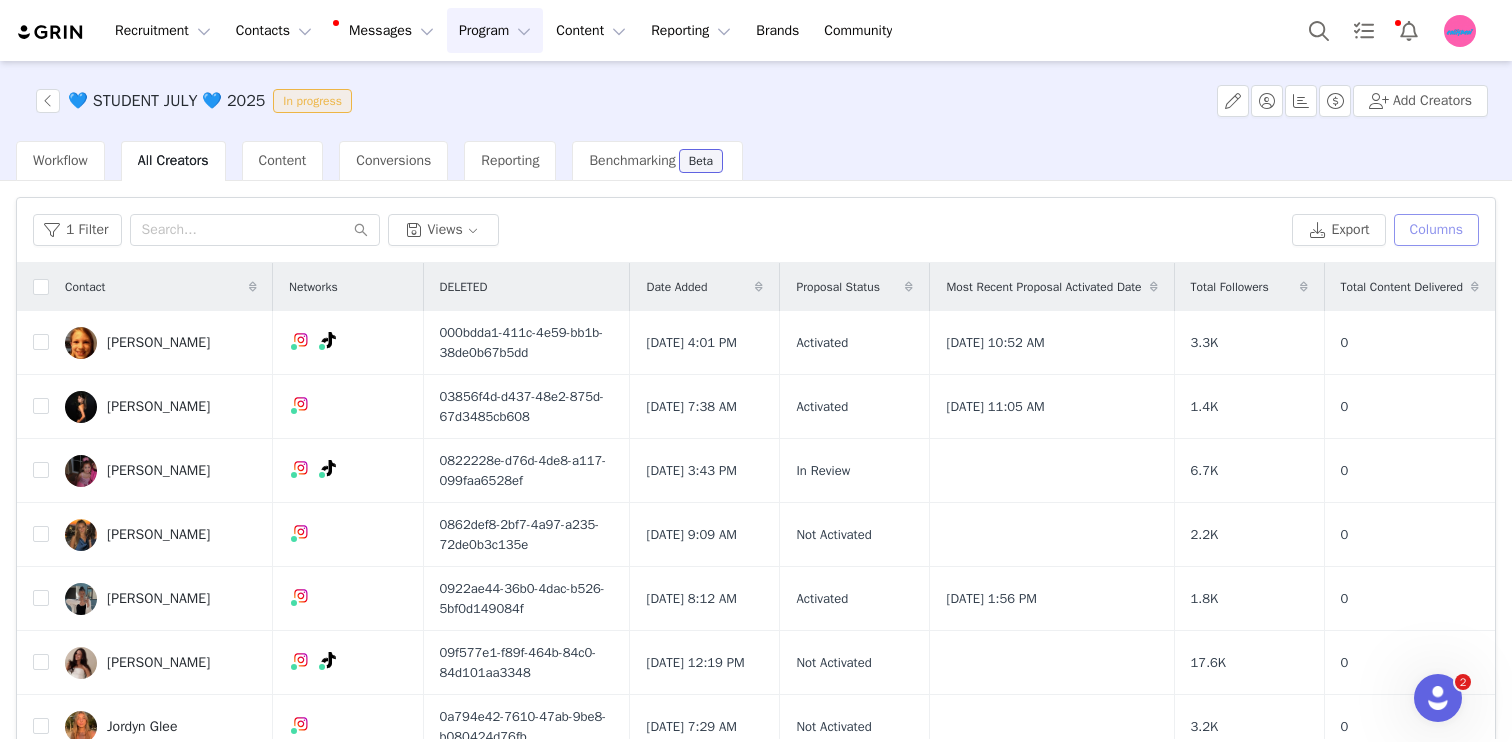click on "Columns" at bounding box center [1436, 230] 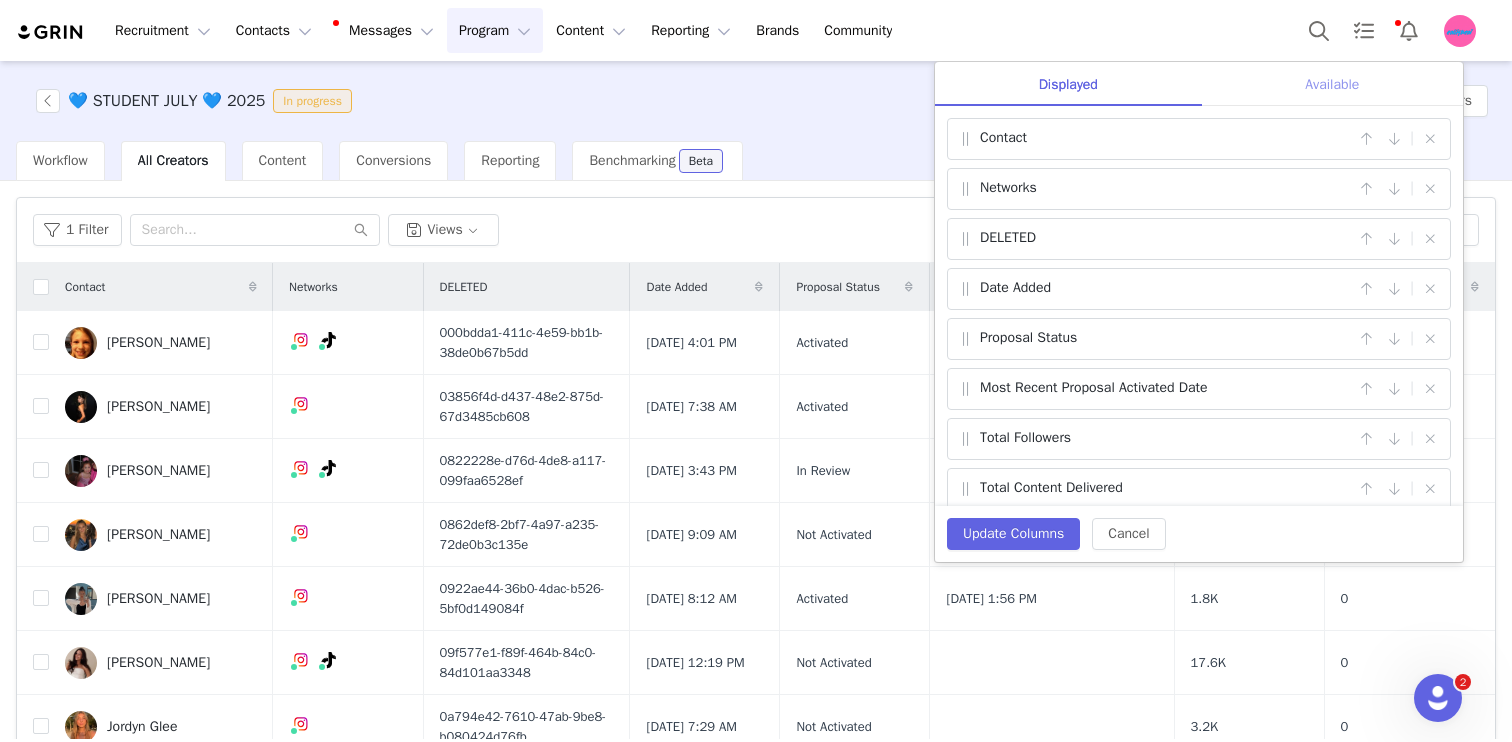 click on "Available" at bounding box center (1332, 84) 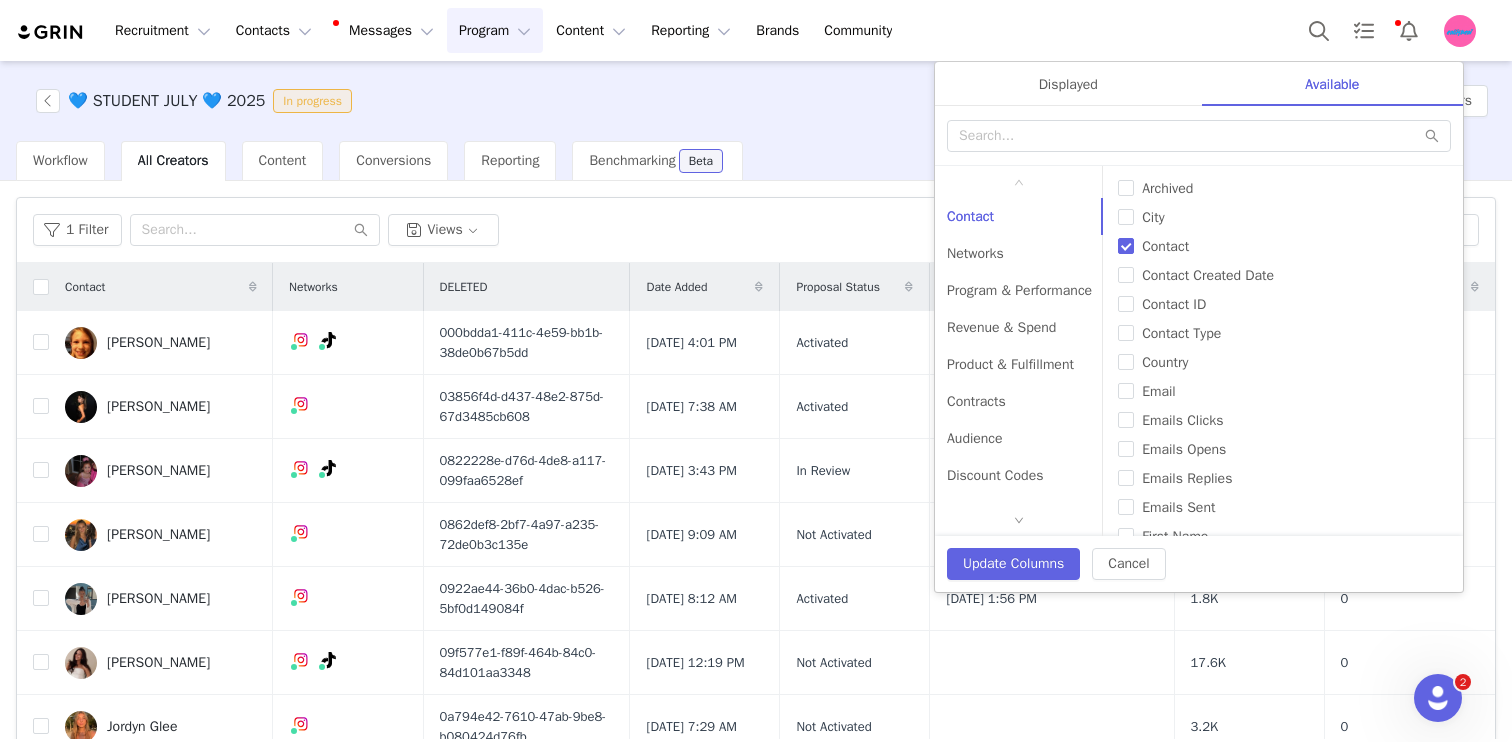 click at bounding box center [1199, 136] 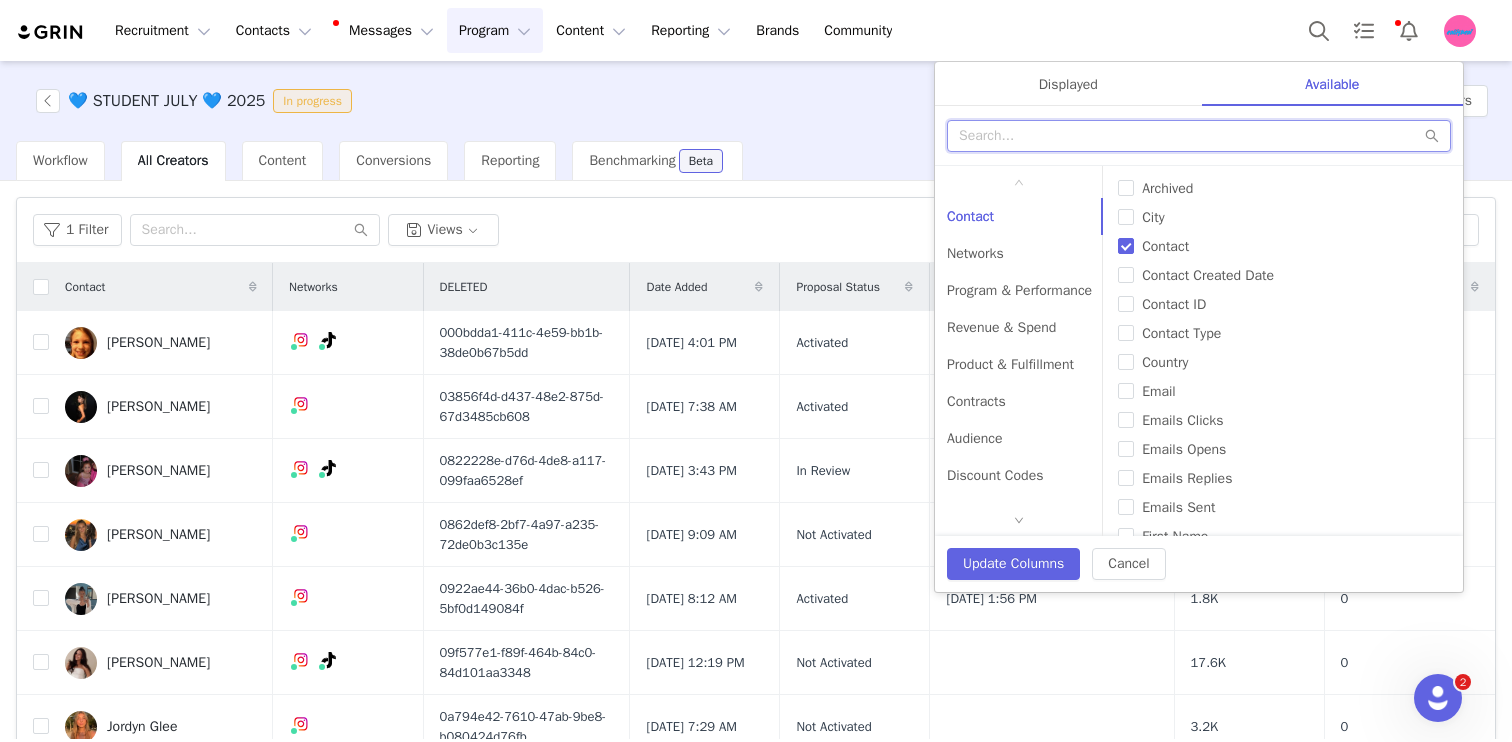 click at bounding box center [1199, 136] 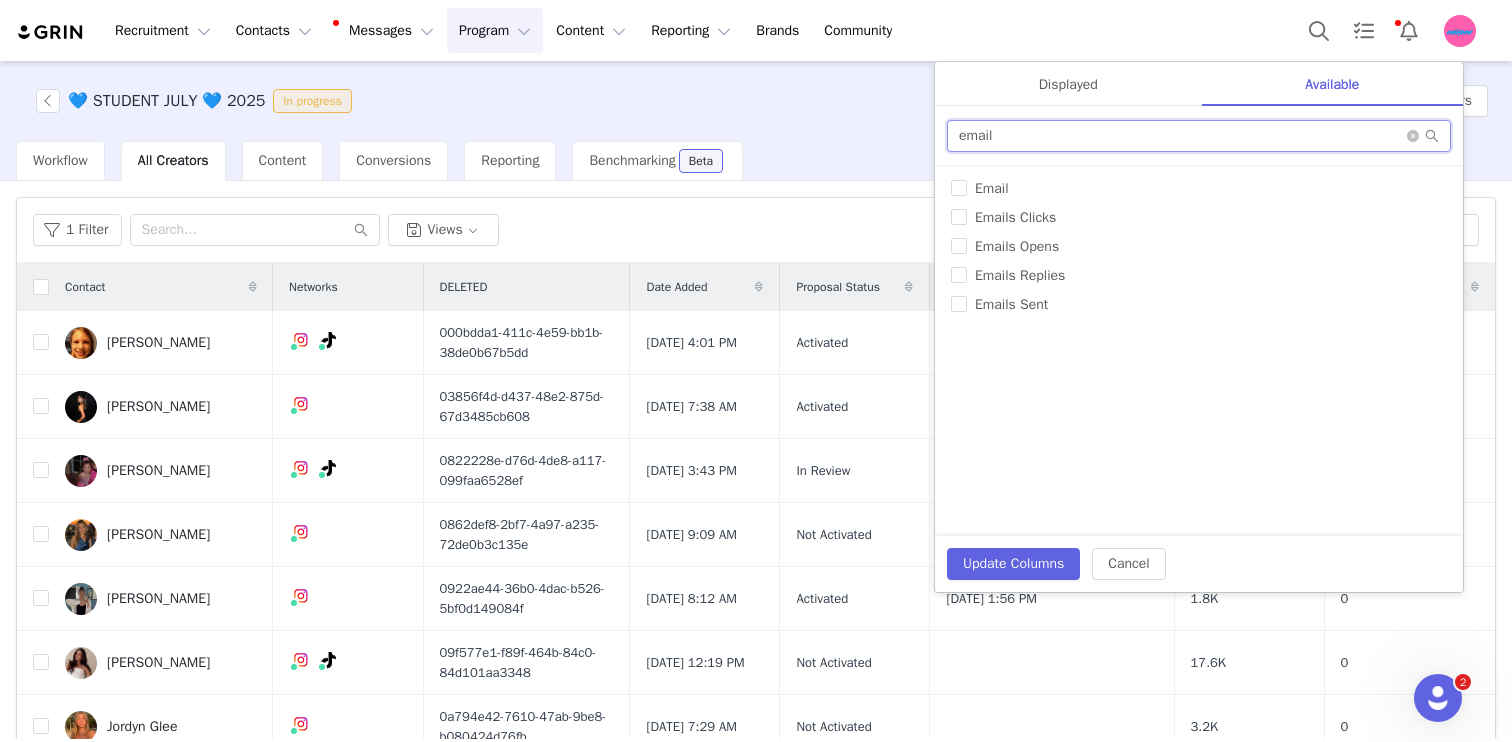 type on "email" 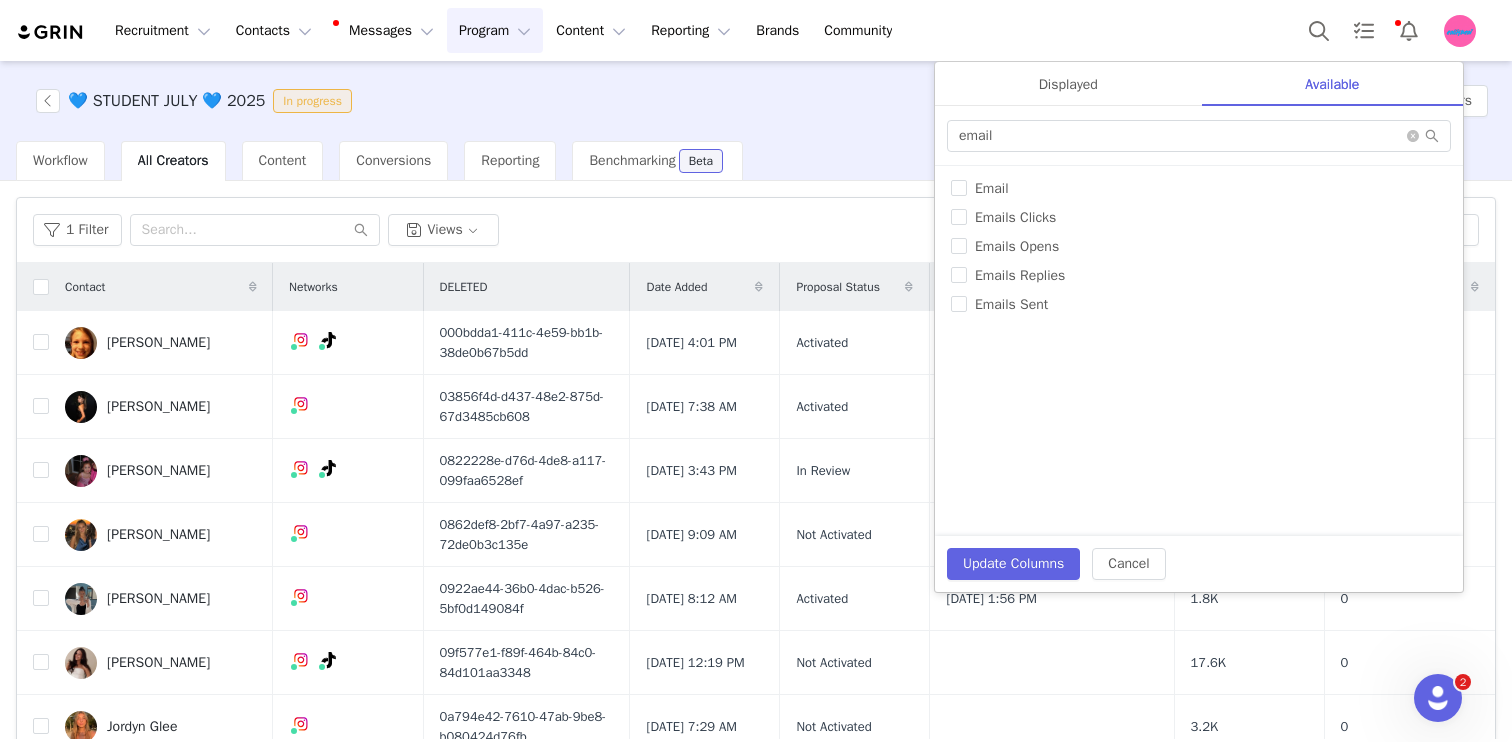 click on "# of Products Sent   # of Proposals   # of Proposals Activated   Accepted Tasks   Age   All Link Visits   Archived   Are you a college student? If yes, please write the name of the college below   Are you part of a sorority? If yes, please write the name below   Are your accounts private?   Available Tasks   Balance Owed   City   Code Conversions   Codes   Commission Amount   Contact   Contact Created Date   Contact ID   Contact Type   Contract Amount   Contract Created By   Contract Sent At   Contract Sent To   Contract Status   Country   Country   Creator Uploaded Files   Date Added   Do you have upcoming events or activations? If yes please mention the details and dates below.   Email   Emails Clicks   Emails Opens   Emails Replies   Emails Sent   Facebook Engagement Rate   Facebook Followers   Facebook URL   First Name   First Proposal Activated Date   First Proposal Submitted Date   Fulfillment Date   Gender   Graduation year   Instagram Account Type   Instagram Audience Age - 13-17   Instagram URL" at bounding box center (1199, 351) 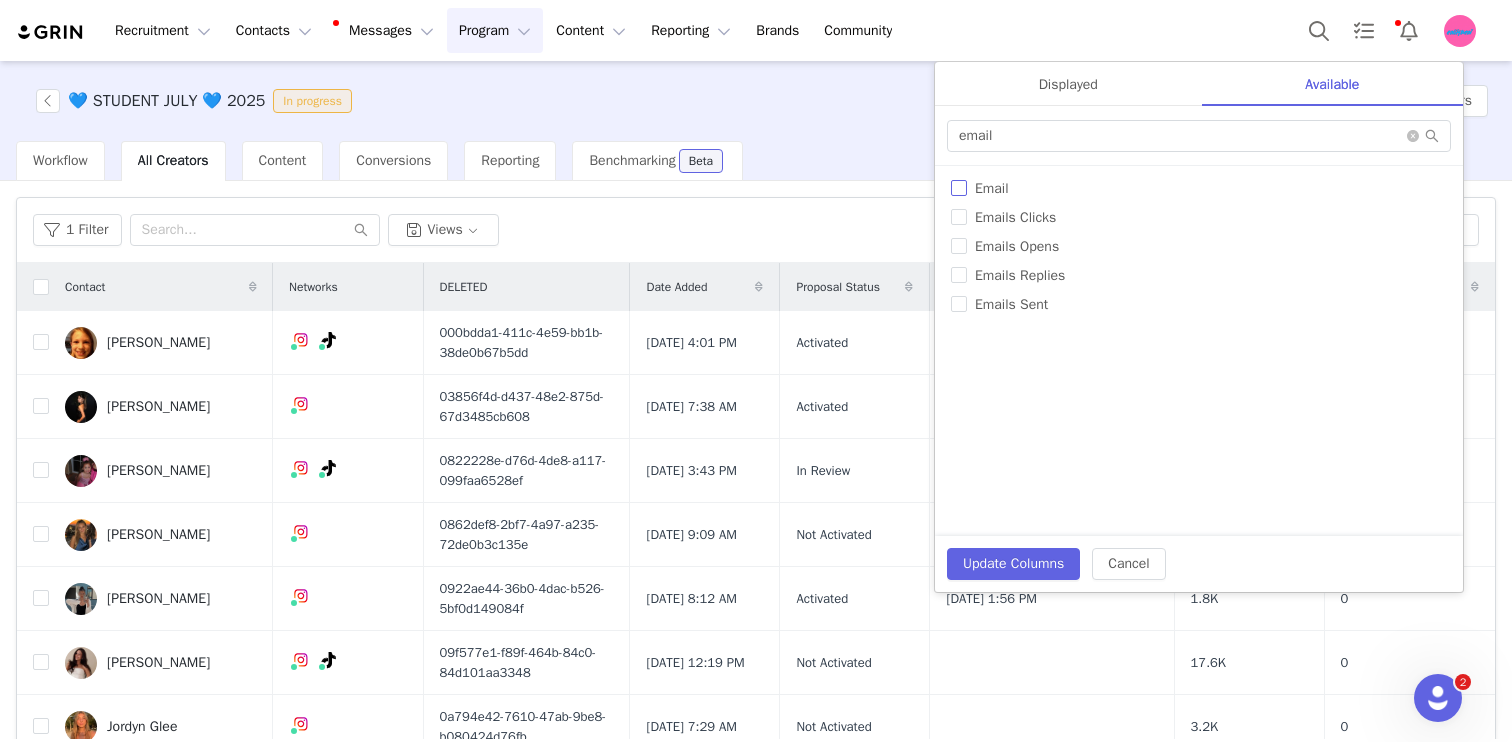 click on "Email" at bounding box center [992, 188] 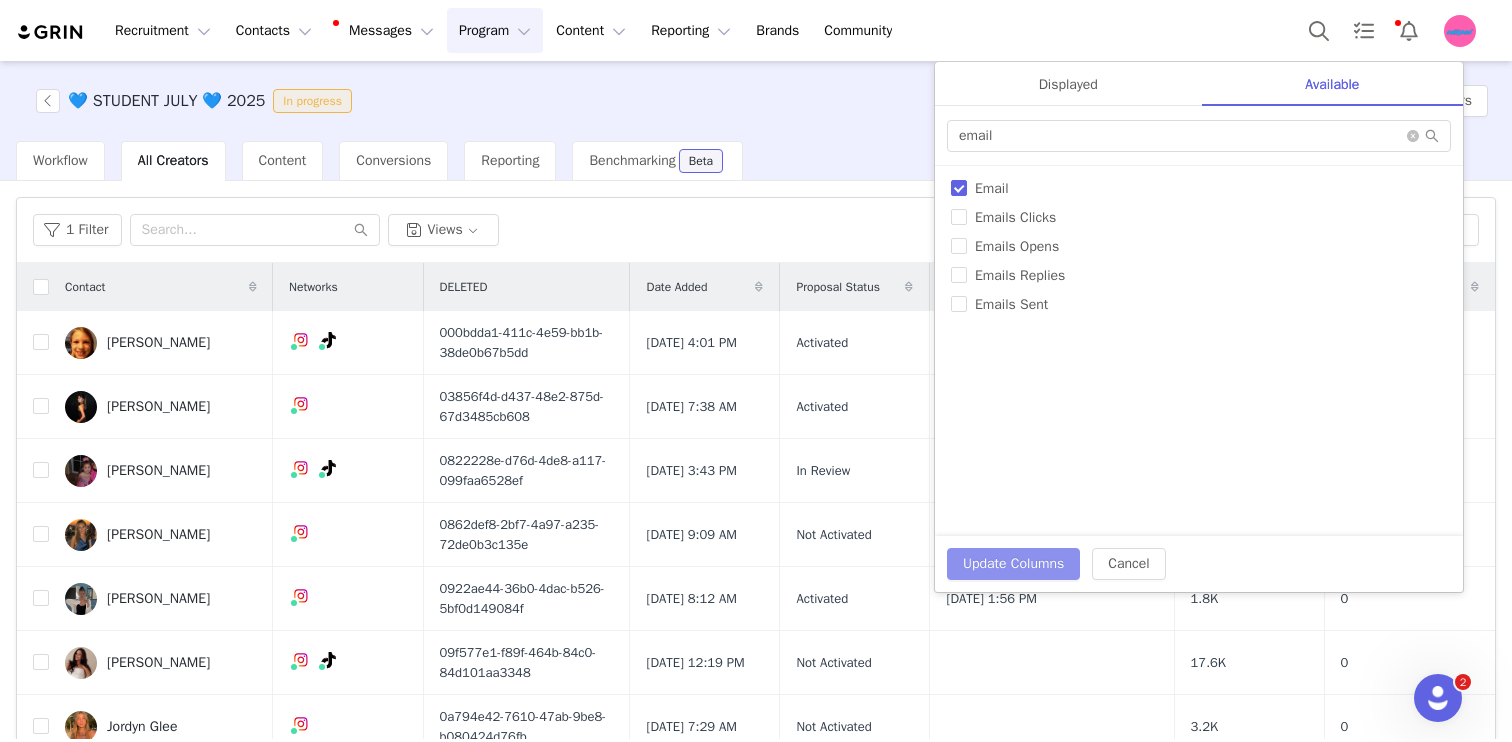 click on "Update Columns" at bounding box center (1013, 564) 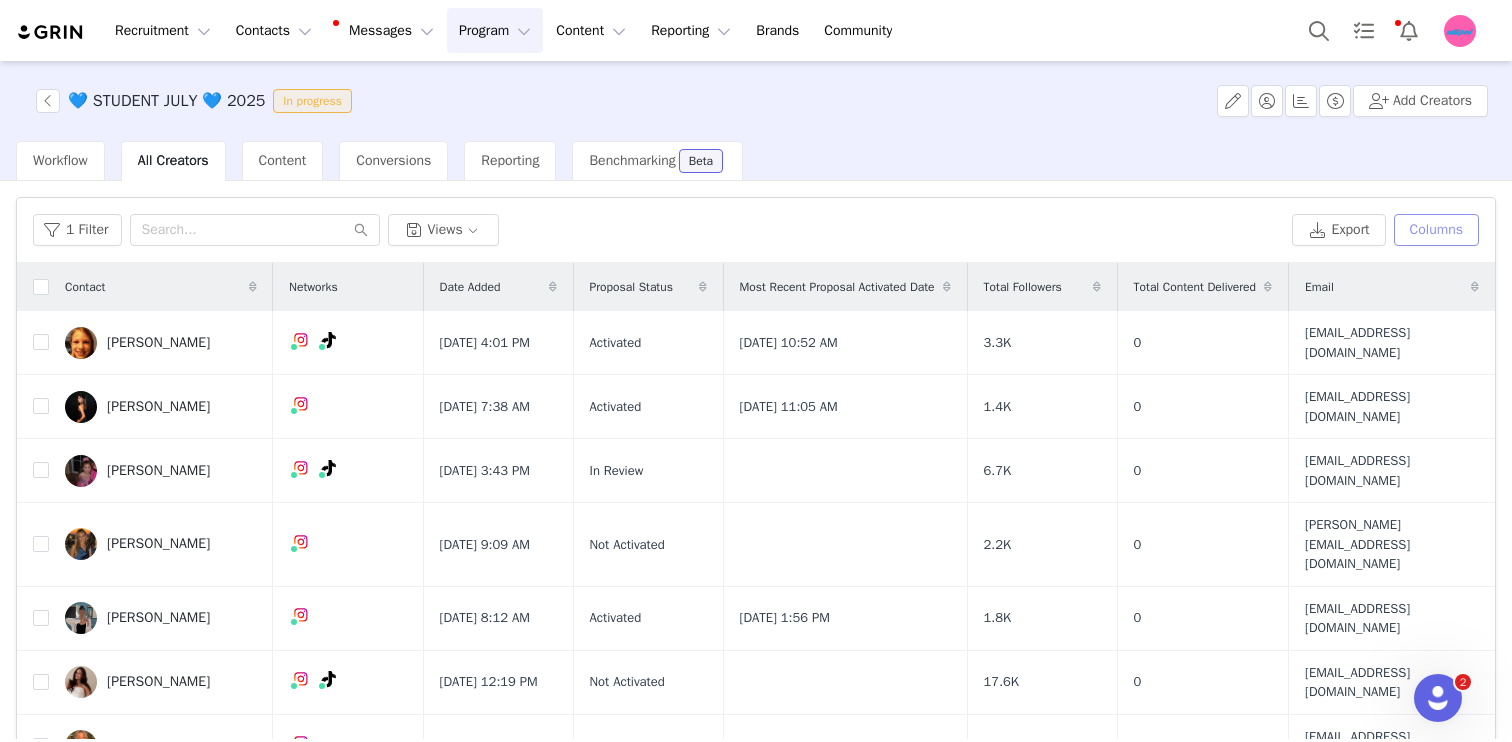 click on "Columns" at bounding box center (1436, 230) 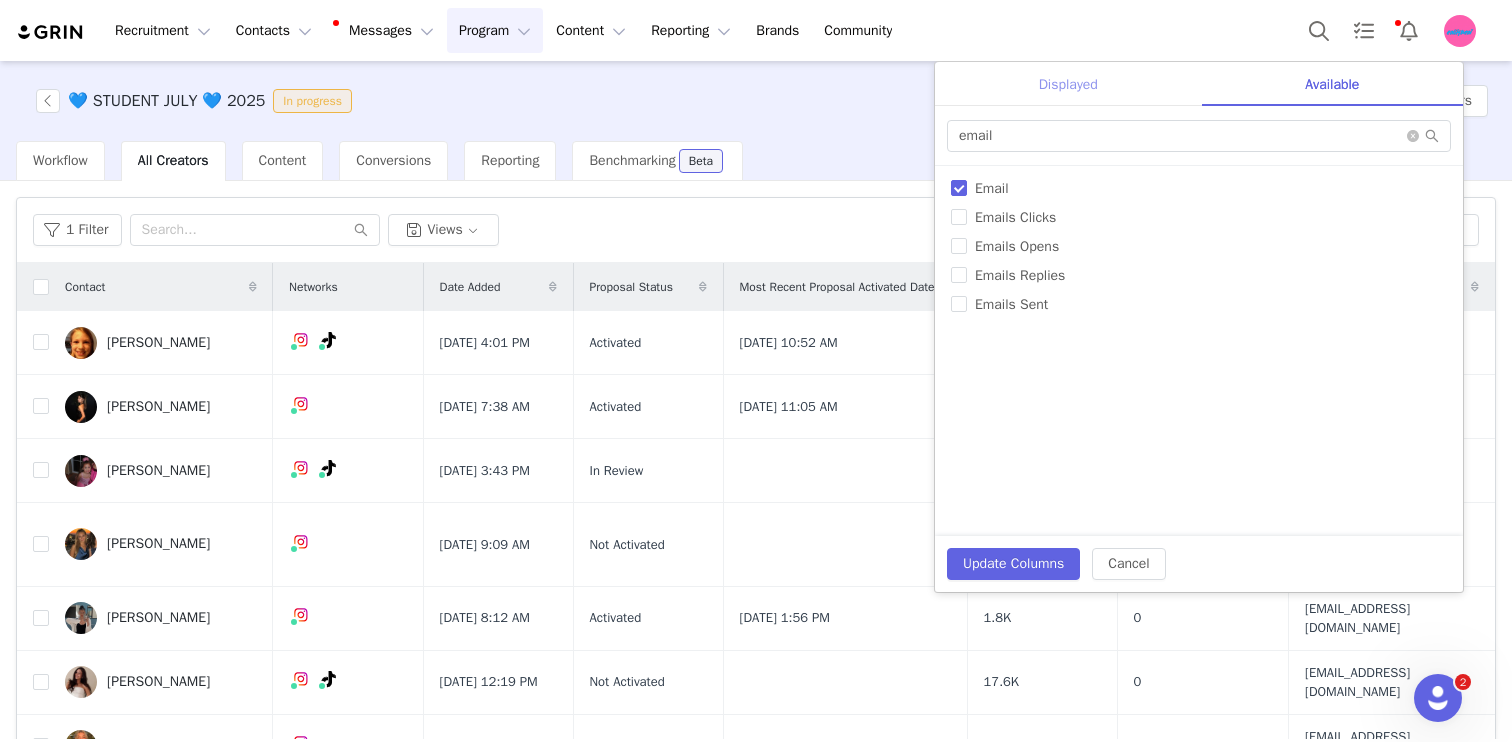 click on "Displayed" at bounding box center [1068, 84] 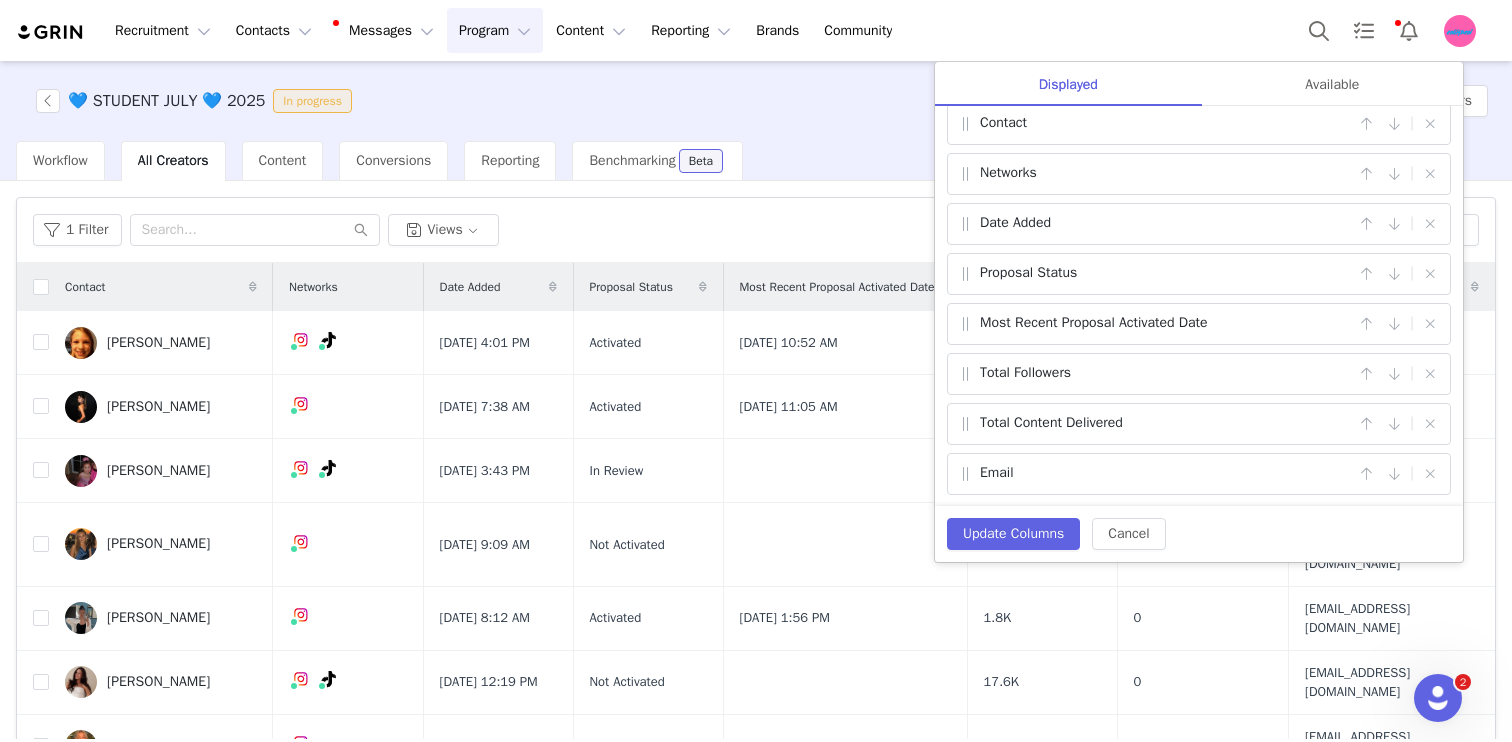 scroll, scrollTop: 16, scrollLeft: 0, axis: vertical 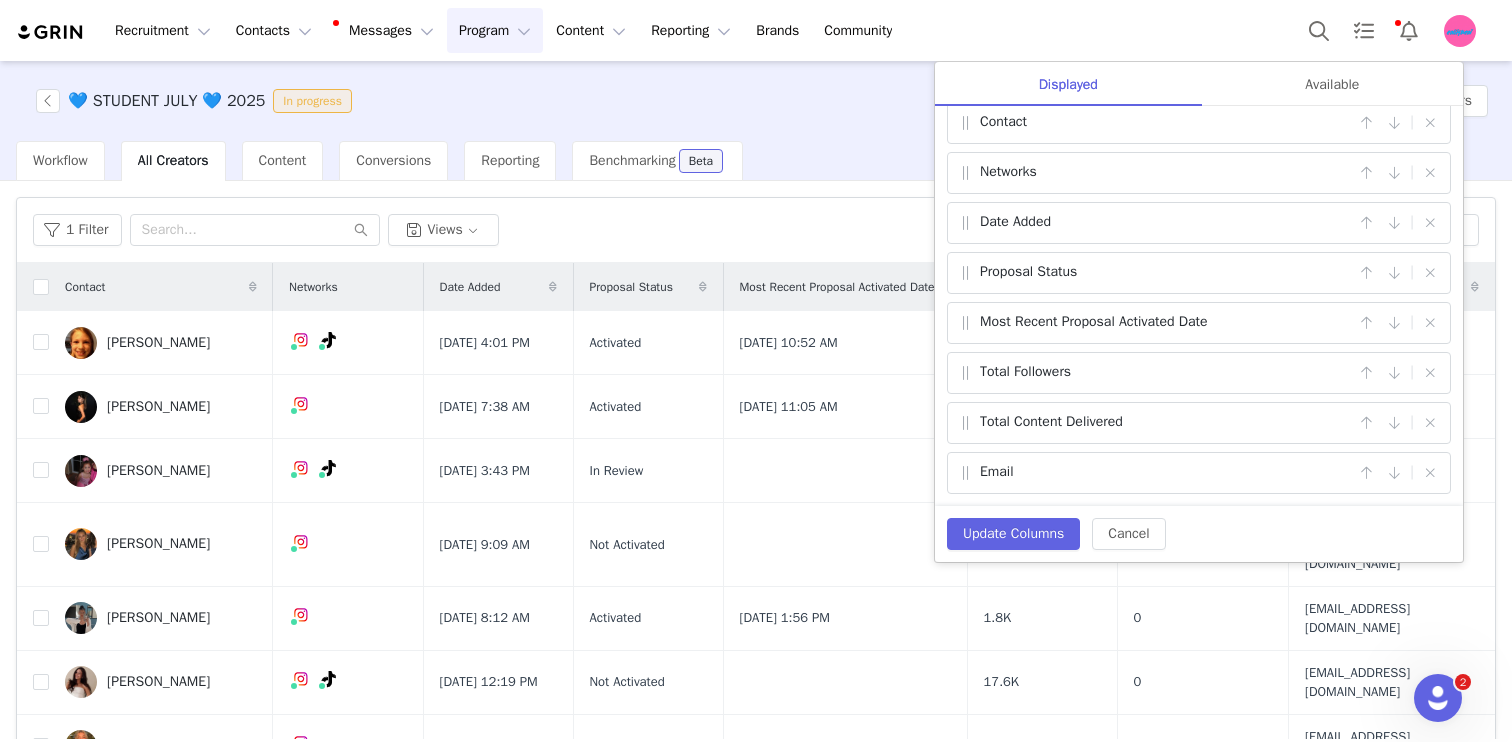 type 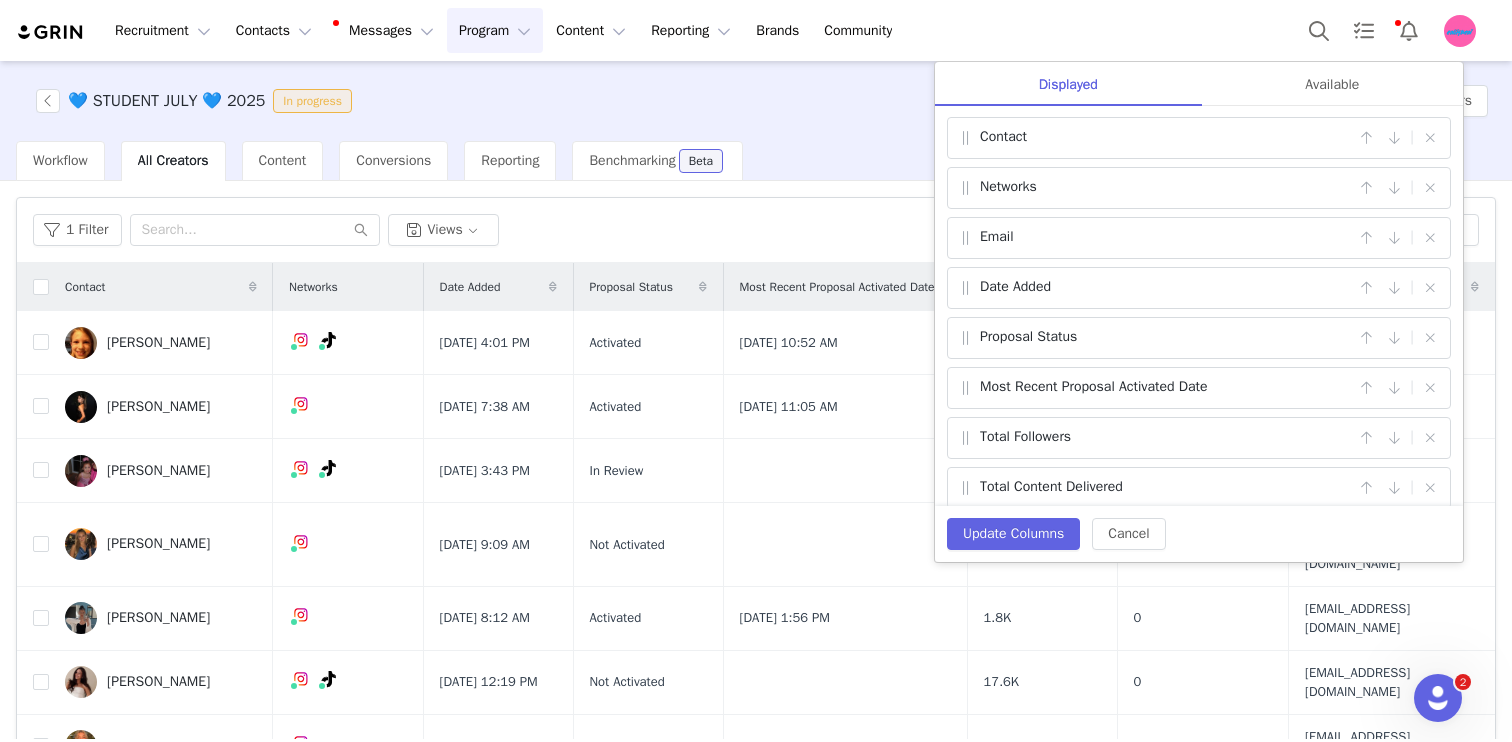 scroll, scrollTop: 0, scrollLeft: 0, axis: both 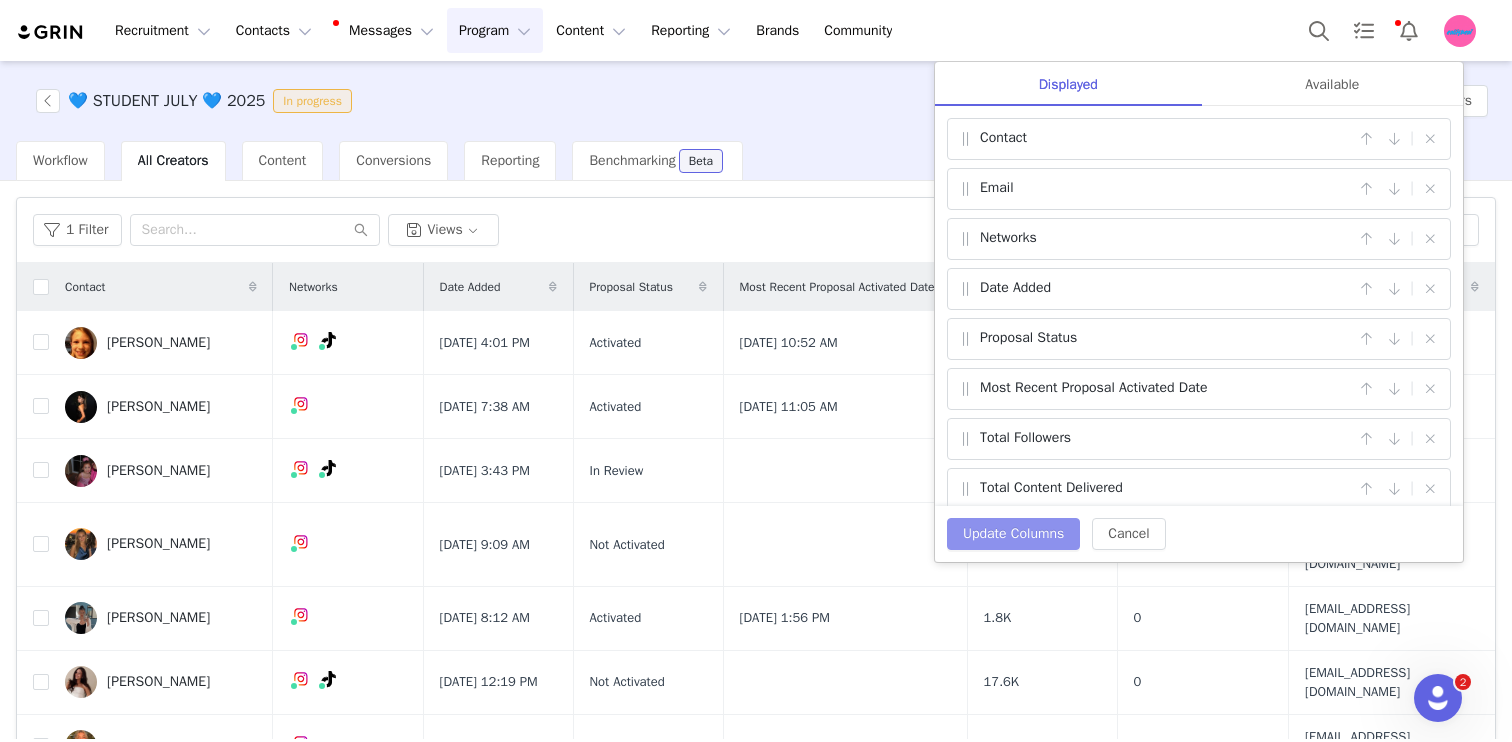 click on "Update Columns" at bounding box center [1013, 534] 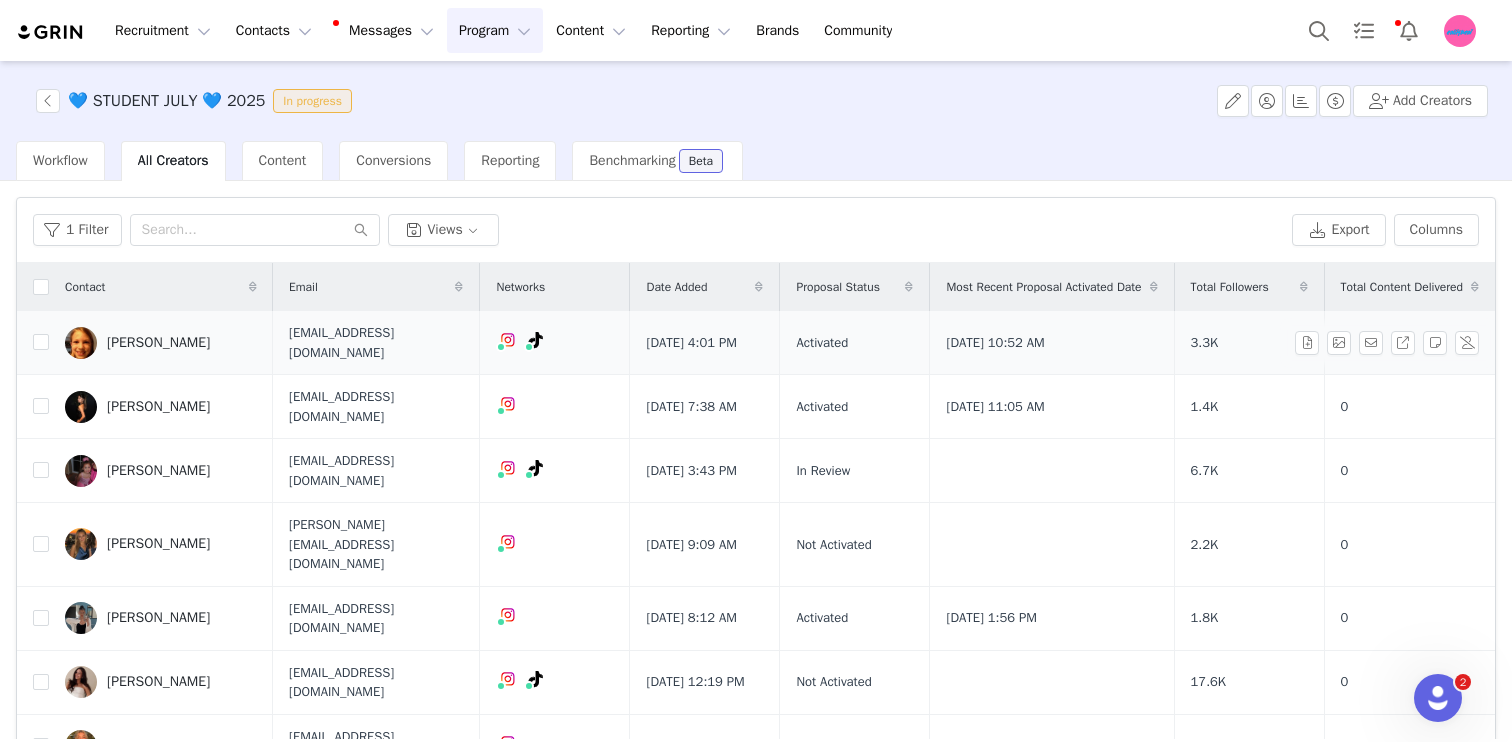 click on "deweymaeve@gmail.com" at bounding box center [376, 342] 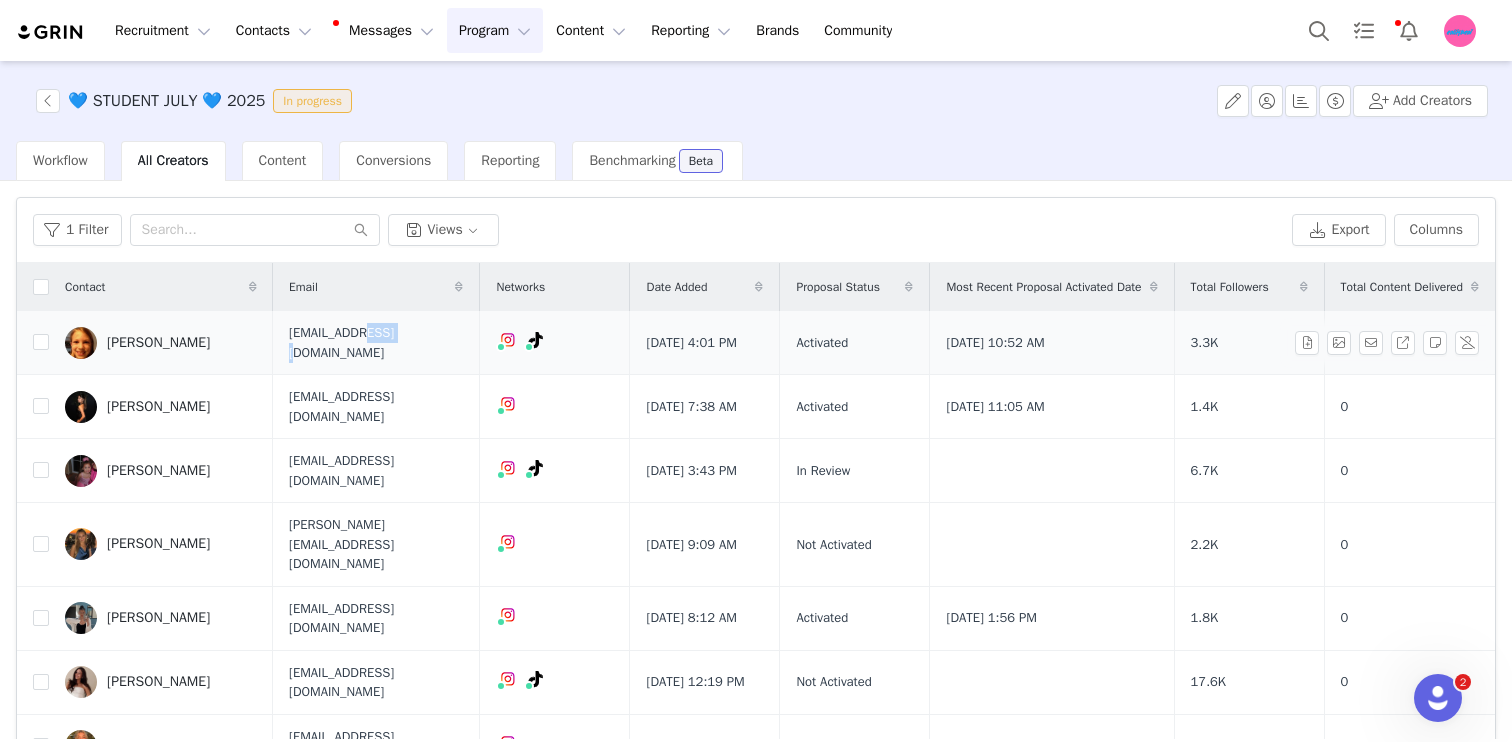 click on "deweymaeve@gmail.com" at bounding box center (376, 342) 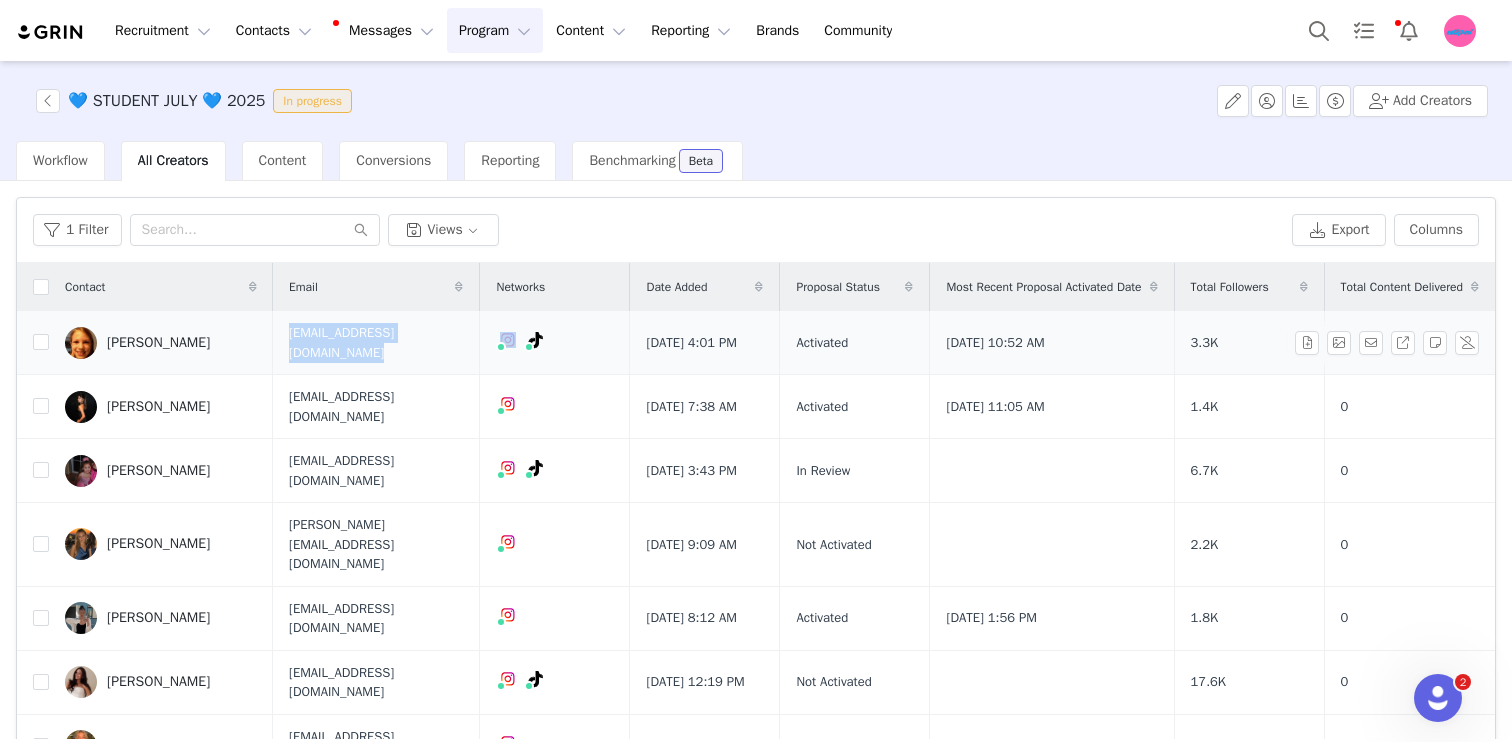 click on "deweymaeve@gmail.com" at bounding box center (376, 342) 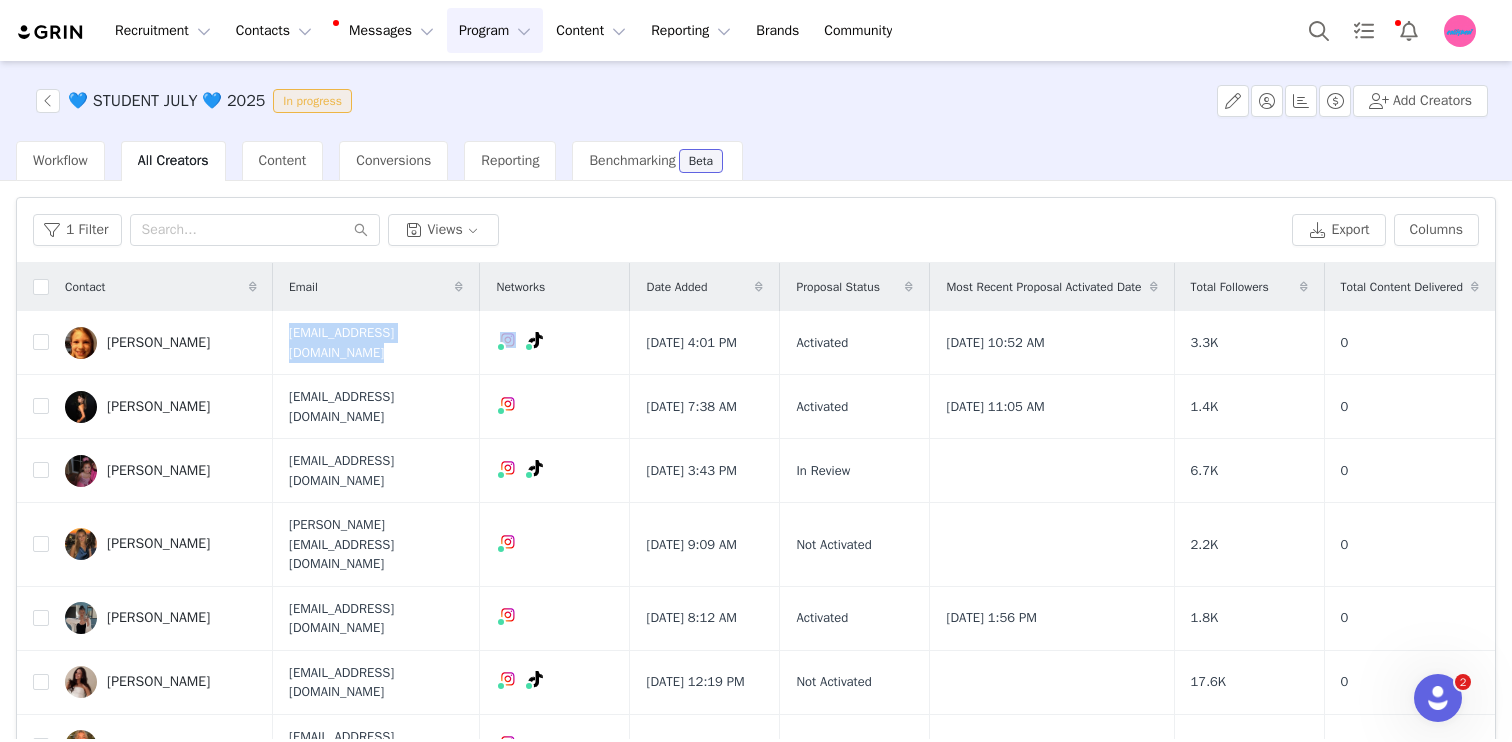 click on "Program Program" at bounding box center (495, 30) 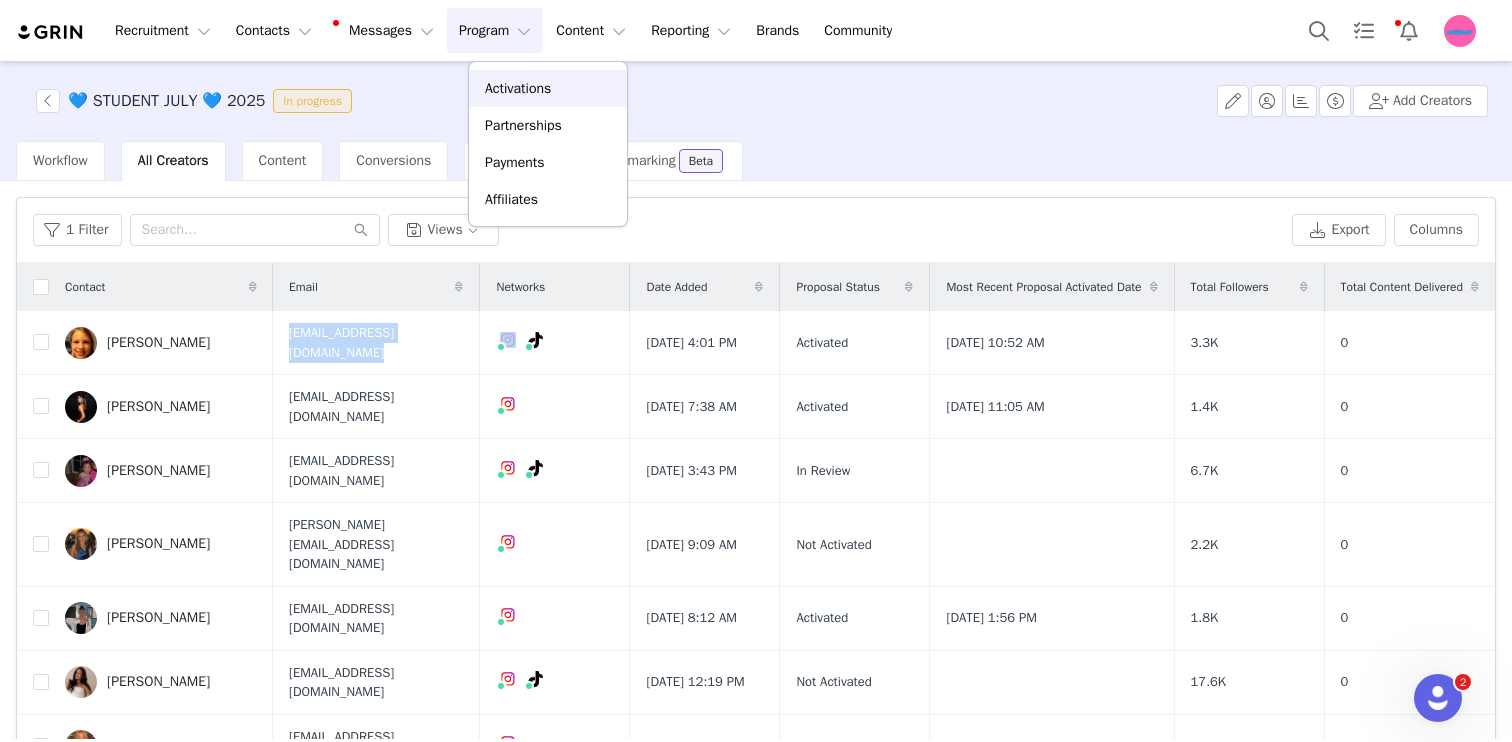 click on "Activations" at bounding box center (518, 88) 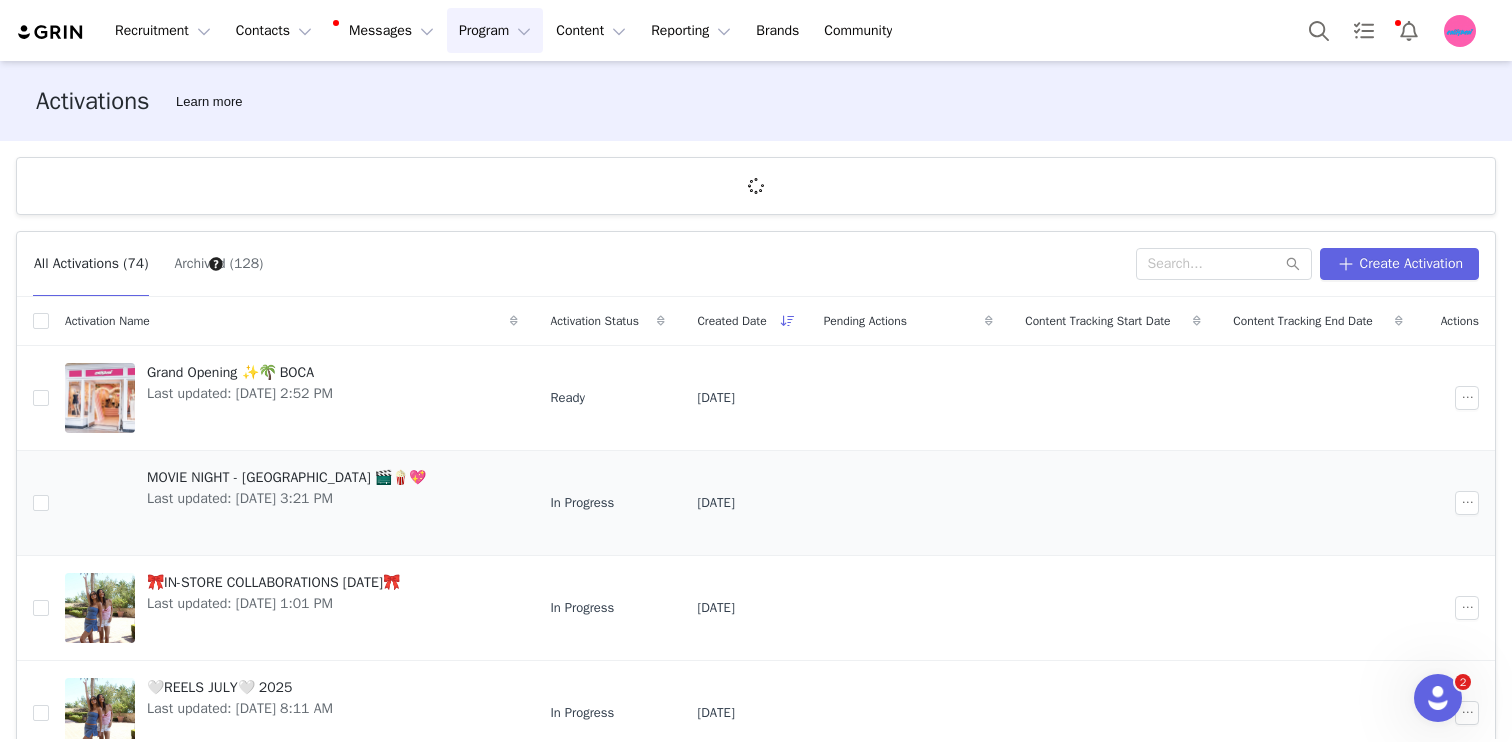 click on "MOVIE NIGHT - [GEOGRAPHIC_DATA] 🎬🍿💖" at bounding box center (286, 477) 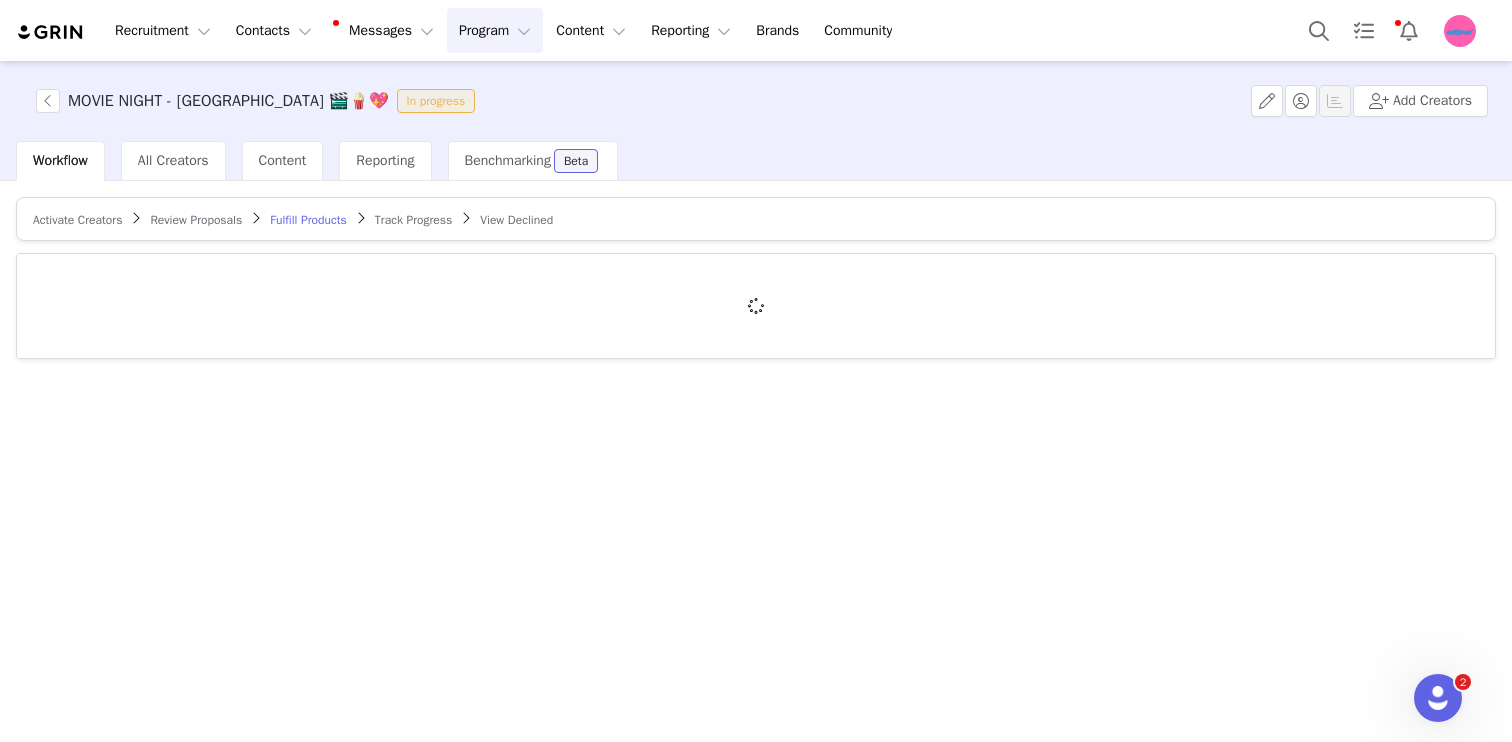click on "All Creators" at bounding box center [173, 161] 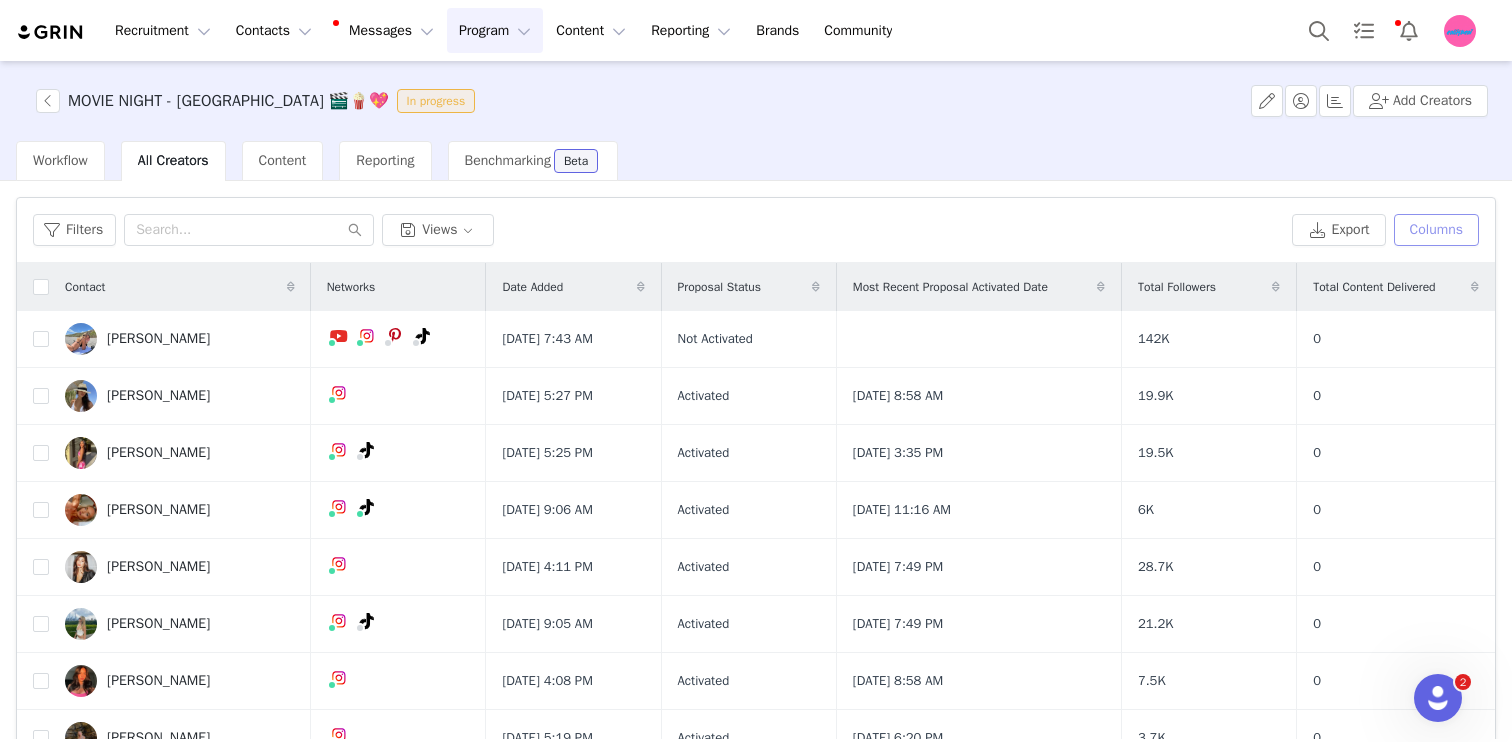 click on "Columns" at bounding box center (1436, 230) 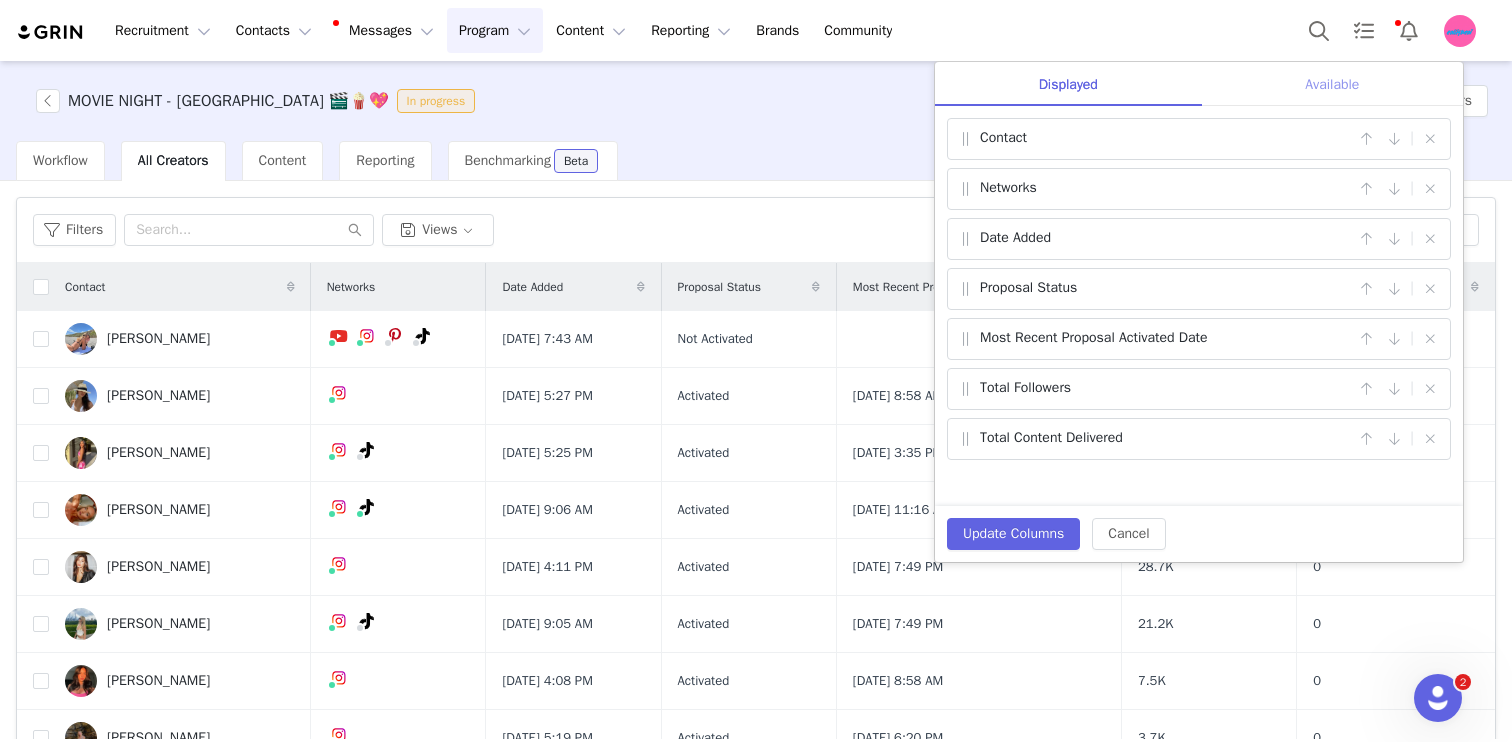 click on "Available" at bounding box center (1332, 84) 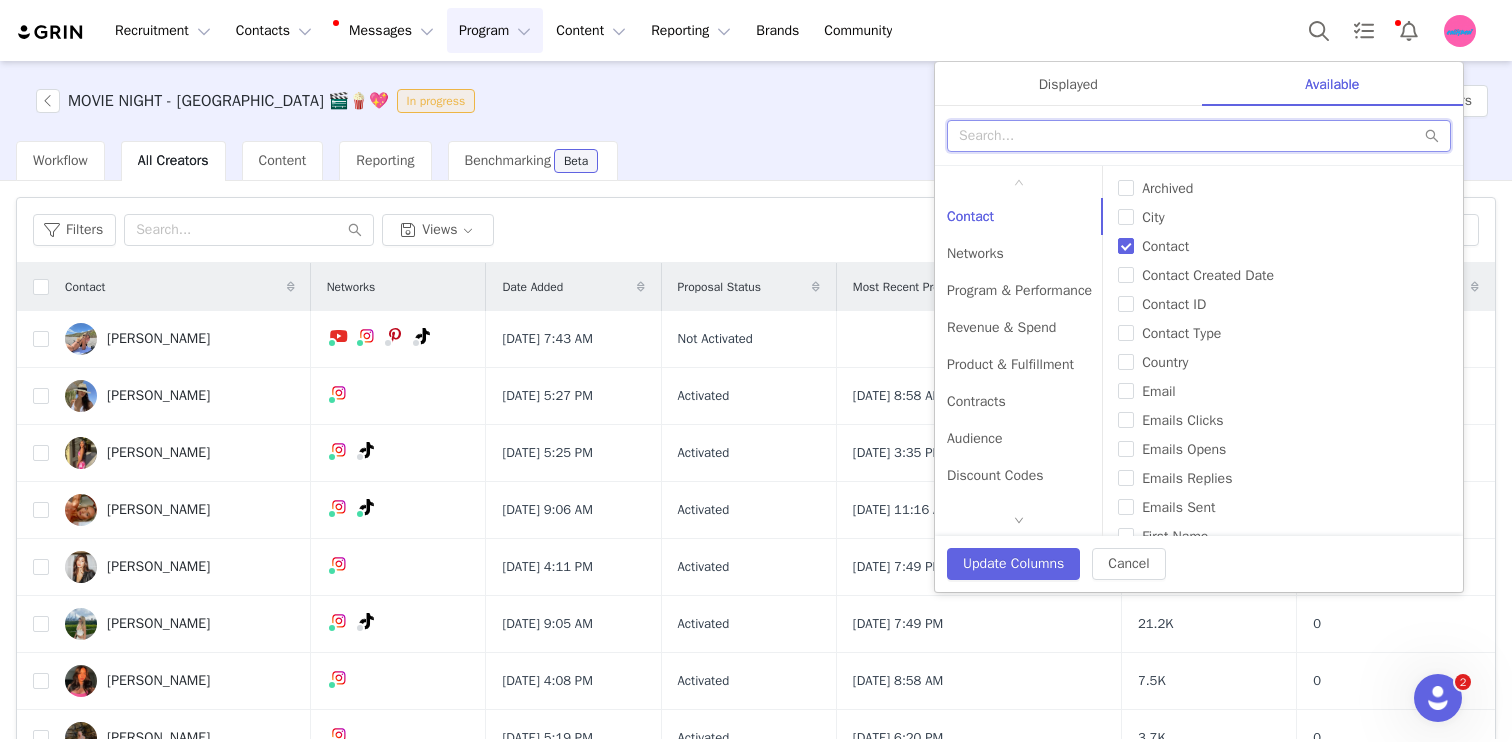 click at bounding box center [1199, 136] 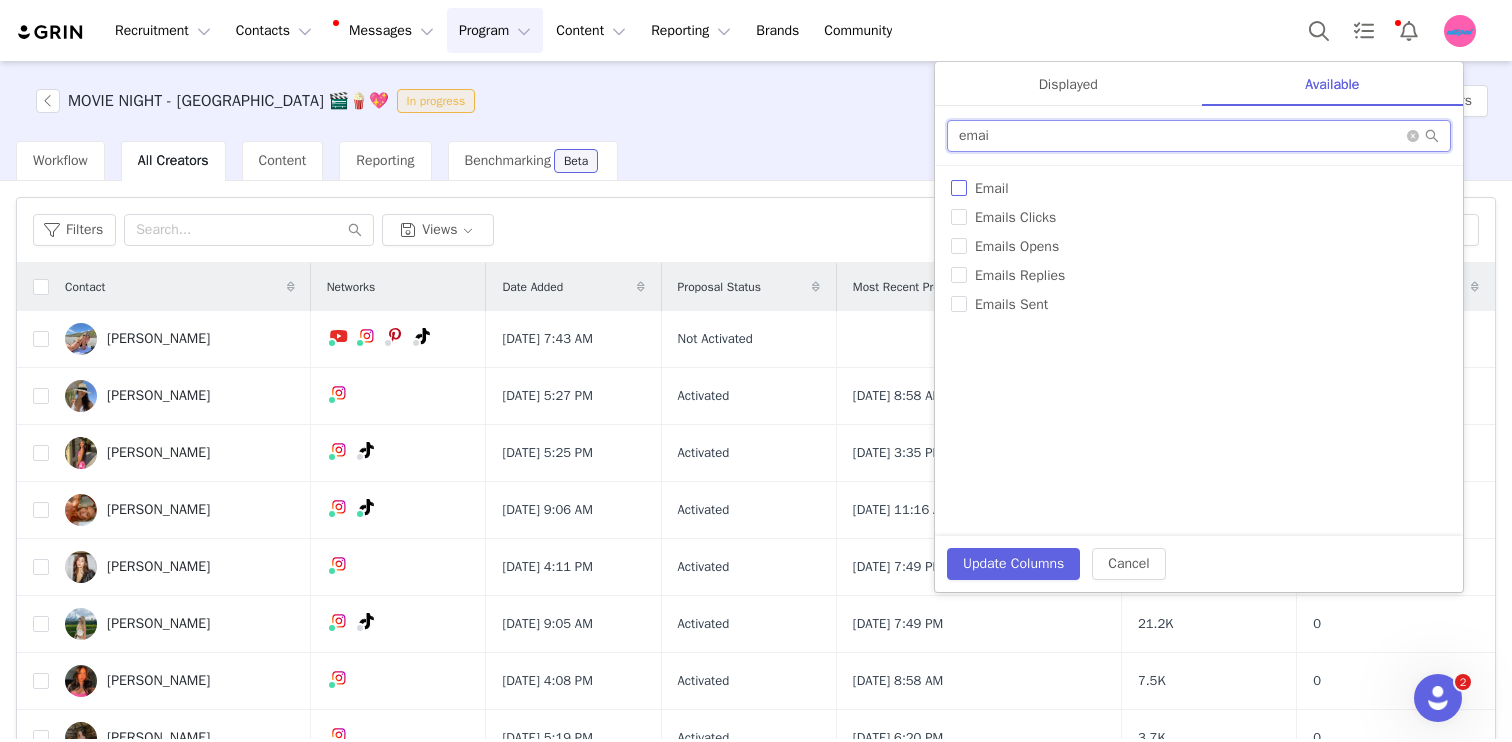 type on "emai" 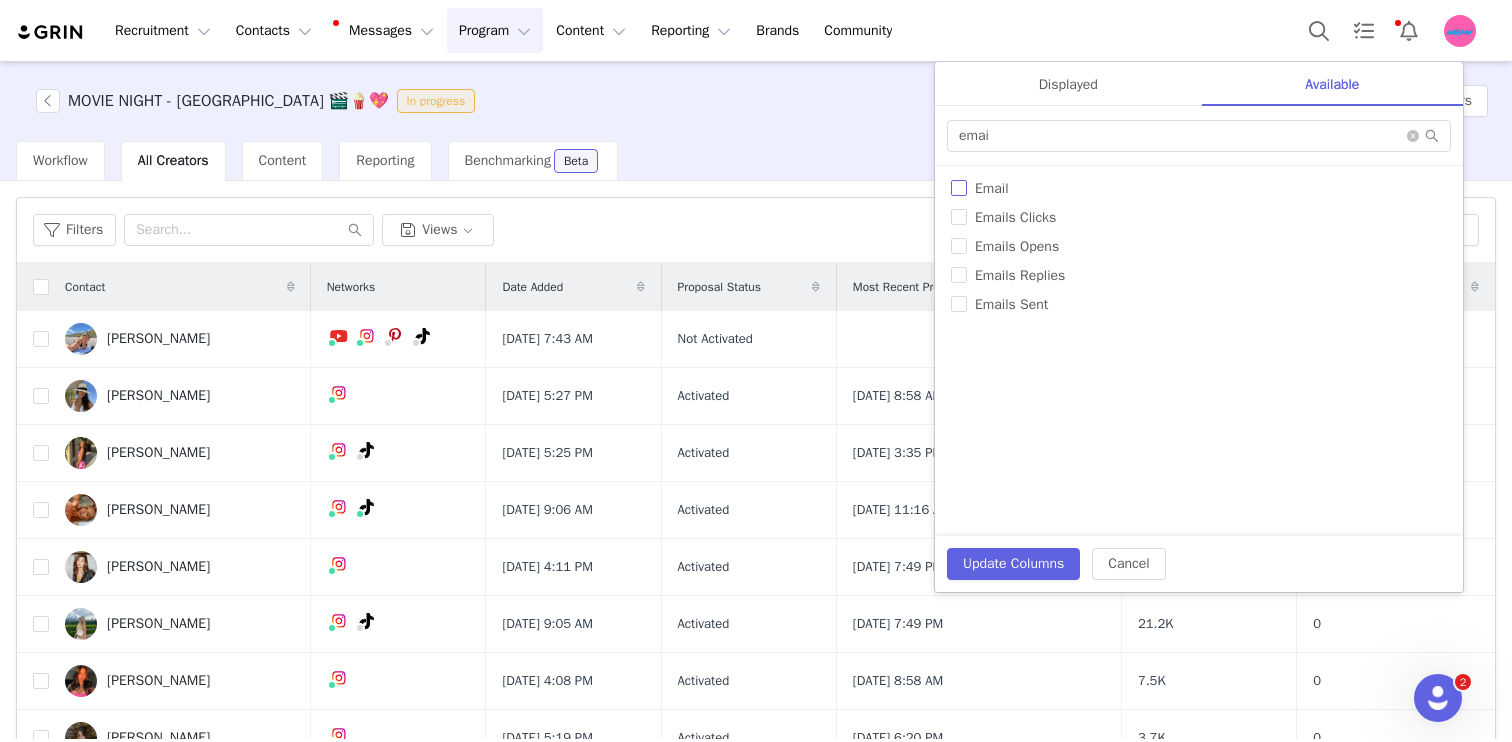 click on "Email" at bounding box center (992, 188) 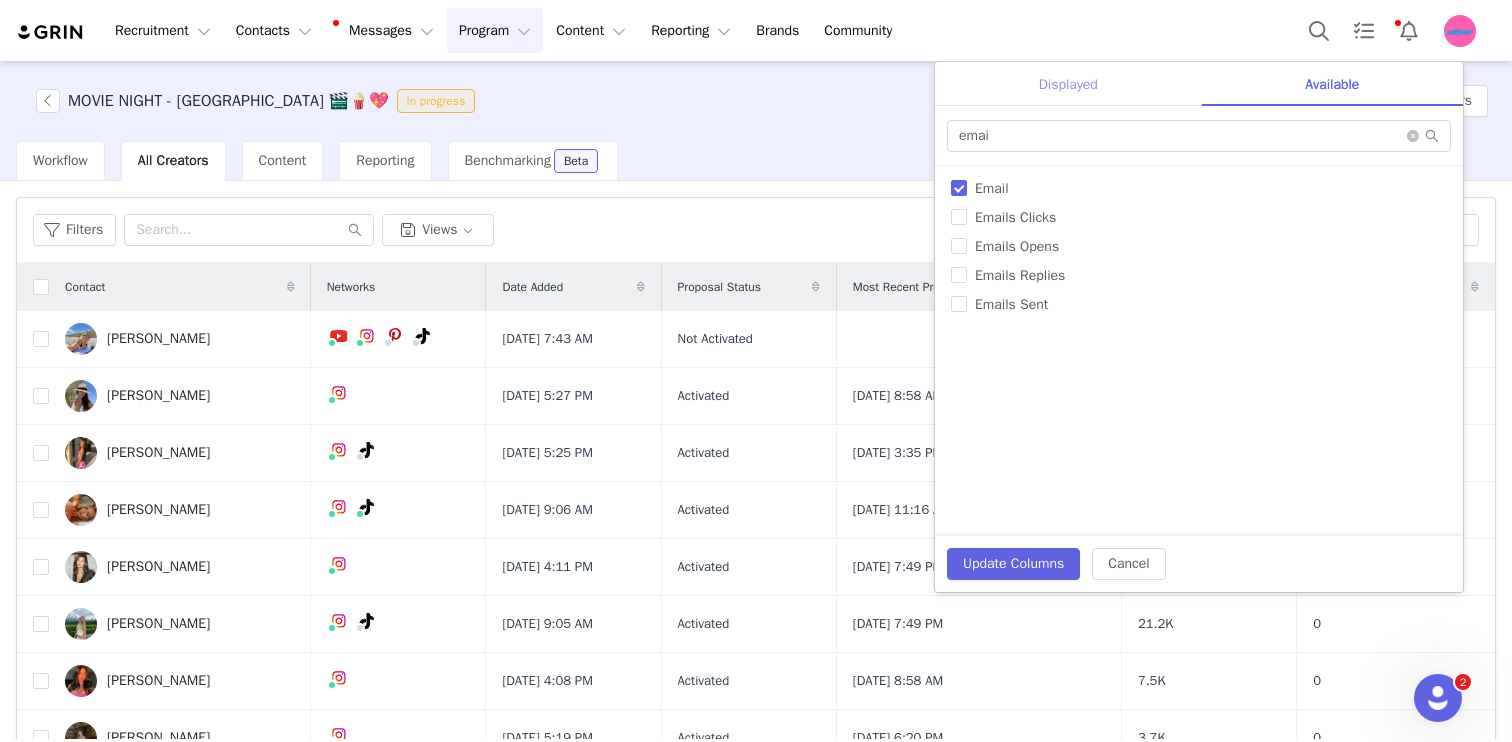 click on "Displayed" at bounding box center (1068, 84) 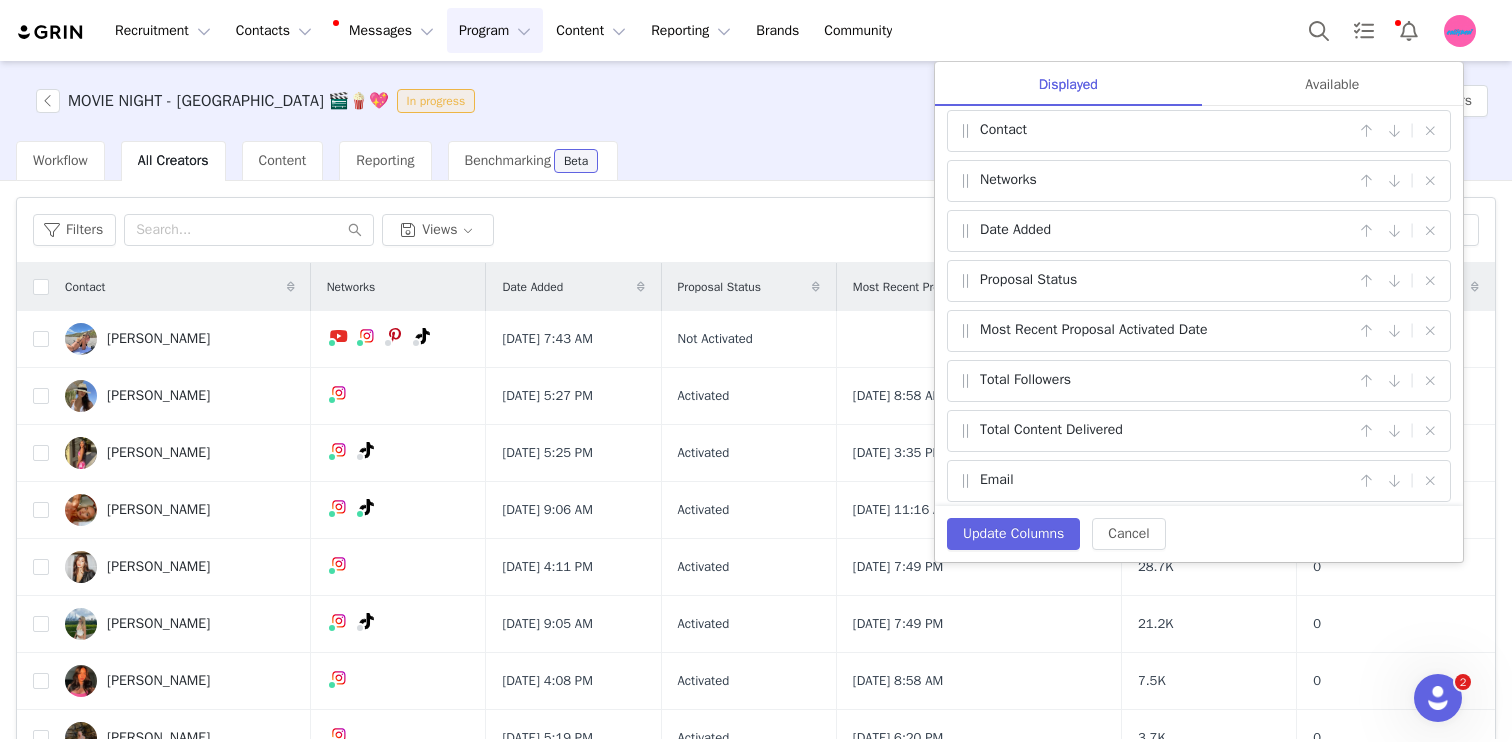 scroll, scrollTop: 16, scrollLeft: 0, axis: vertical 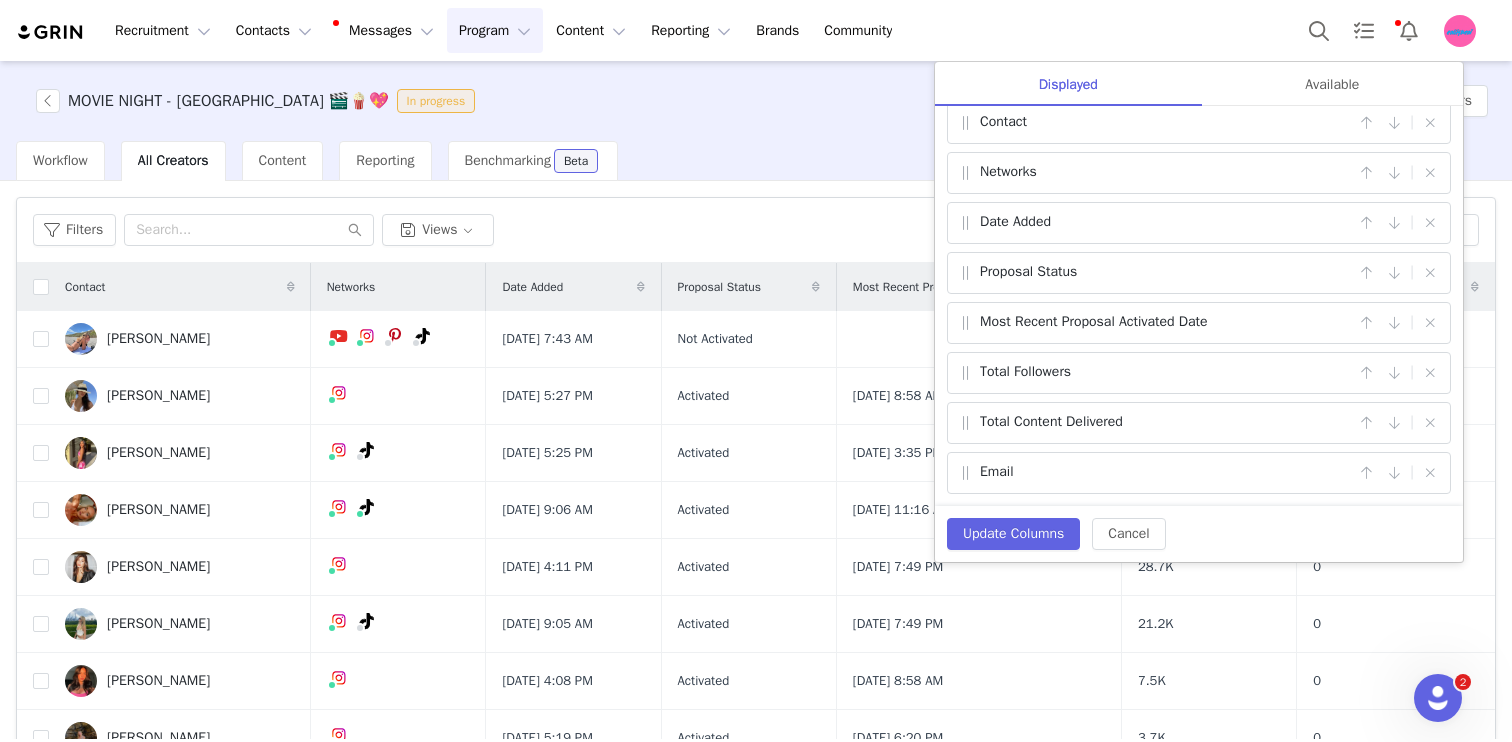 click on "Email" at bounding box center [997, 473] 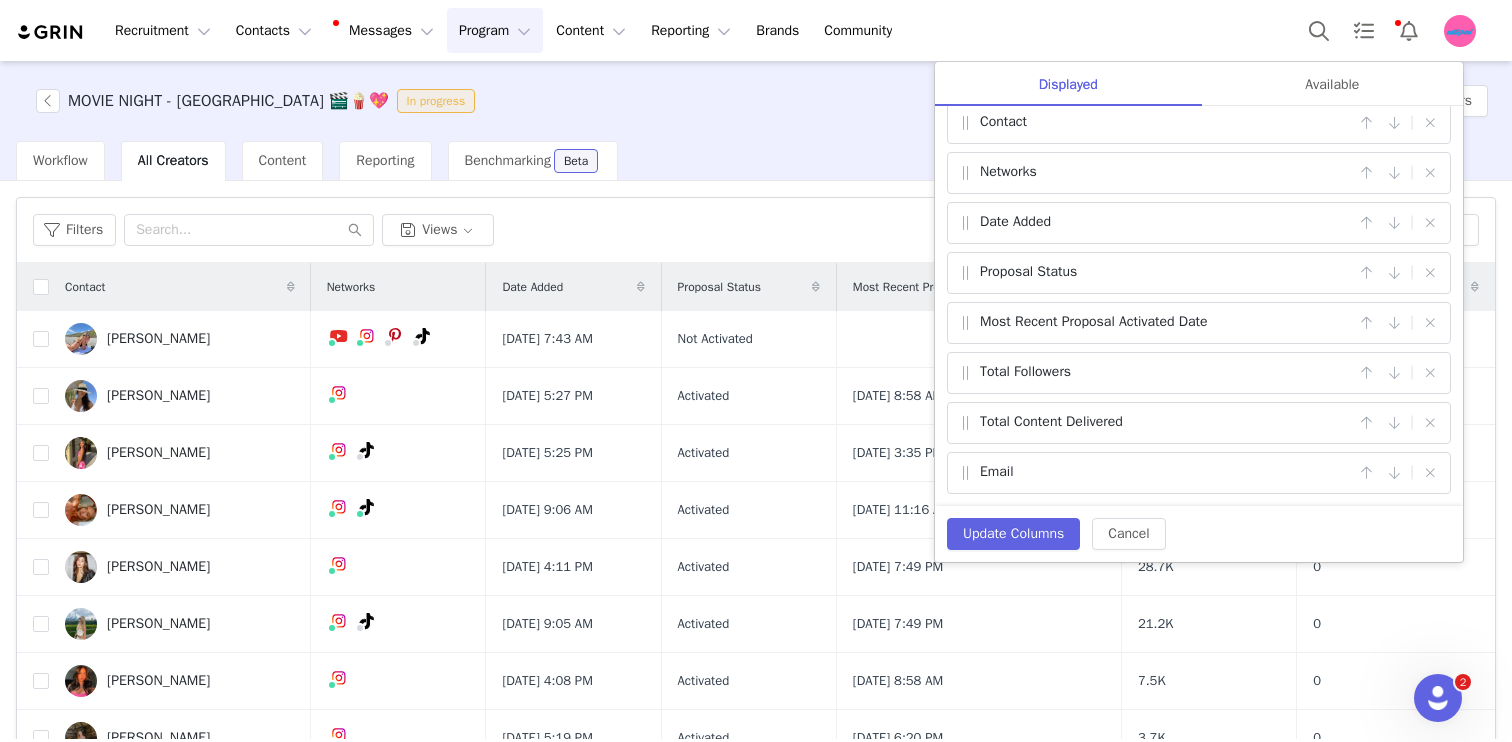 type 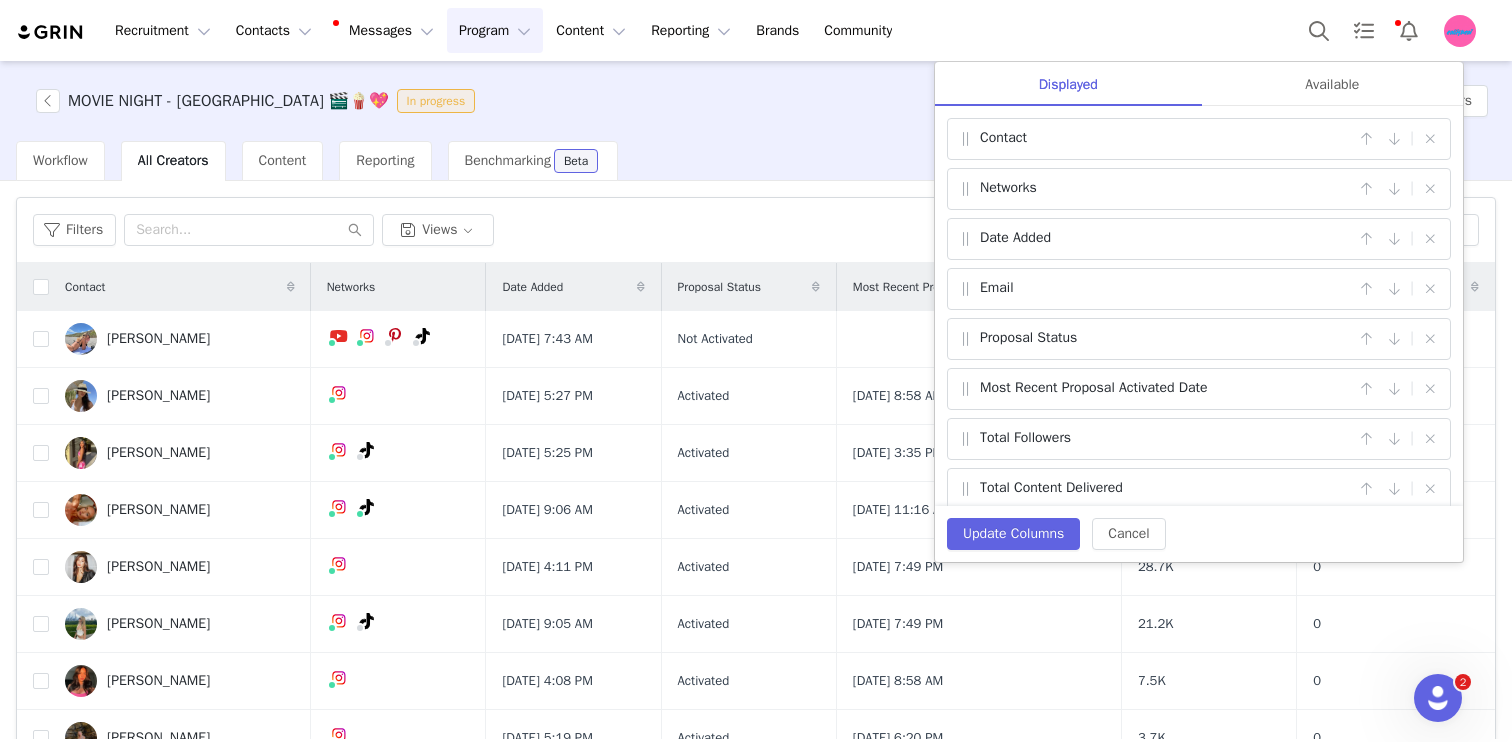 scroll, scrollTop: 0, scrollLeft: 0, axis: both 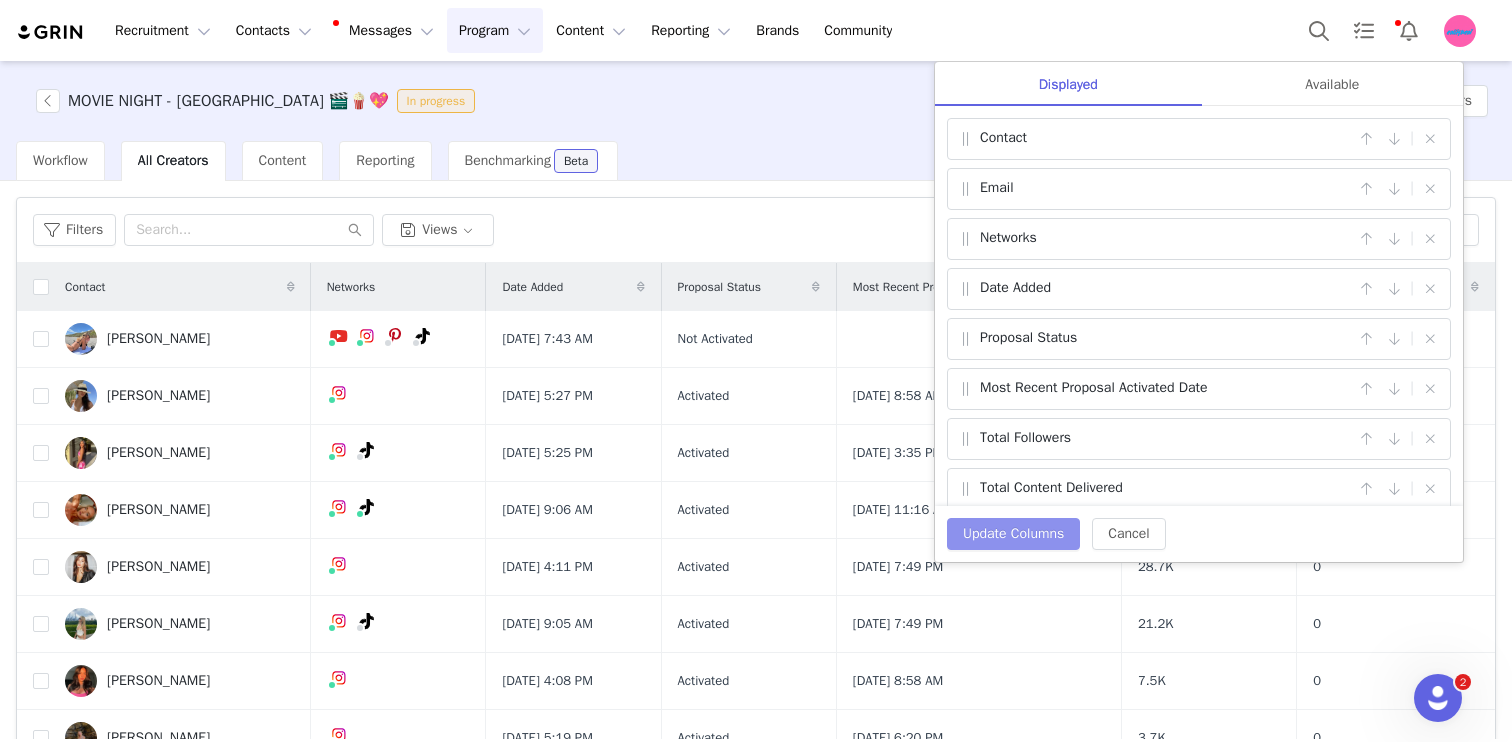 click on "Update Columns" at bounding box center [1013, 534] 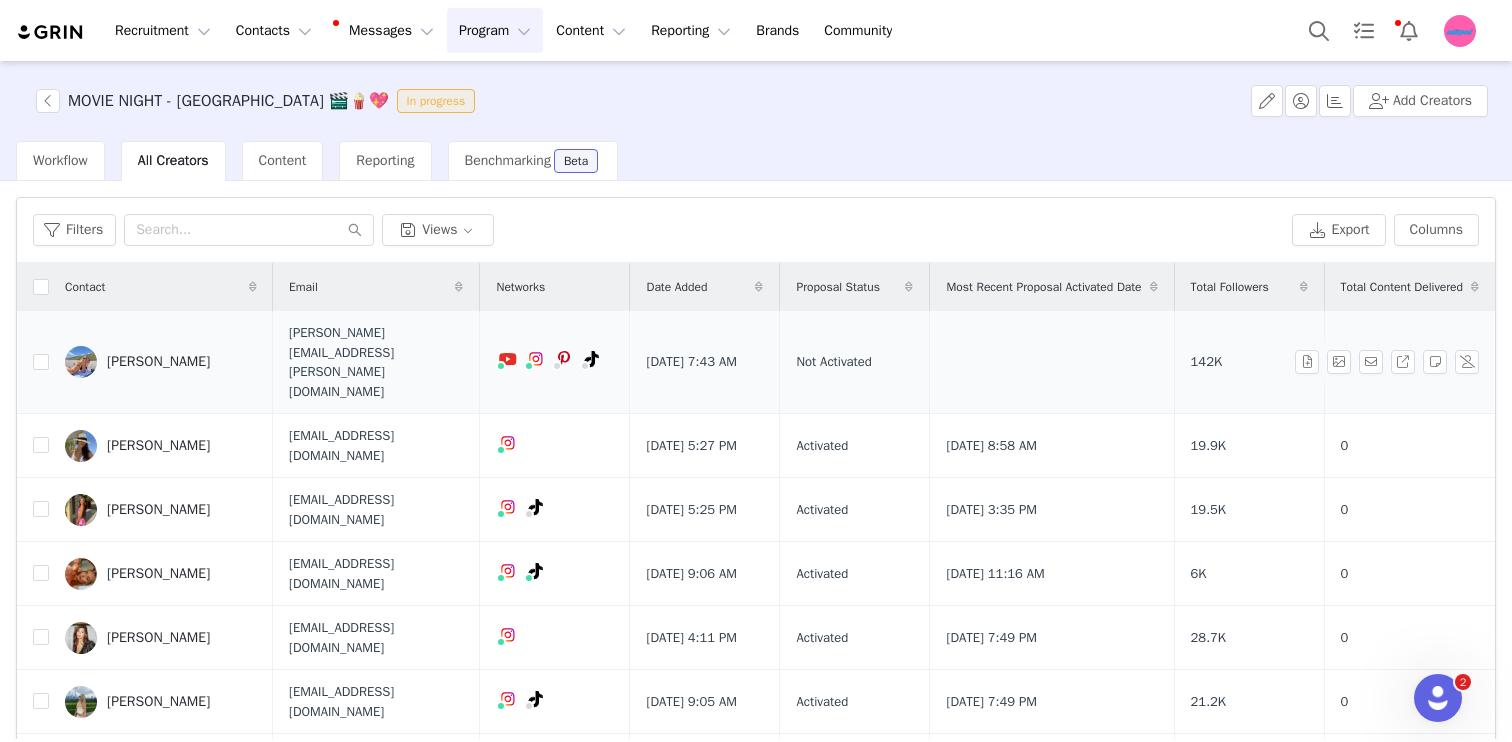 click on "kierra.rego@gmail.com" at bounding box center [376, 362] 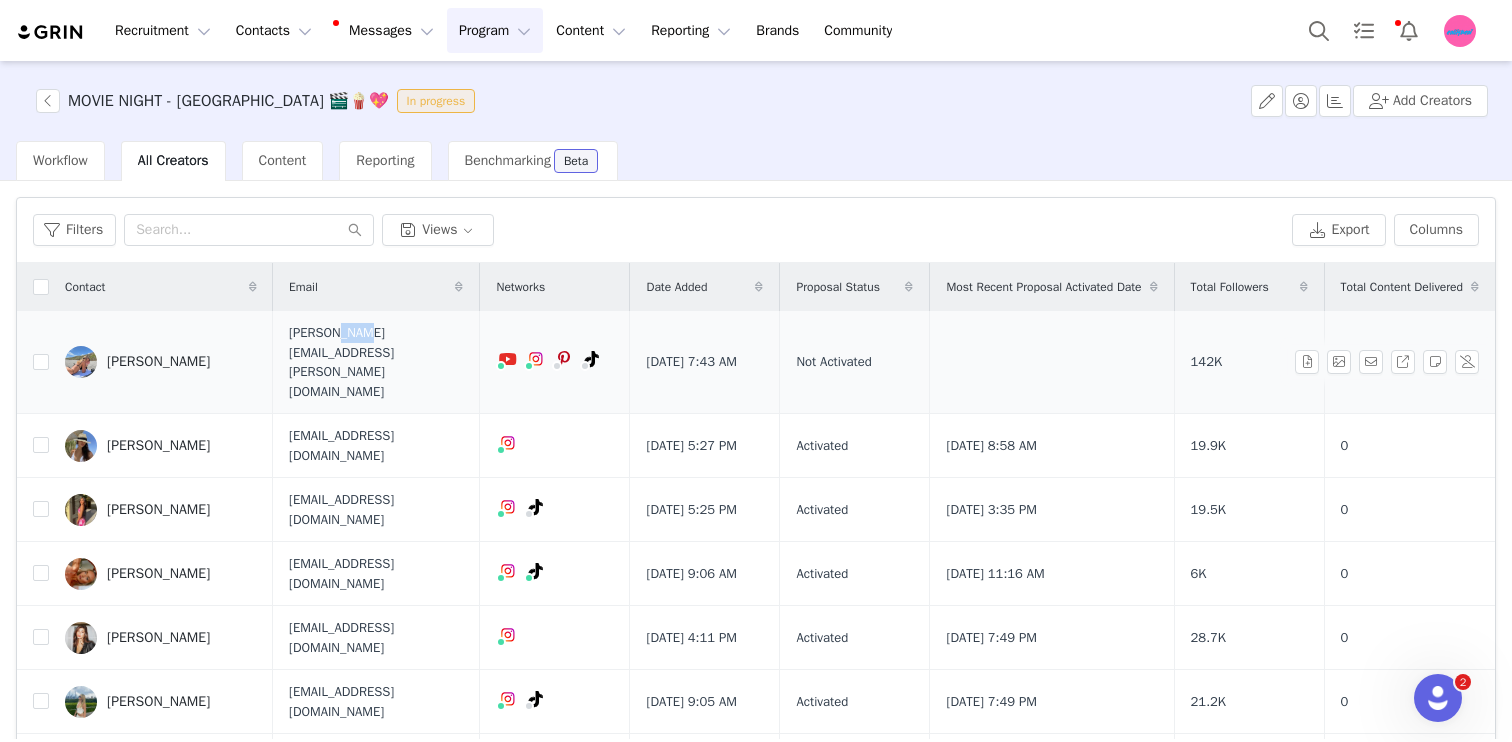 click on "kierra.rego@gmail.com" at bounding box center [376, 362] 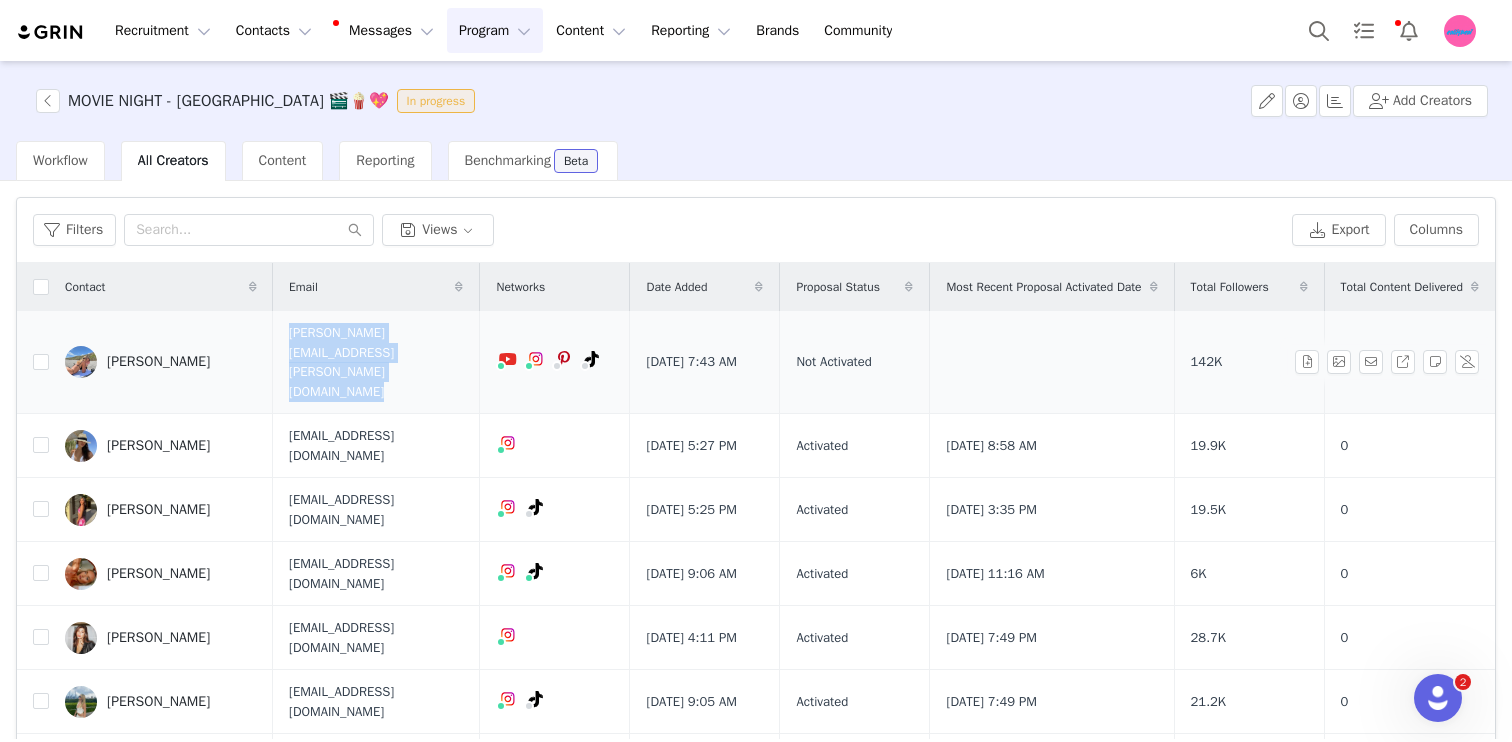 click on "kierra.rego@gmail.com" at bounding box center (376, 362) 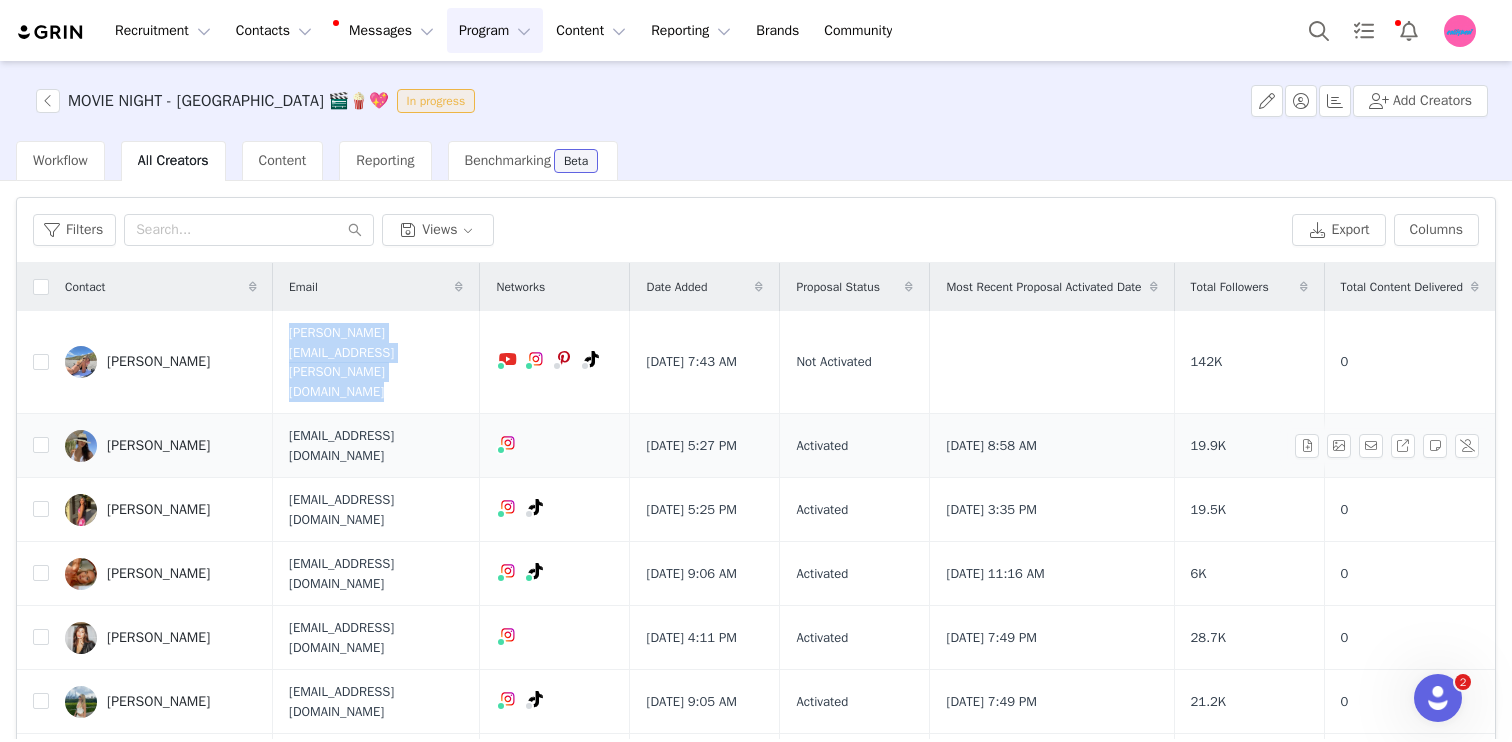 click on "macyymorgan98@gmail.com" at bounding box center [376, 445] 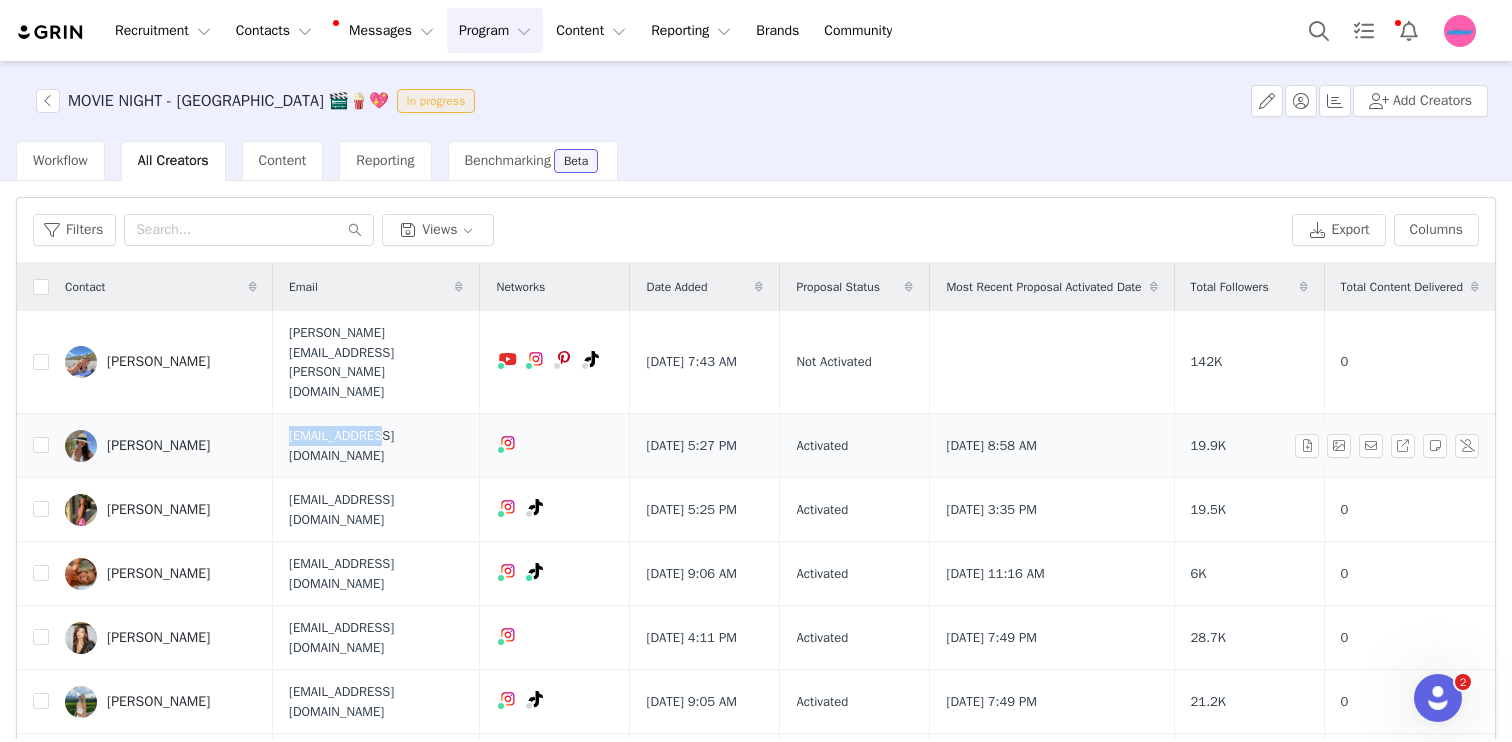 click on "macyymorgan98@gmail.com" at bounding box center (376, 445) 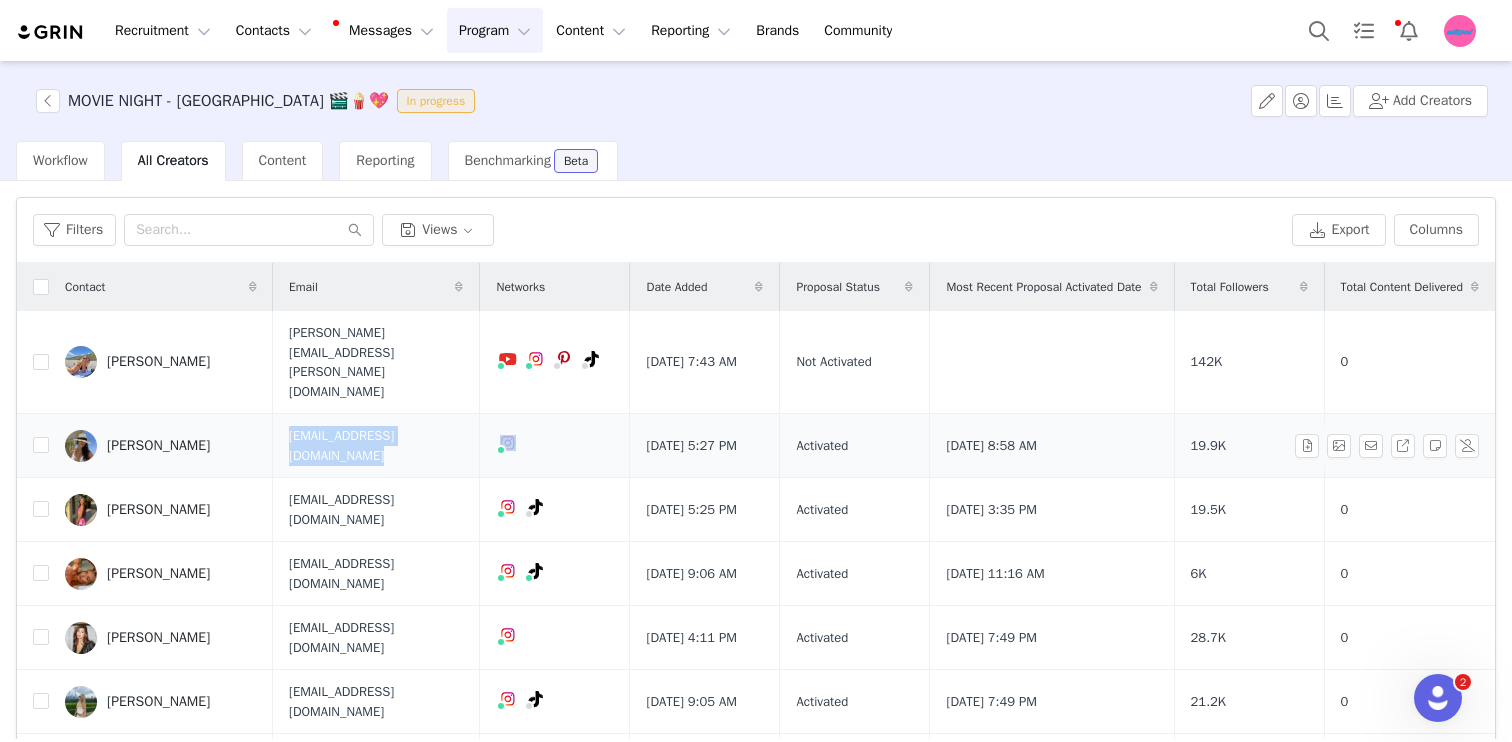 click on "macyymorgan98@gmail.com" at bounding box center (376, 445) 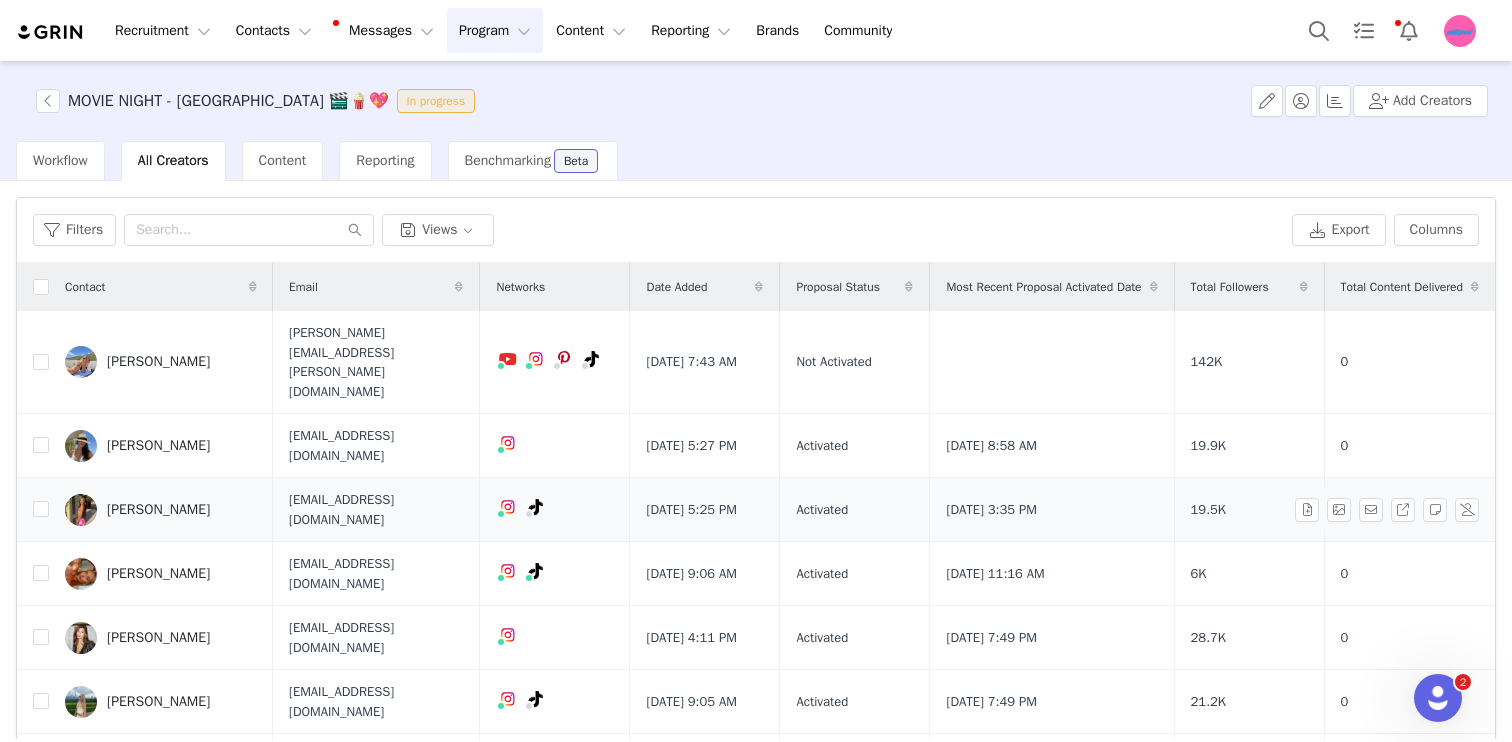 click on "lildooleyvert@gmail.com" at bounding box center (376, 509) 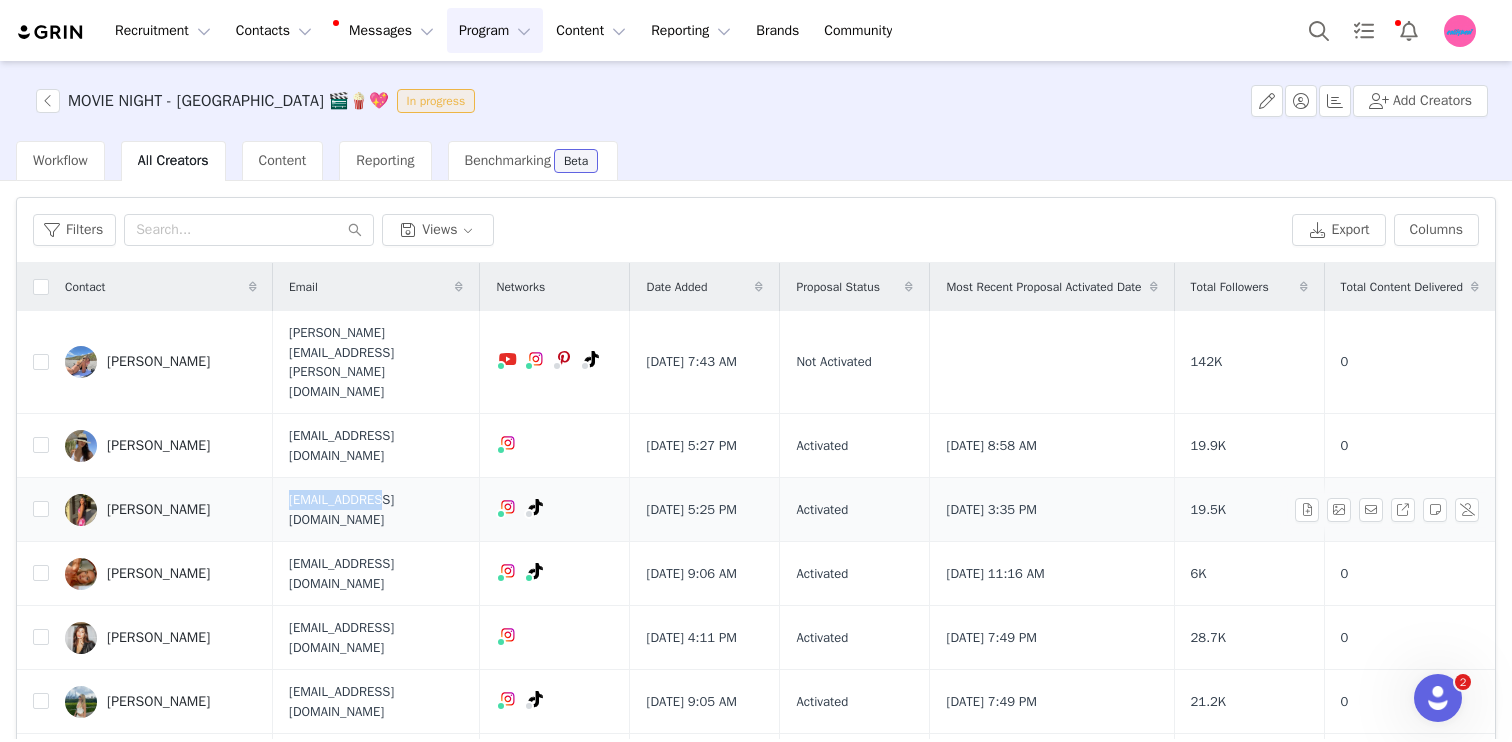 click on "lildooleyvert@gmail.com" at bounding box center [376, 509] 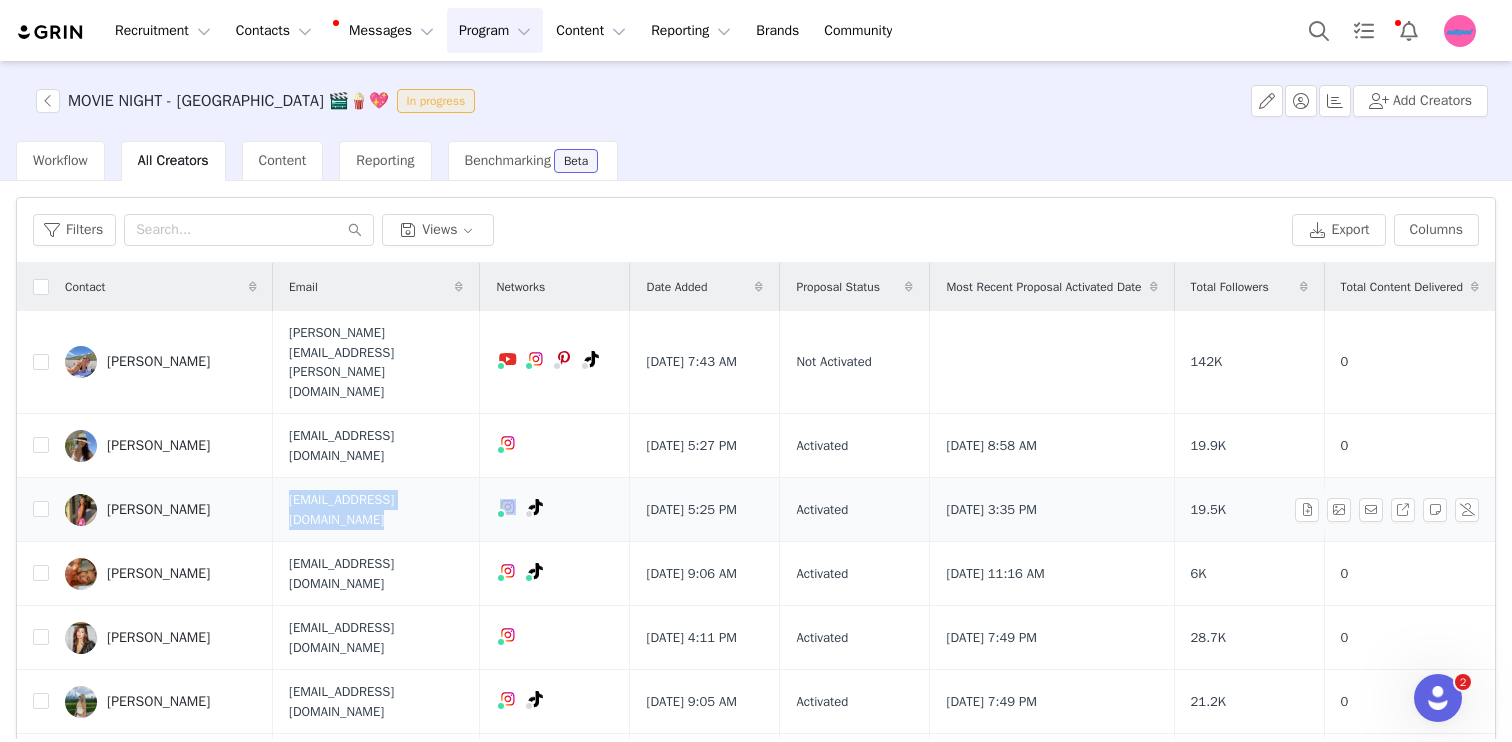 click on "lildooleyvert@gmail.com" at bounding box center [376, 509] 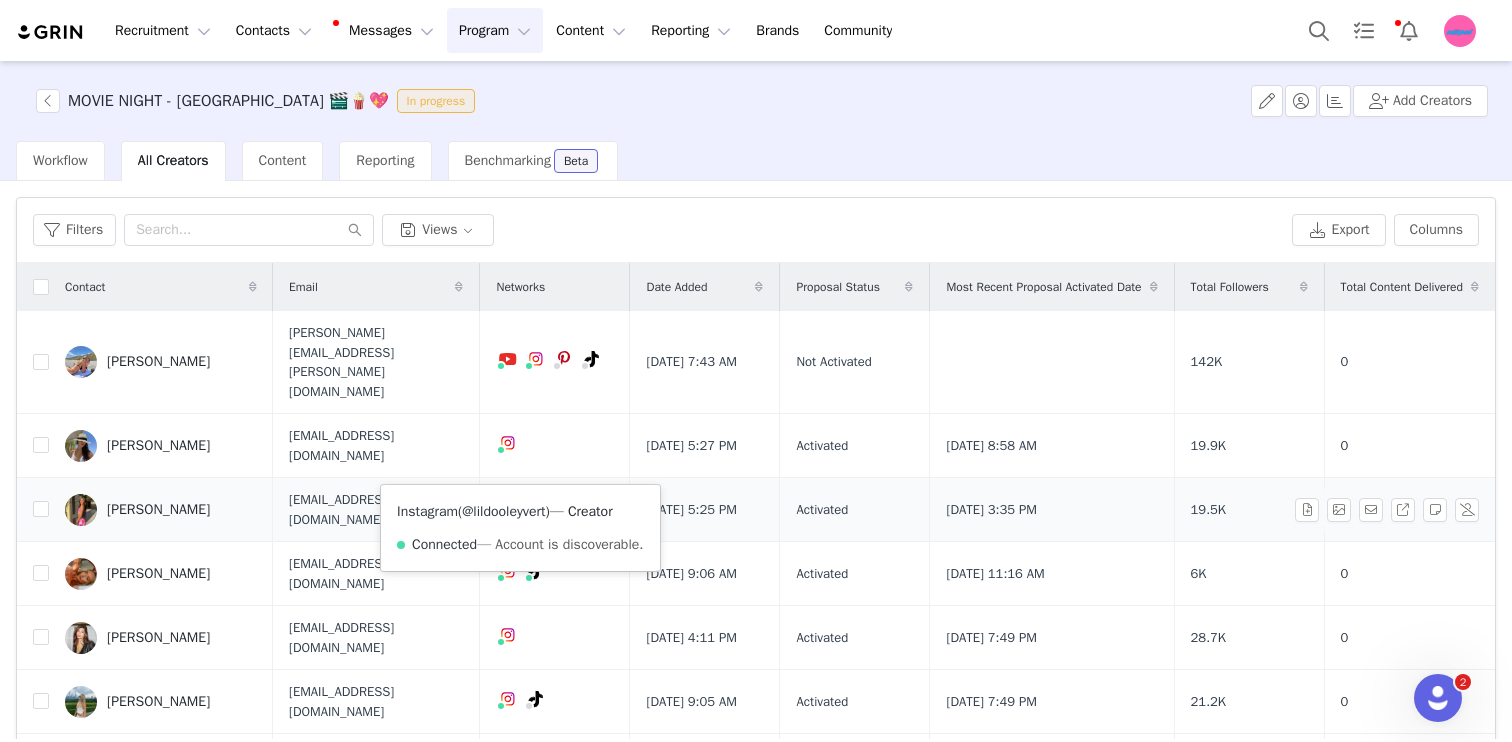 click on "@lildooleyvert" at bounding box center (503, 511) 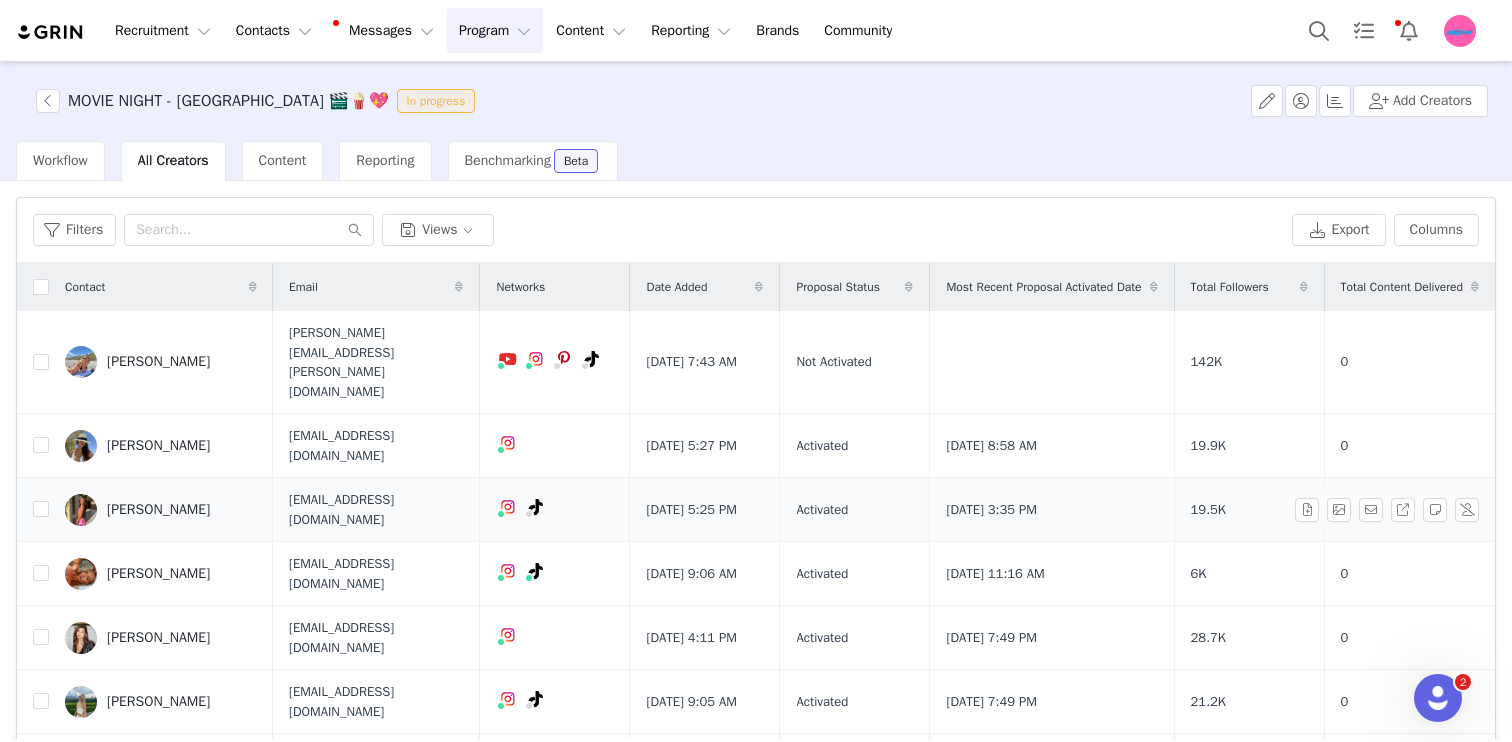 click on "lildooleyvert@gmail.com" at bounding box center (376, 510) 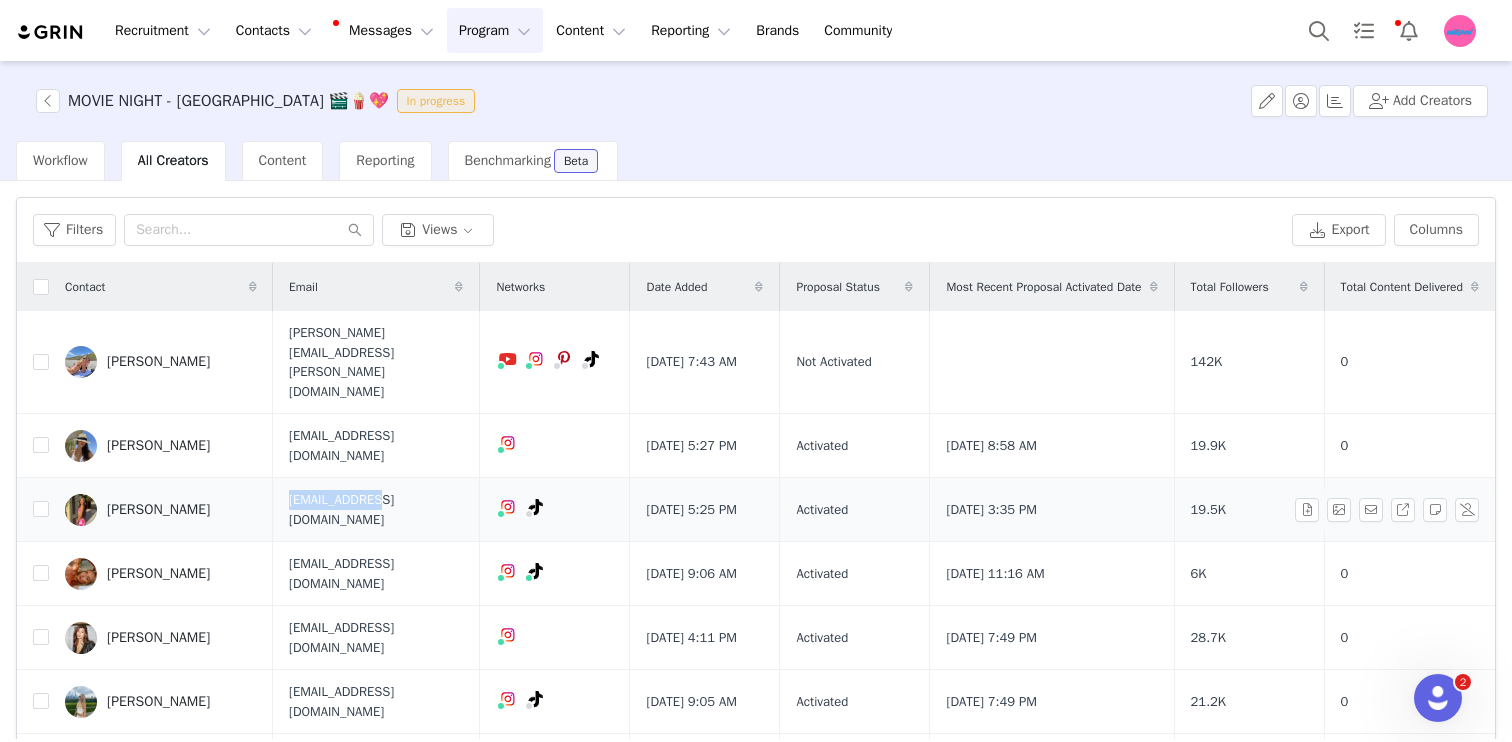 click on "lildooleyvert@gmail.com" at bounding box center [376, 509] 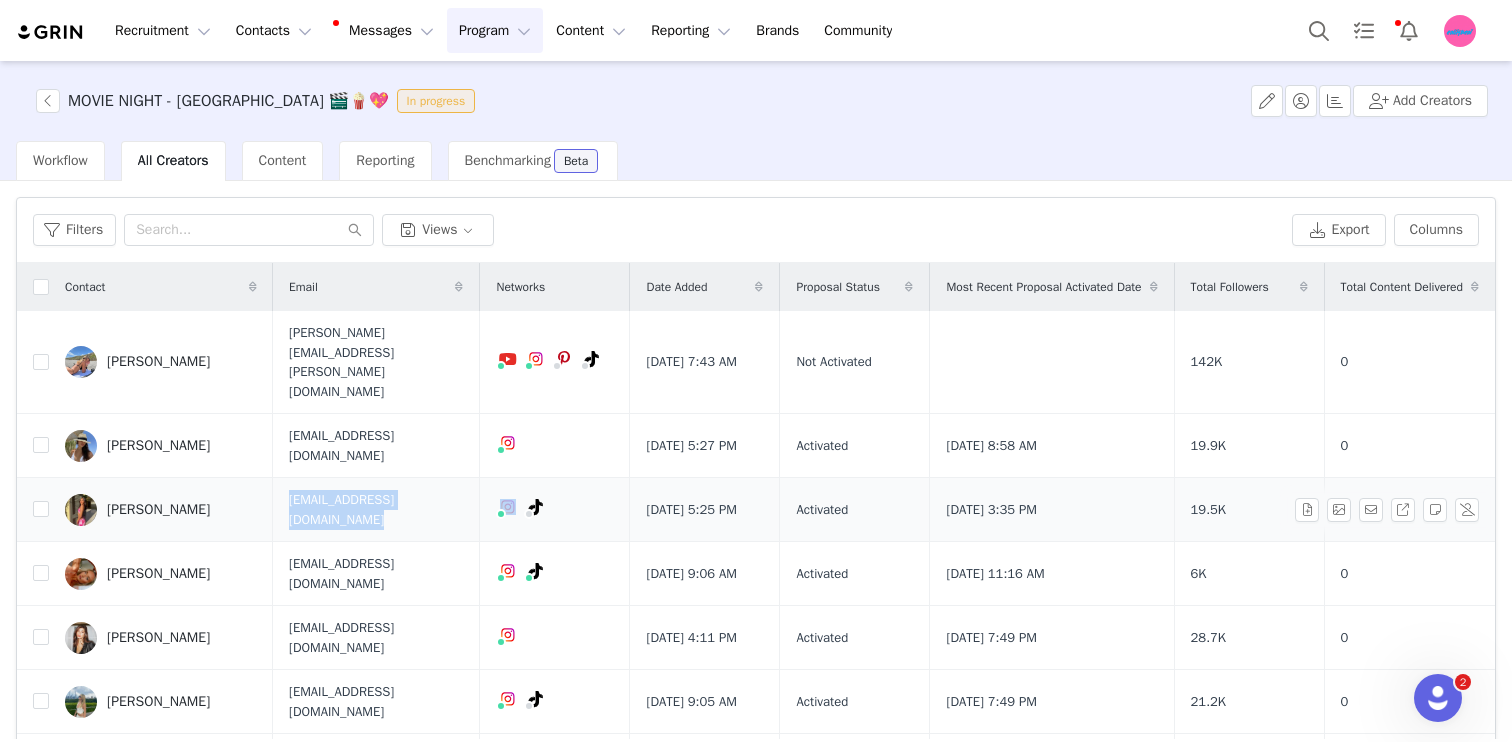 click on "lildooleyvert@gmail.com" at bounding box center [376, 509] 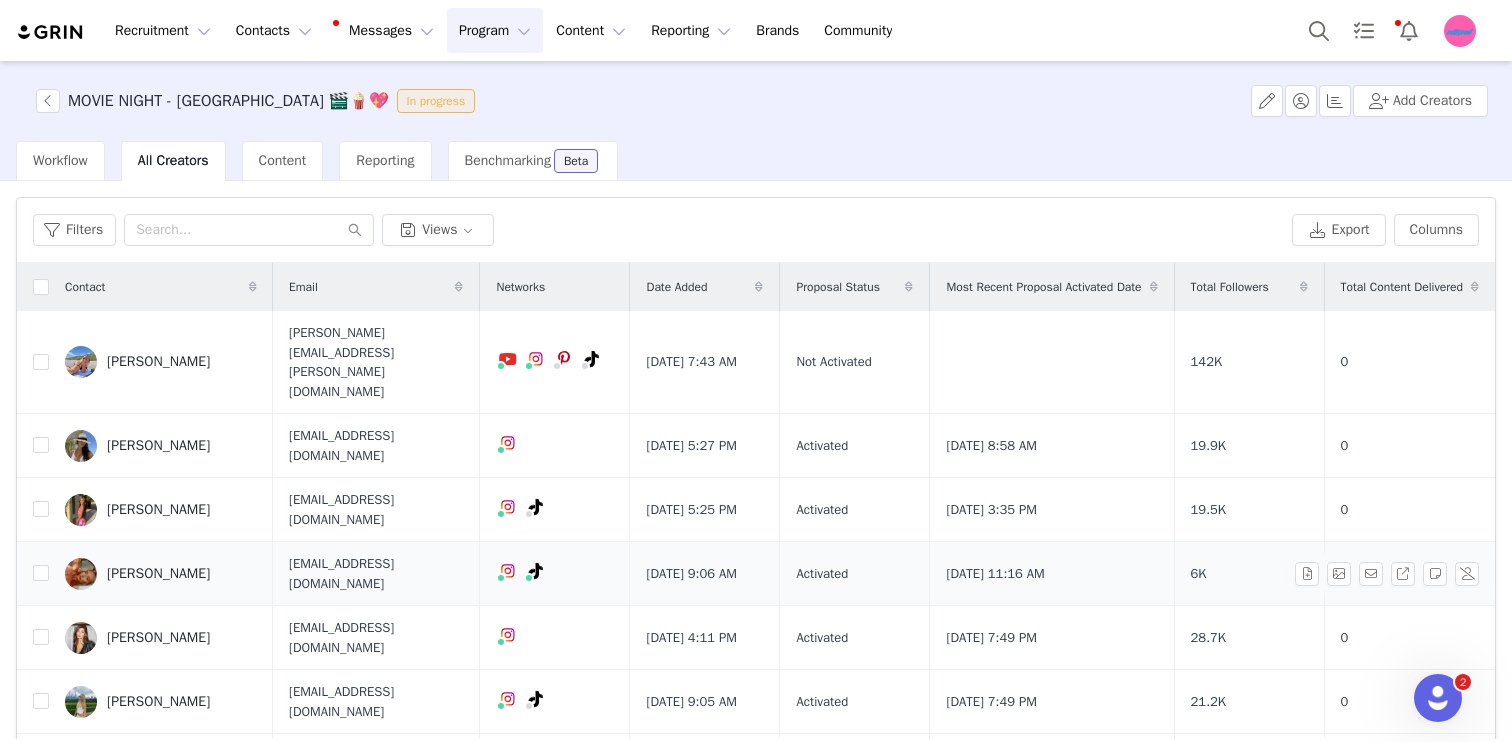 click on "laurenwebster404@icloud.com" at bounding box center [376, 573] 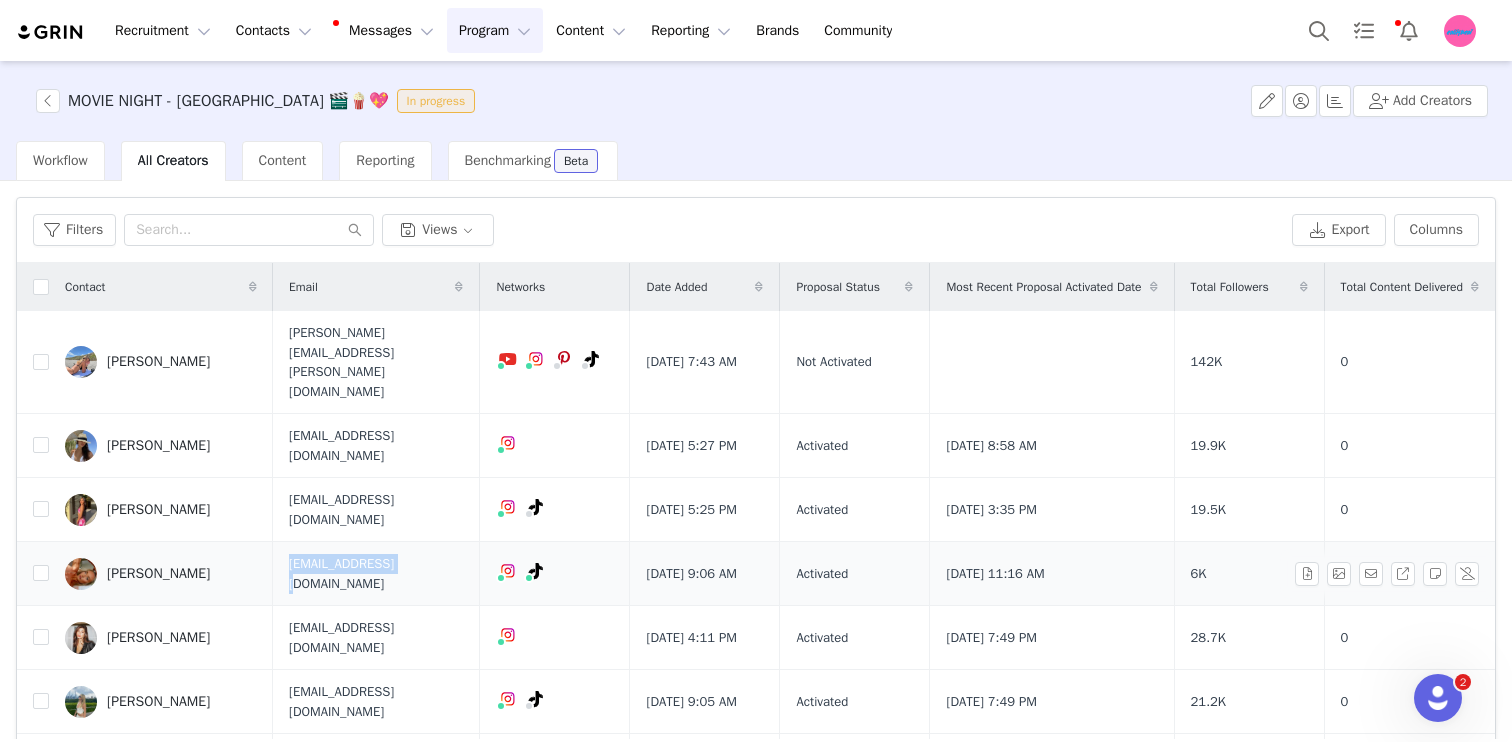 click on "laurenwebster404@icloud.com" at bounding box center (376, 573) 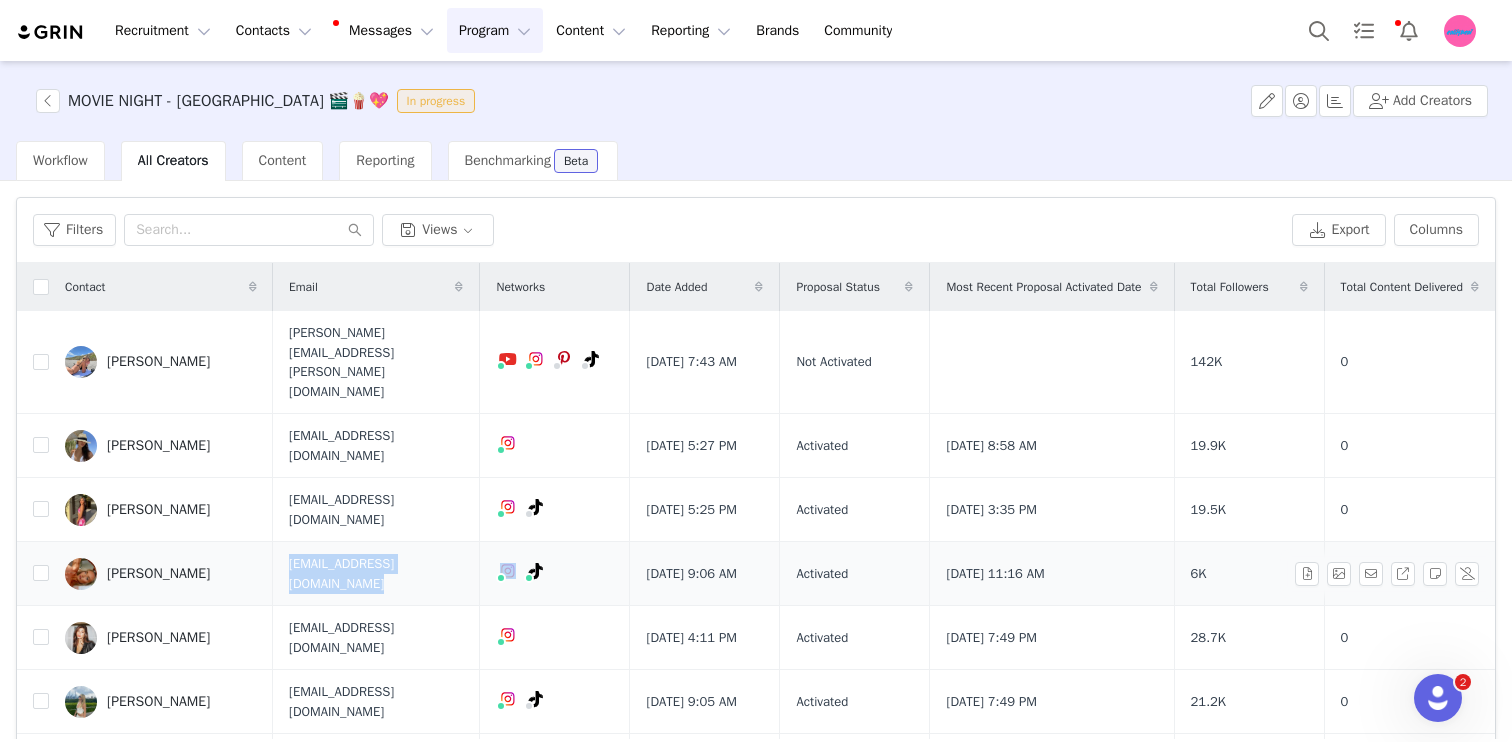 click on "laurenwebster404@icloud.com" at bounding box center [376, 573] 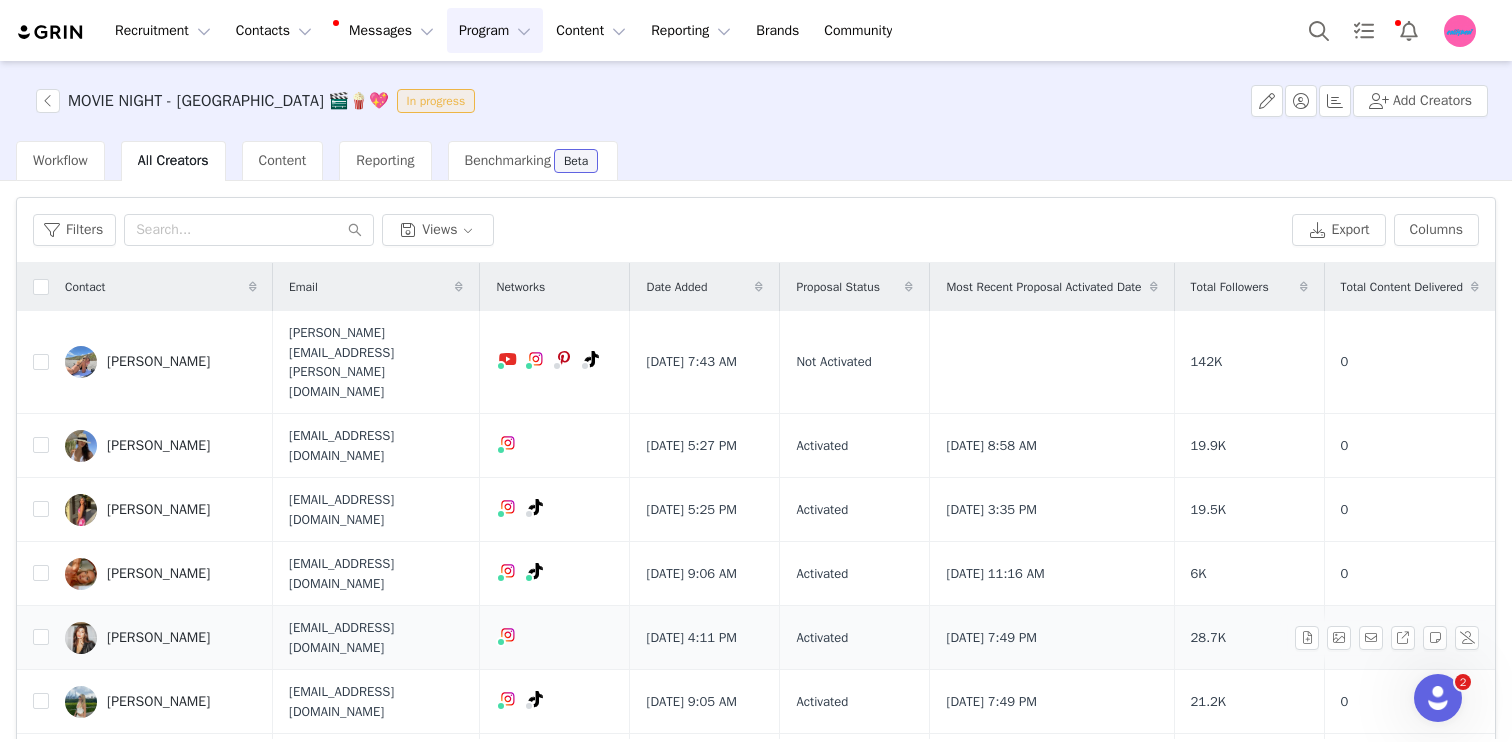 click on "rachelg8866@gmail.com" at bounding box center (376, 637) 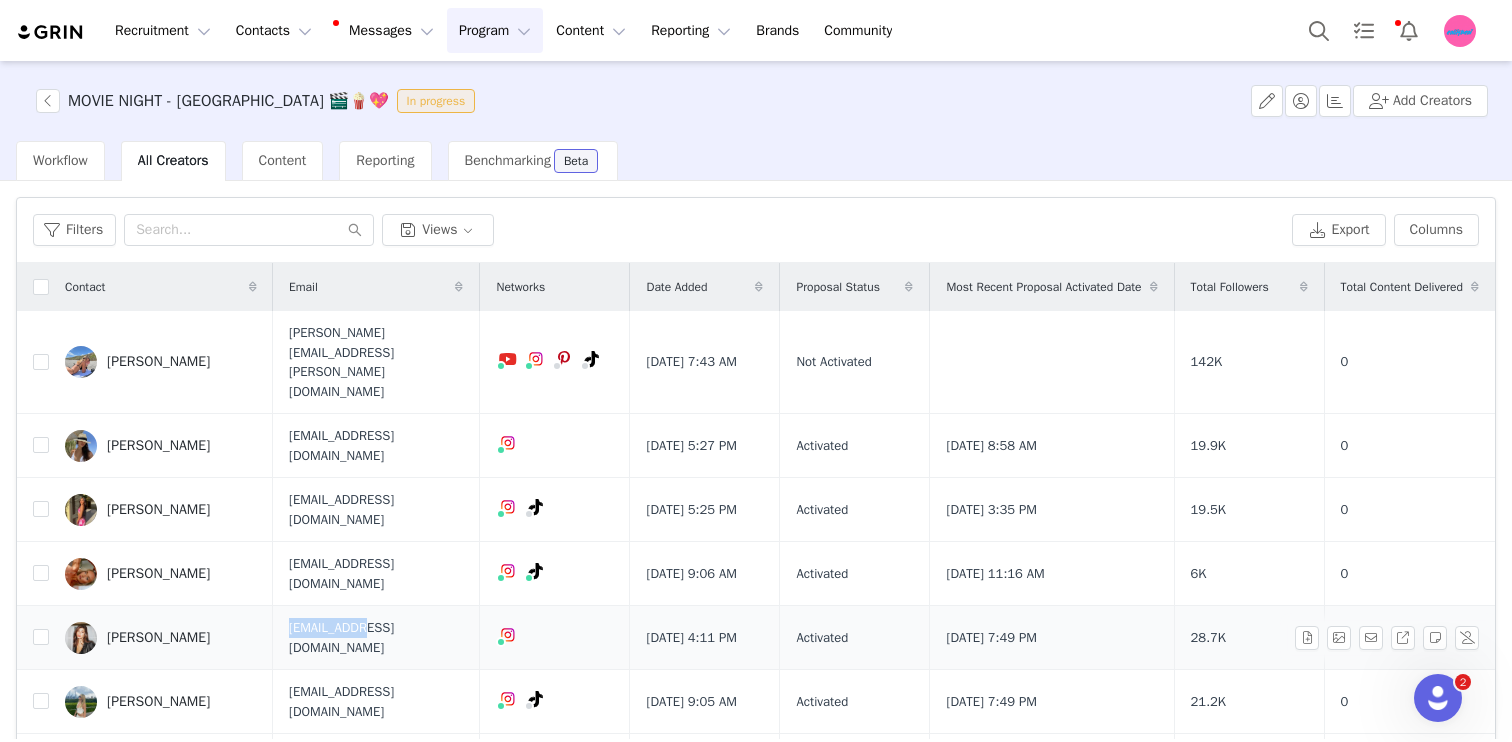 click on "rachelg8866@gmail.com" at bounding box center [376, 637] 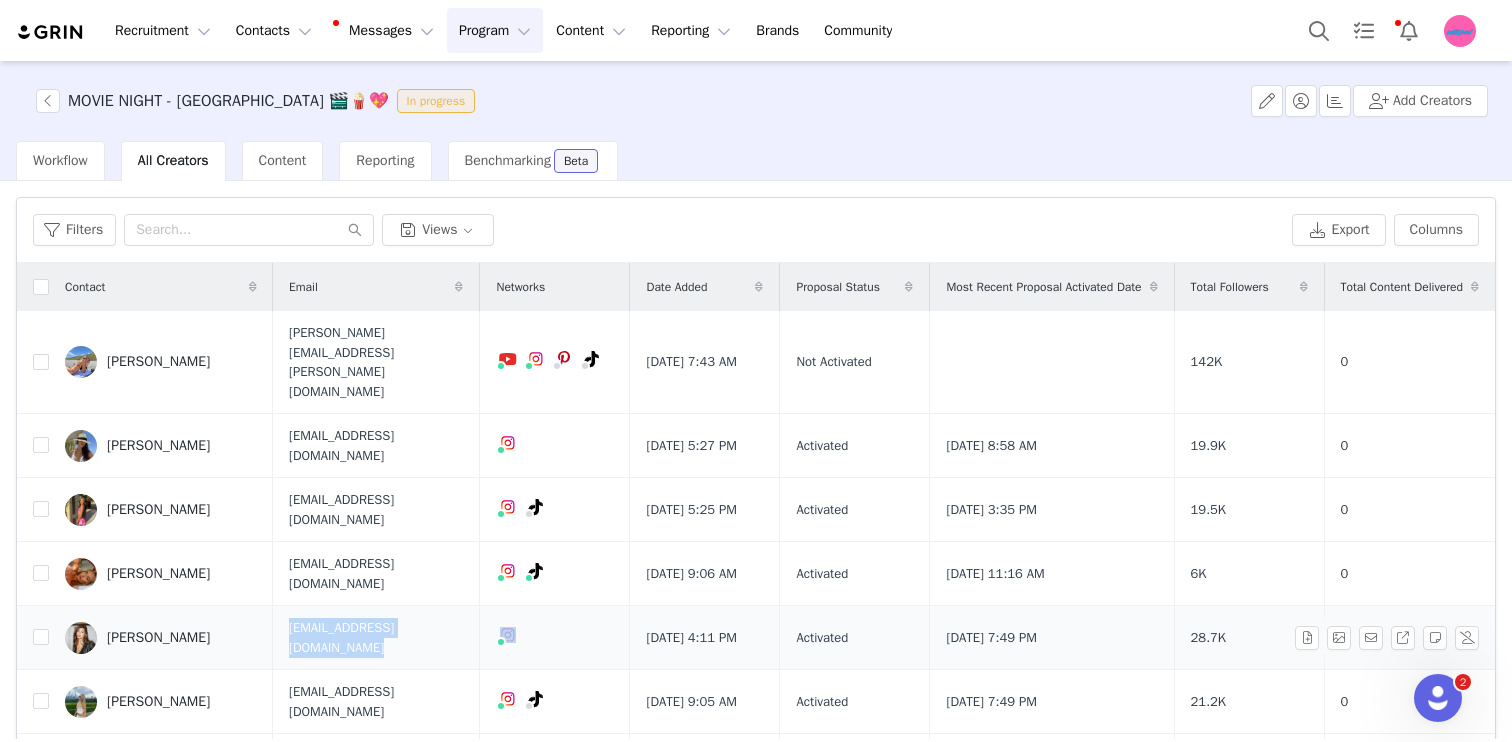click on "rachelg8866@gmail.com" at bounding box center (376, 637) 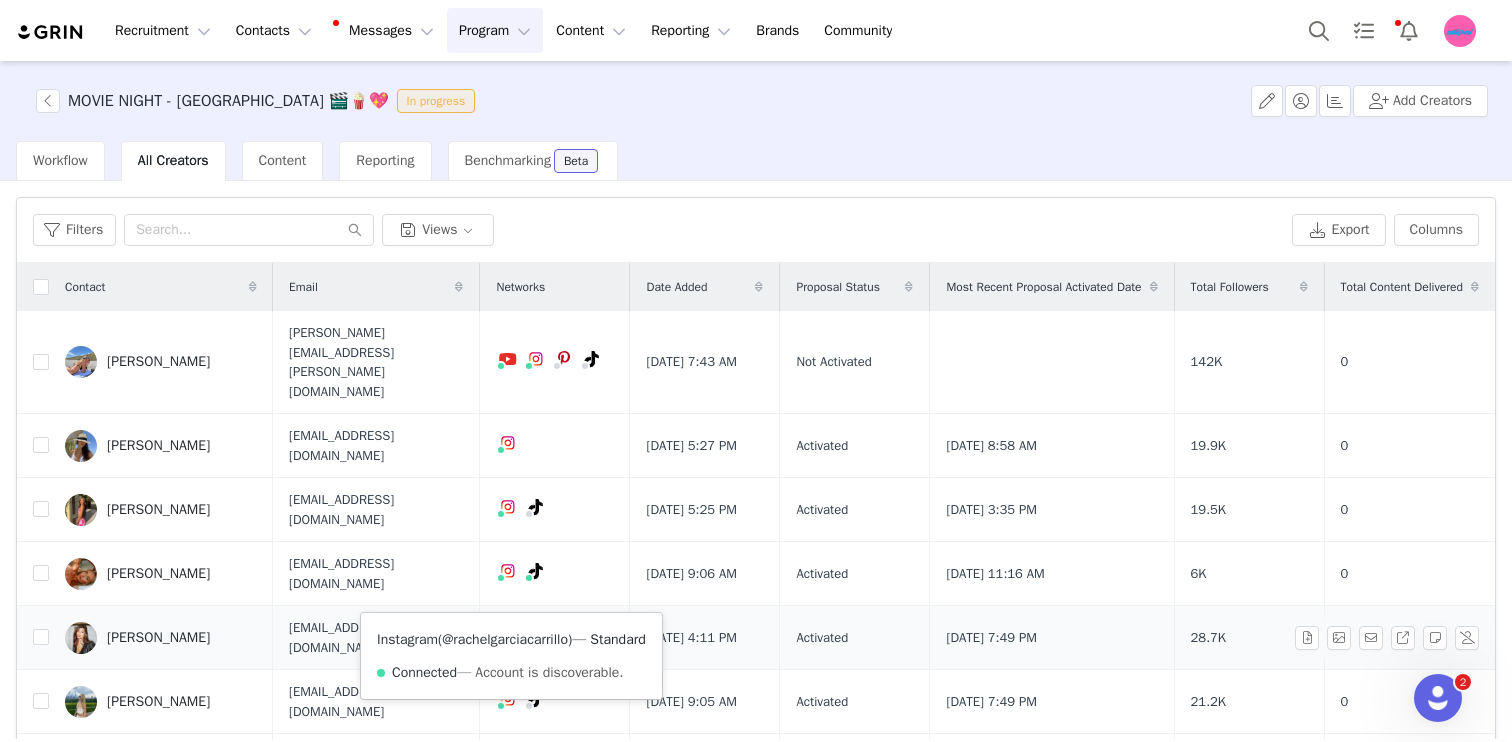 click on "@rachelgarciacarrillo" at bounding box center (505, 639) 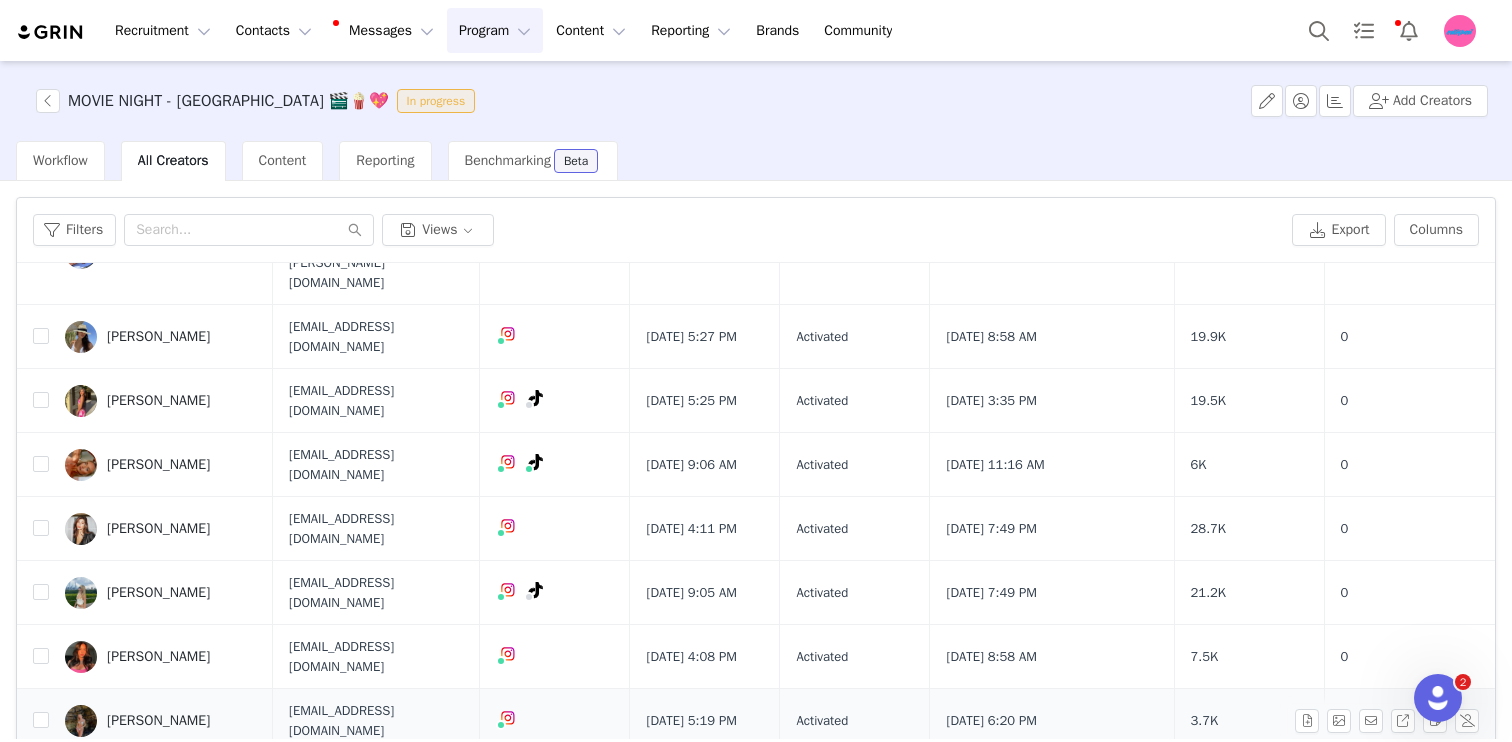 scroll, scrollTop: 54, scrollLeft: 0, axis: vertical 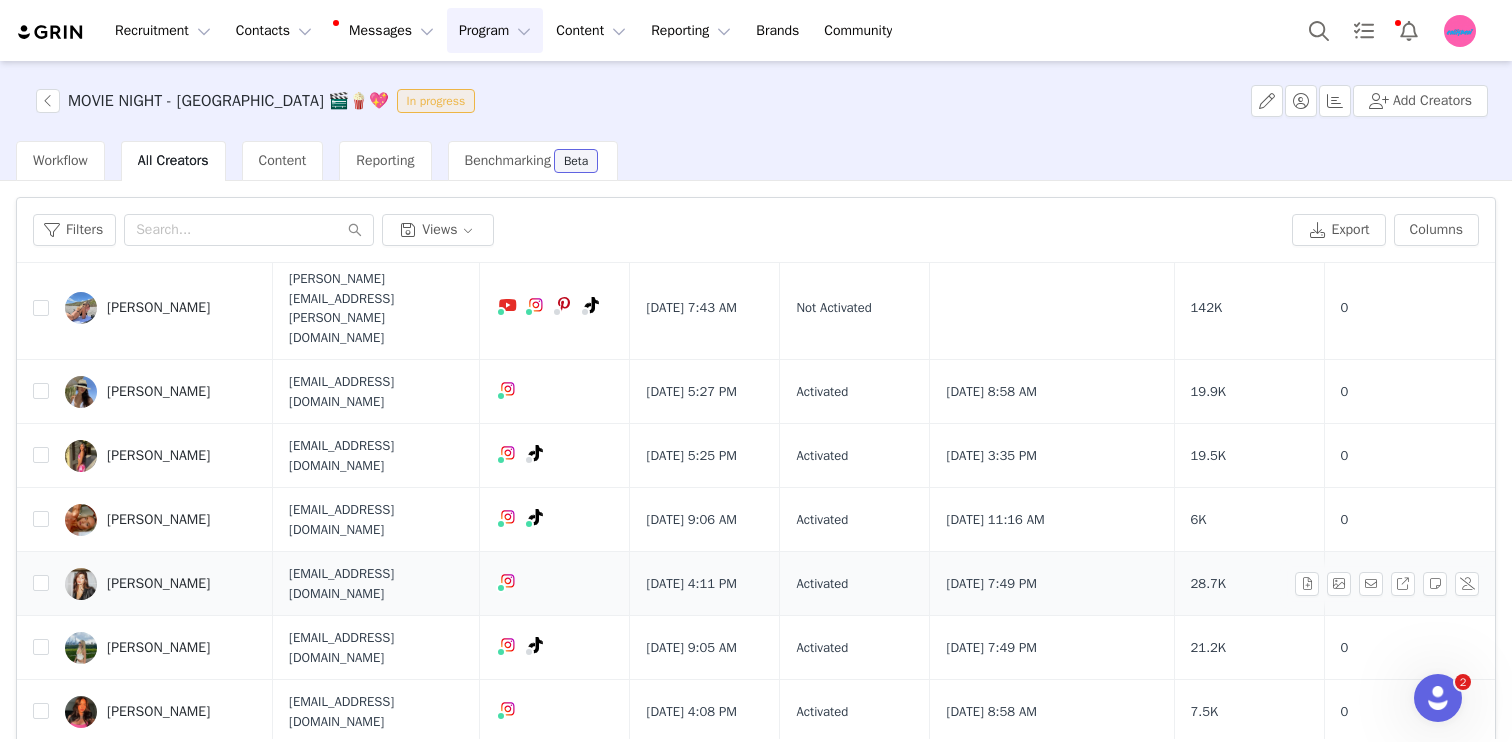click on "rachelg8866@gmail.com" at bounding box center (376, 583) 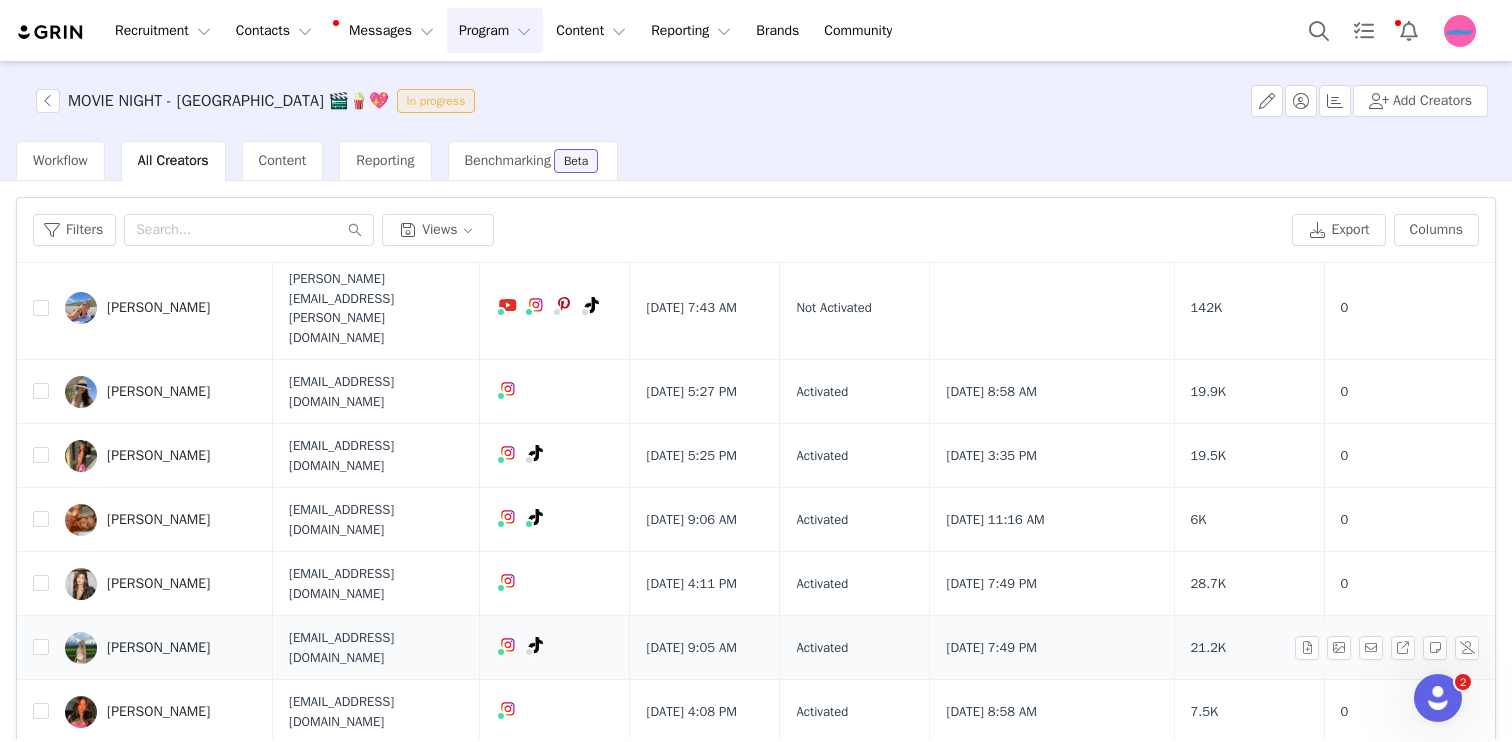 click on "juliajaynelane@gmail.com" at bounding box center (376, 647) 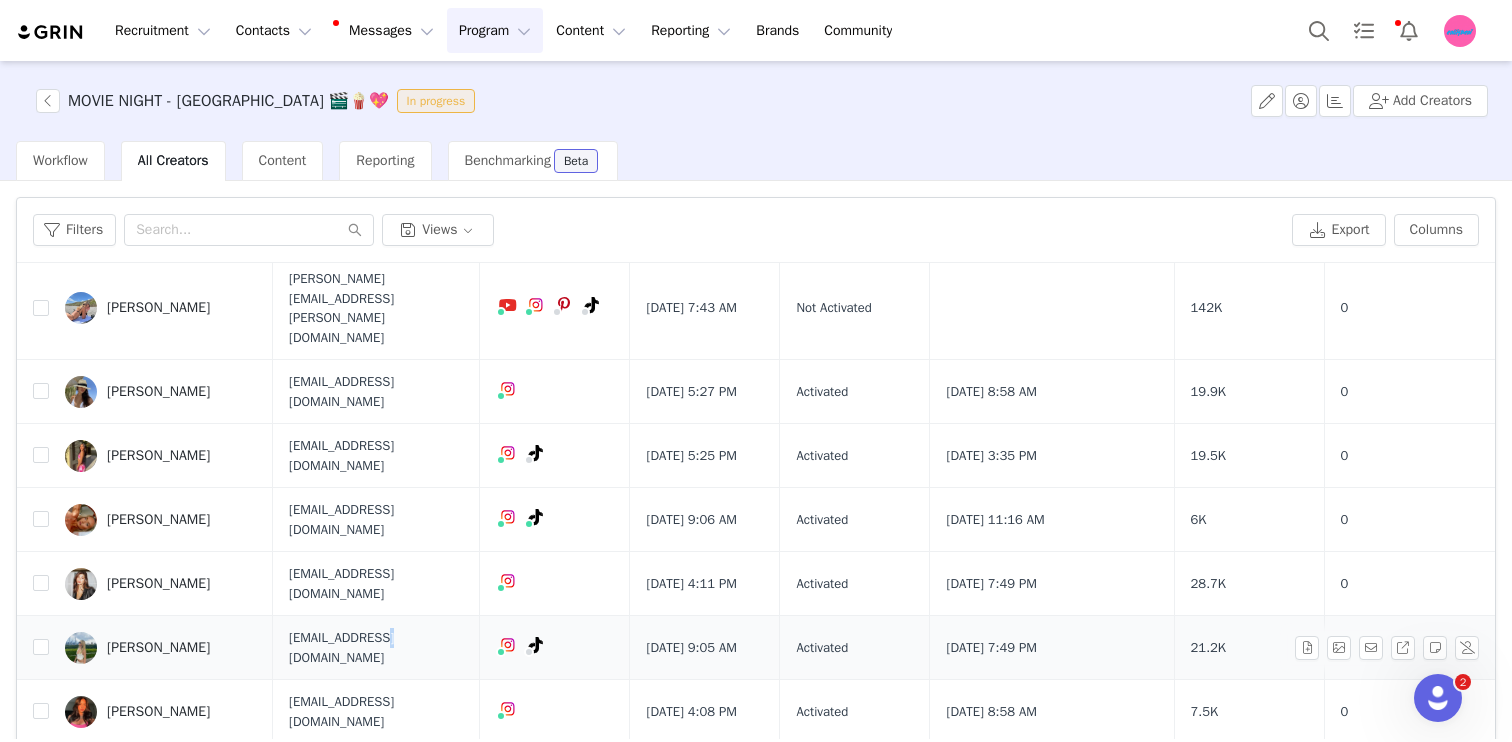 click on "juliajaynelane@gmail.com" at bounding box center (376, 647) 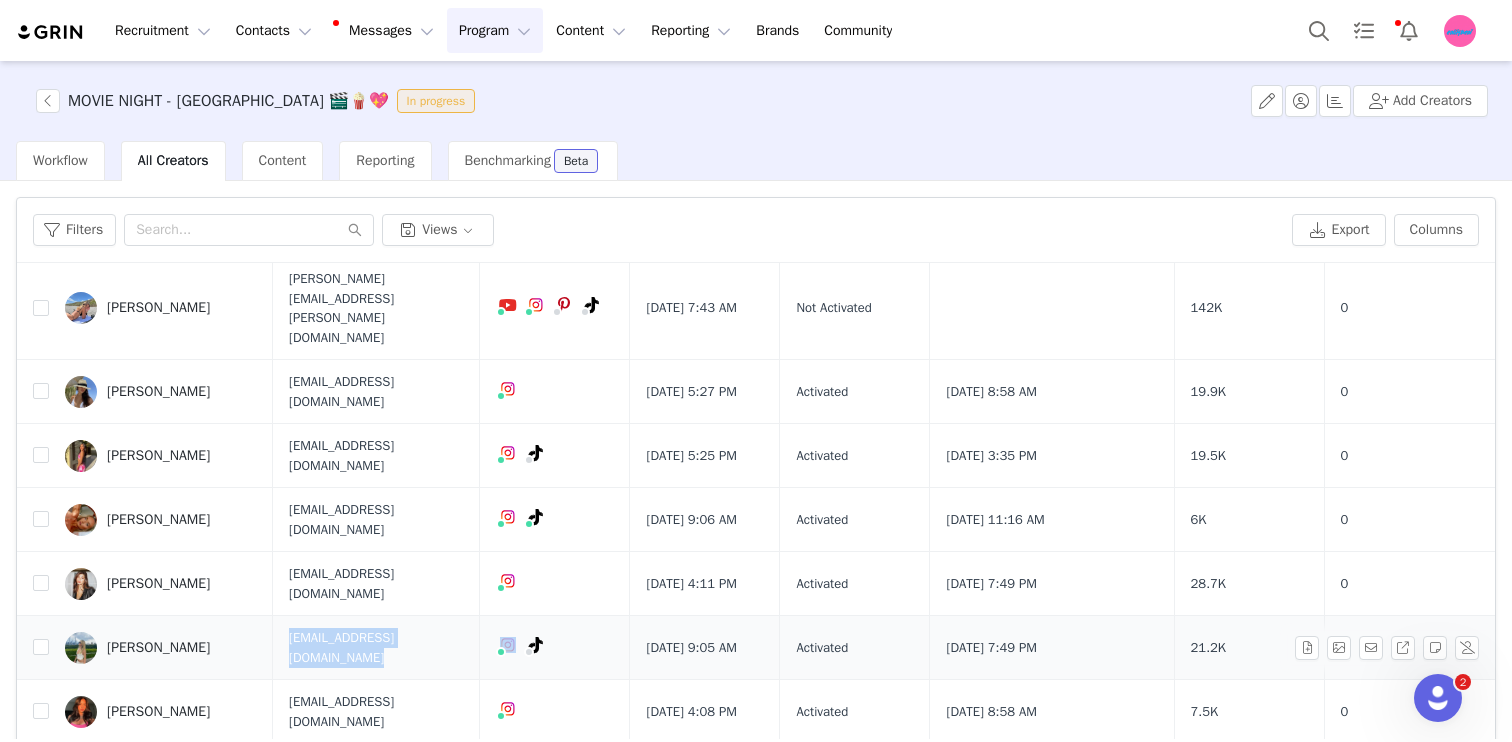 click on "juliajaynelane@gmail.com" at bounding box center [376, 647] 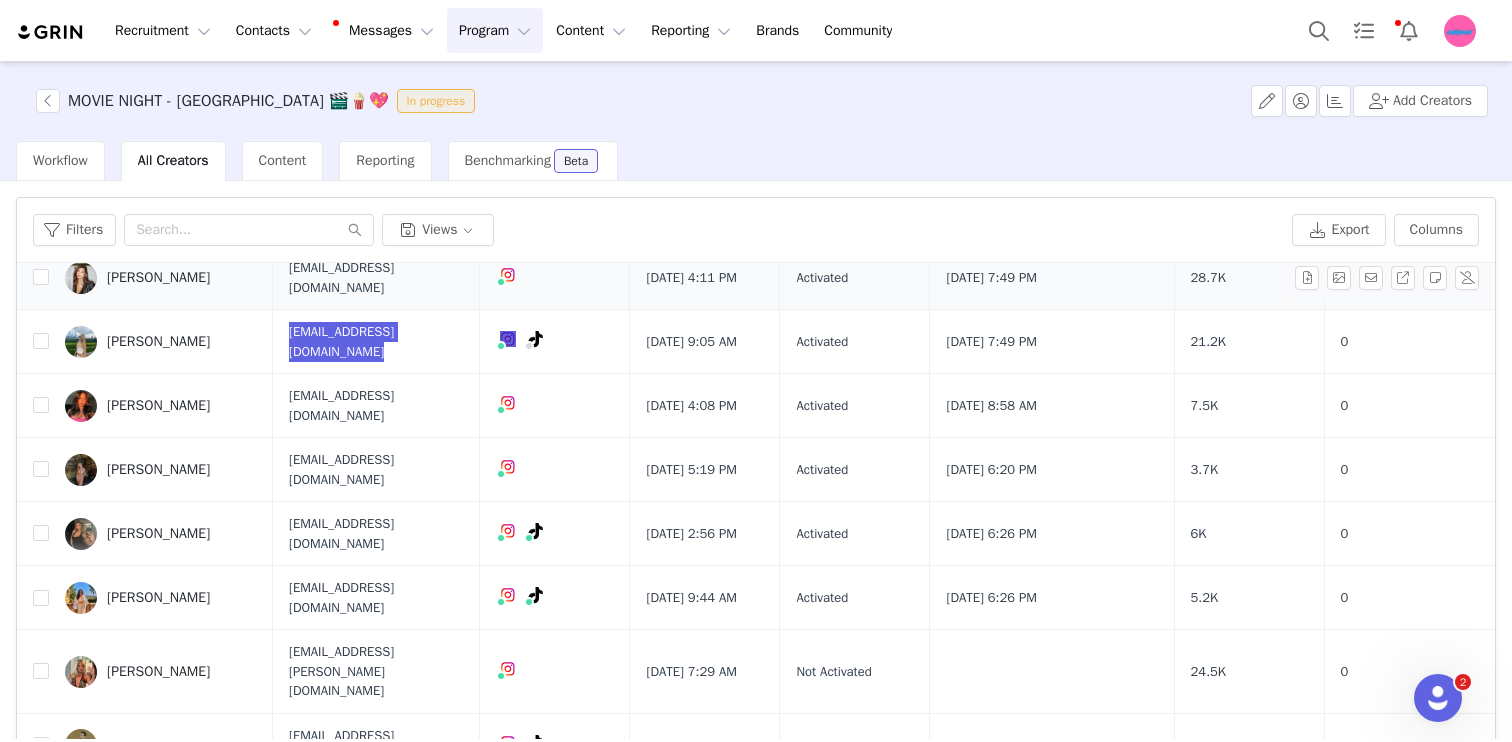 scroll, scrollTop: 358, scrollLeft: 0, axis: vertical 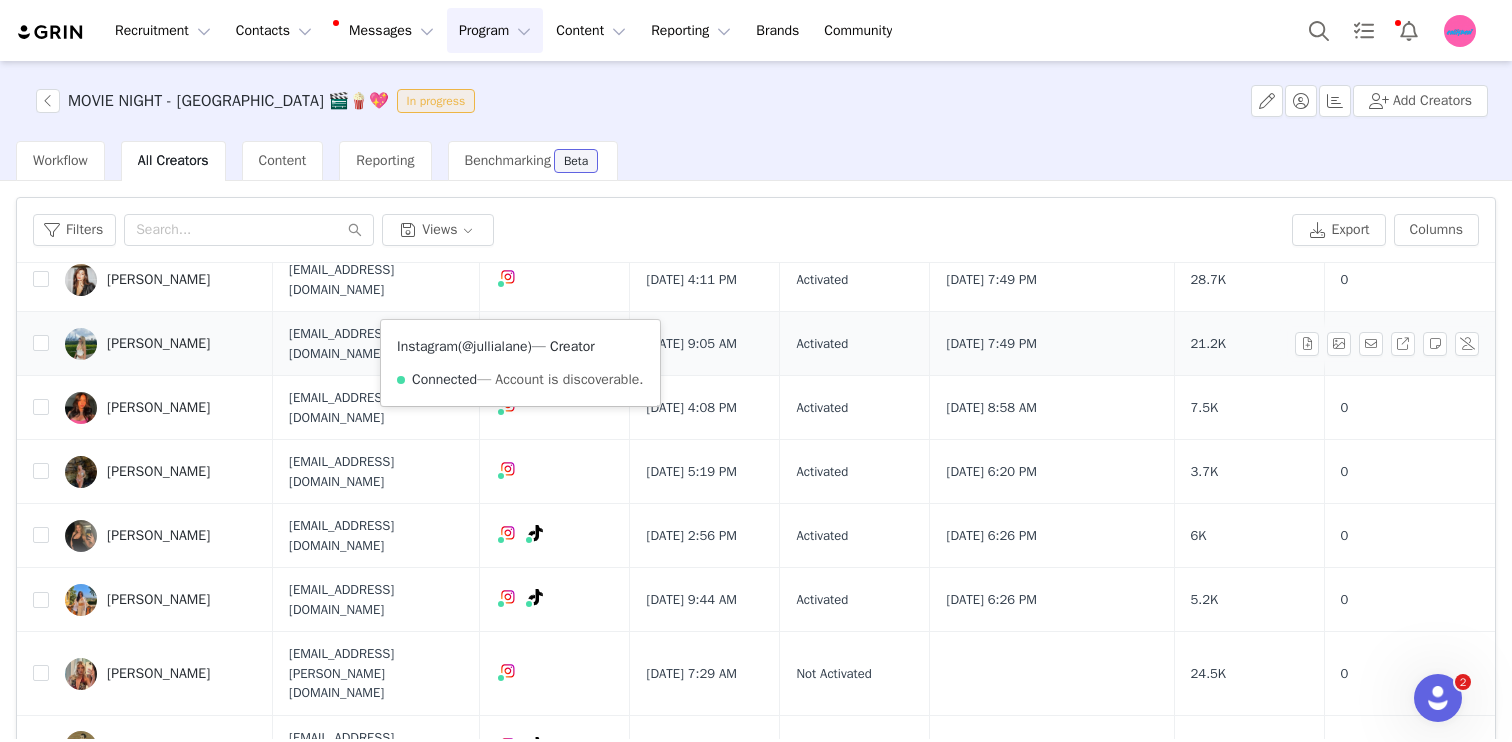 click on "@jullialane" at bounding box center (494, 346) 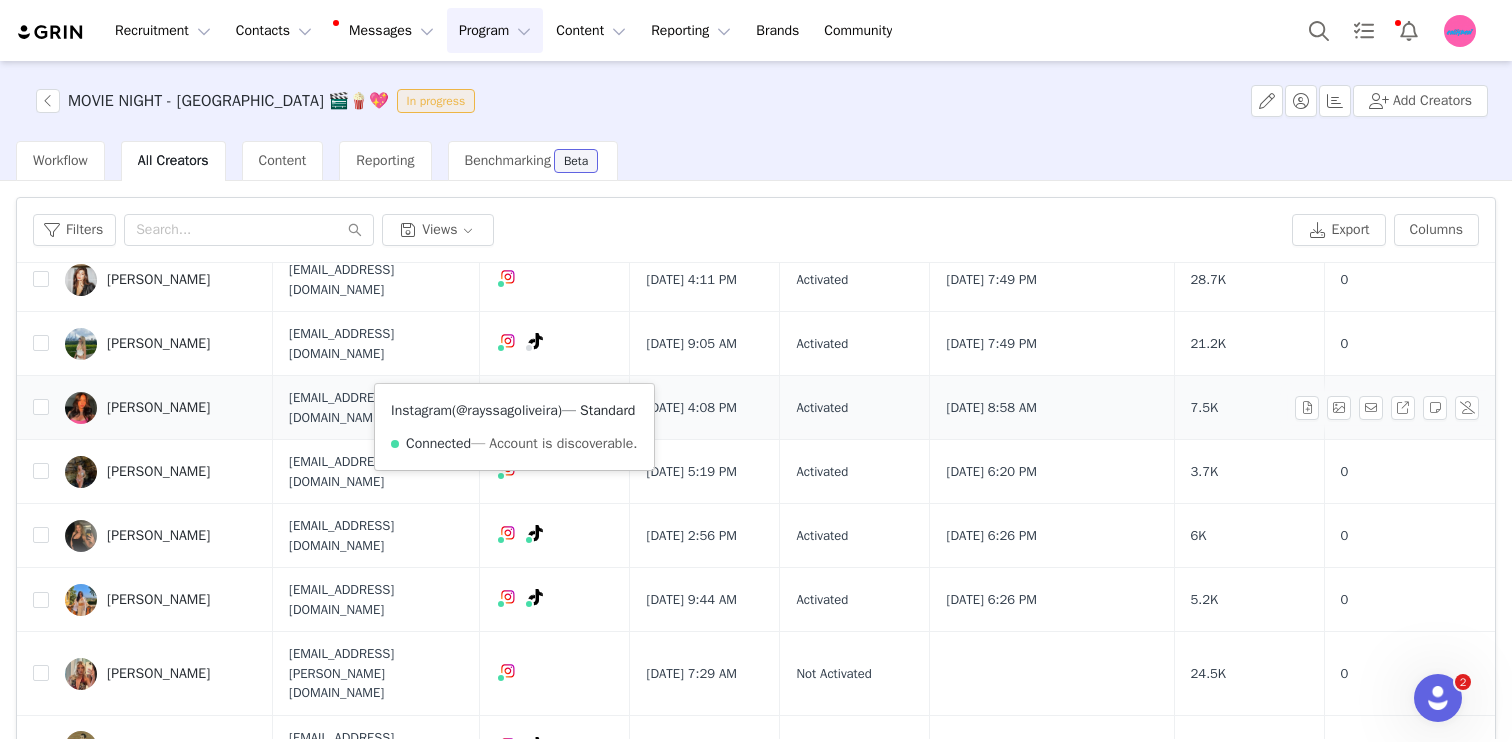 click on "@rayssagoliveira" at bounding box center [507, 410] 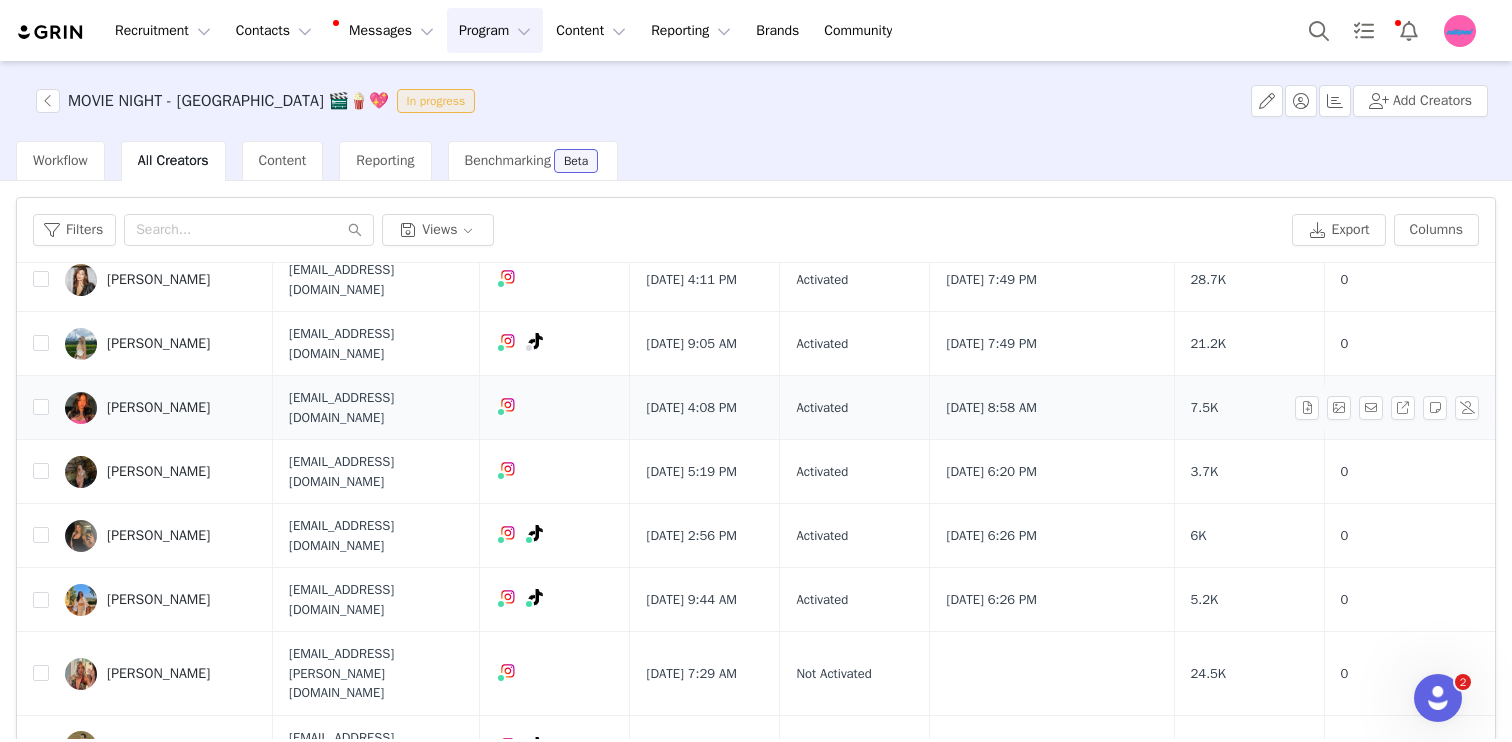 click on "rayssa28oliveira@gmail.com" at bounding box center (376, 408) 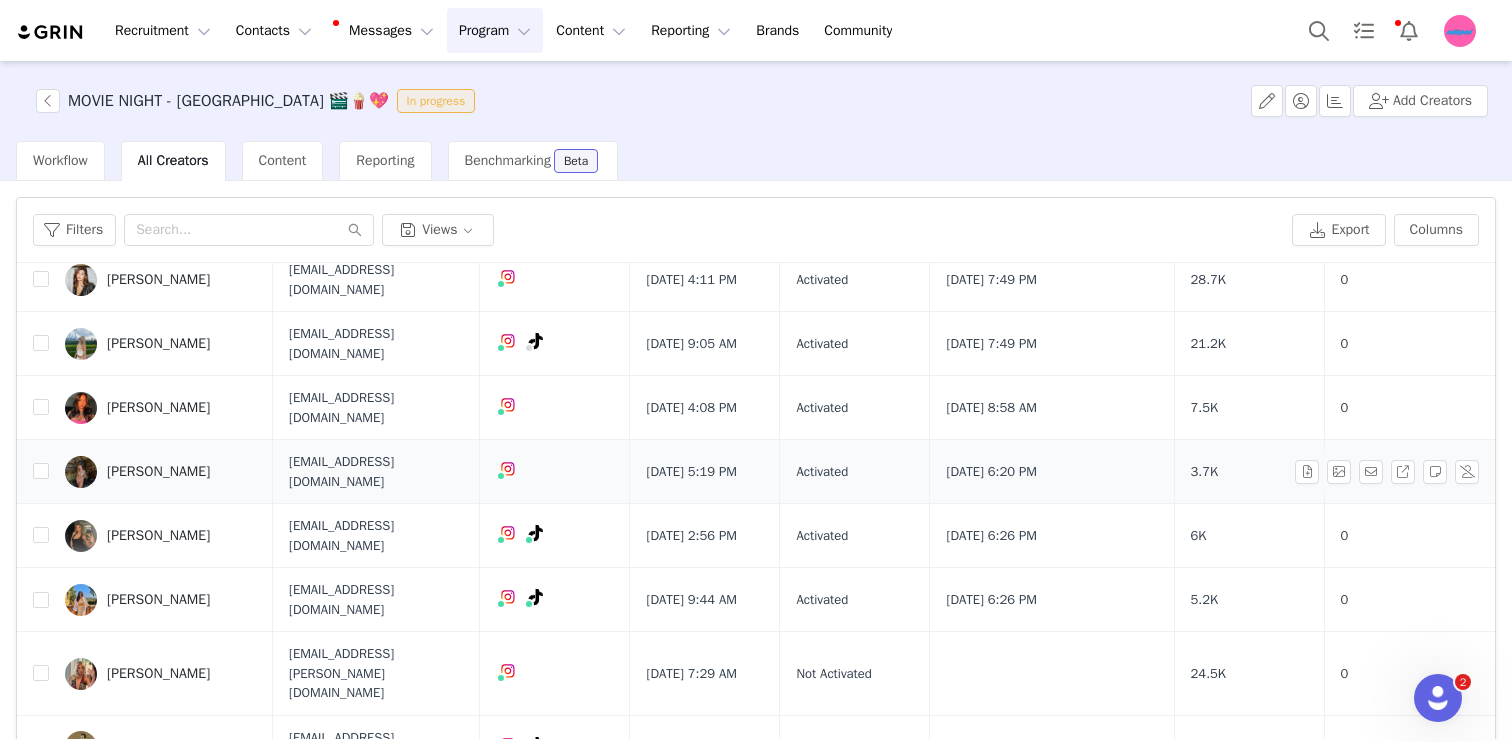 click on "claireleonard05@gmail.com" at bounding box center (376, 471) 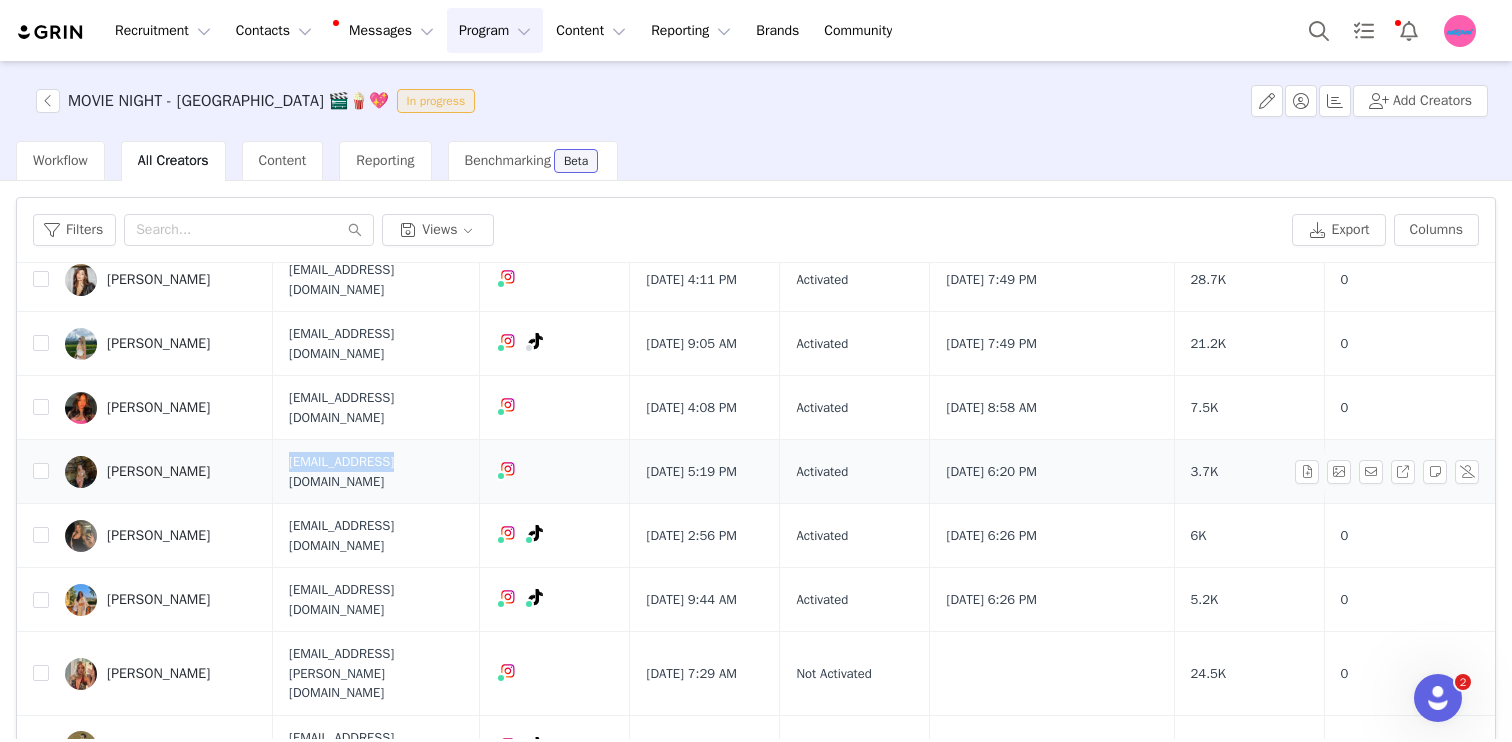 click on "claireleonard05@gmail.com" at bounding box center [376, 471] 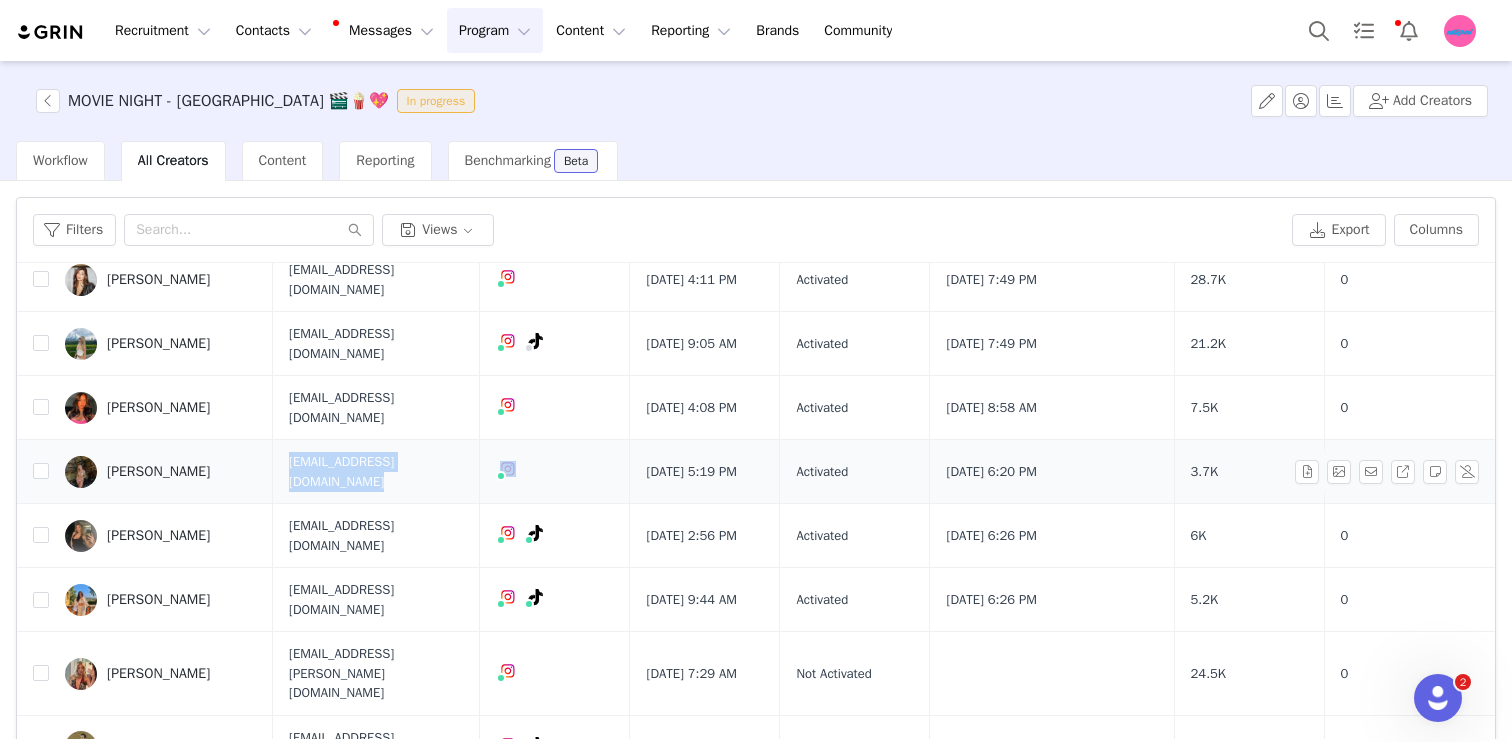 click on "claireleonard05@gmail.com" at bounding box center [376, 471] 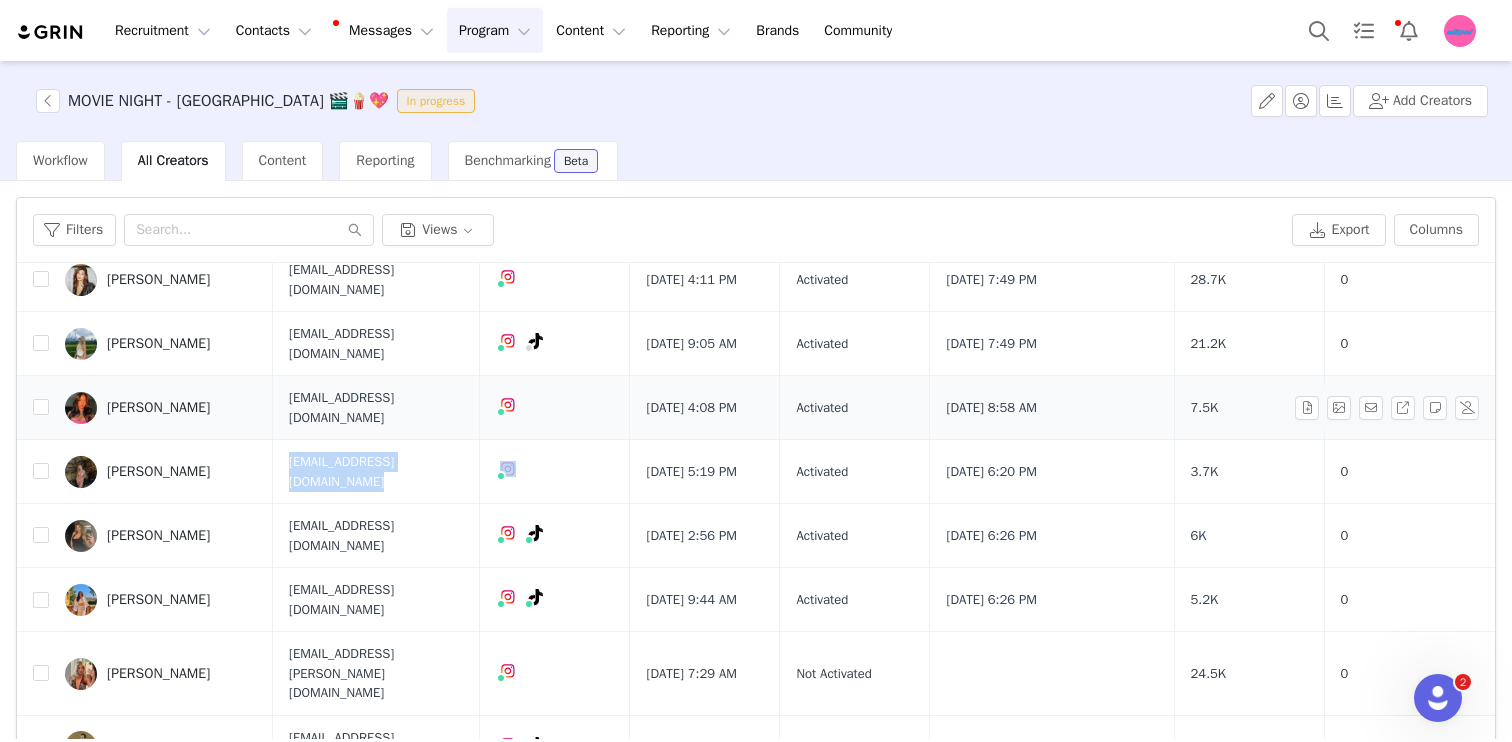 click on "rayssa28oliveira@gmail.com" at bounding box center (376, 407) 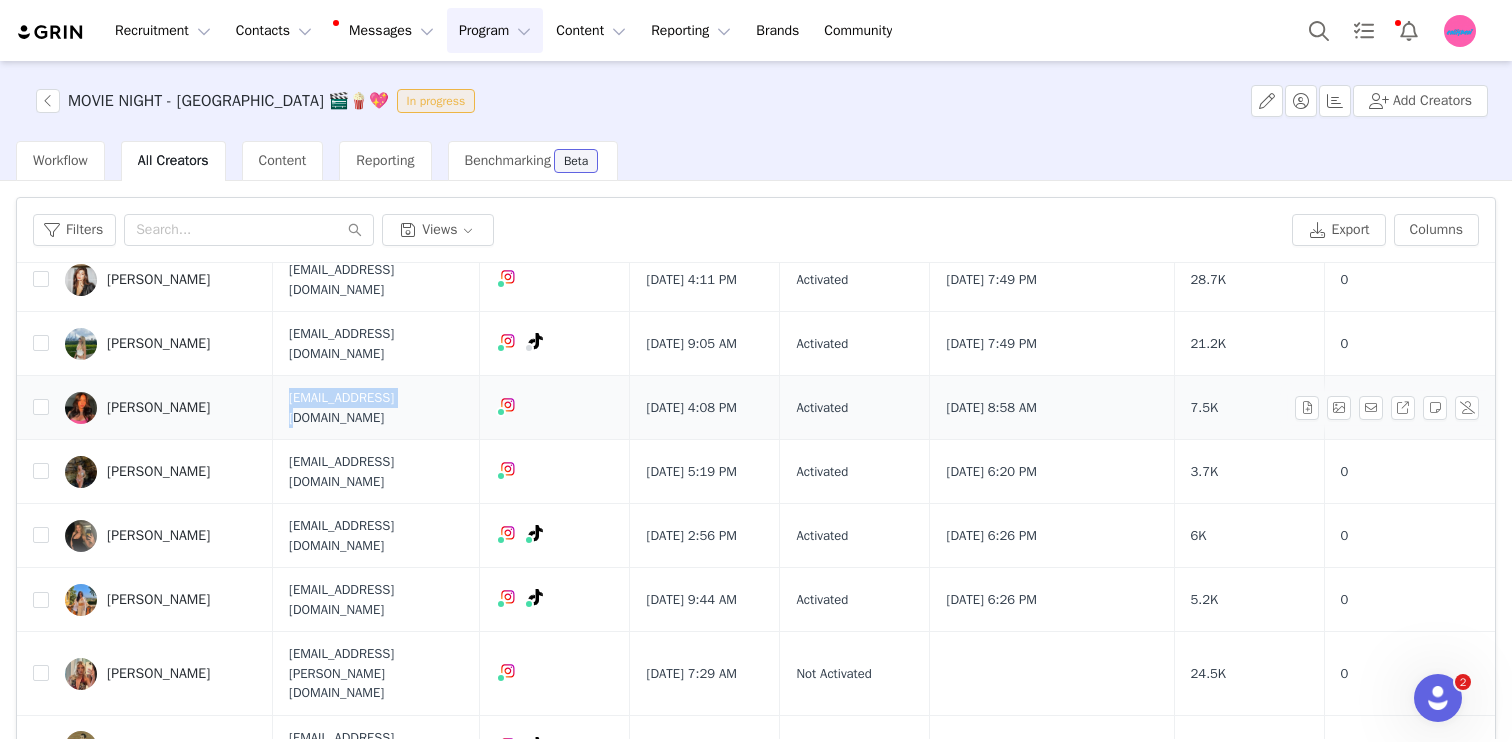 click on "rayssa28oliveira@gmail.com" at bounding box center (376, 407) 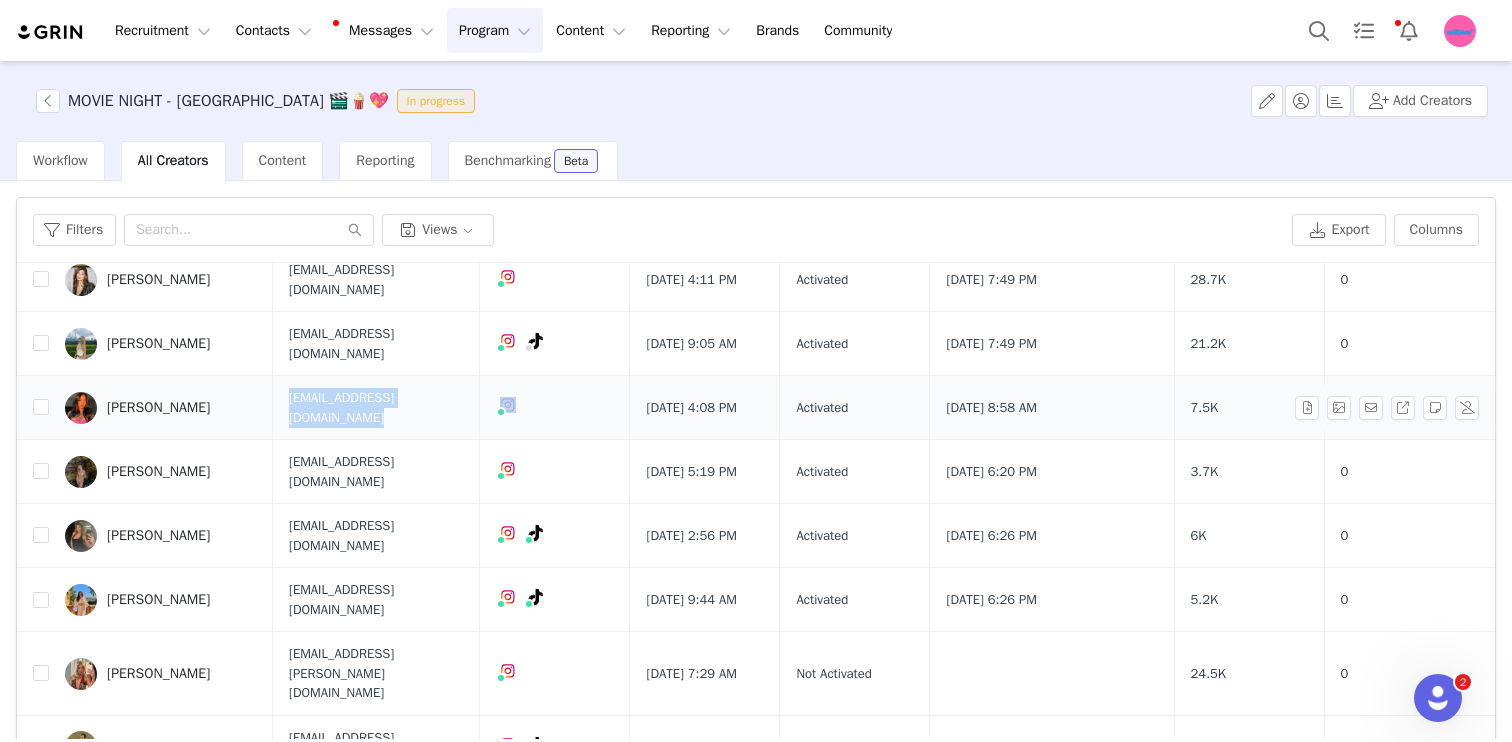 click on "rayssa28oliveira@gmail.com" at bounding box center [376, 407] 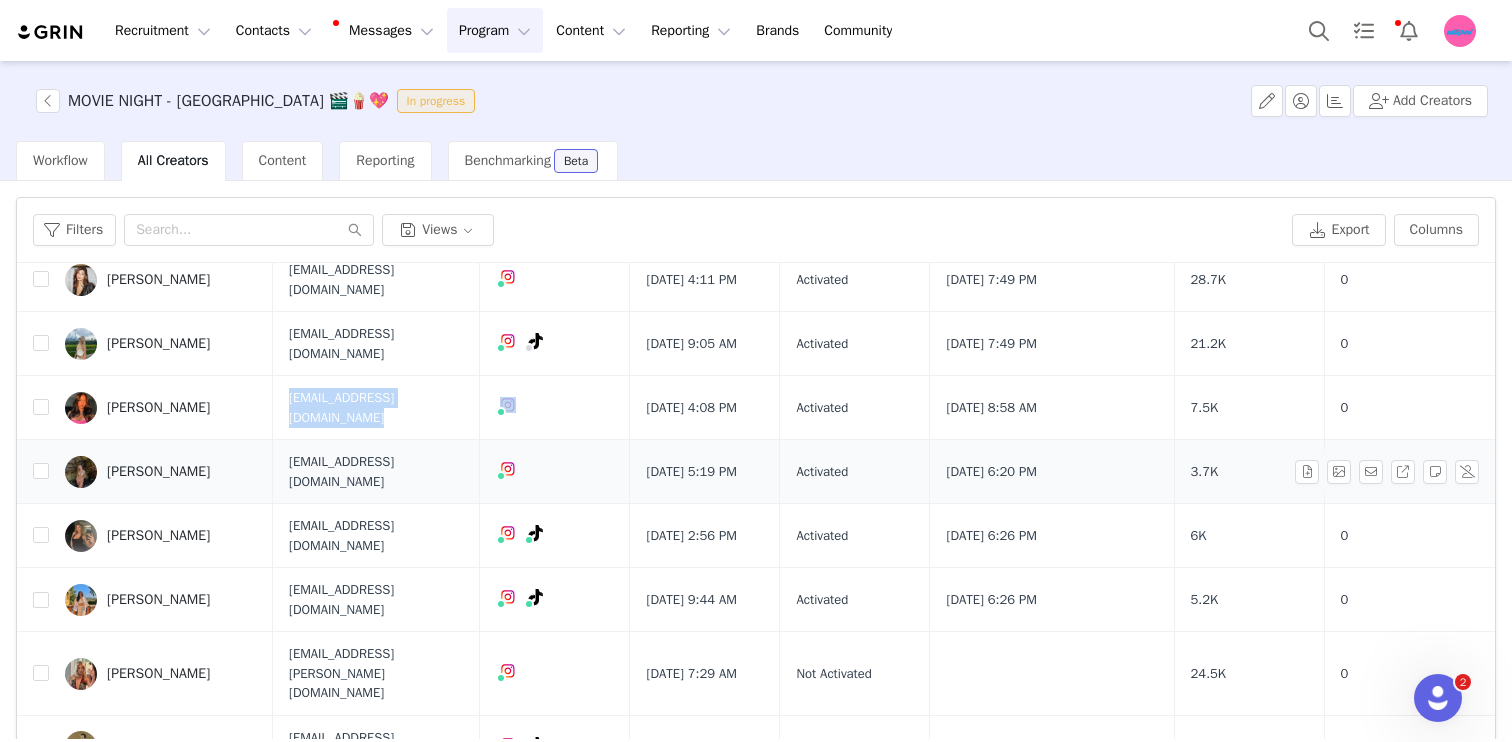 click on "claireleonard05@gmail.com" at bounding box center [376, 471] 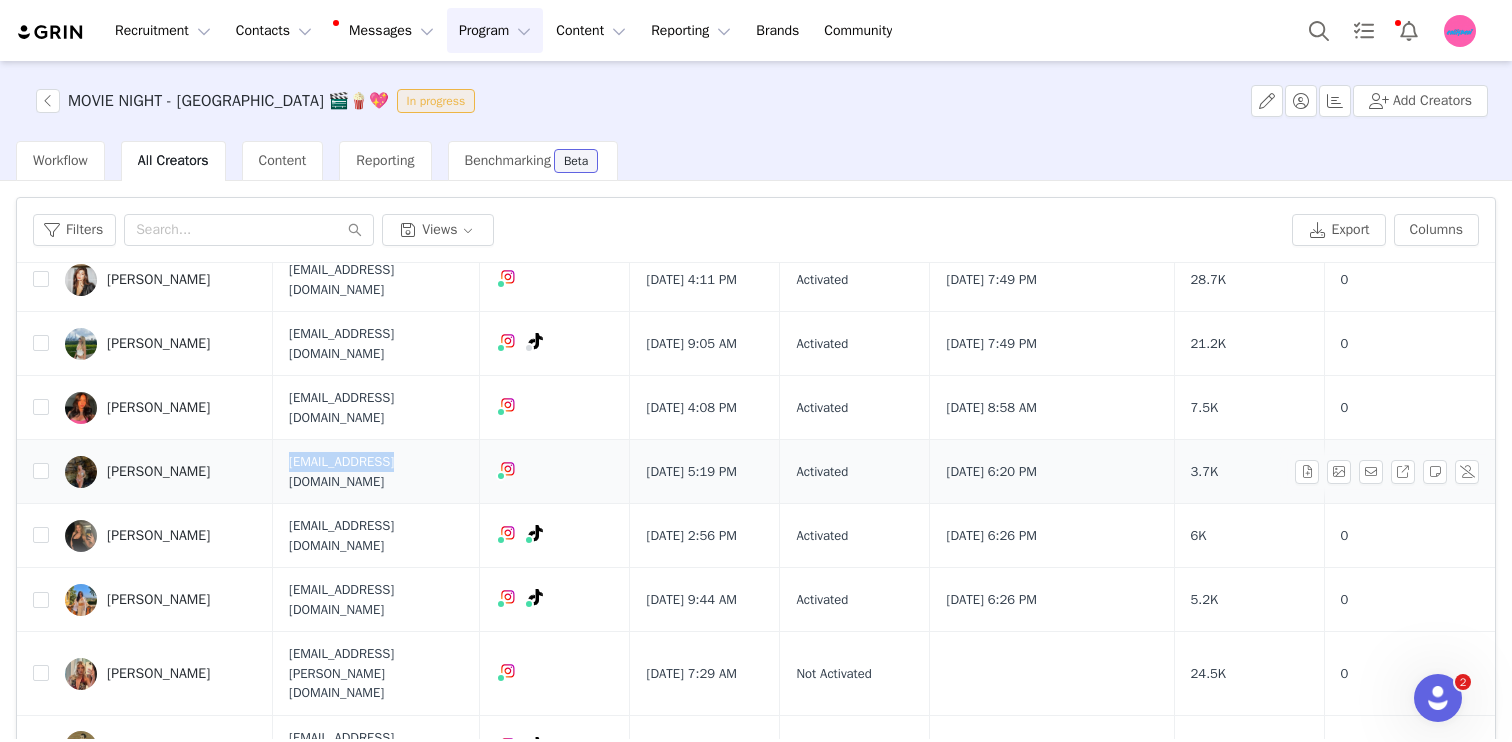 click on "claireleonard05@gmail.com" at bounding box center (376, 471) 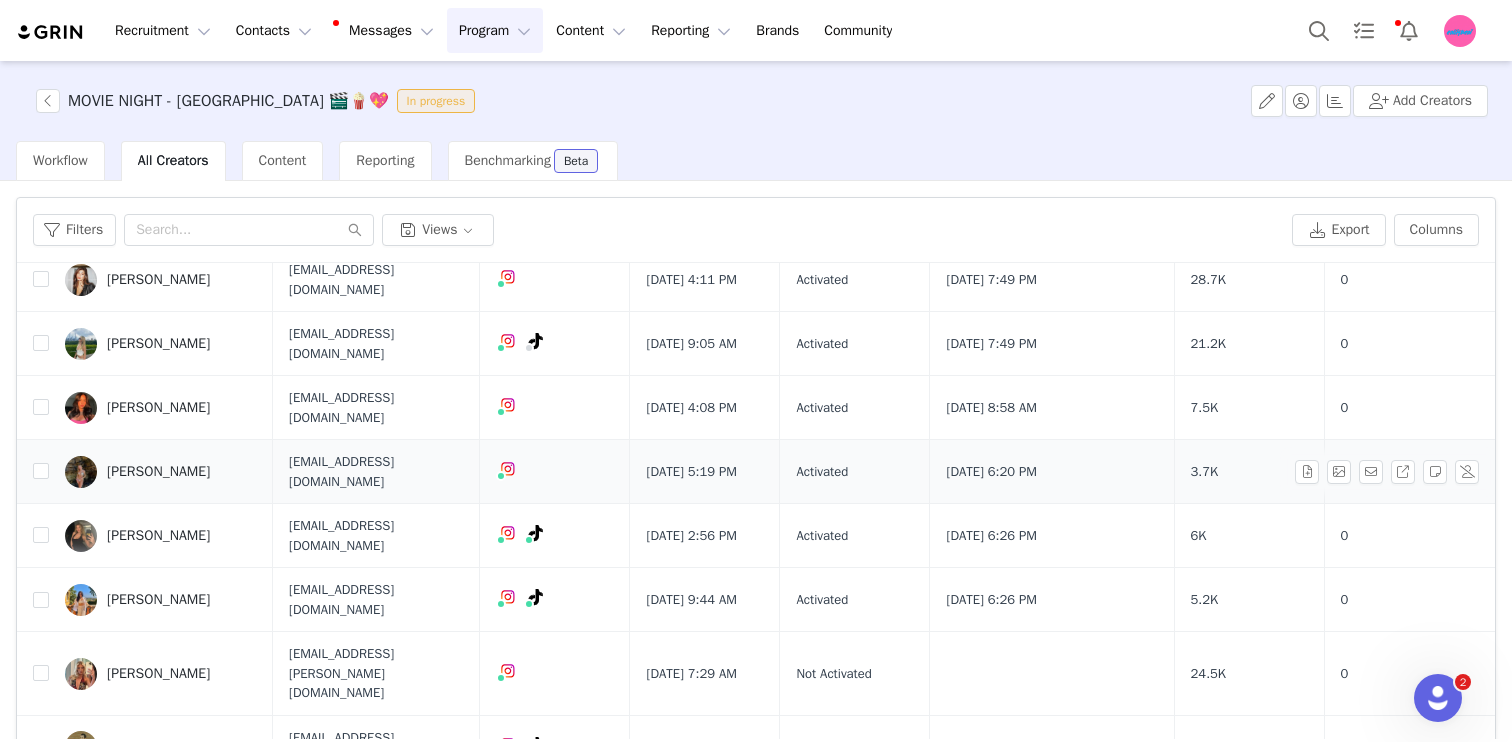 click on "claireleonard05@gmail.com" at bounding box center (376, 471) 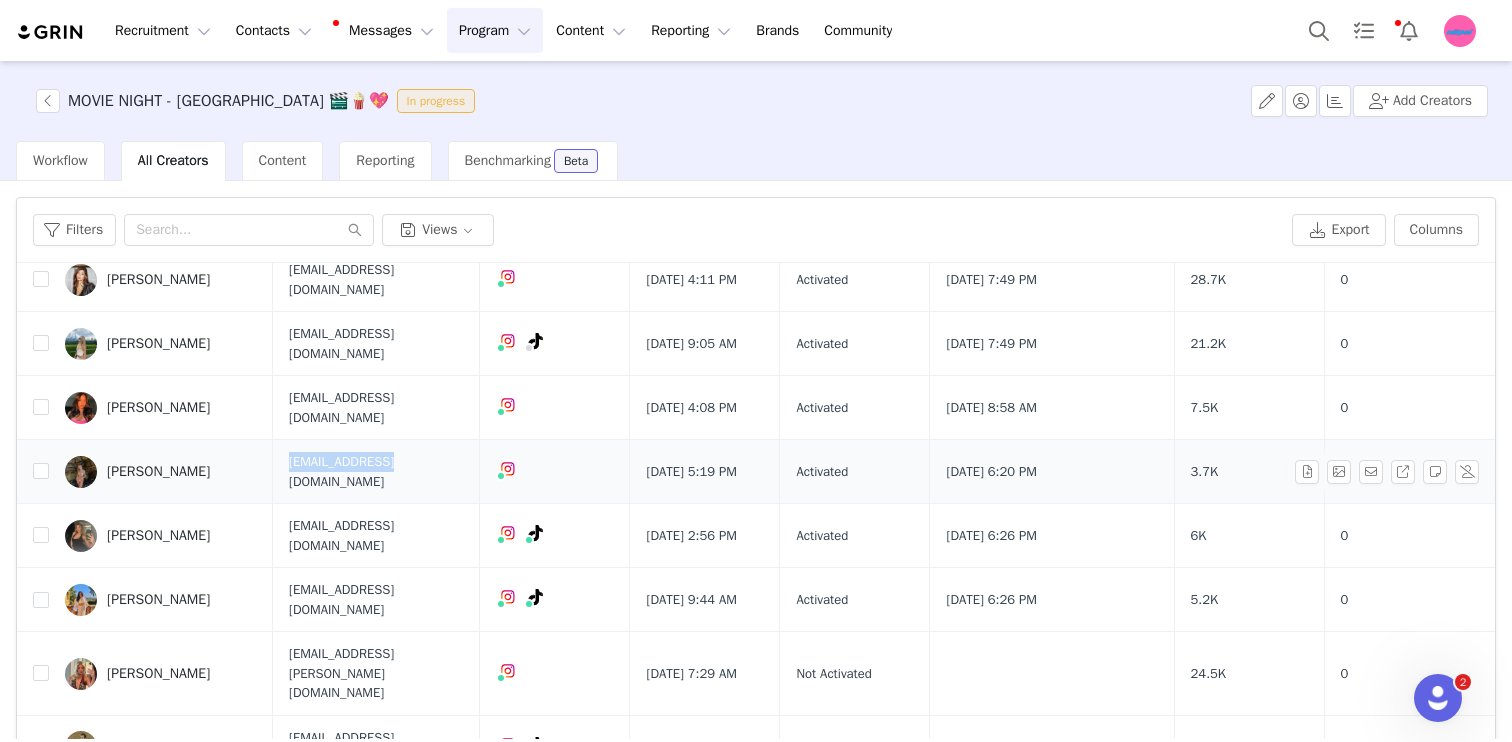 click on "claireleonard05@gmail.com" at bounding box center [376, 471] 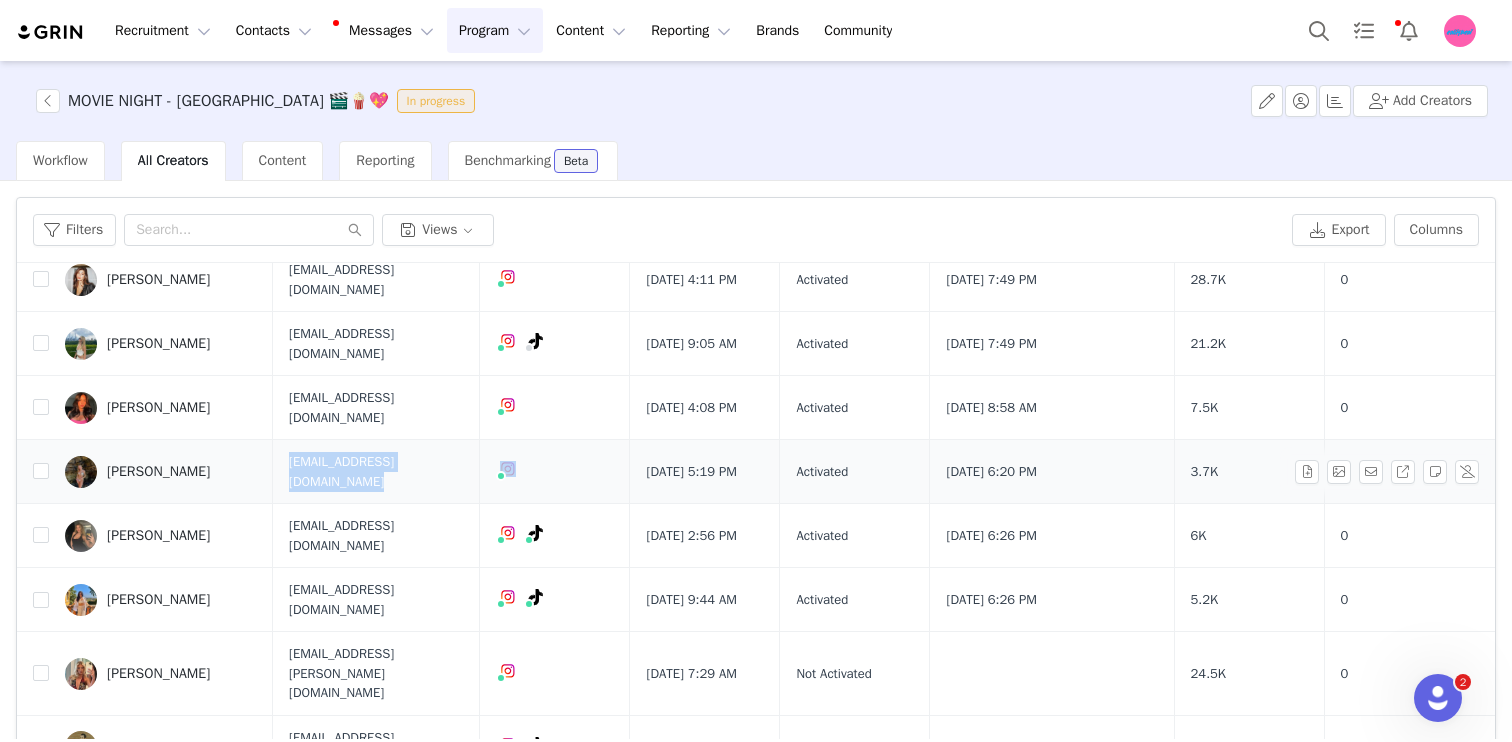 click on "claireleonard05@gmail.com" at bounding box center (376, 471) 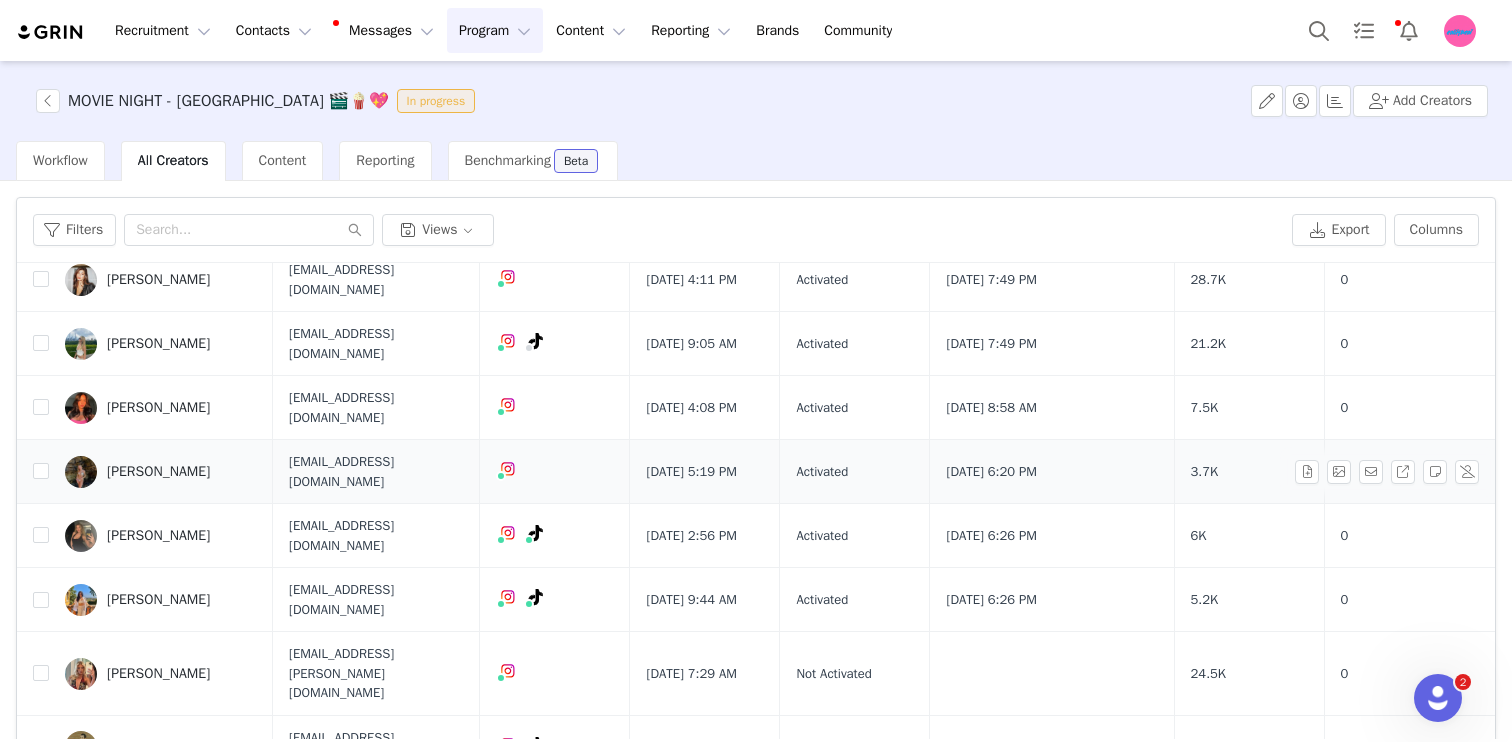 click on "claireleonard05@gmail.com" at bounding box center [376, 472] 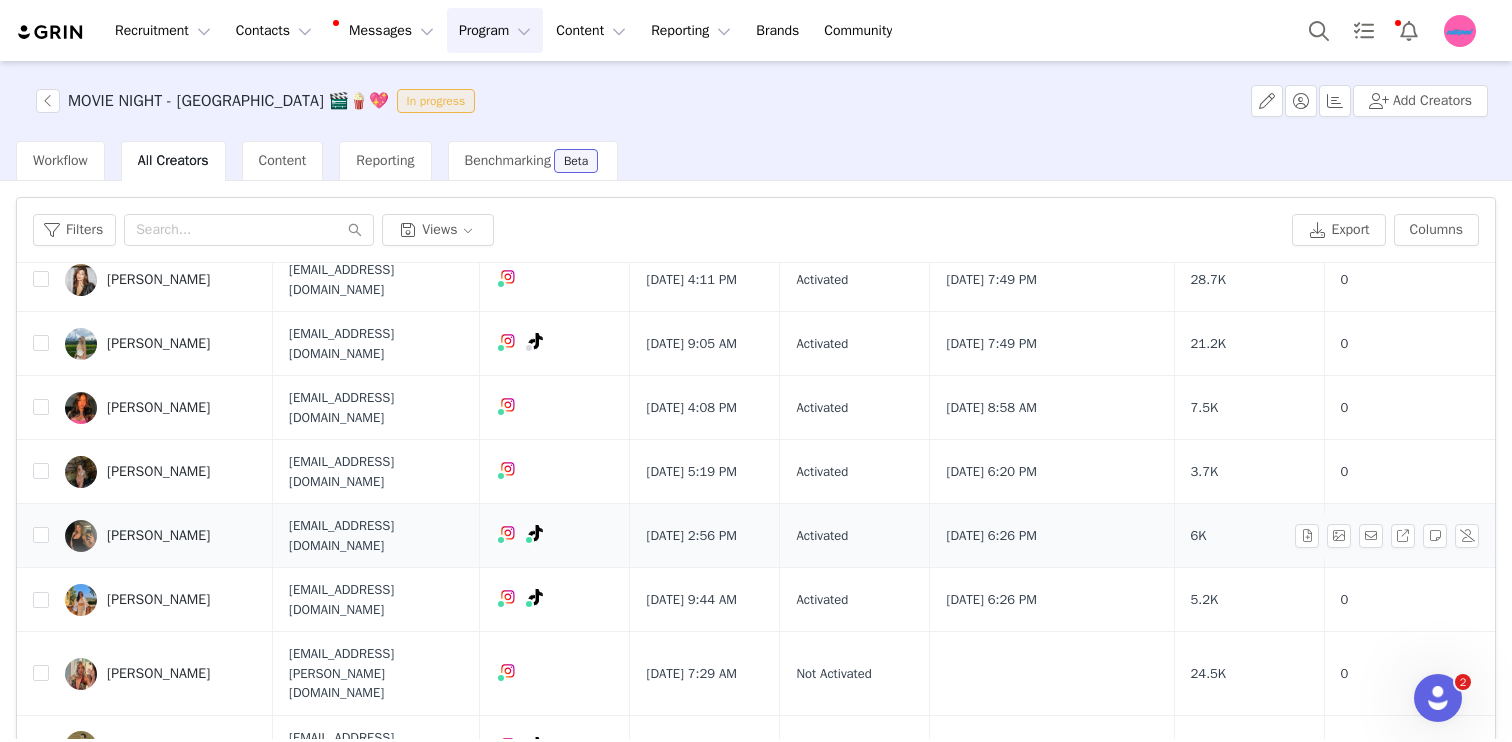 click on "syd.karsch@icloud.com" at bounding box center (376, 535) 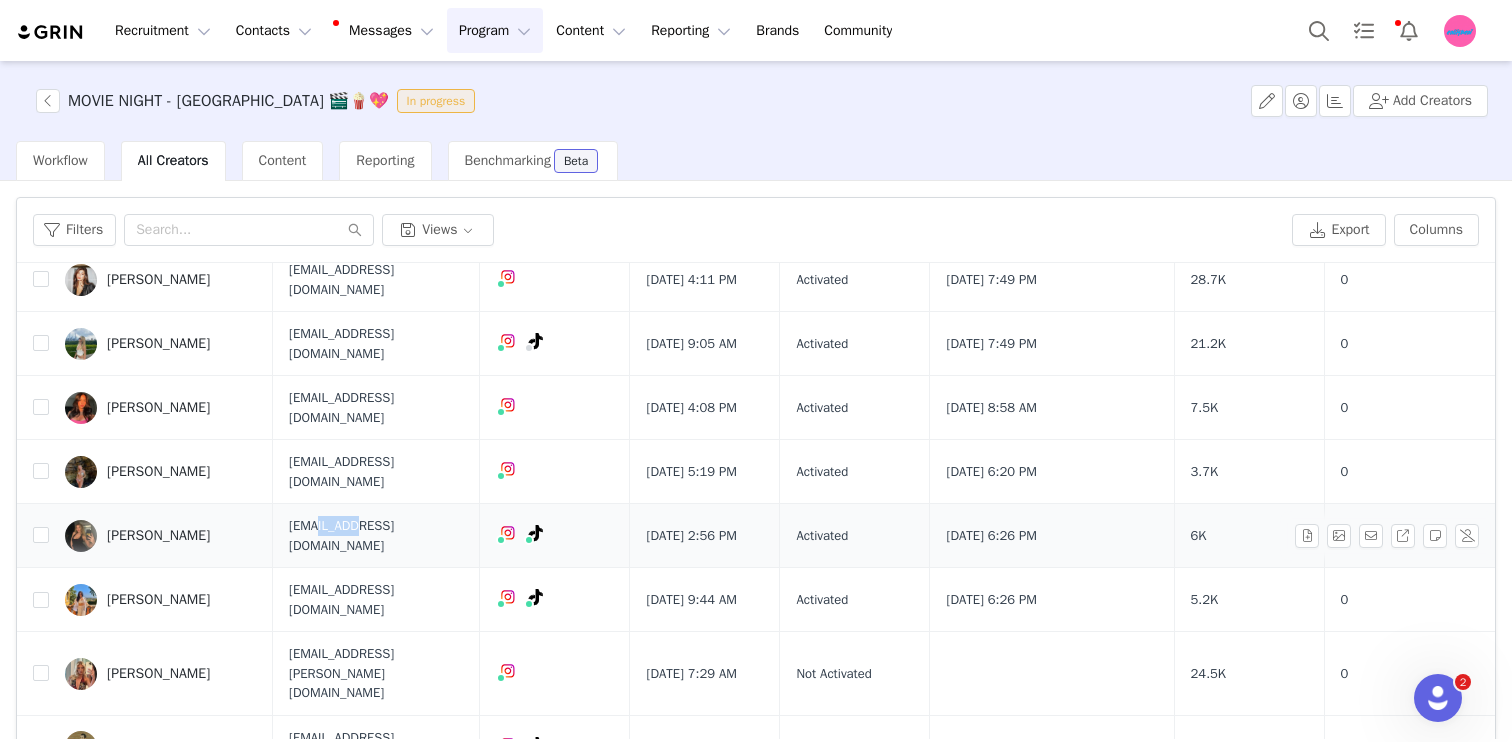 click on "syd.karsch@icloud.com" at bounding box center (376, 535) 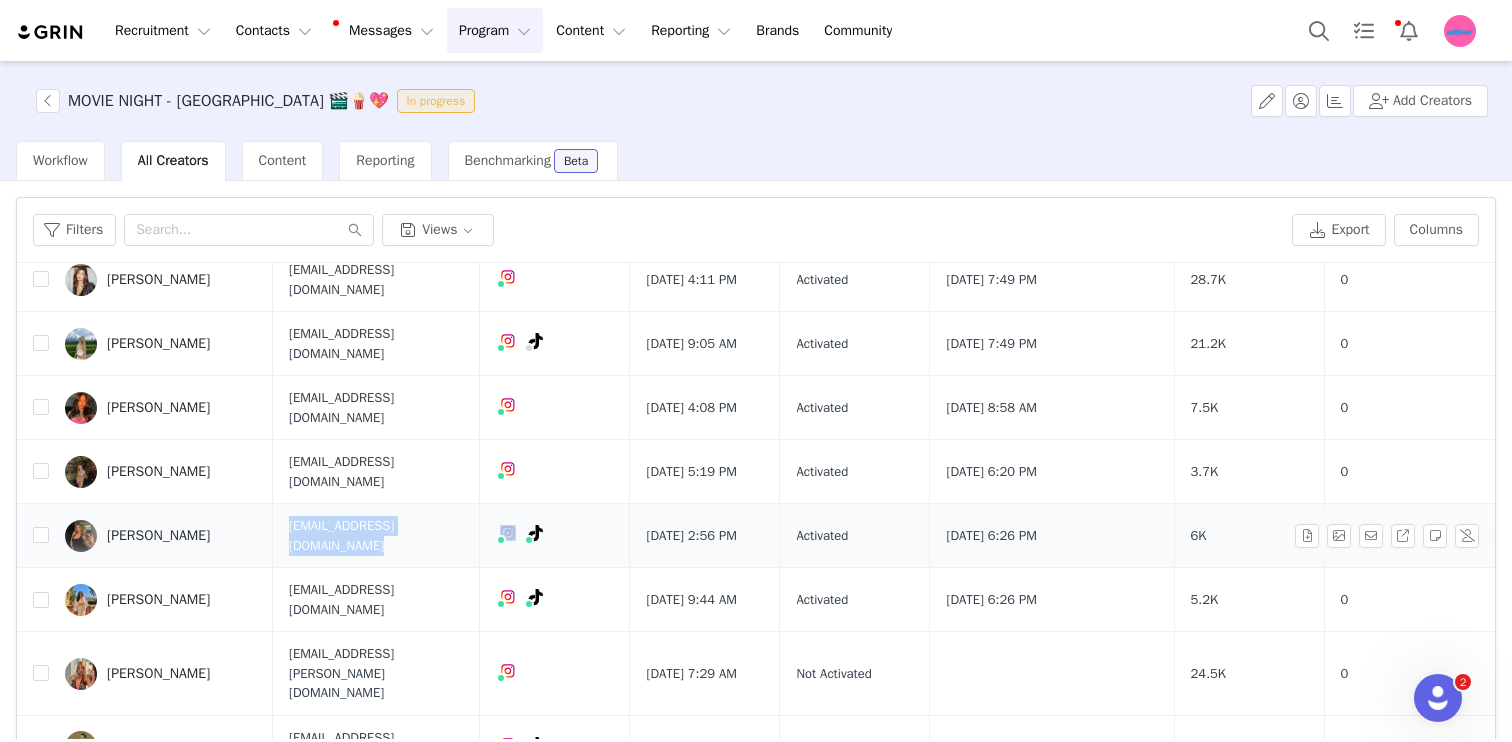 click on "syd.karsch@icloud.com" at bounding box center (376, 535) 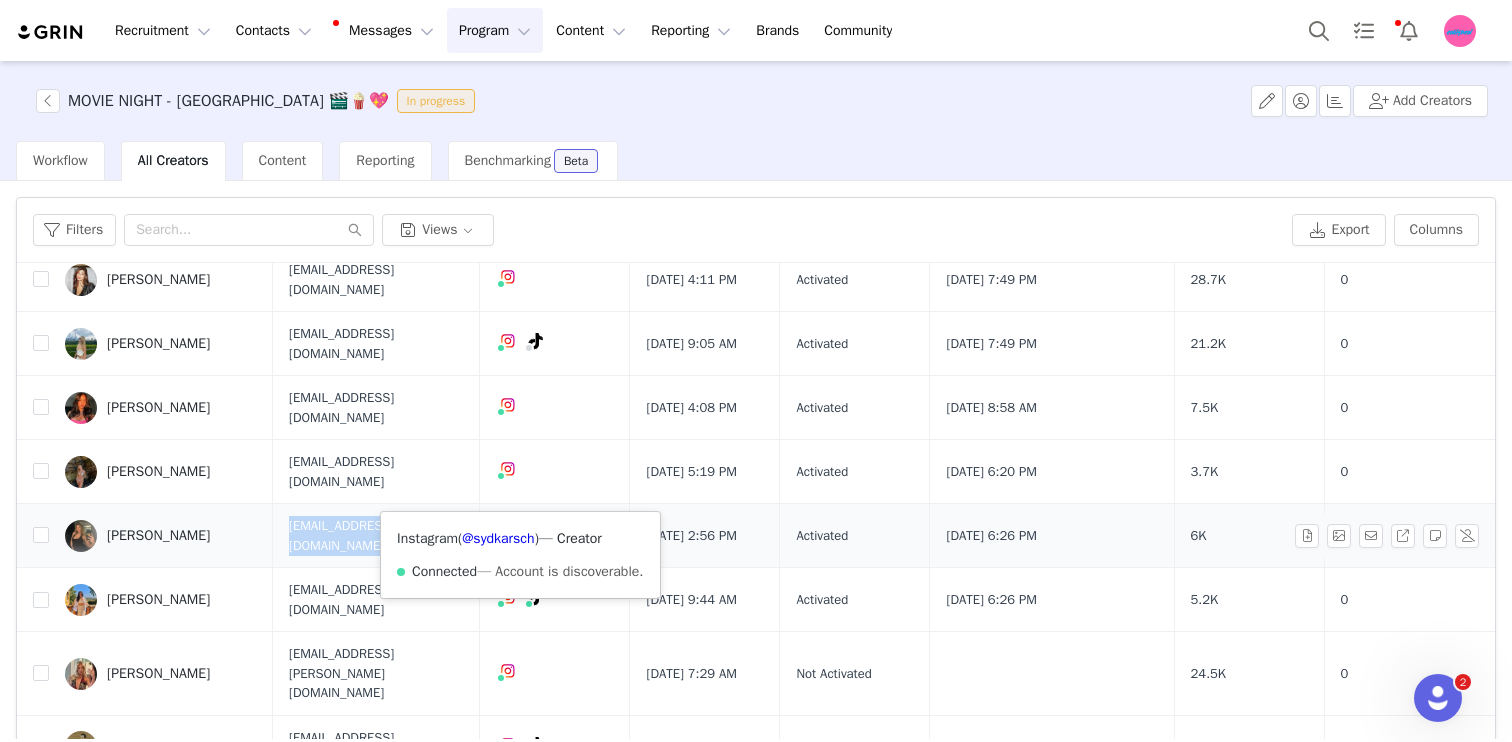click at bounding box center [508, 533] 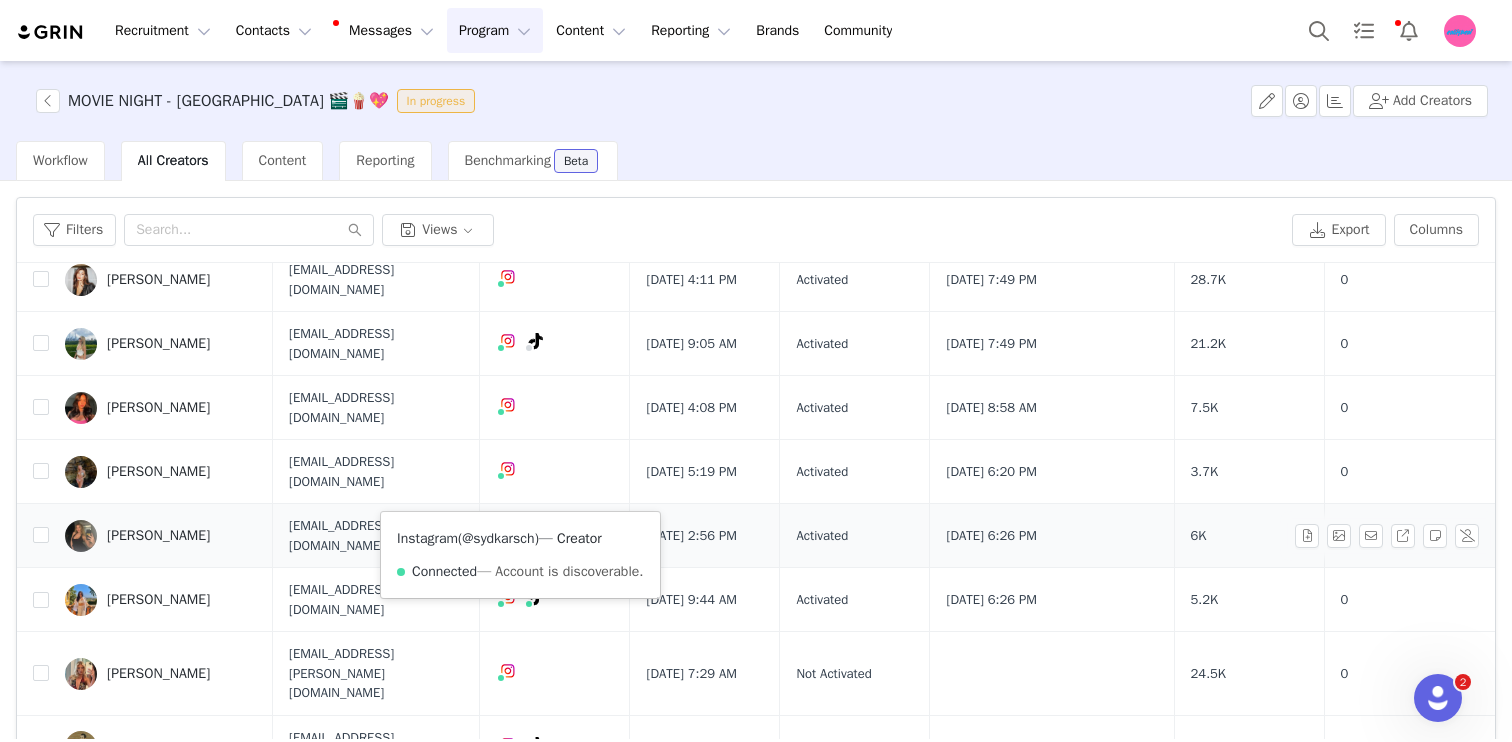 click on "@sydkarsch" at bounding box center (498, 538) 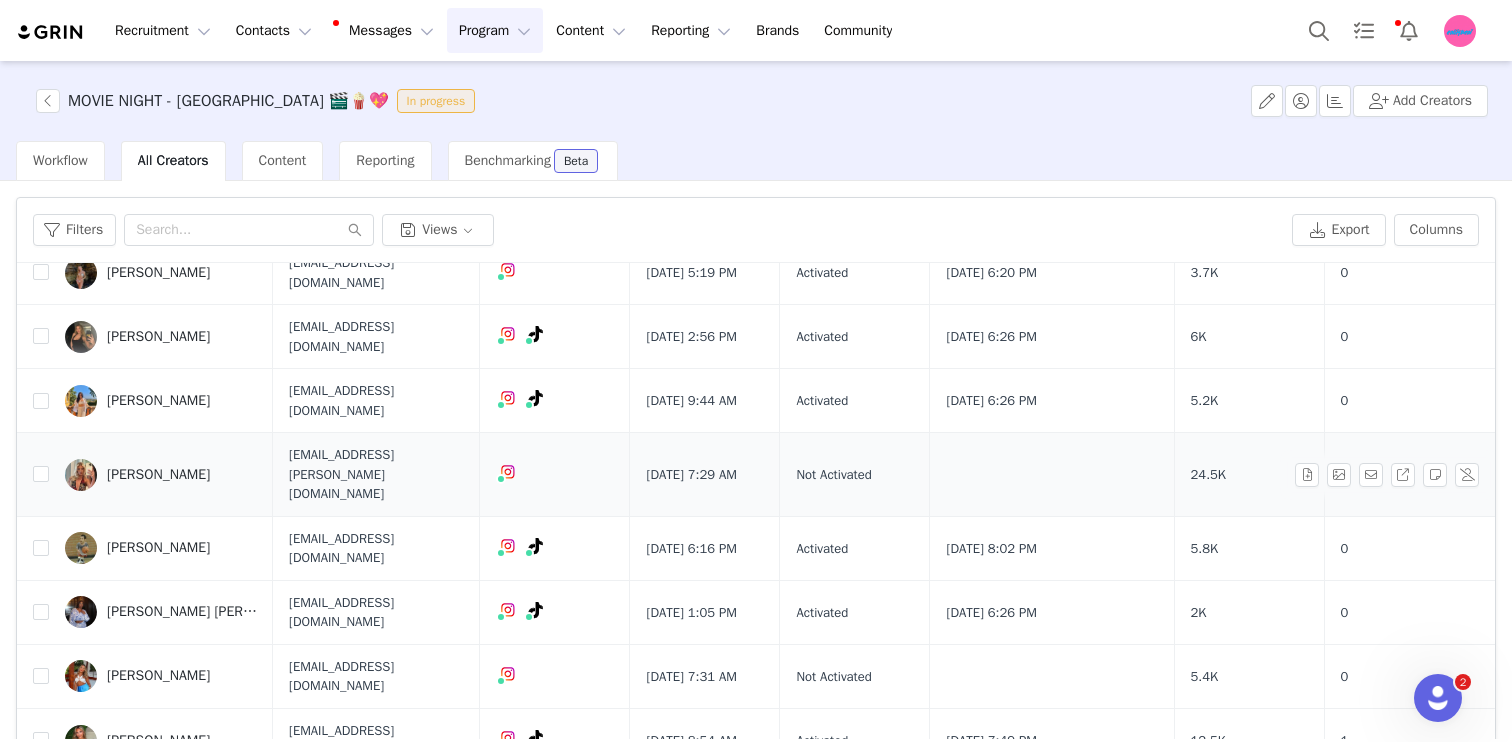 scroll, scrollTop: 555, scrollLeft: 0, axis: vertical 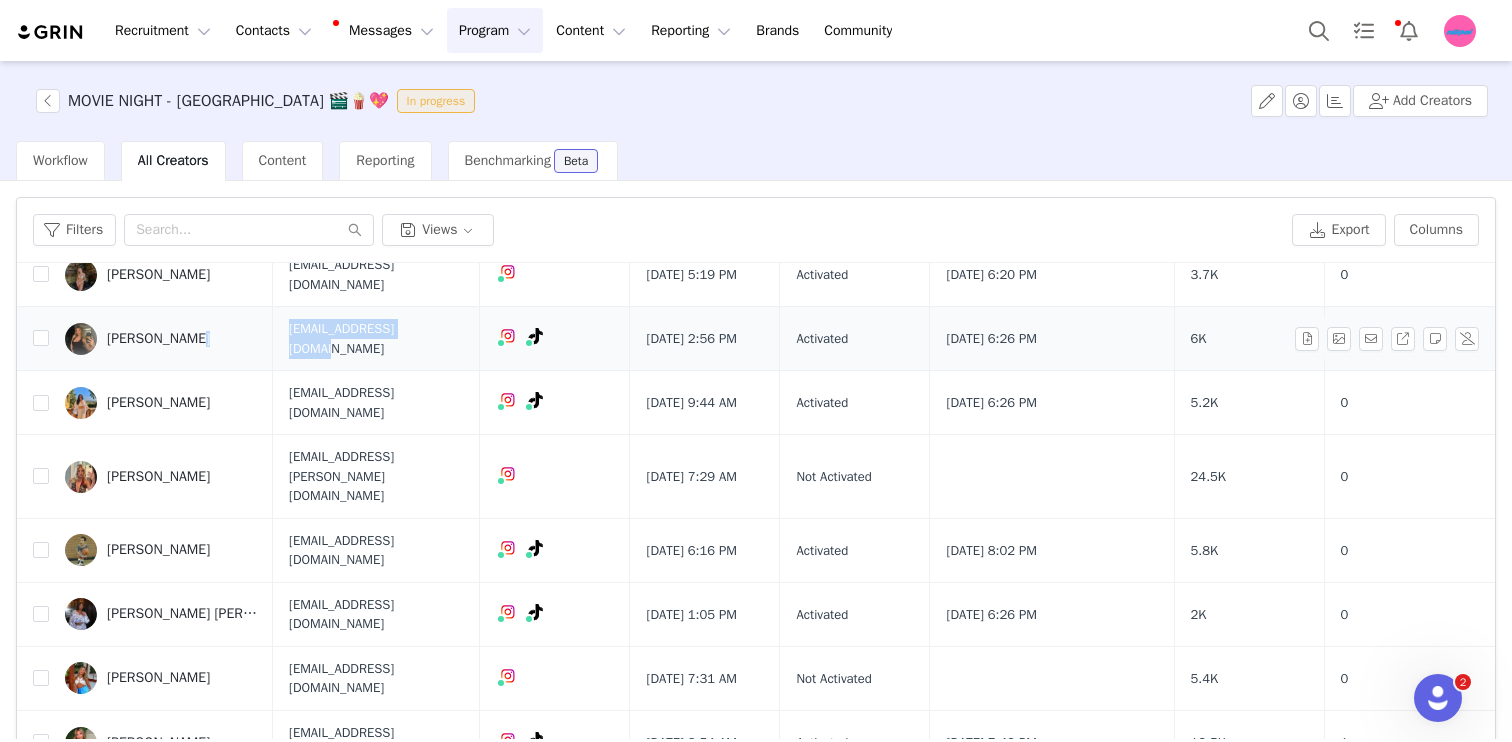 drag, startPoint x: 414, startPoint y: 298, endPoint x: 258, endPoint y: 298, distance: 156 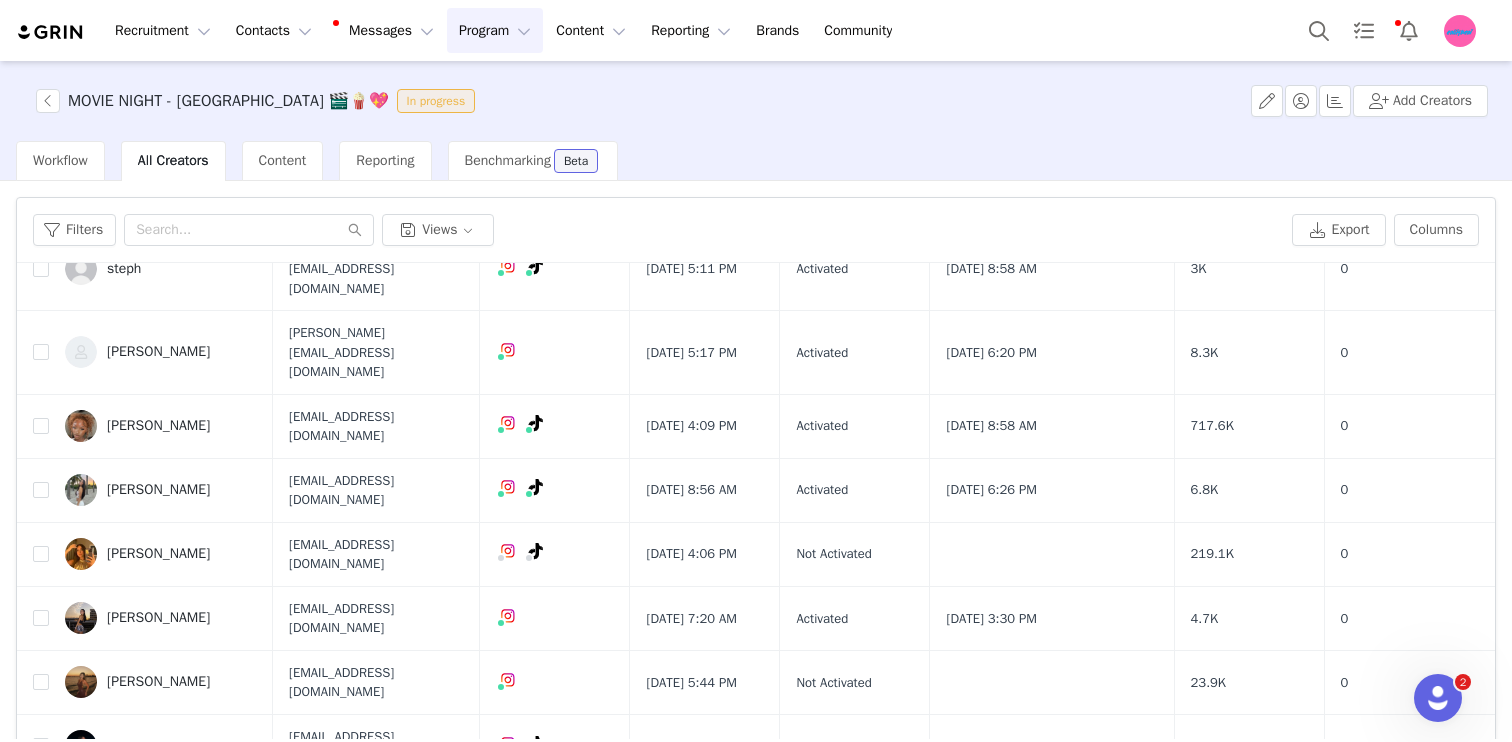 scroll, scrollTop: 1186, scrollLeft: 0, axis: vertical 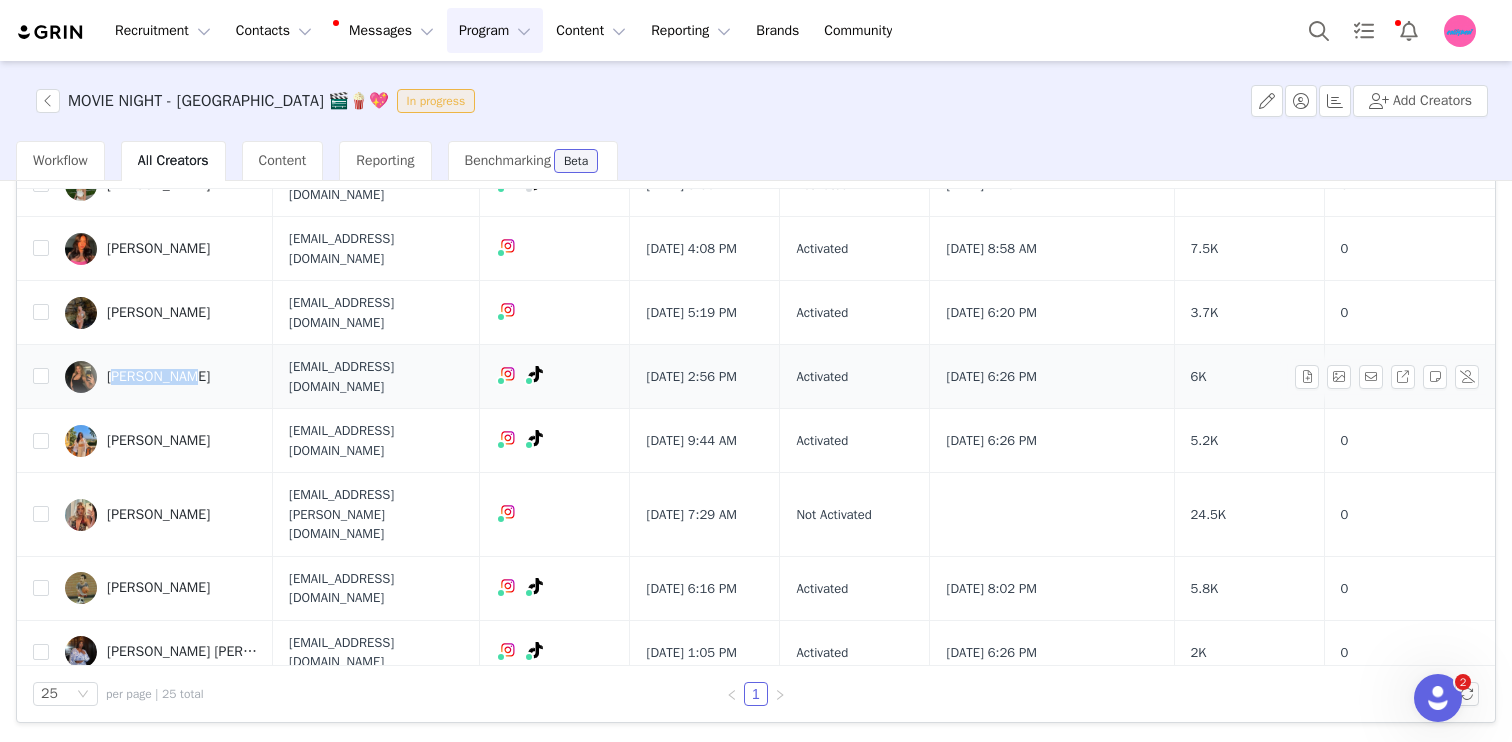 drag, startPoint x: 184, startPoint y: 314, endPoint x: 183, endPoint y: 337, distance: 23.021729 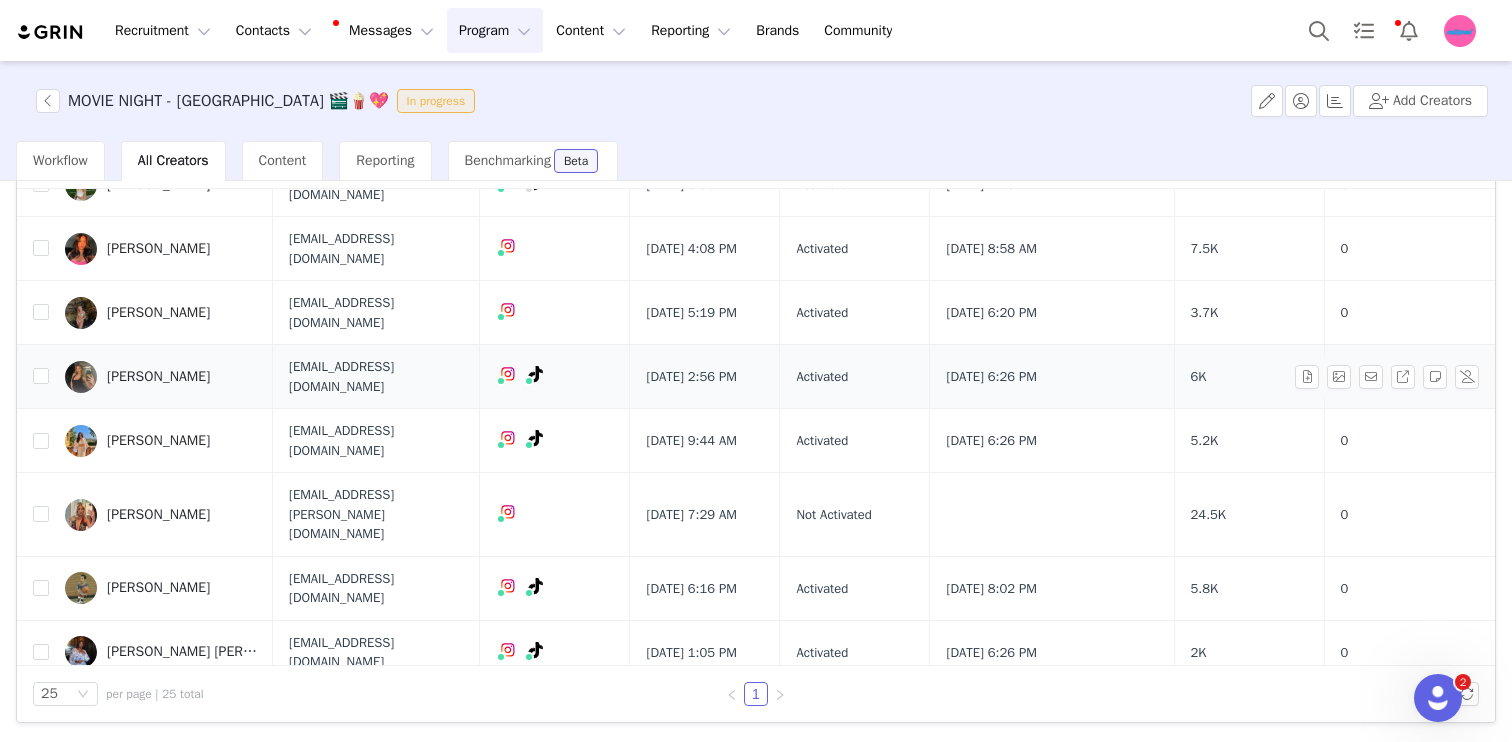 click on "syd.karsch@icloud.com" at bounding box center [376, 376] 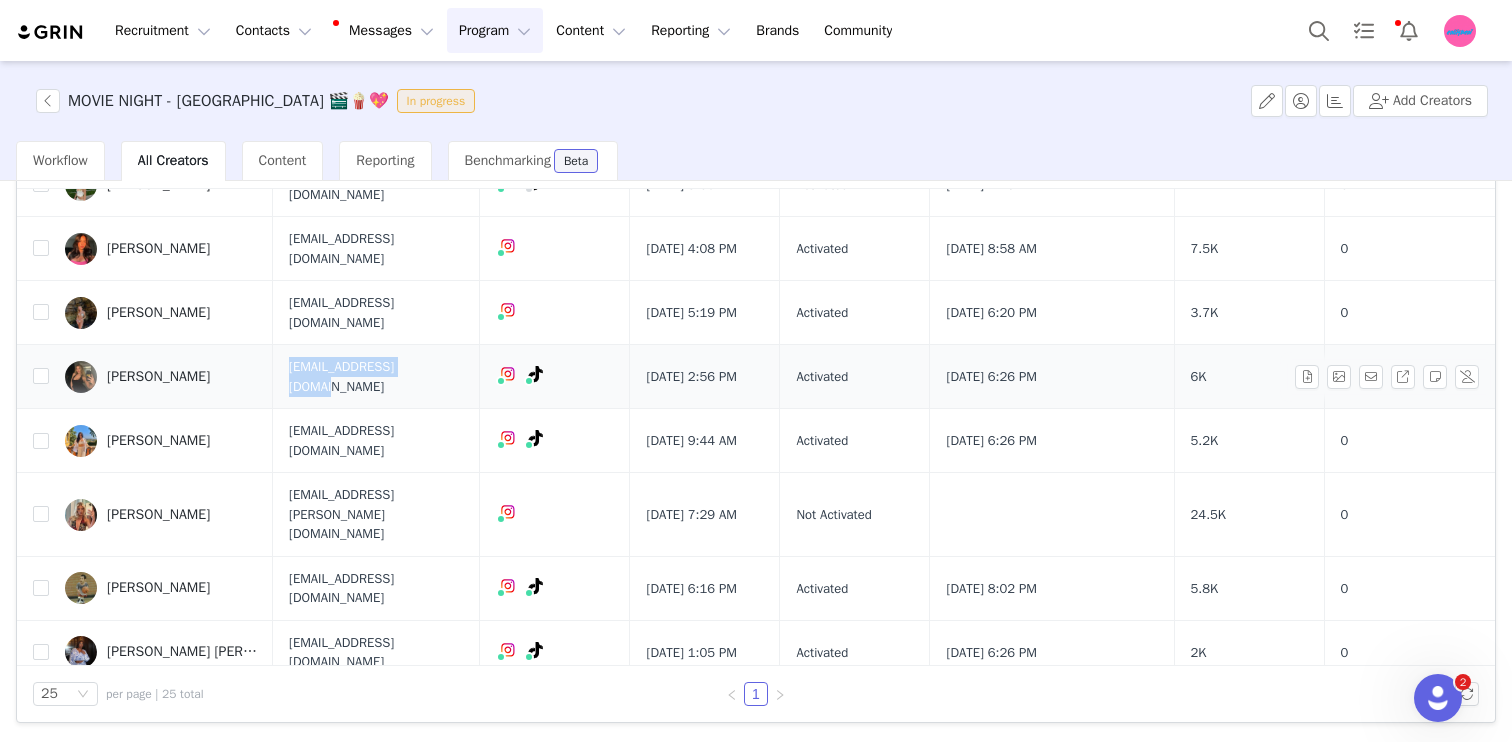 drag, startPoint x: 282, startPoint y: 340, endPoint x: 453, endPoint y: 344, distance: 171.04678 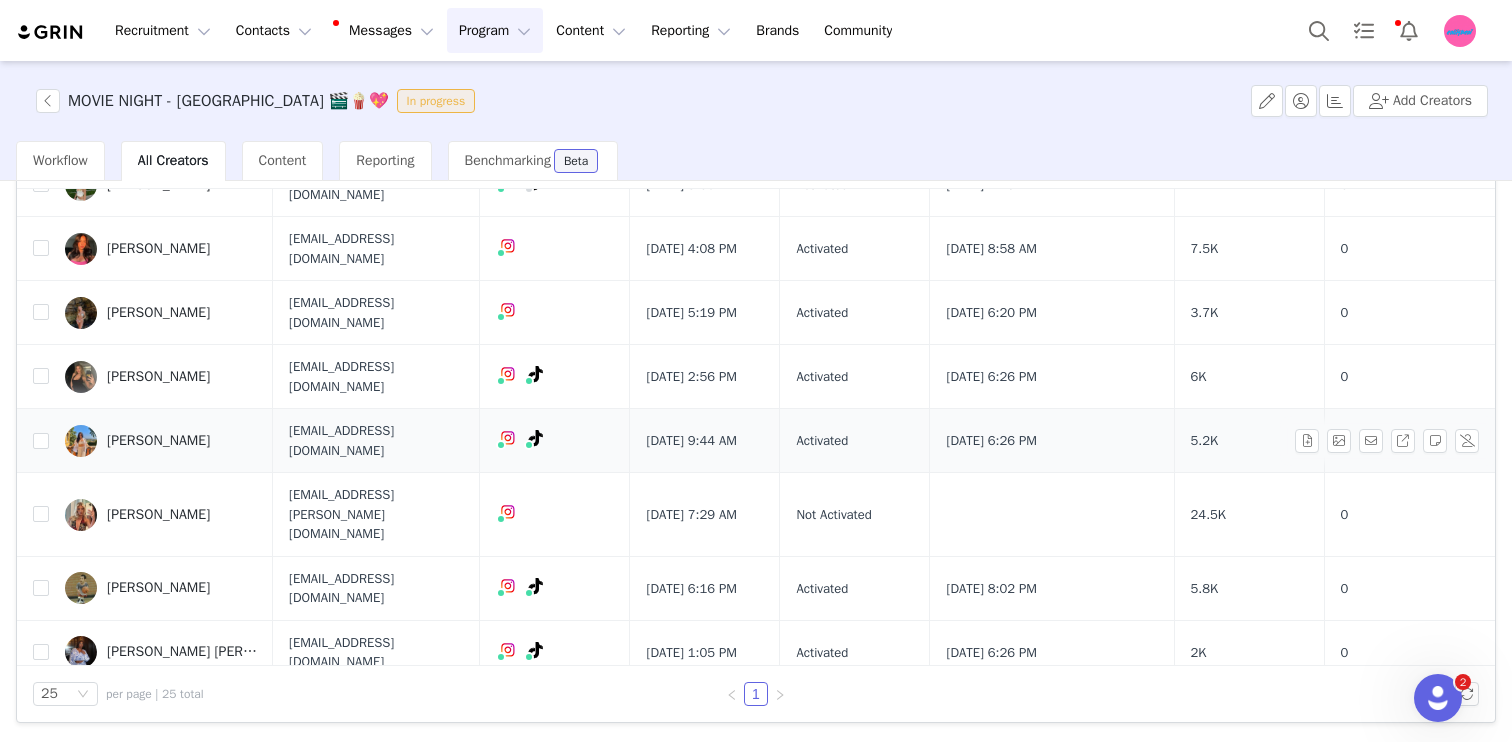 click on "avasadaoui@gmail.com" at bounding box center (376, 440) 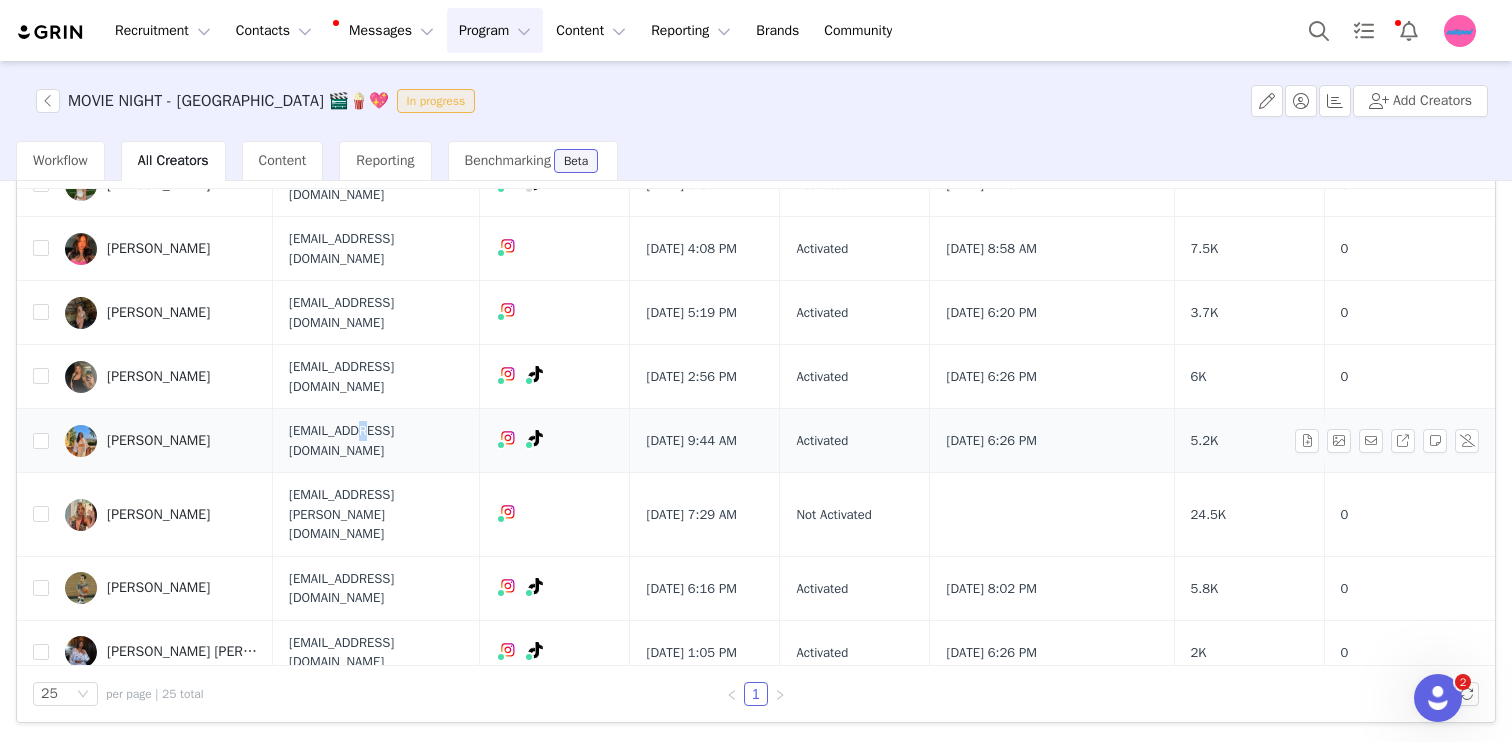 click on "avasadaoui@gmail.com" at bounding box center [376, 440] 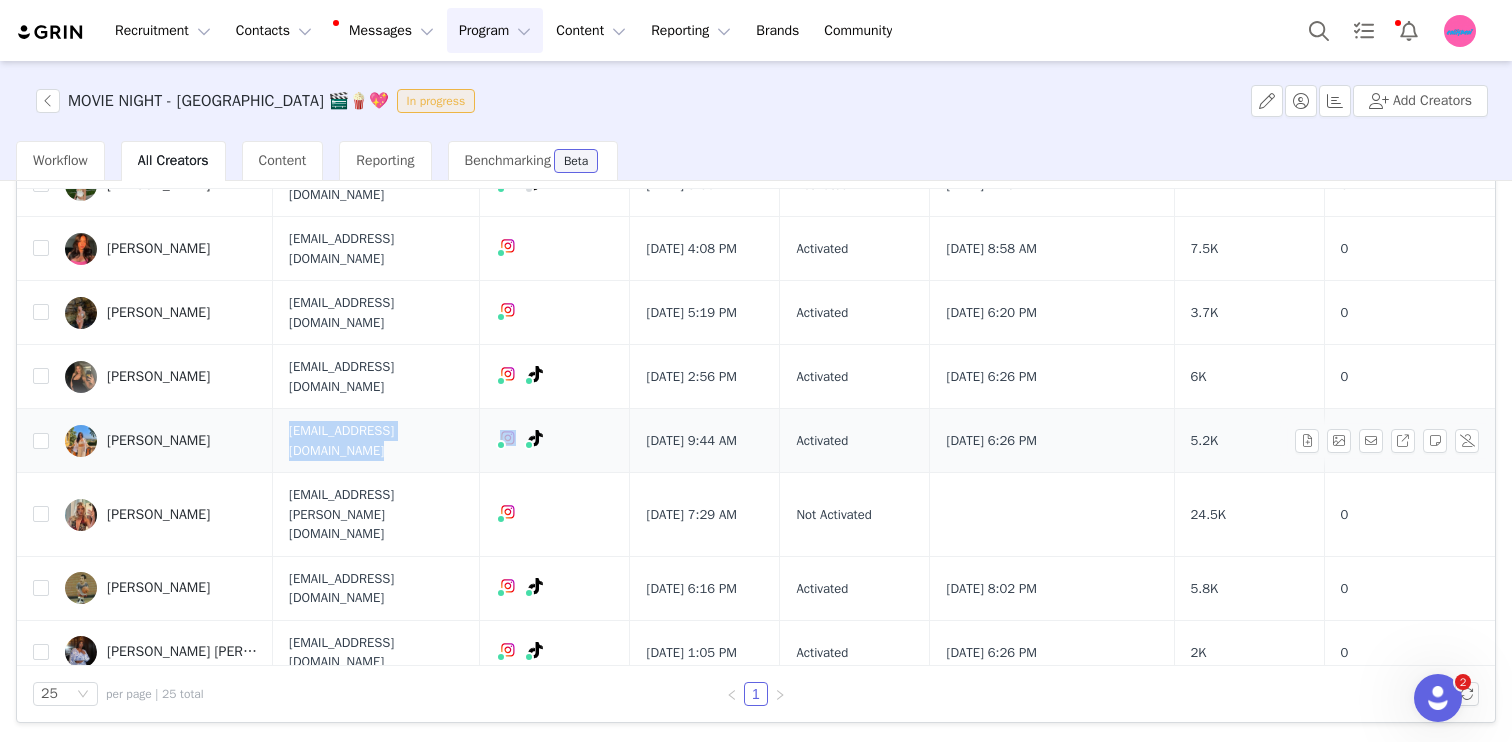 click on "avasadaoui@gmail.com" at bounding box center [376, 440] 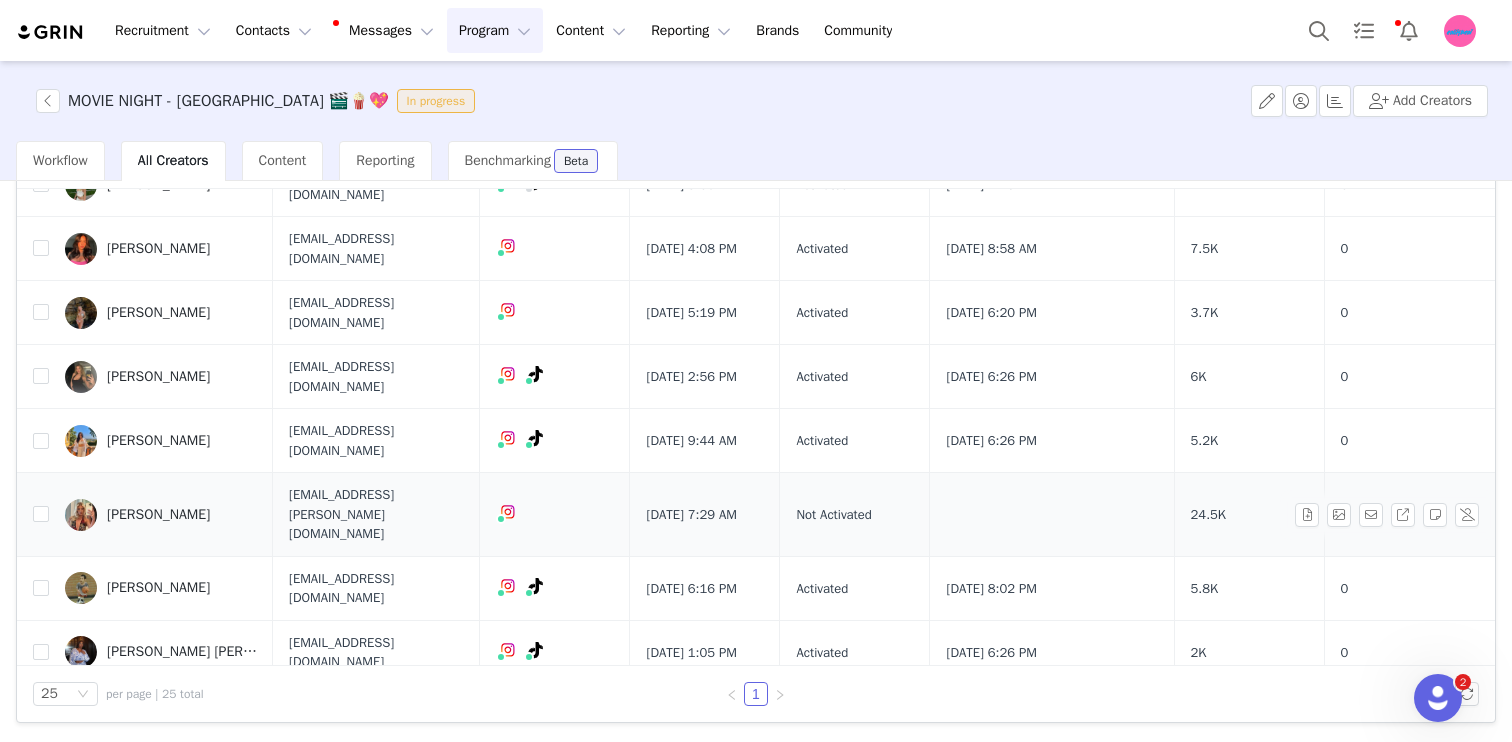 click on "kaitlyn.bankes@gmail.com" at bounding box center (376, 514) 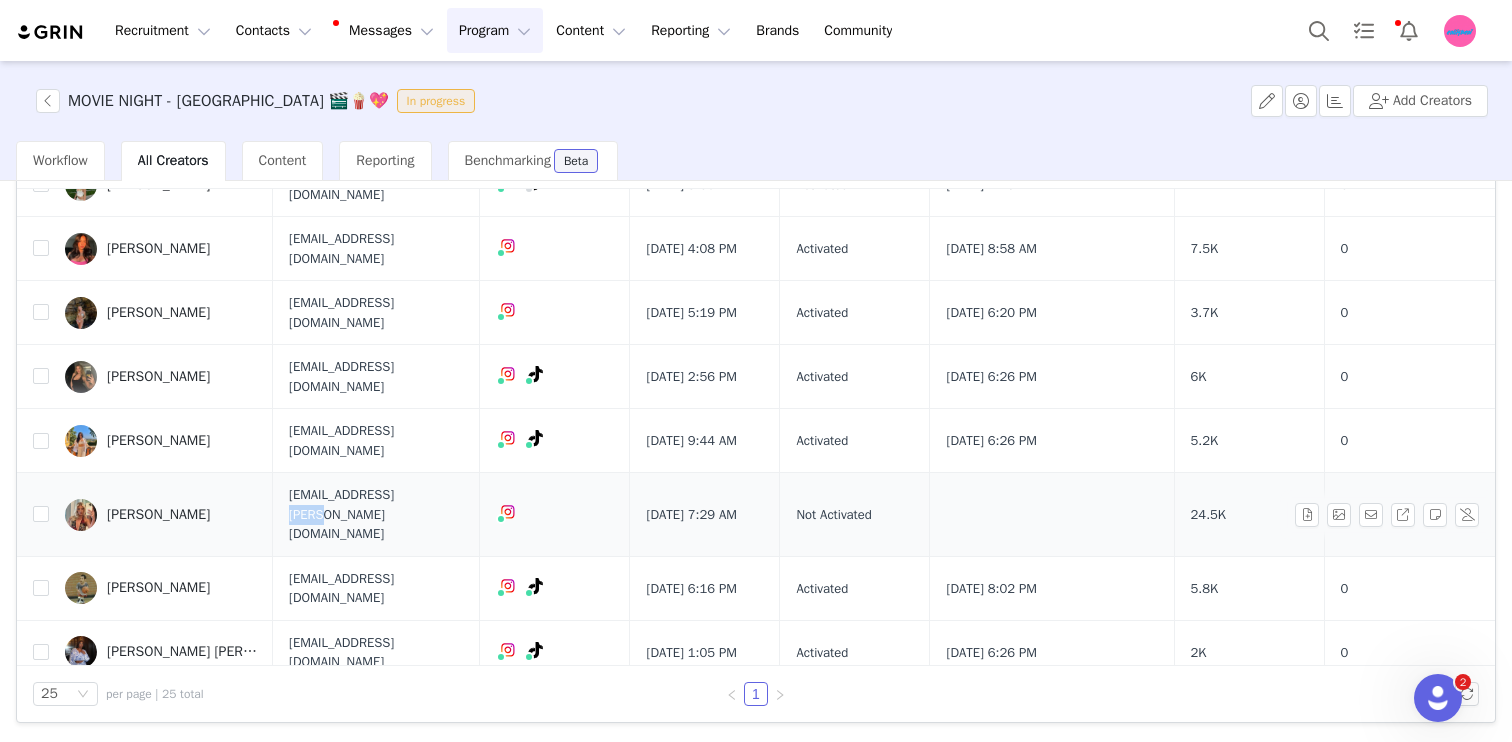 click on "kaitlyn.bankes@gmail.com" at bounding box center (376, 514) 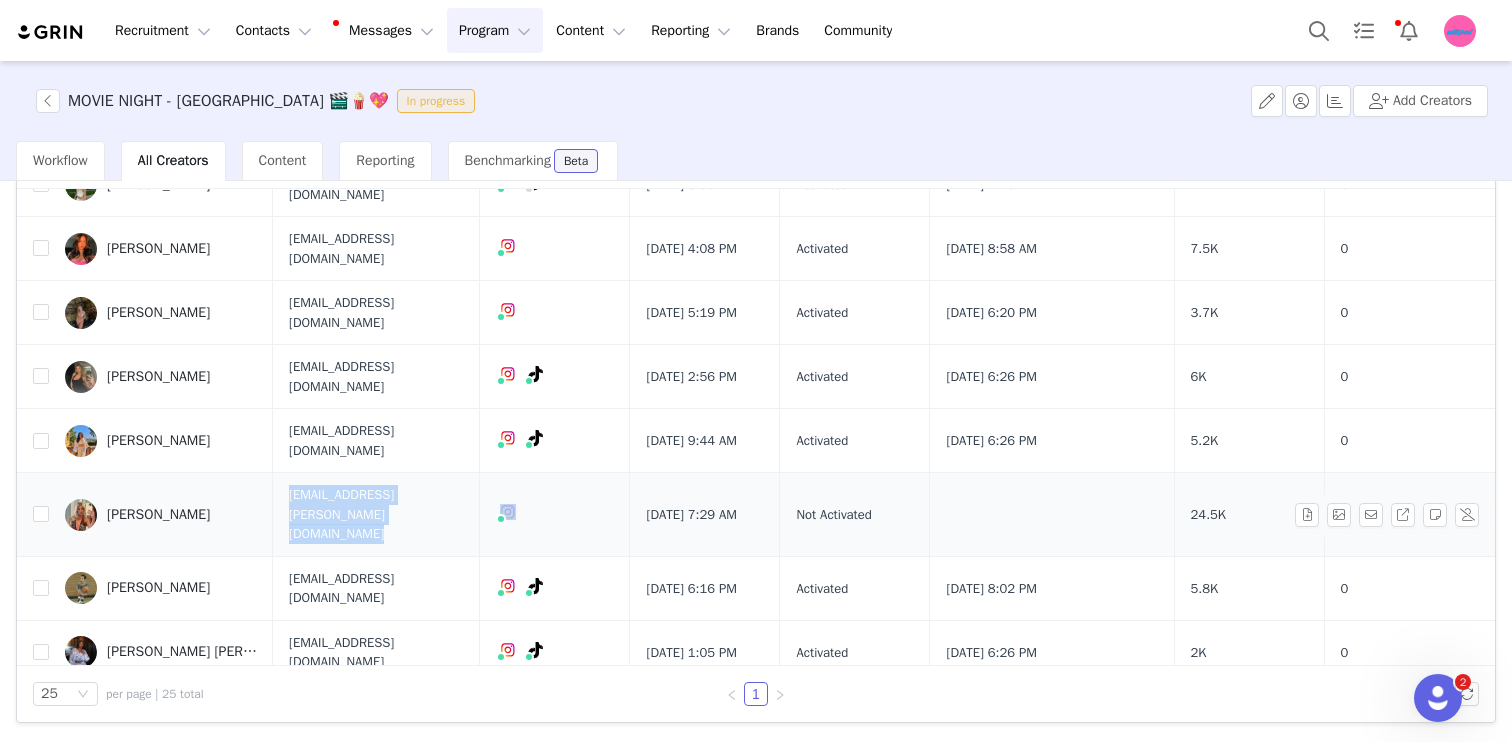 click on "kaitlyn.bankes@gmail.com" at bounding box center (376, 514) 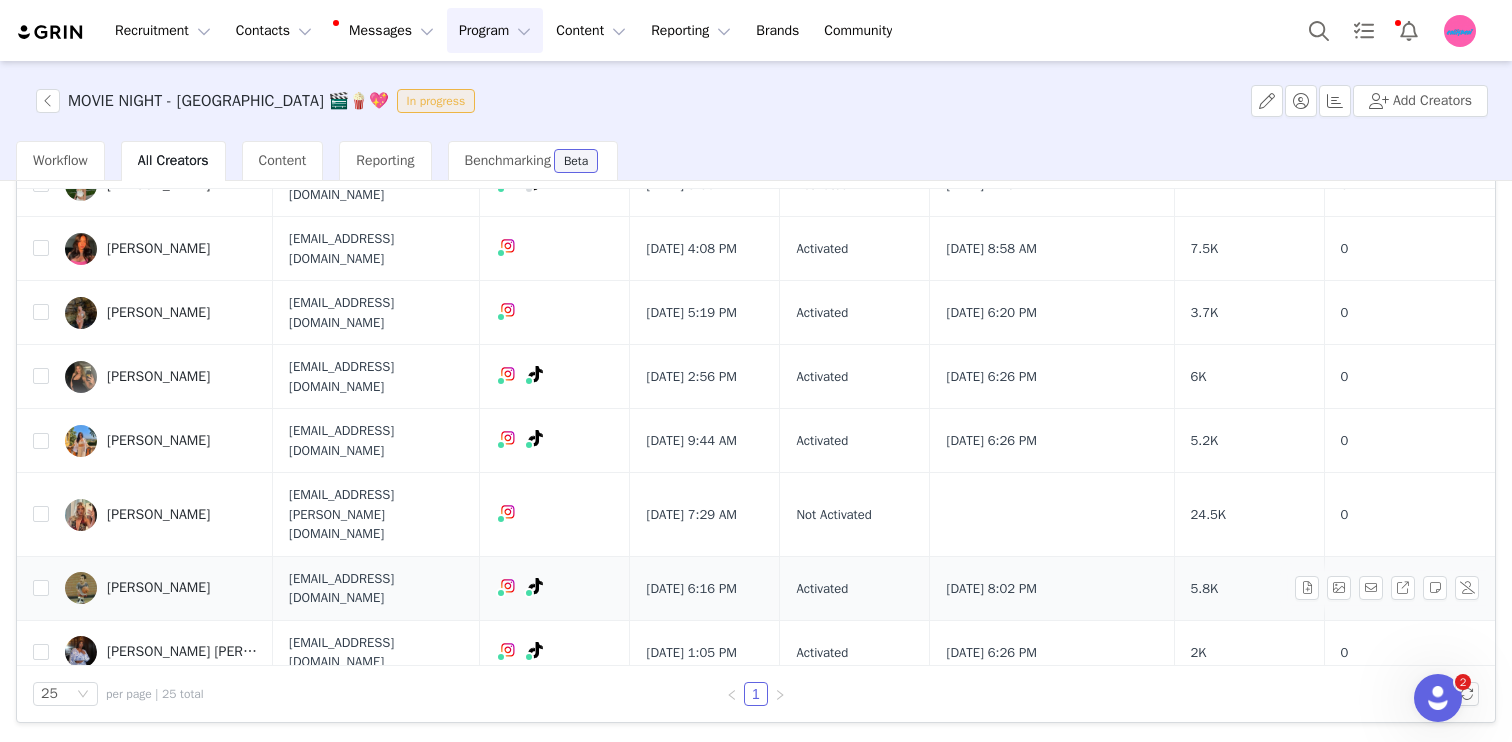 click on "jansonalexandra7@gmail.com" at bounding box center (376, 588) 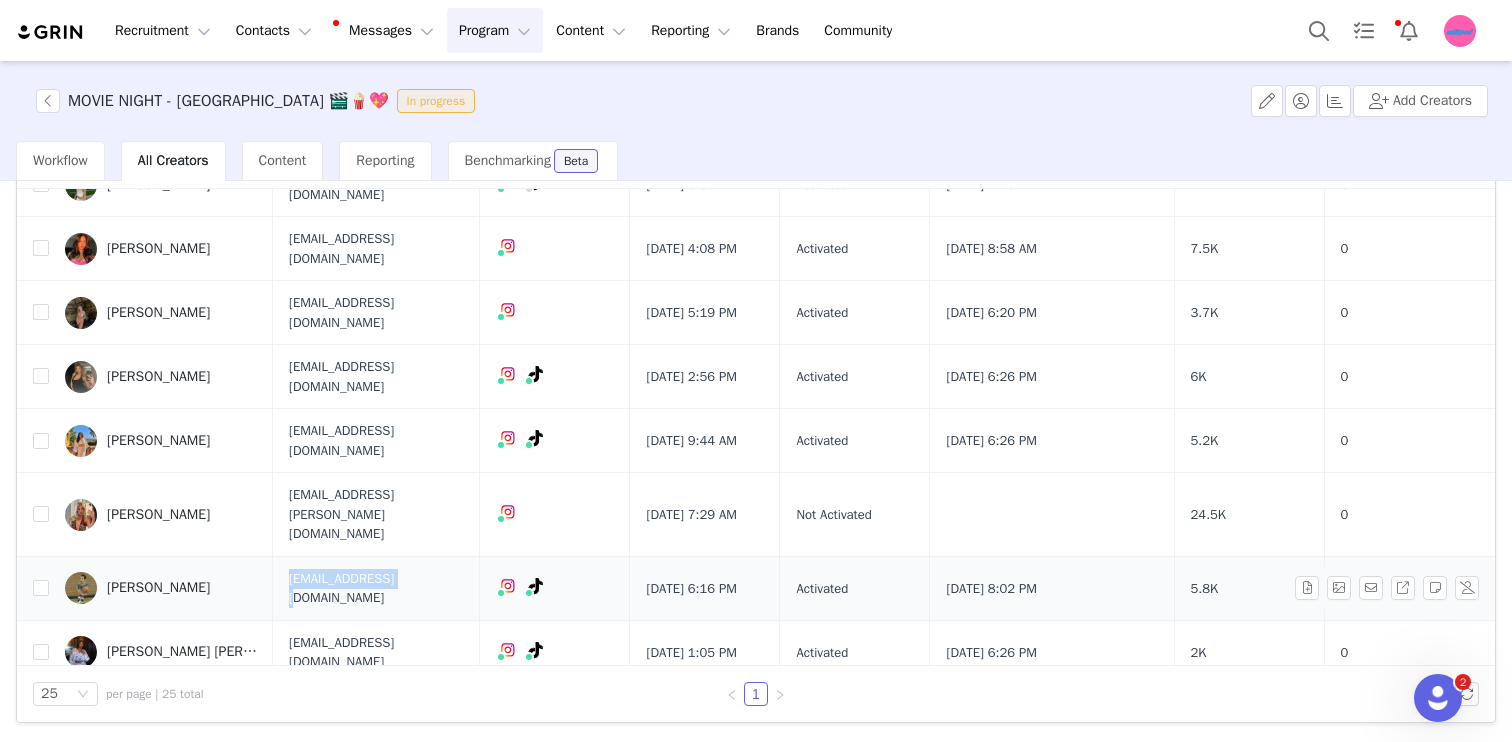 click on "jansonalexandra7@gmail.com" at bounding box center (376, 588) 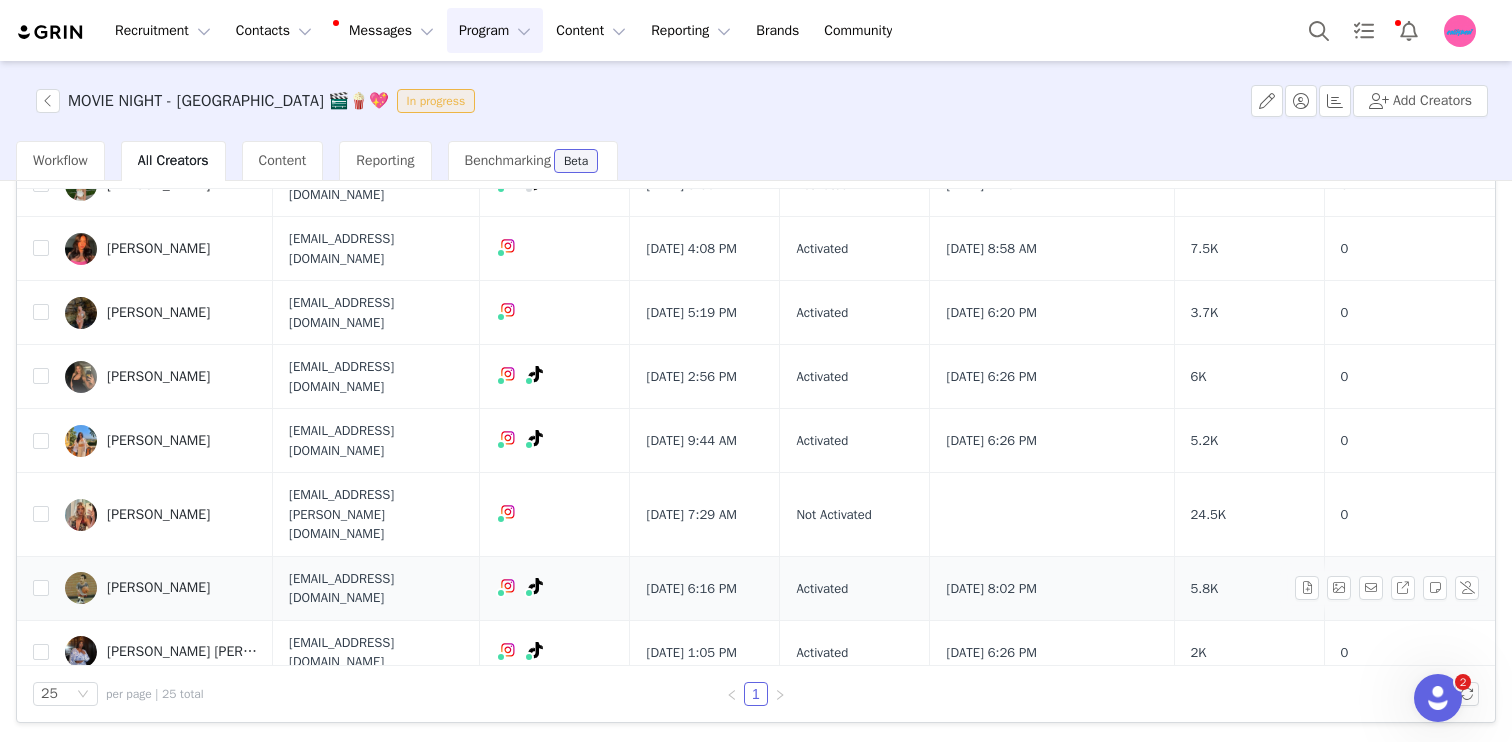 click on "jansonalexandra7@gmail.com" at bounding box center (376, 588) 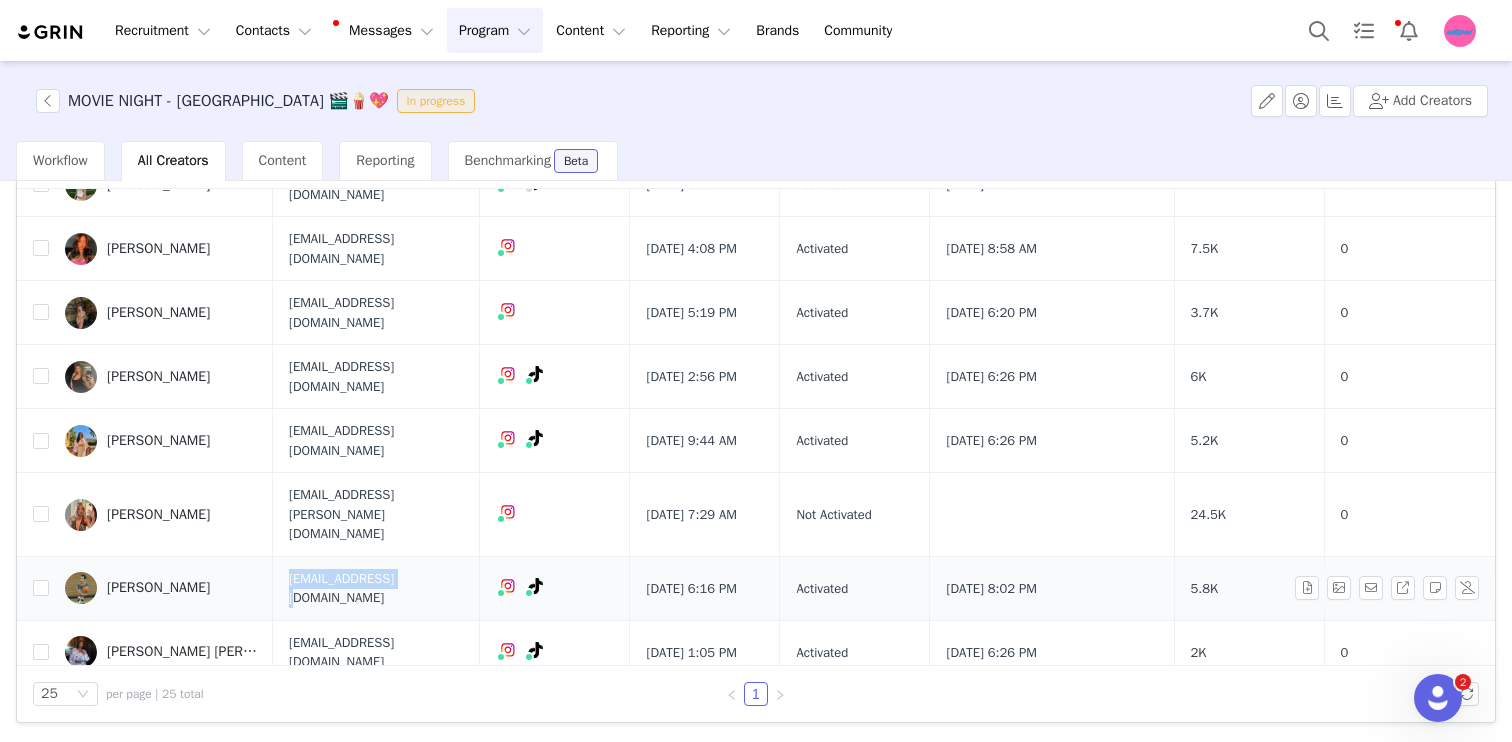 click on "jansonalexandra7@gmail.com" at bounding box center (376, 588) 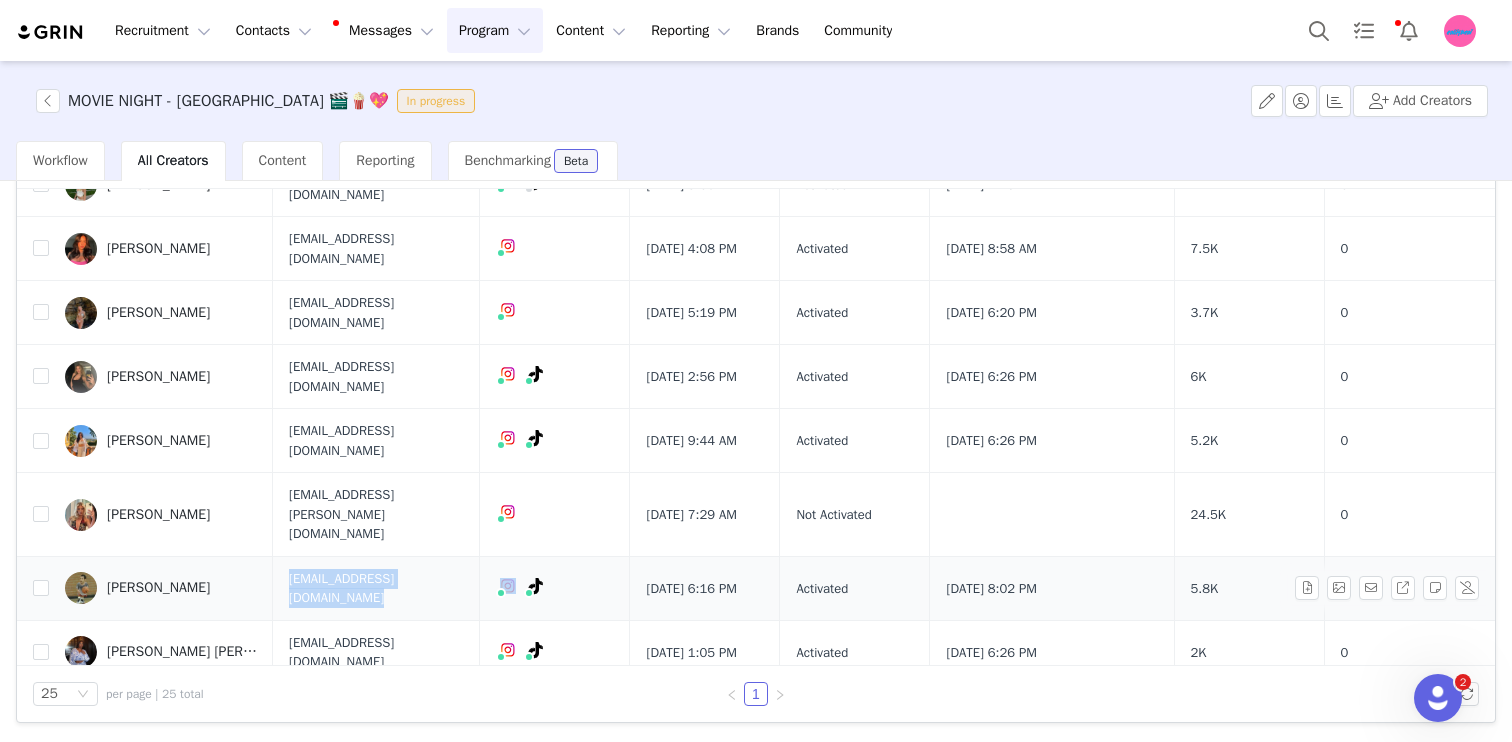 click on "jansonalexandra7@gmail.com" at bounding box center (376, 588) 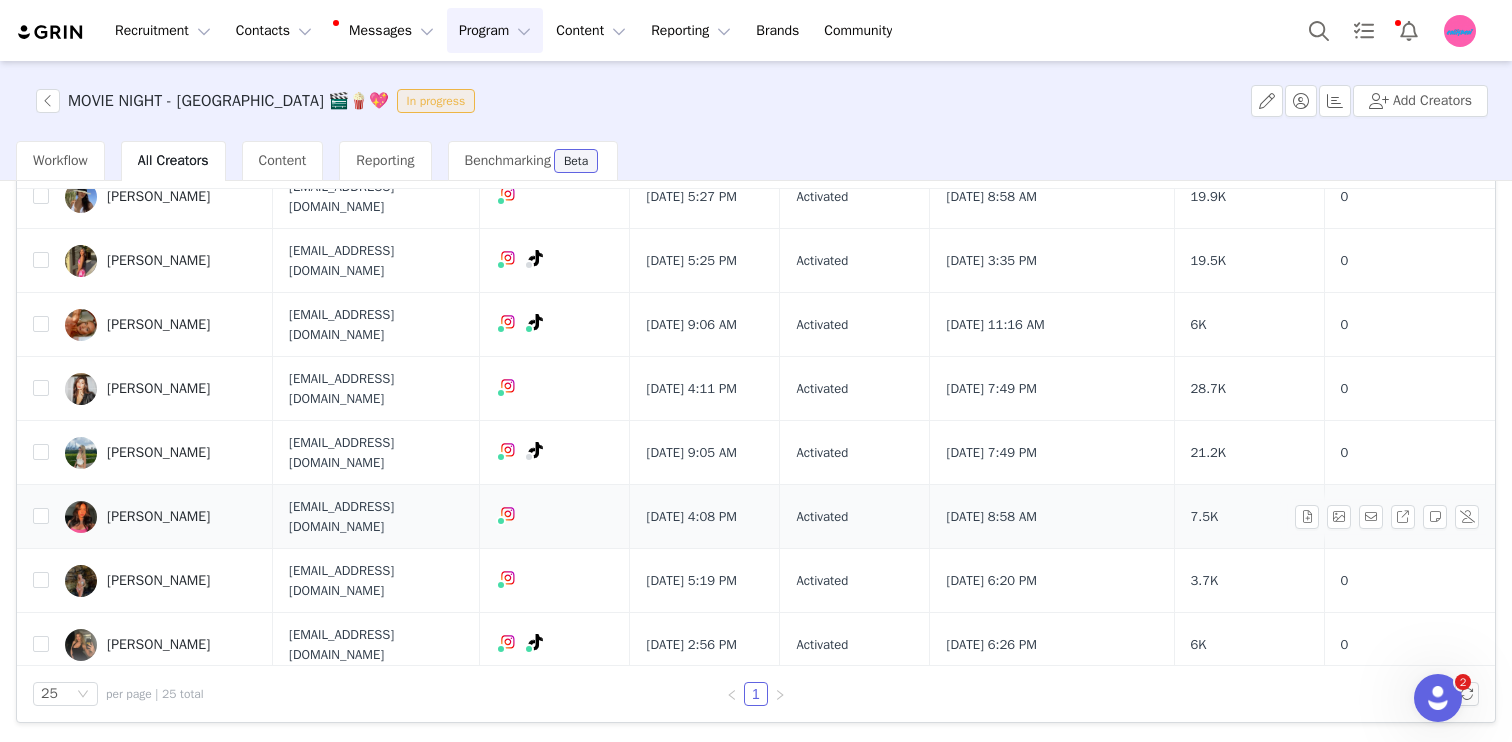 scroll, scrollTop: 0, scrollLeft: 0, axis: both 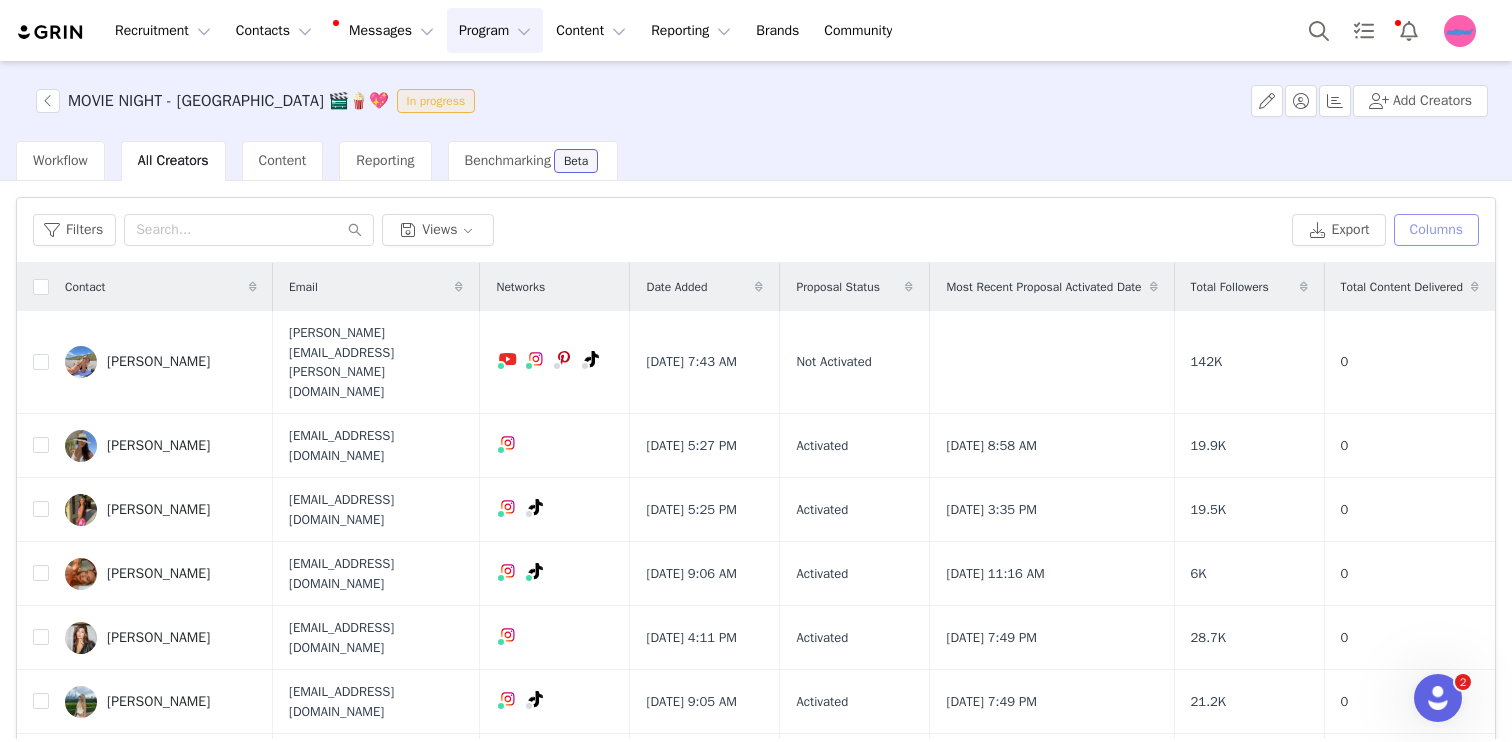 click on "Columns" at bounding box center [1436, 230] 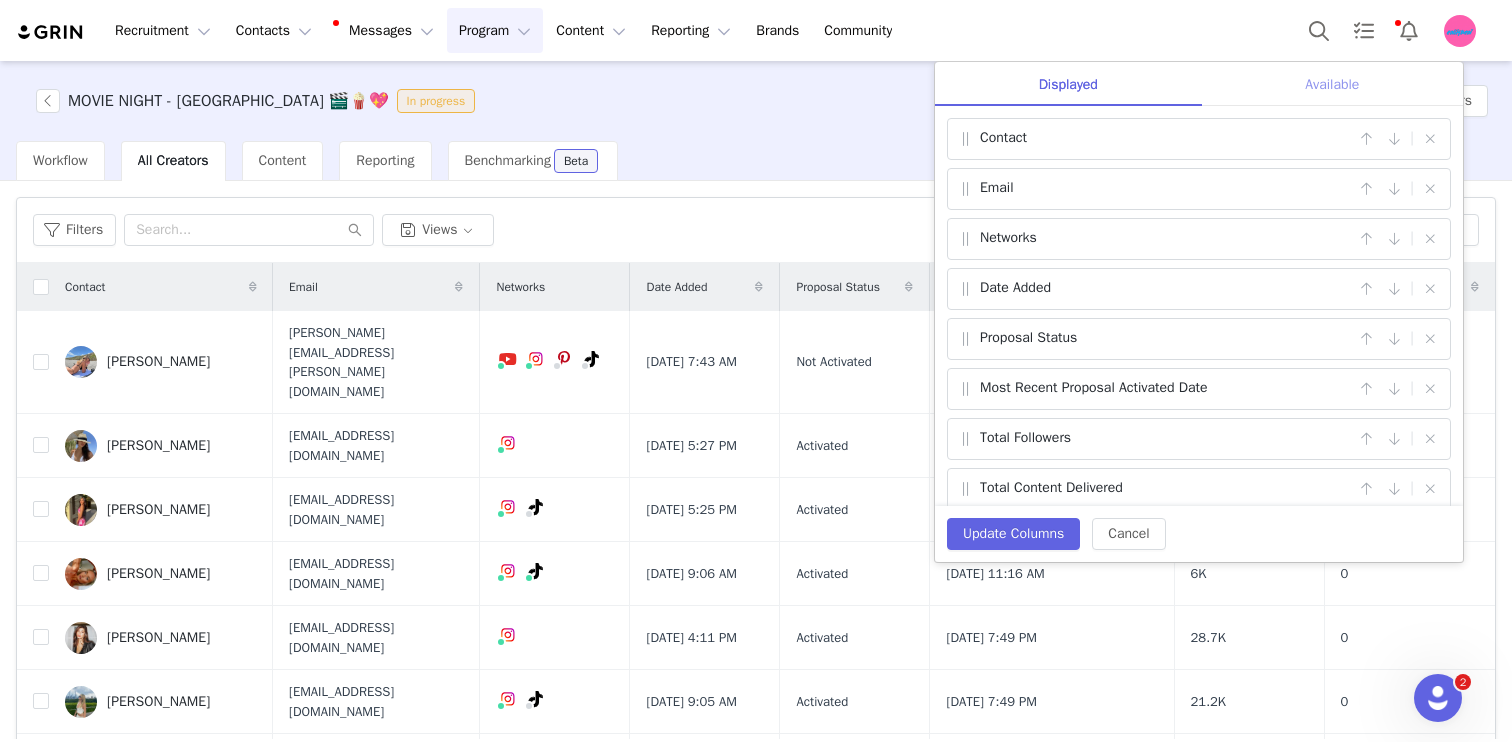 click on "Available" at bounding box center (1332, 84) 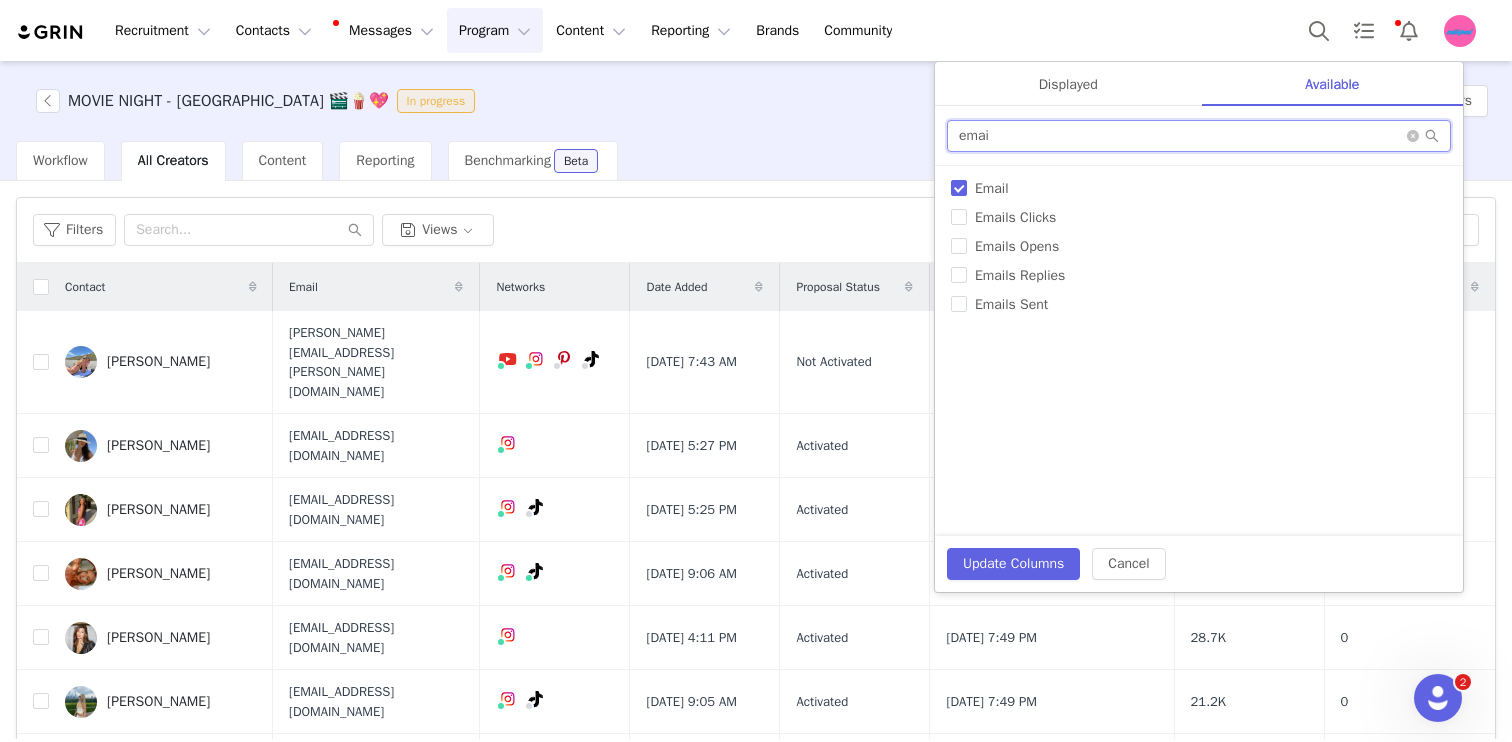 click on "emai" at bounding box center (1199, 136) 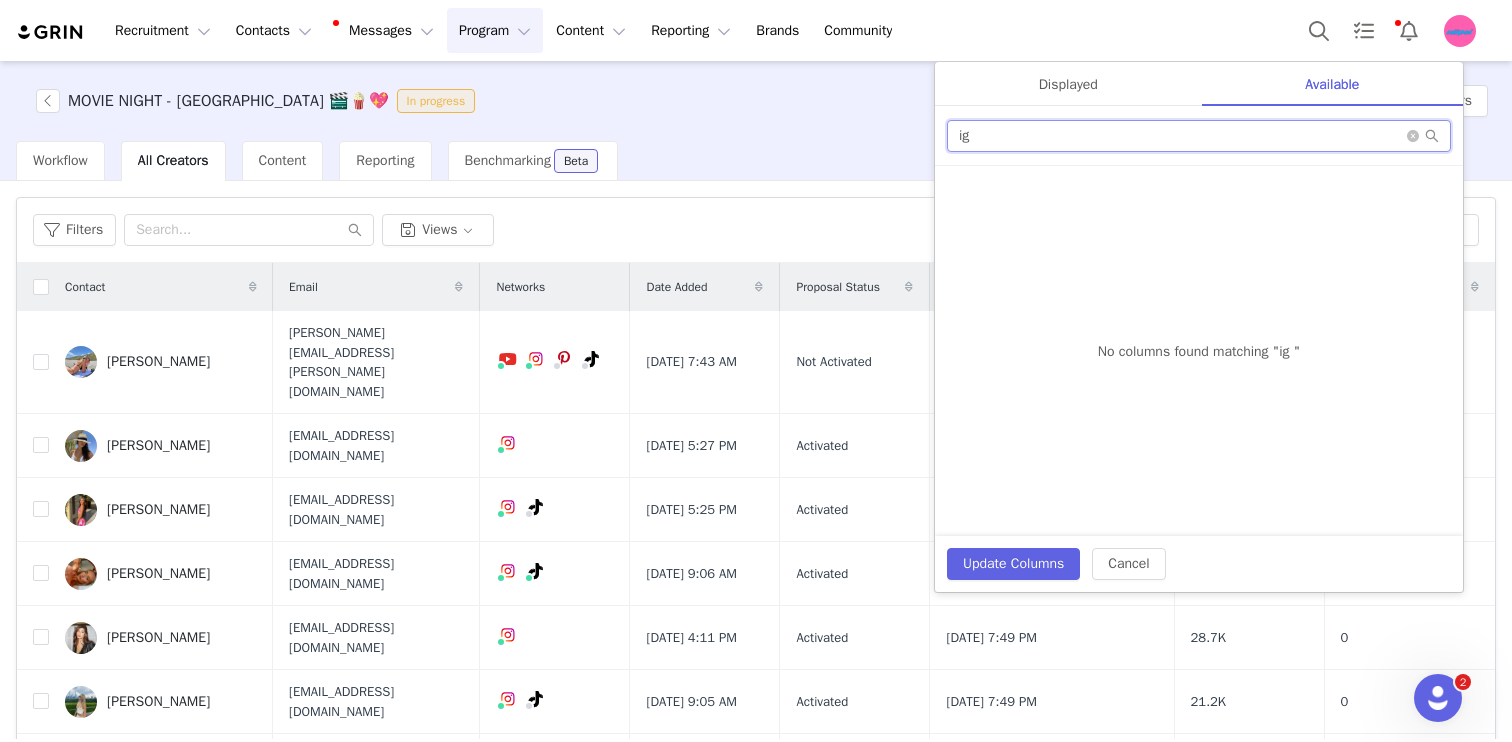 click on "ig" at bounding box center (1199, 136) 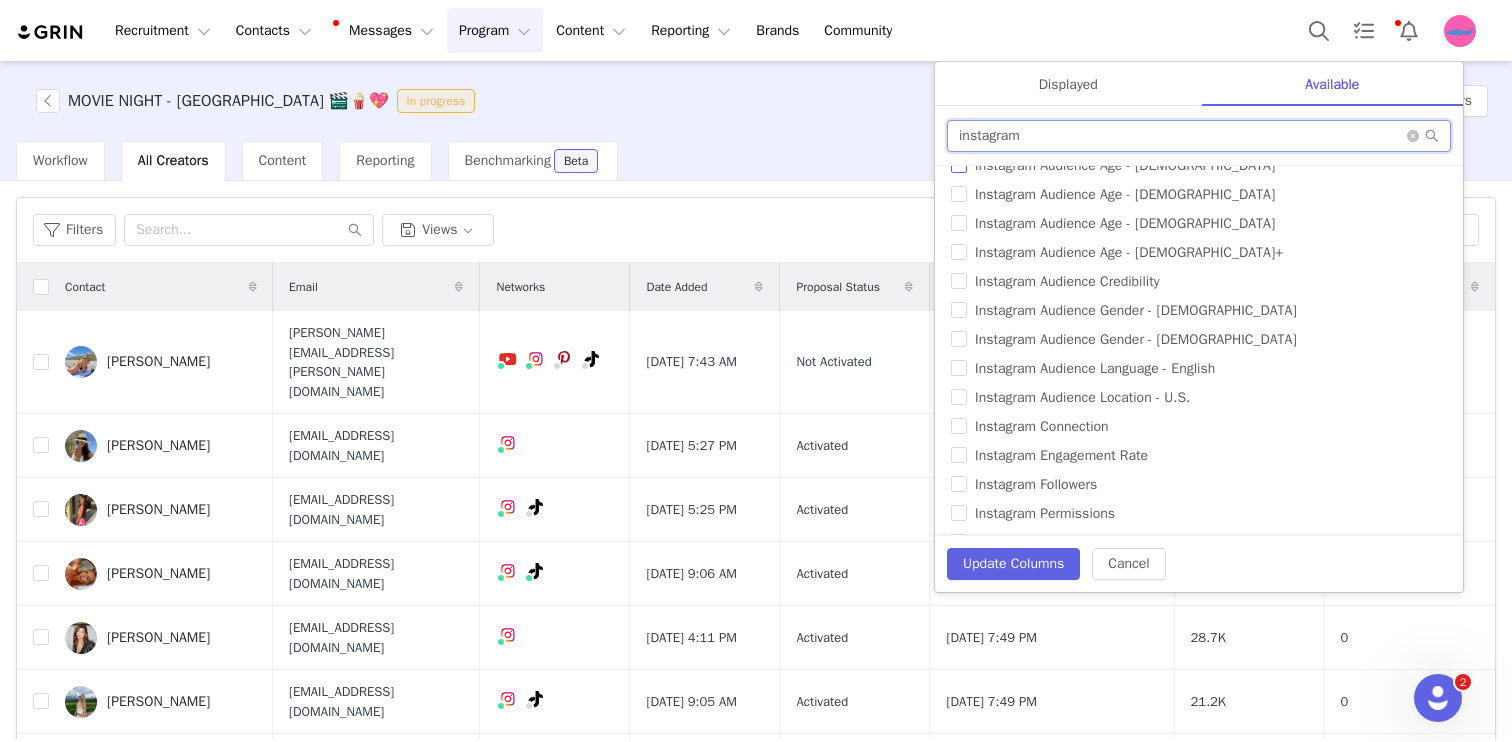 scroll, scrollTop: 147, scrollLeft: 0, axis: vertical 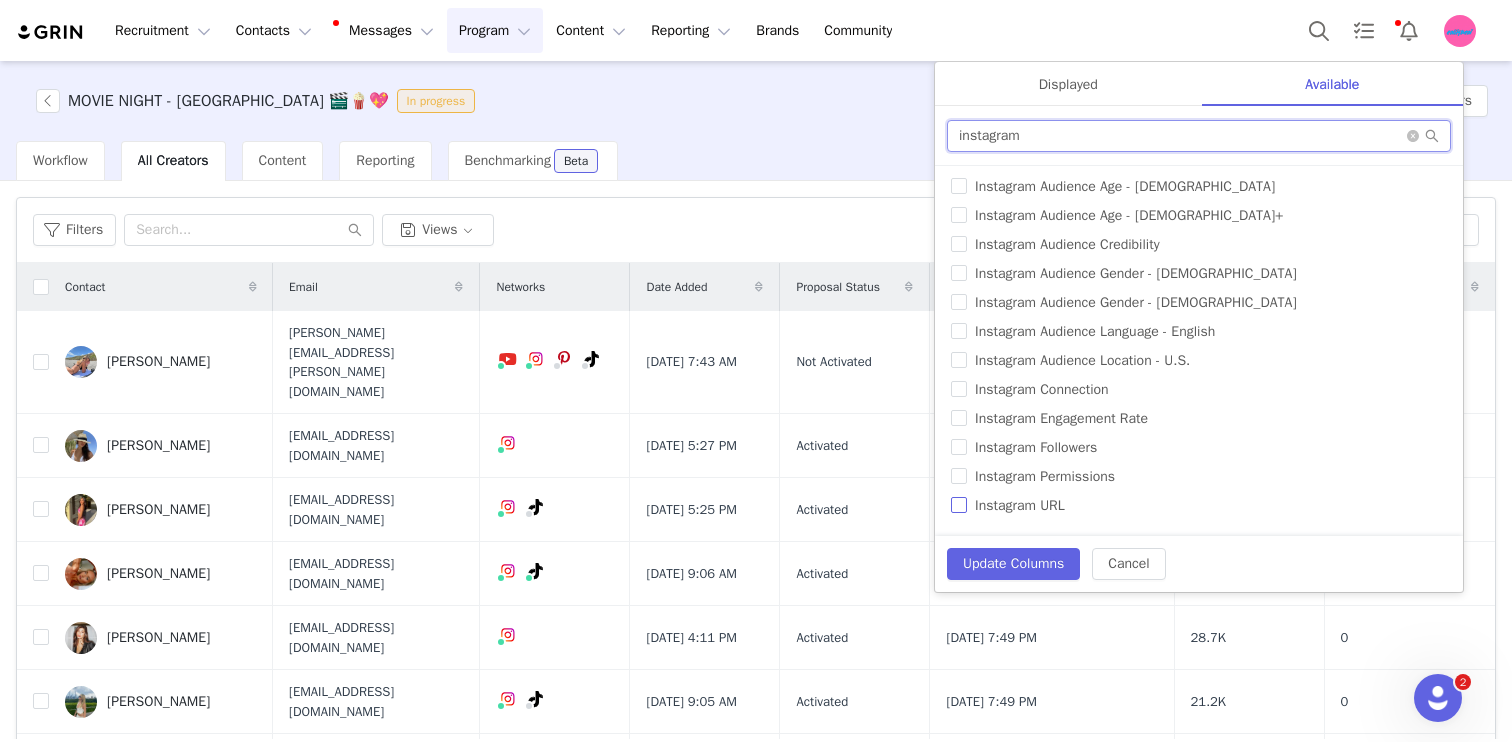 type on "instagram" 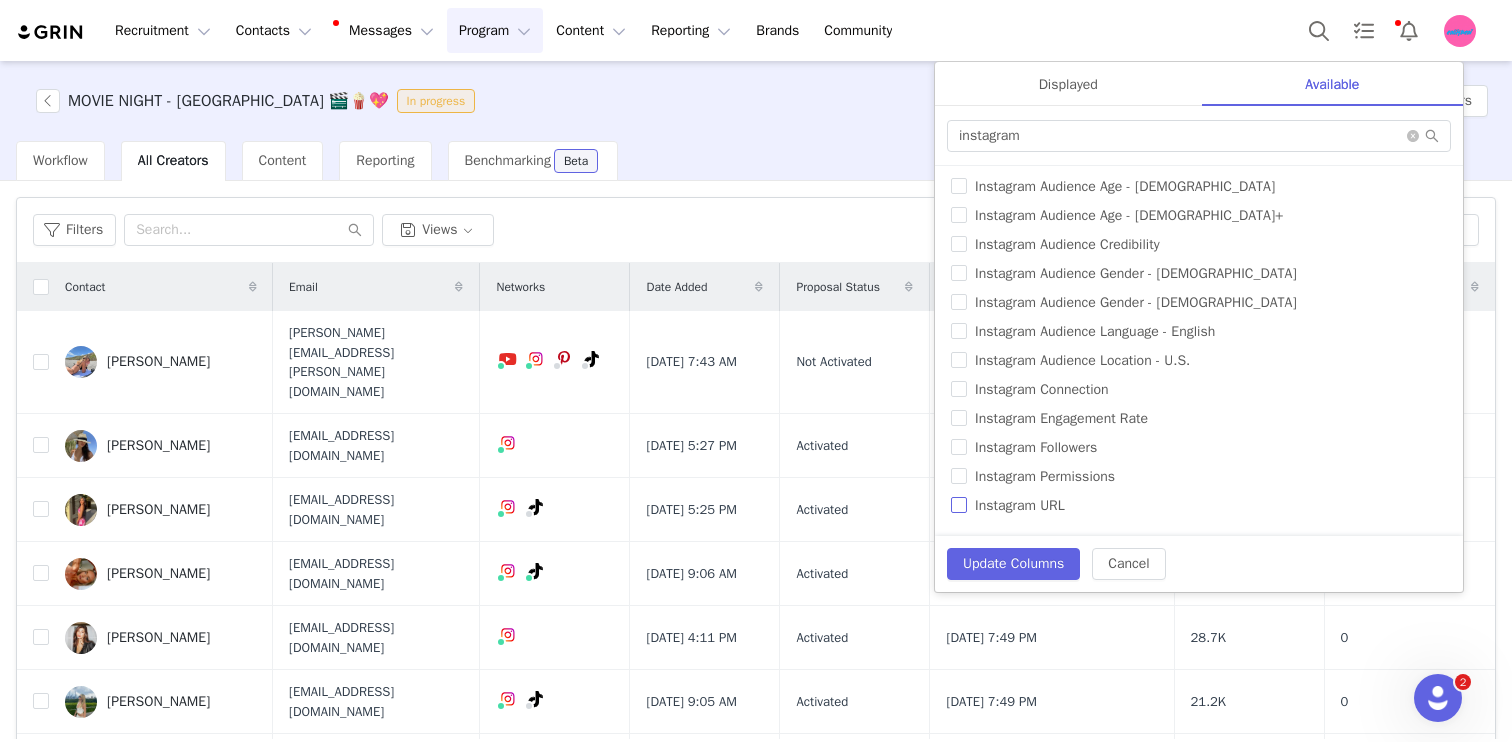 click on "Instagram URL" at bounding box center (1020, 505) 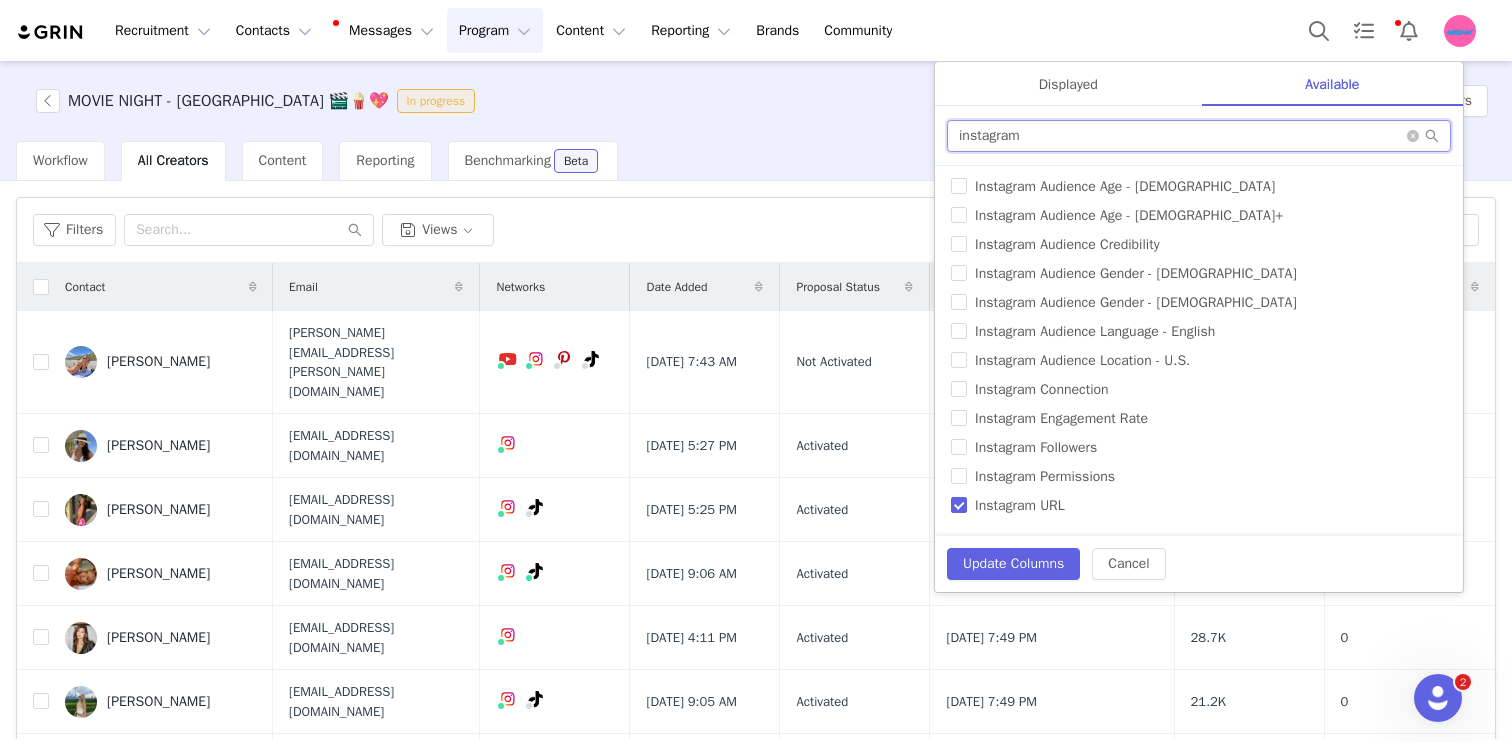click on "instagram" at bounding box center [1199, 136] 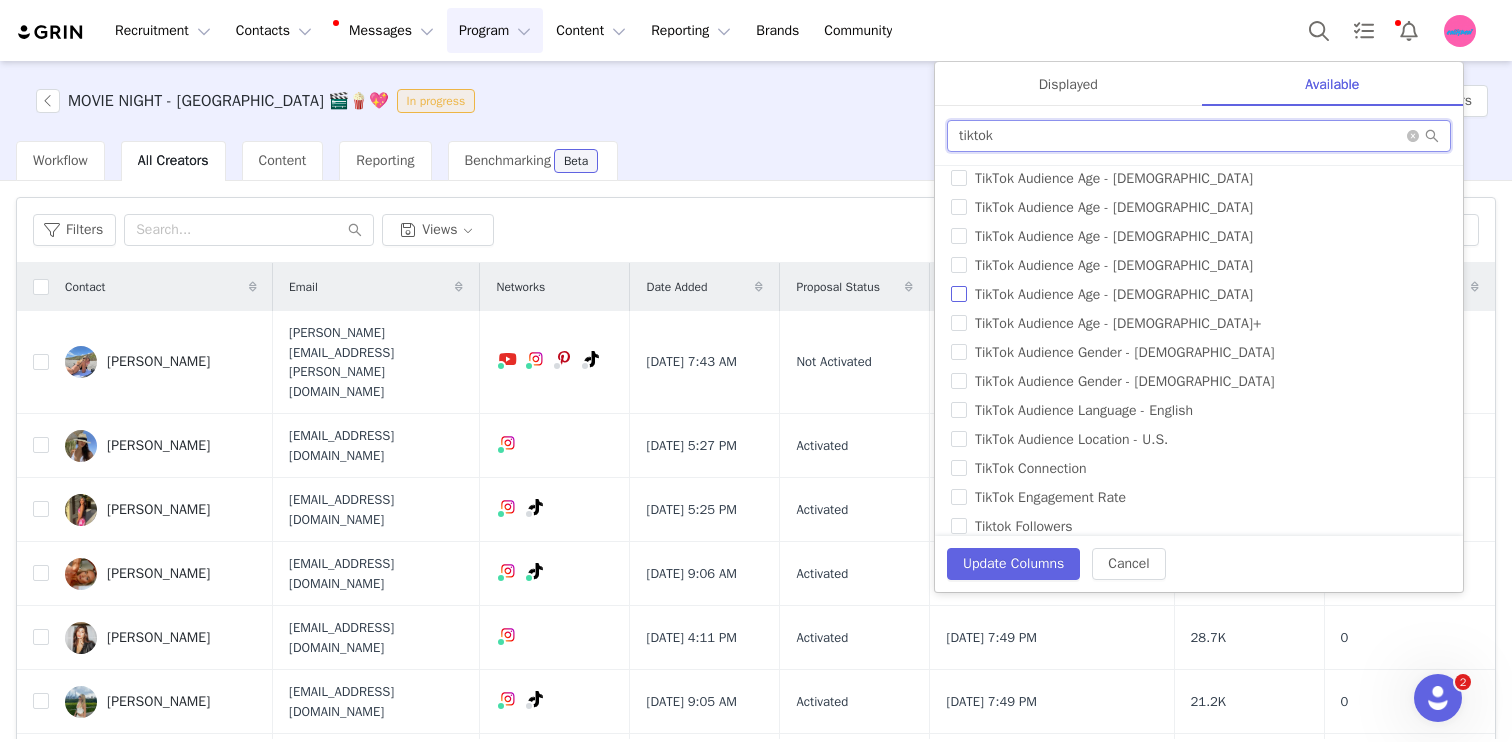 scroll, scrollTop: 89, scrollLeft: 0, axis: vertical 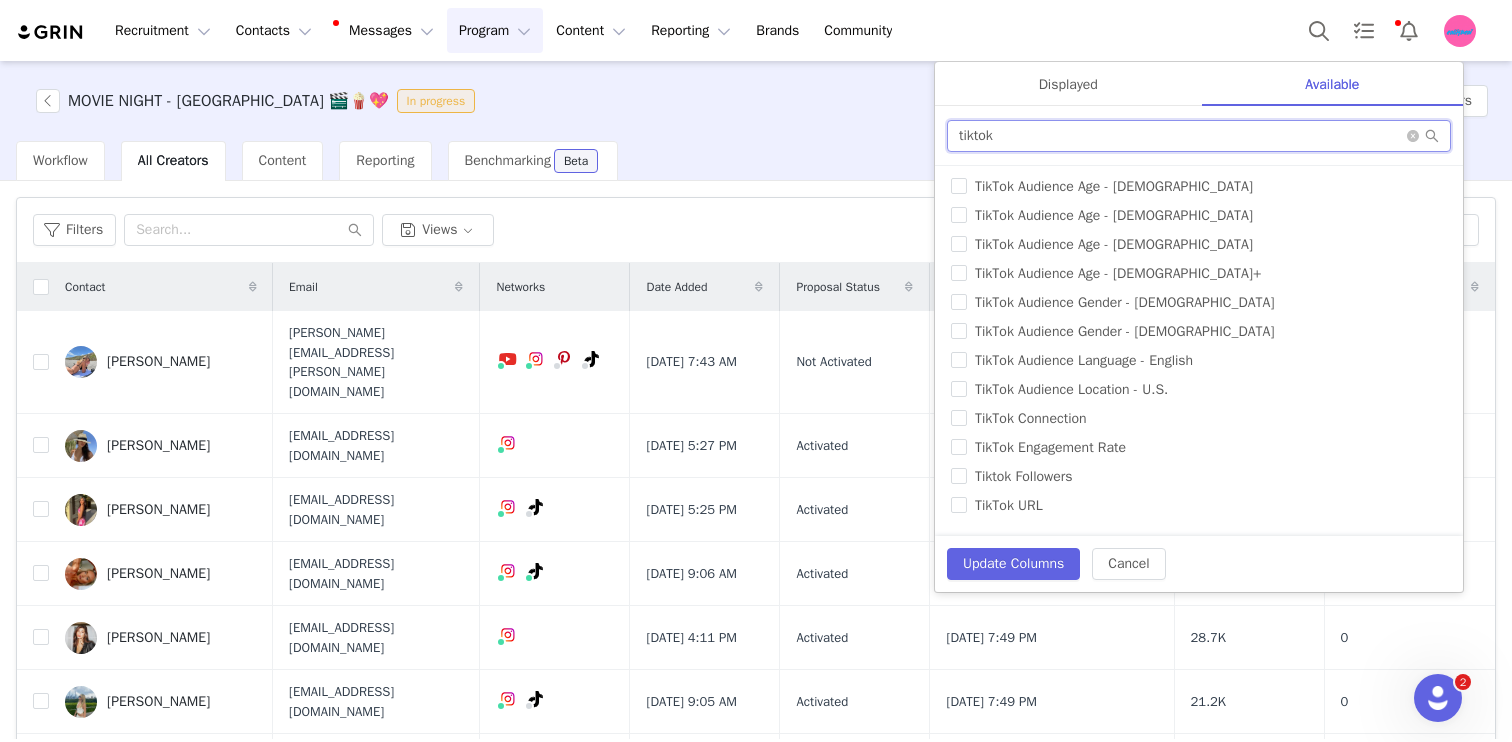 type on "tiktok" 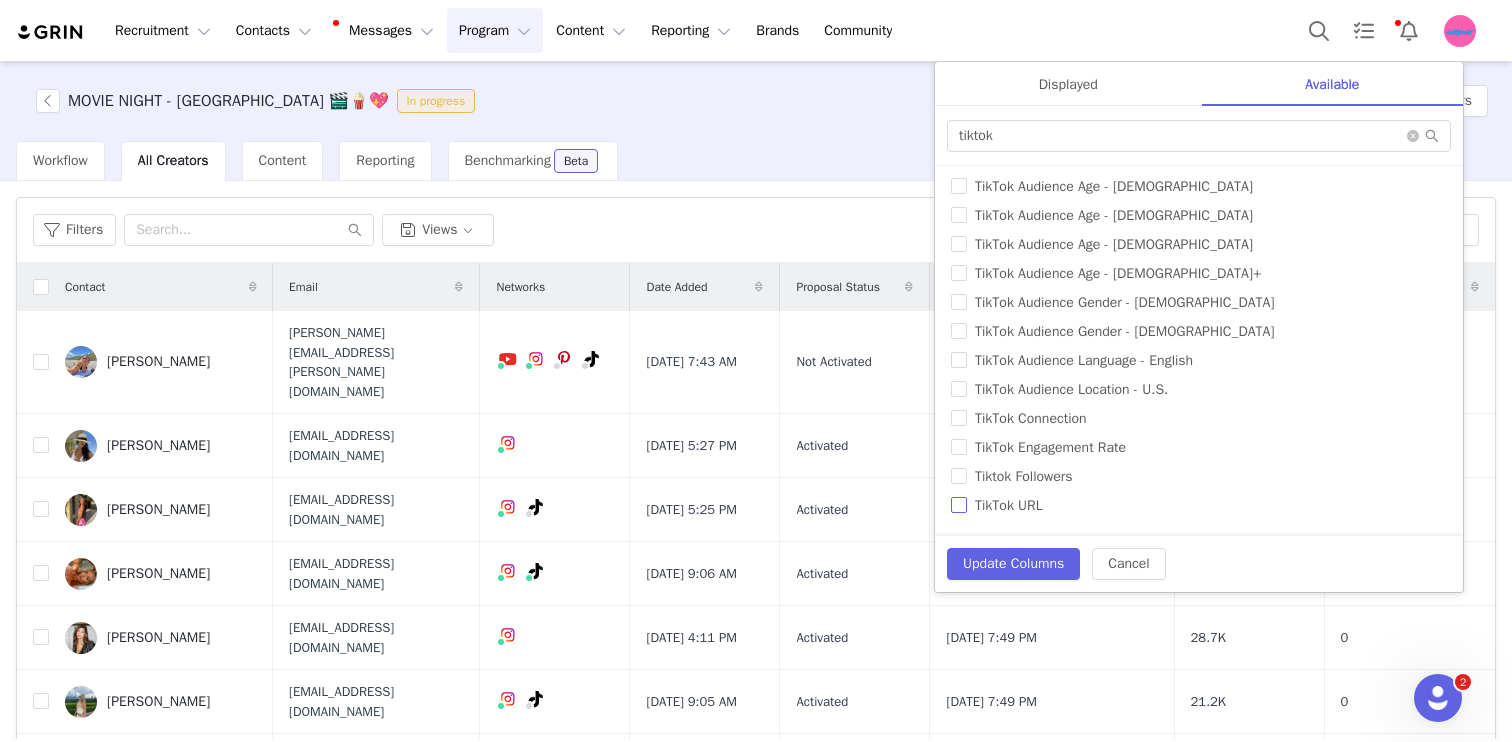 drag, startPoint x: 1028, startPoint y: 491, endPoint x: 1026, endPoint y: 510, distance: 19.104973 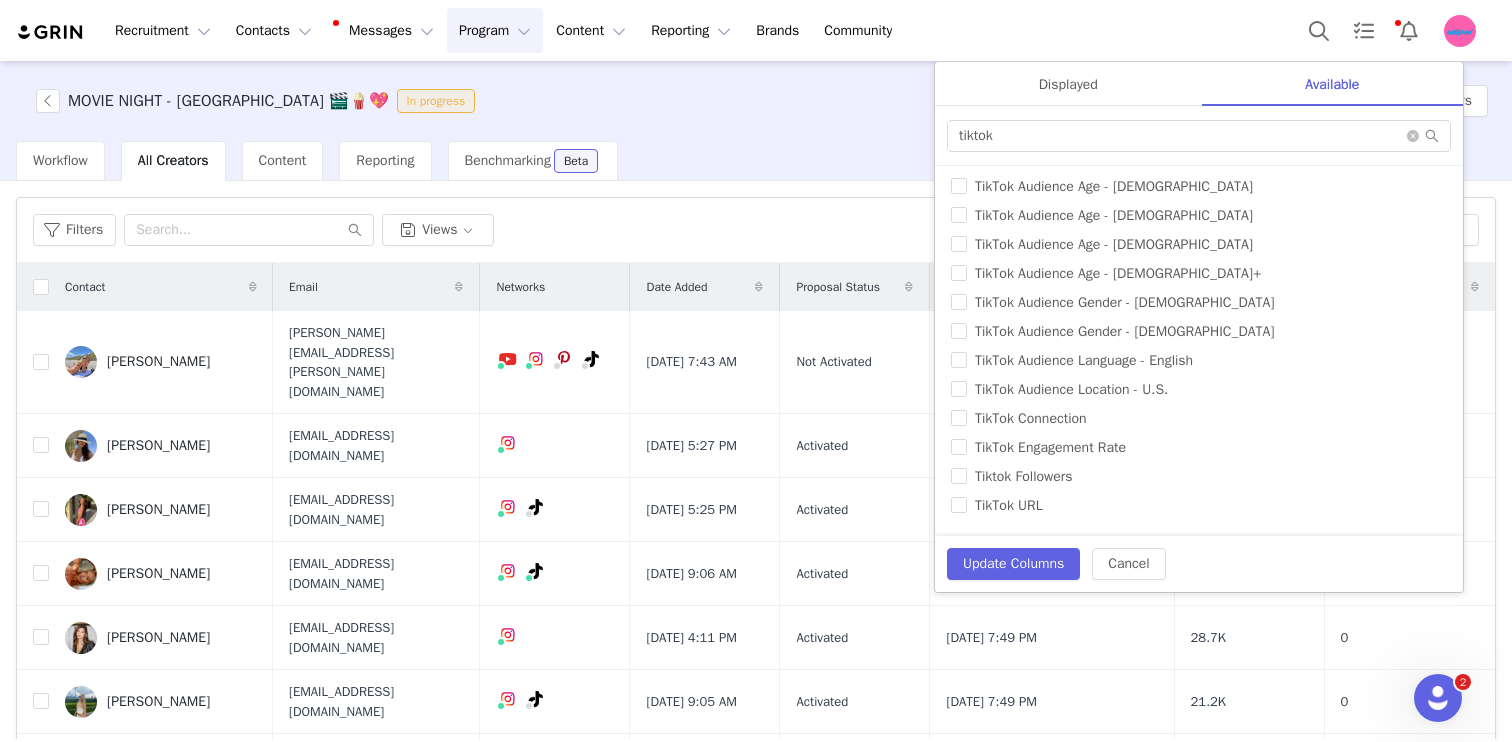 drag, startPoint x: 1026, startPoint y: 510, endPoint x: 1052, endPoint y: 435, distance: 79.37884 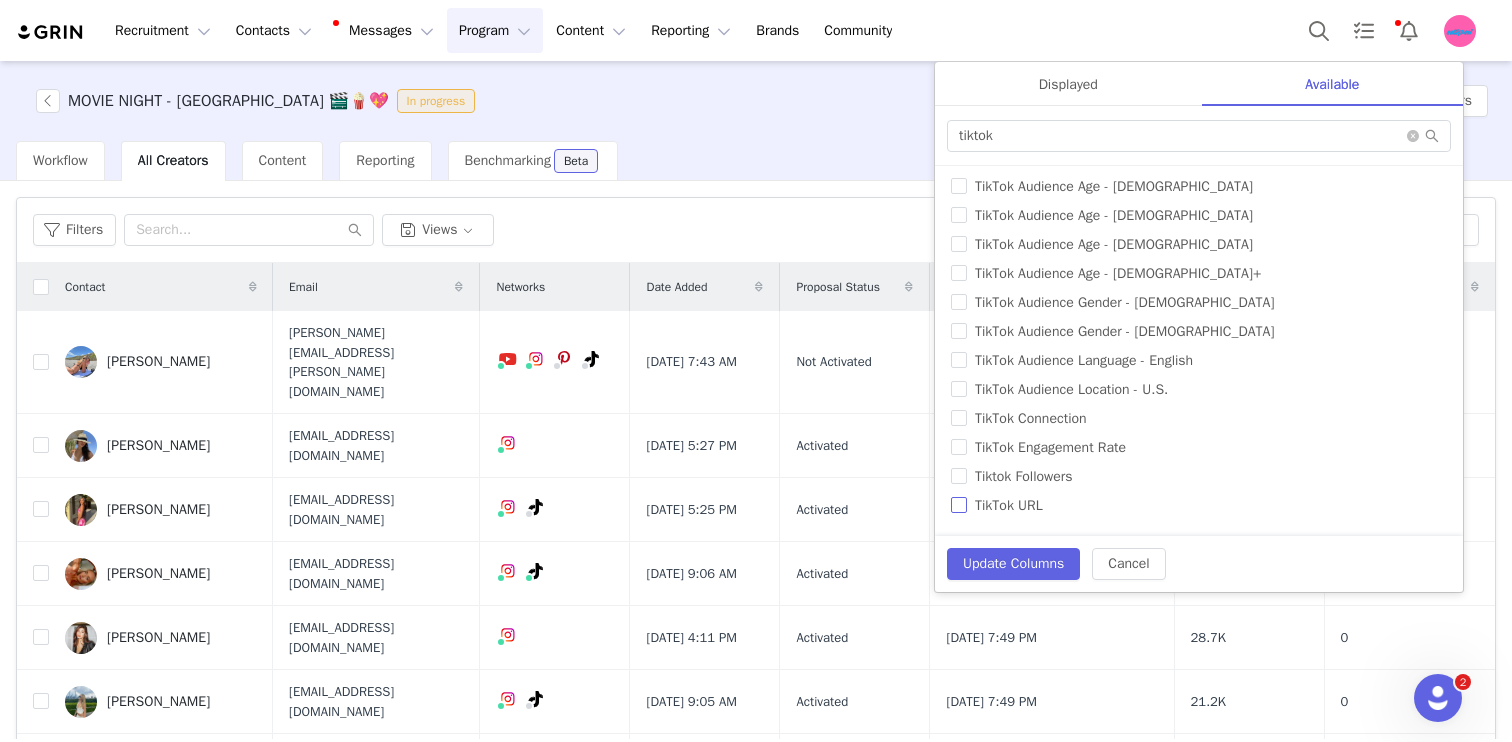 click on "TikTok URL" at bounding box center [959, 505] 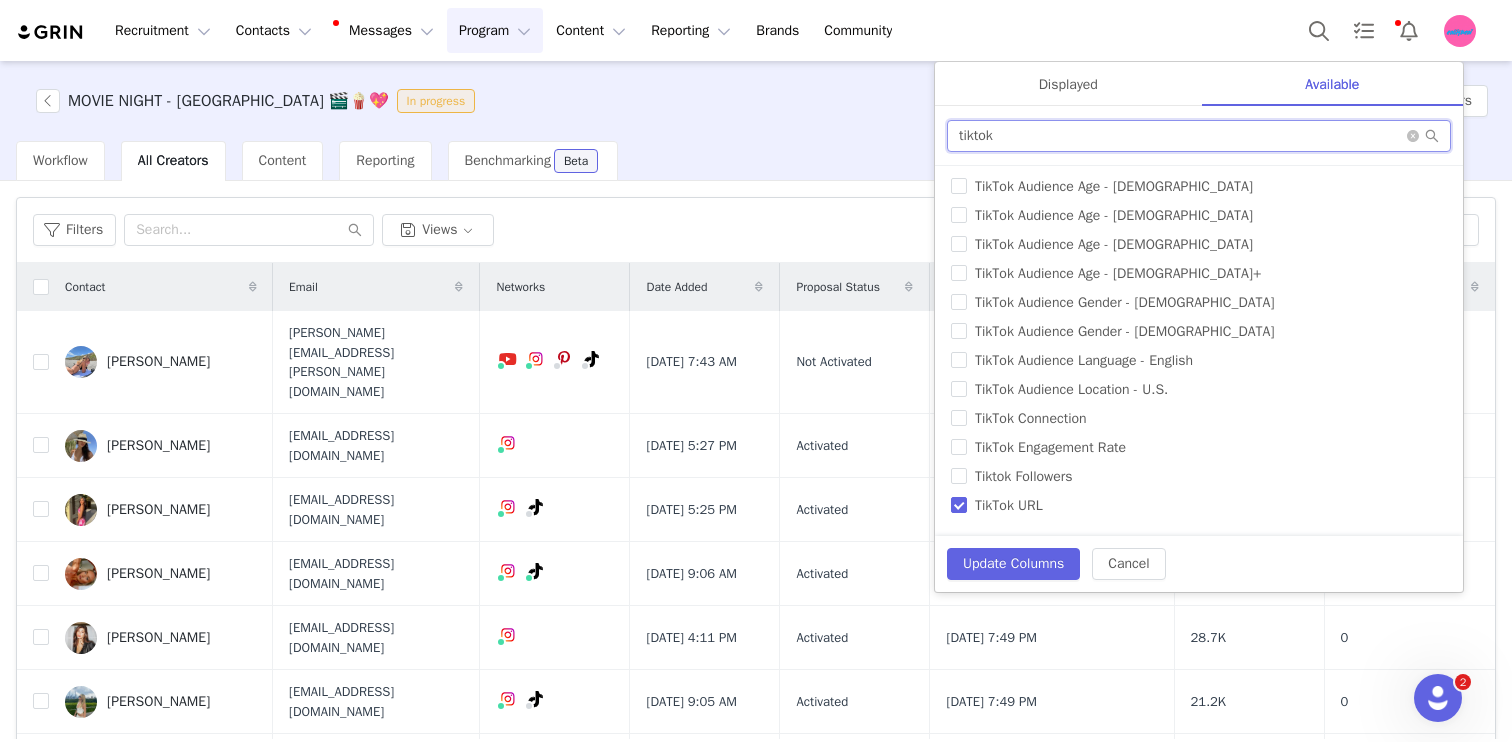 click on "tiktok" at bounding box center [1199, 136] 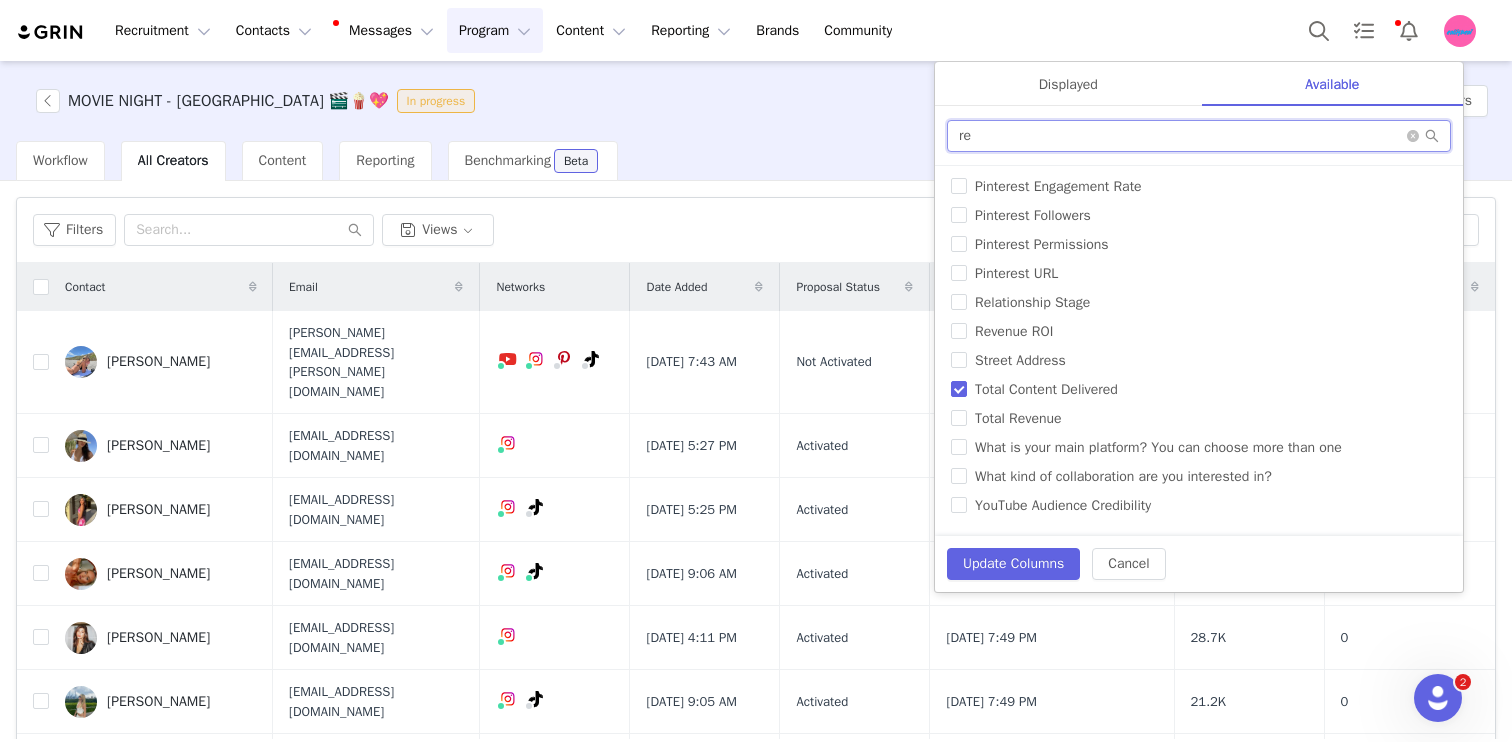 scroll, scrollTop: 350, scrollLeft: 0, axis: vertical 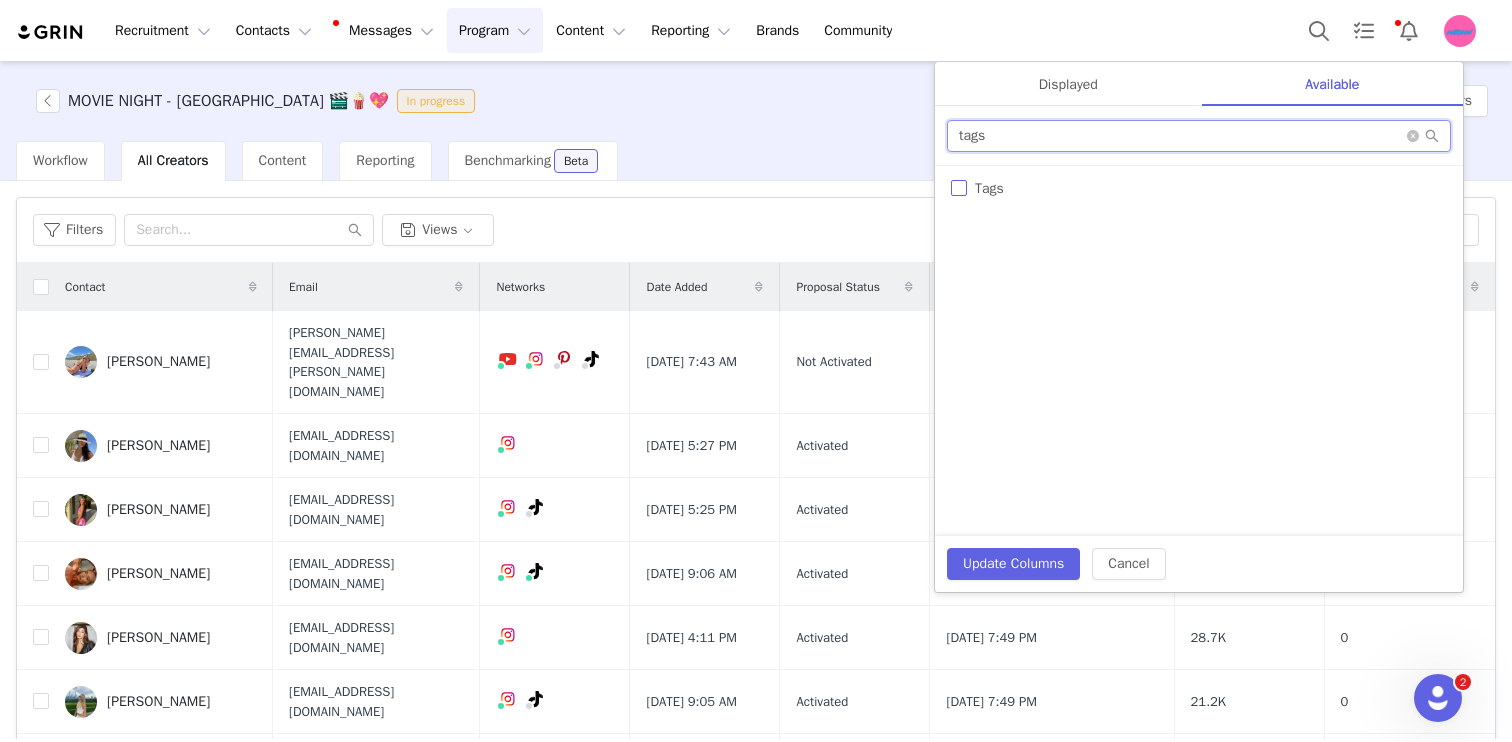 type on "tags" 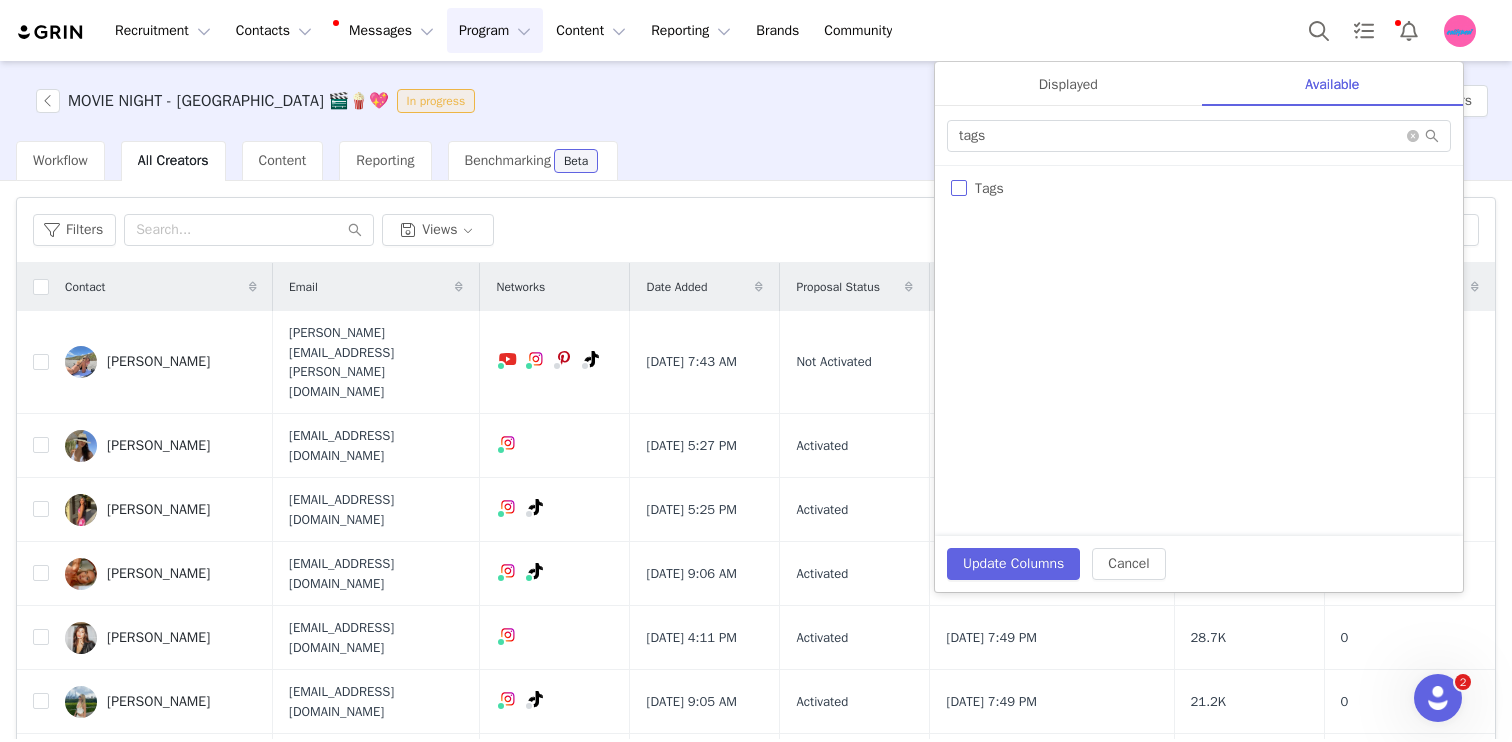 click on "Tags" at bounding box center (1199, 188) 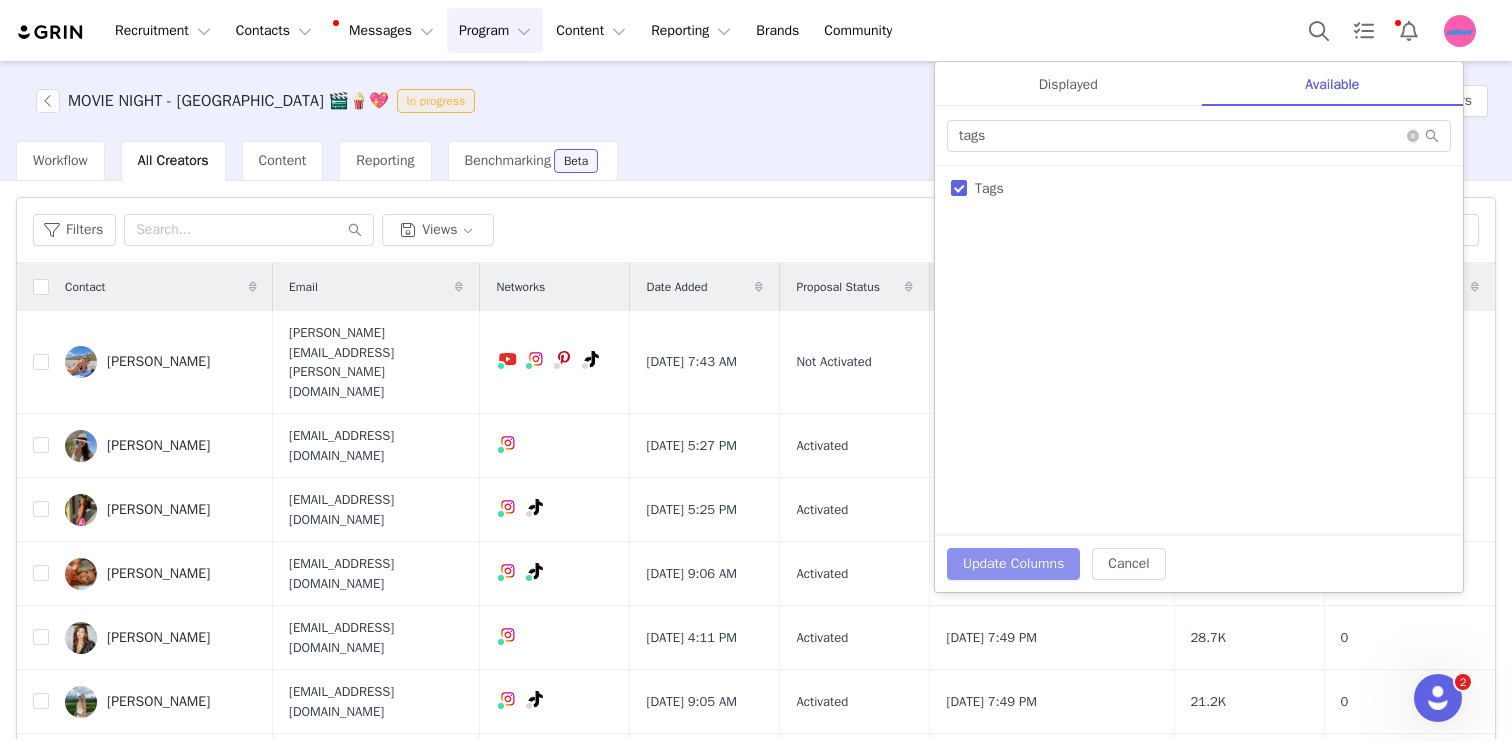 click on "Update Columns" at bounding box center [1013, 564] 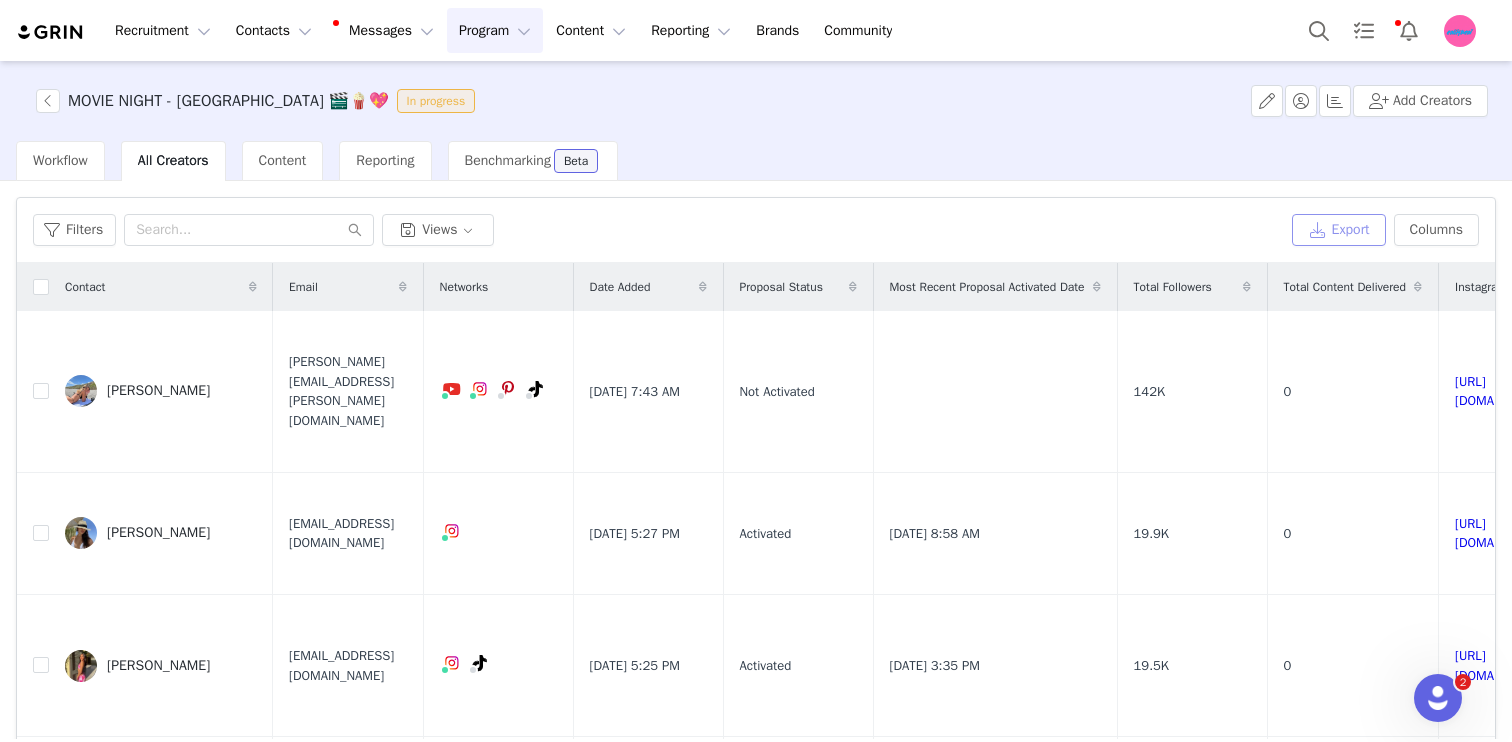 click on "Export" at bounding box center (1339, 230) 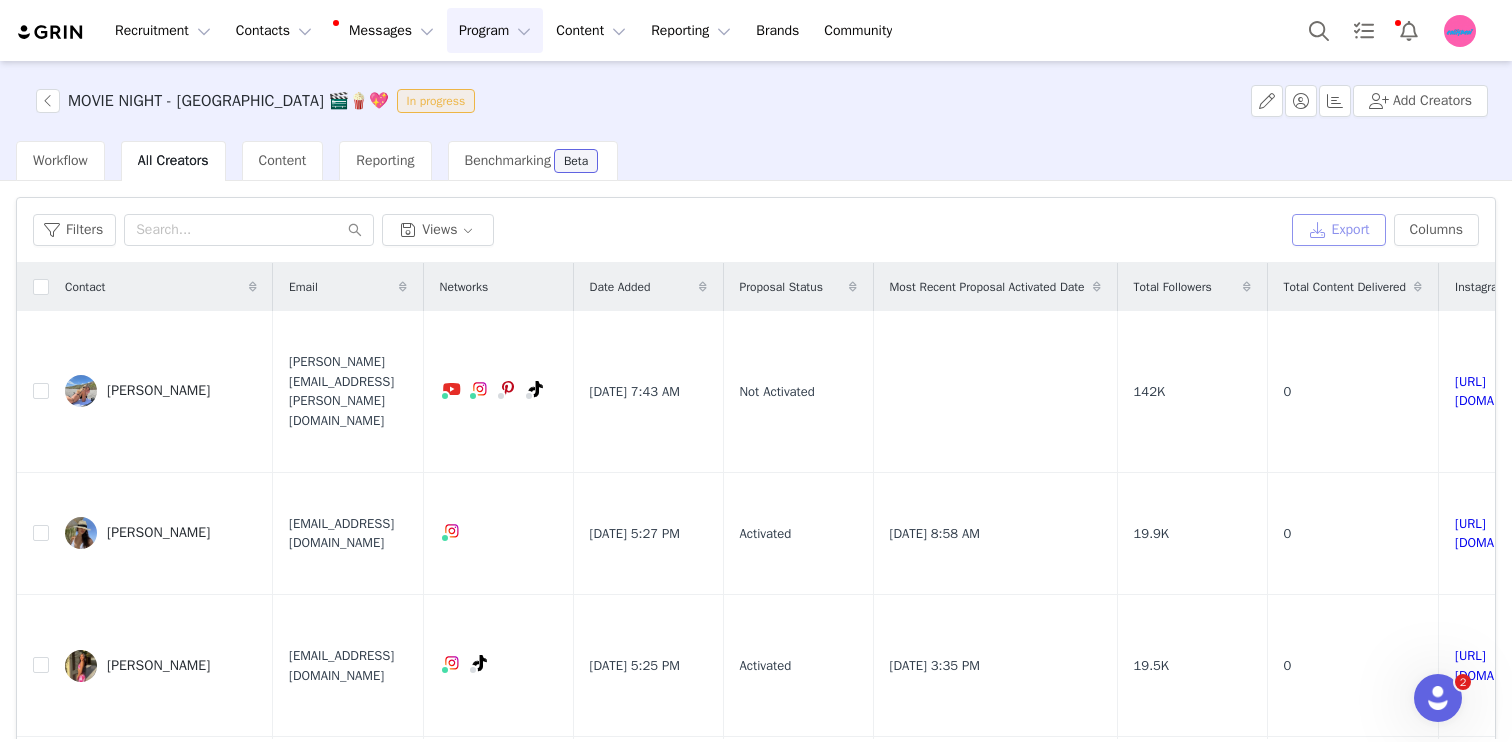 click on "Export" at bounding box center [1339, 230] 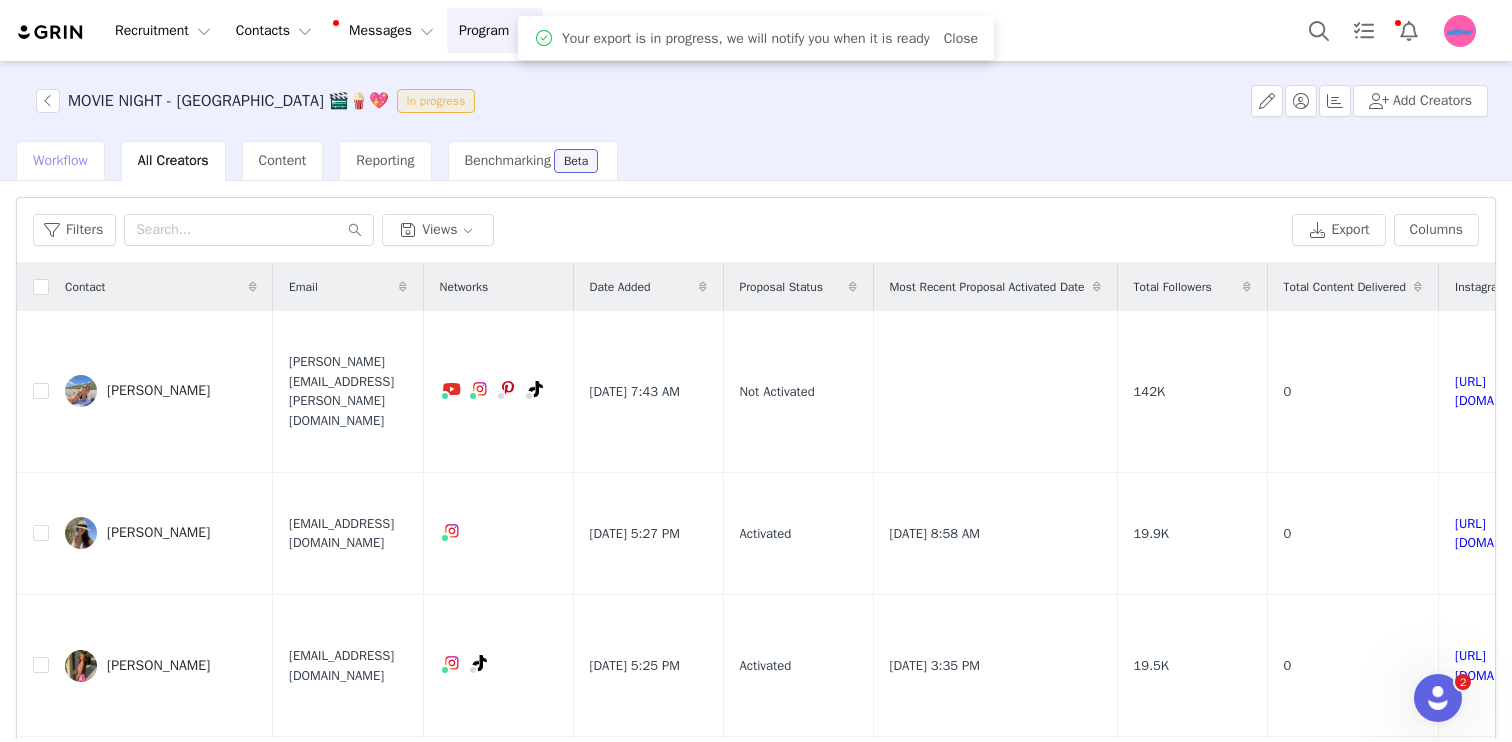 click on "Workflow" at bounding box center [60, 160] 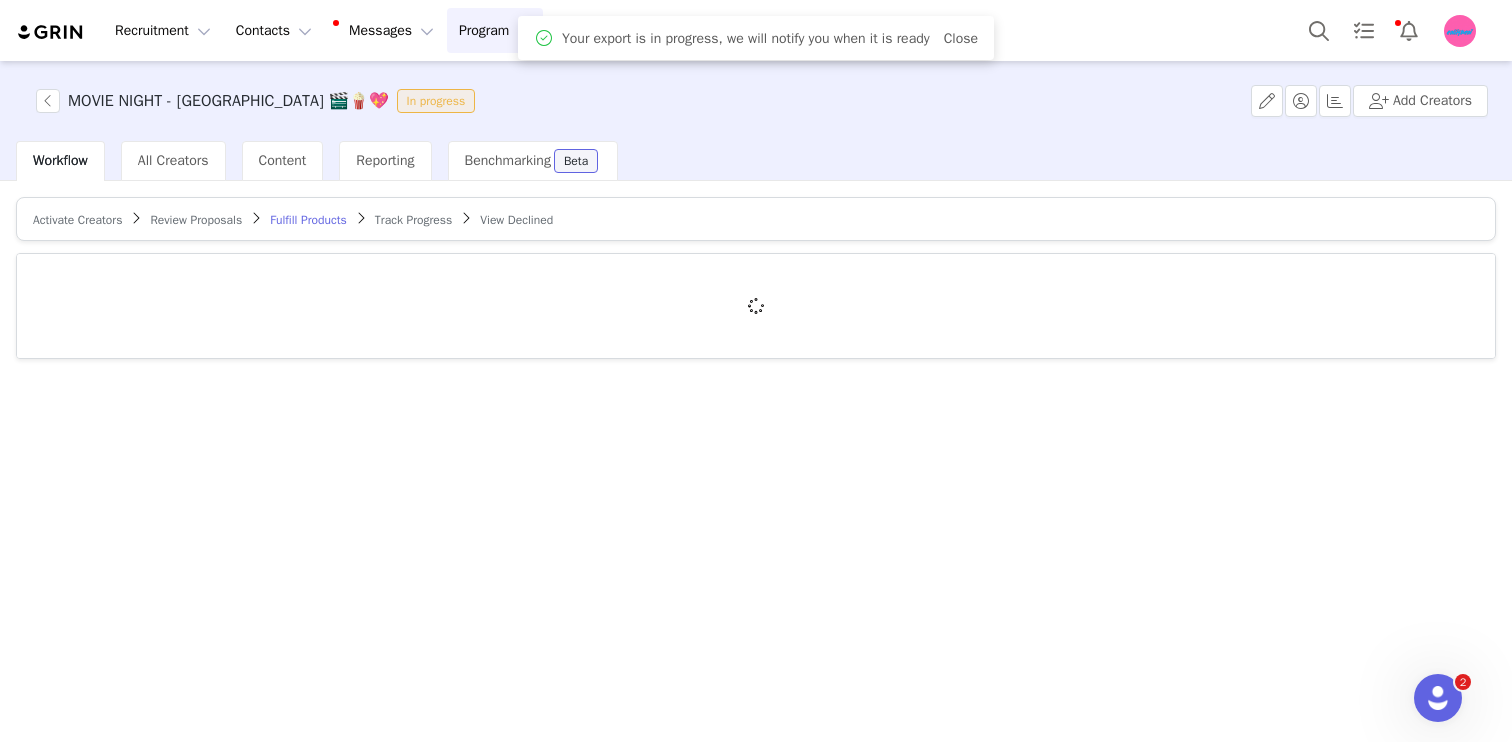 click on "Workflow" at bounding box center [60, 160] 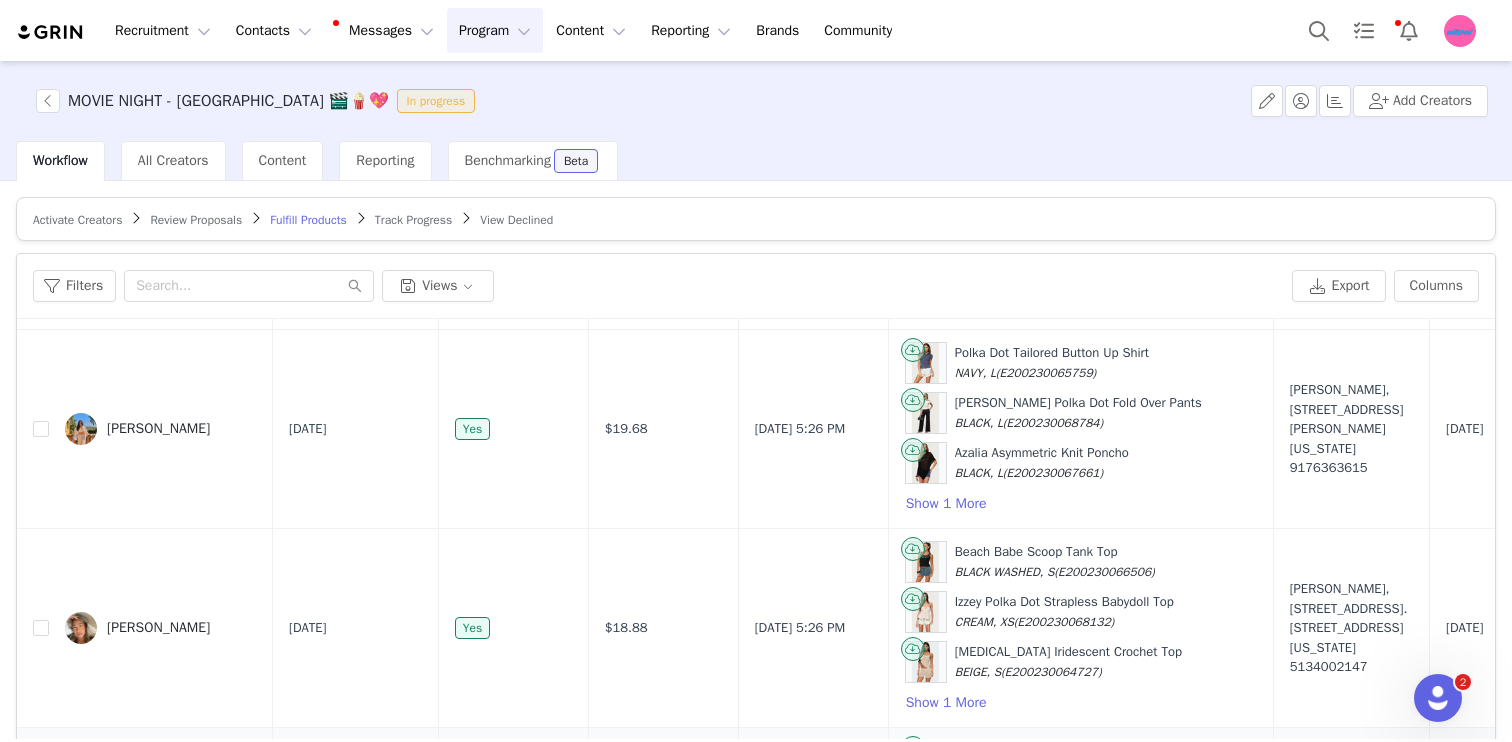 scroll, scrollTop: 3335, scrollLeft: 0, axis: vertical 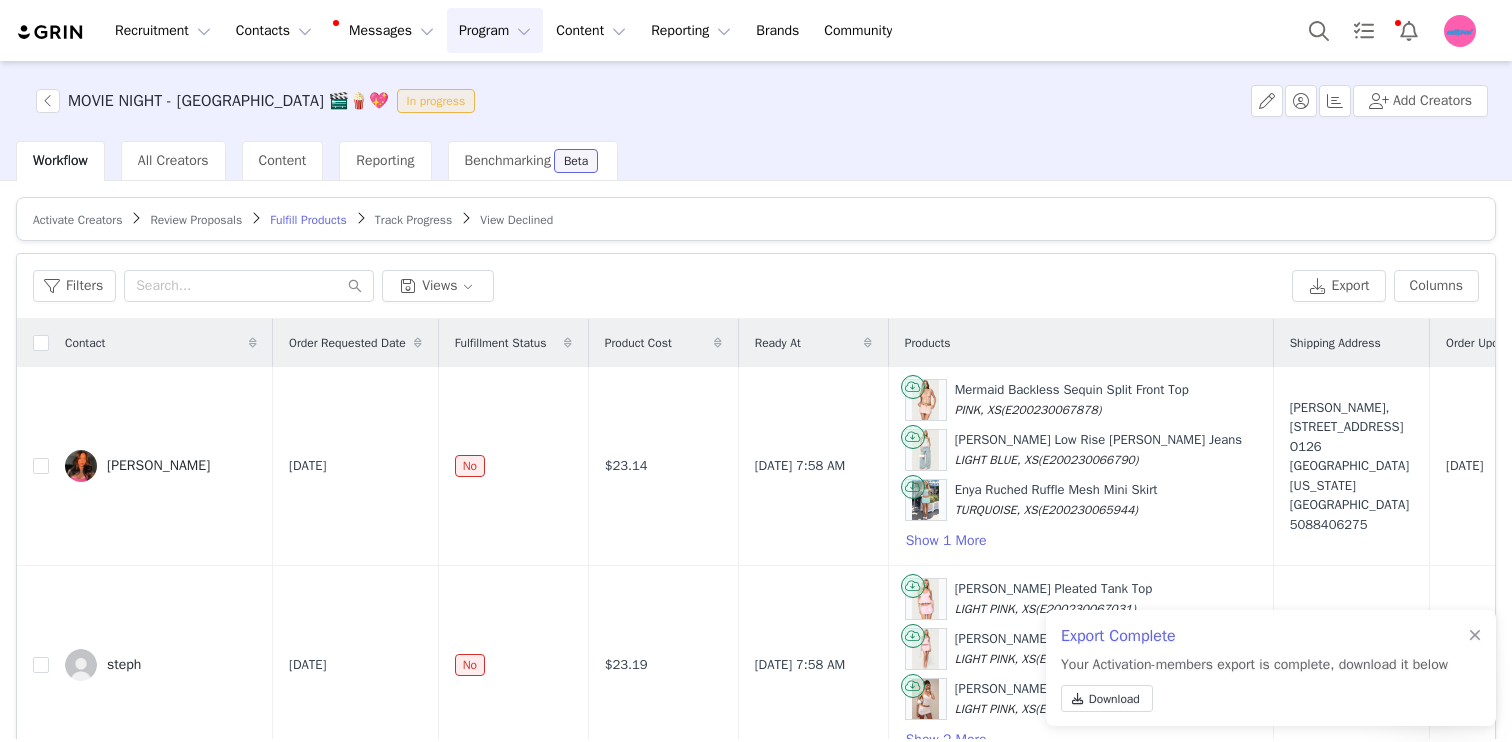 click on "Activate Creators Review Proposals Fulfill Products Track Progress View Declined" at bounding box center (756, 219) 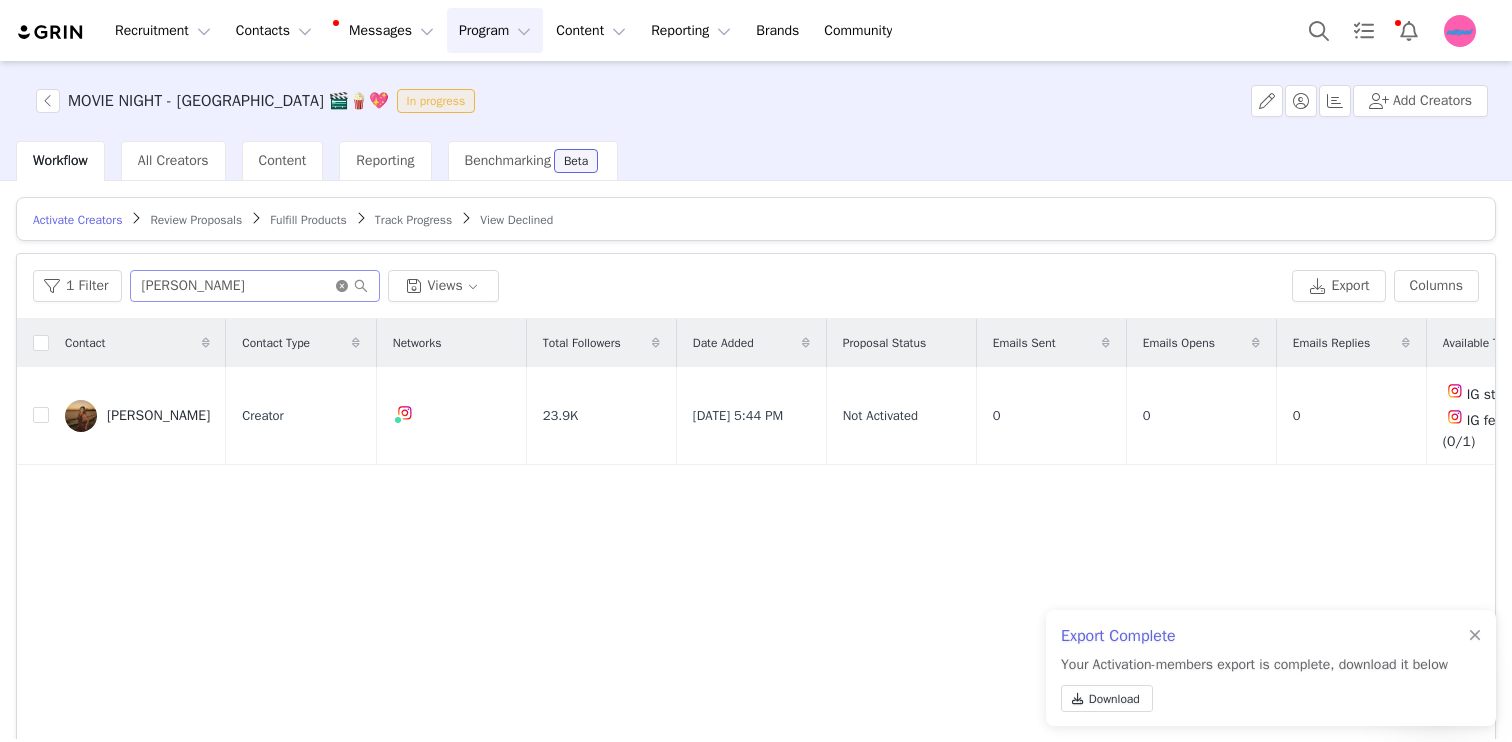 click 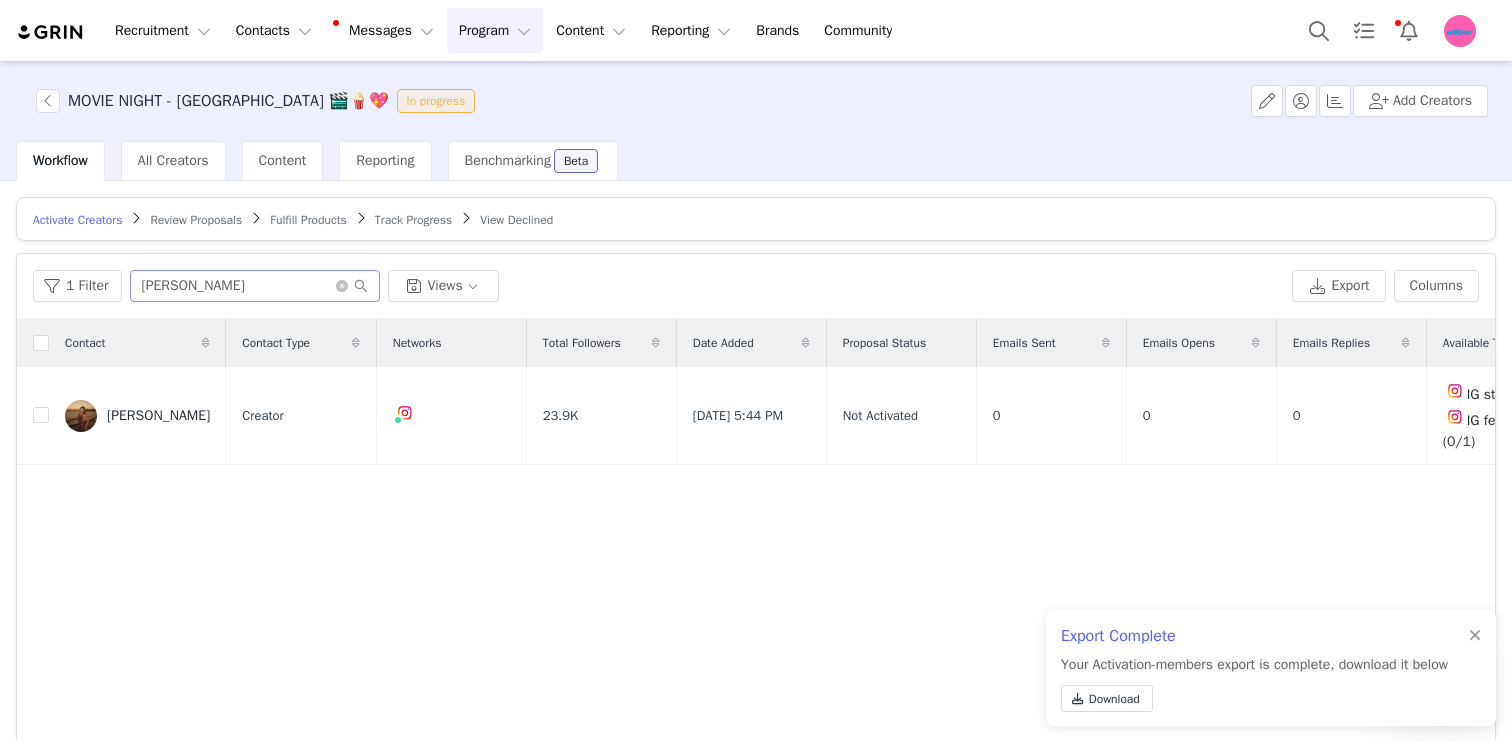 type 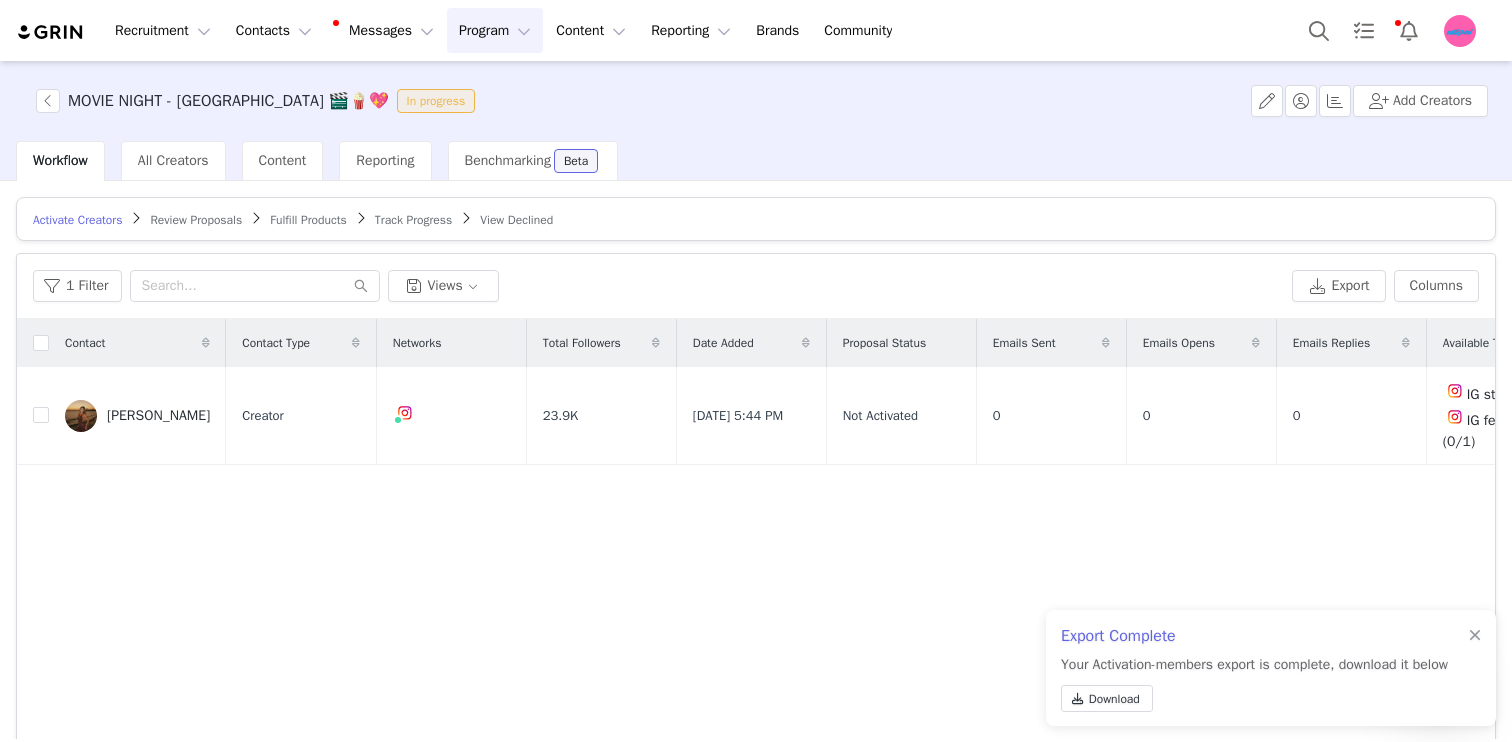 click on "Download" at bounding box center [1254, 702] 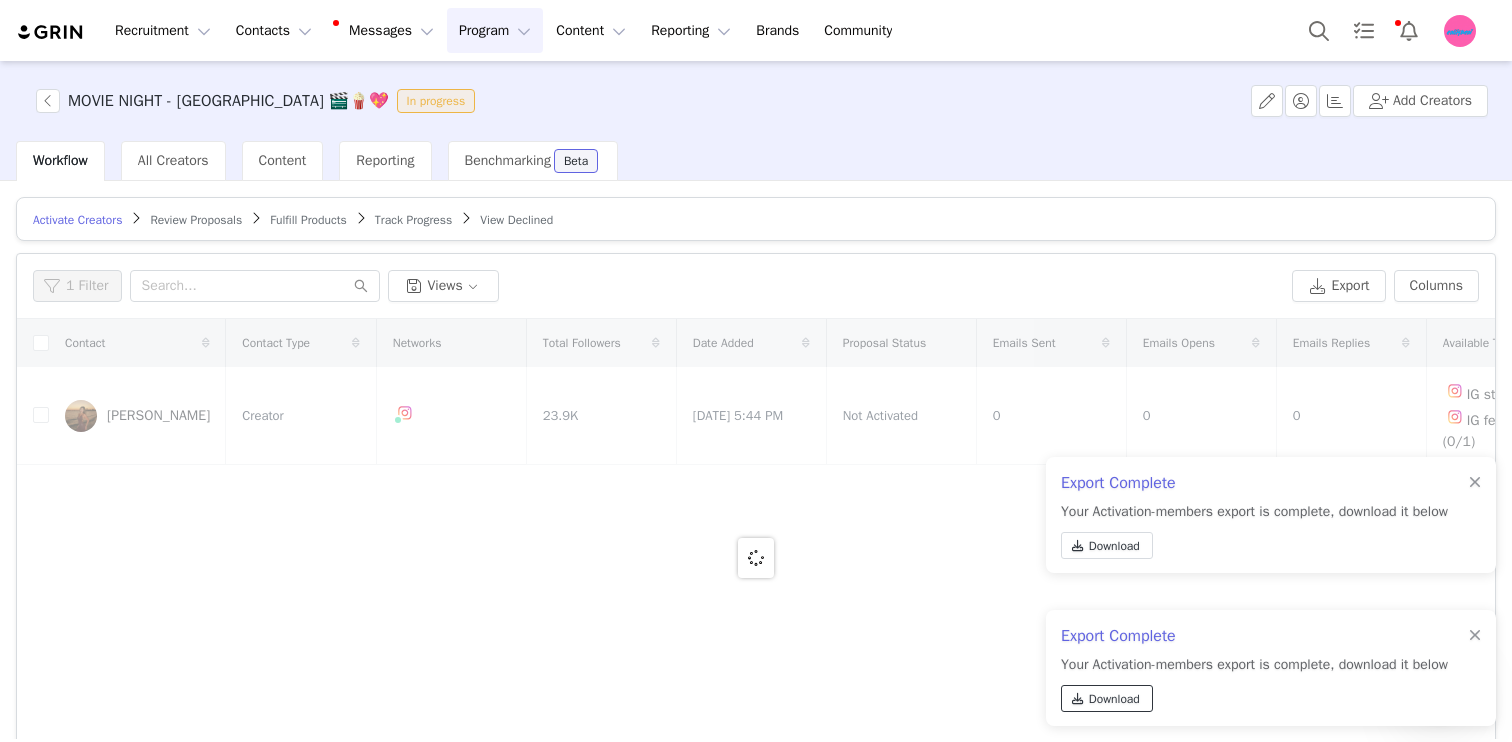 click on "Download" at bounding box center (1114, 699) 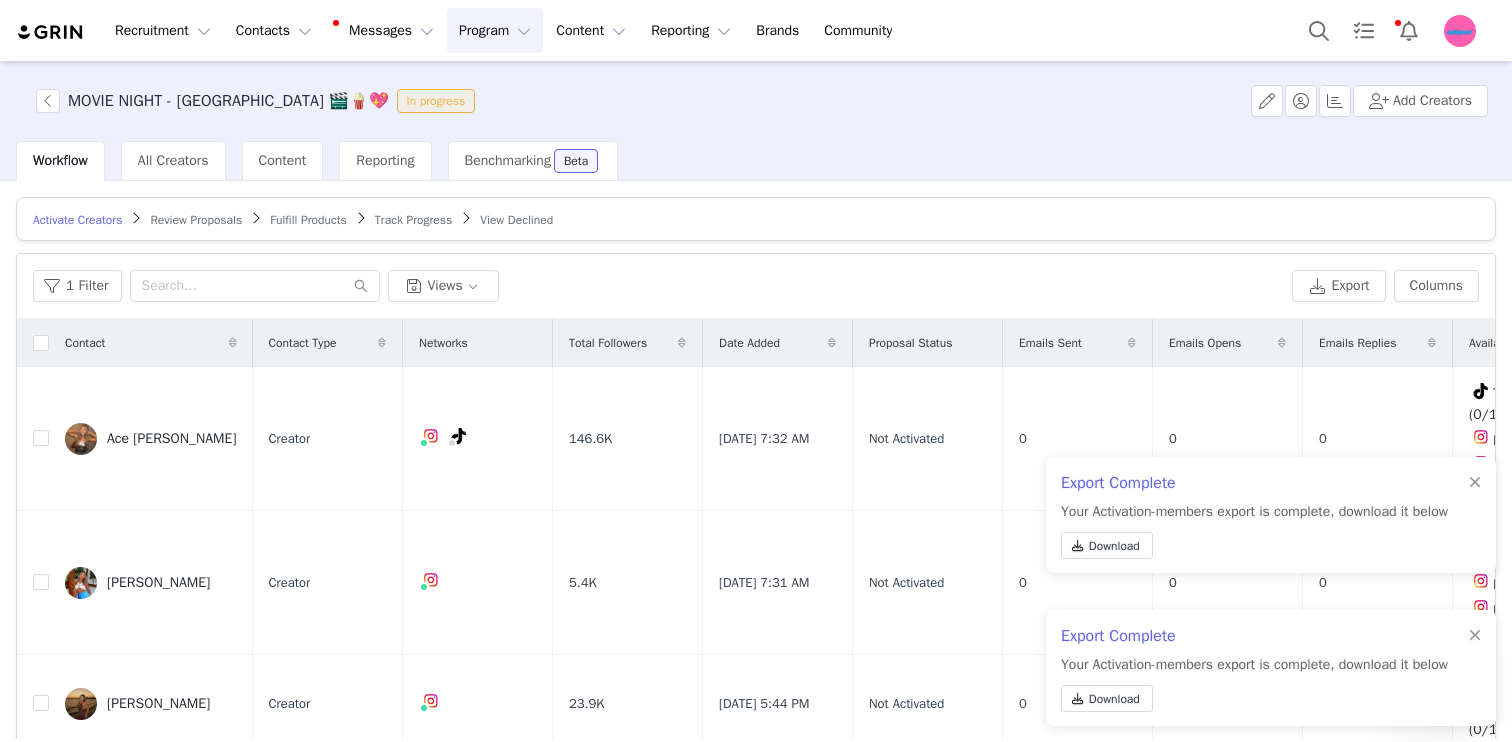 click on "Recruitment Recruitment Creator Search Curated Lists Landing Pages Web Extension AI Creator Search Beta Contacts Contacts Creators Prospects Applicants Messages Messages Dashboard Inbox 99+ Templates Sequences Program Program Activations Partnerships Payments Affiliates Content Content Creator Content Media Library Social Listening Reporting Reporting Dashboard Report Builder Brands Brands Community Community" at bounding box center (756, 30) 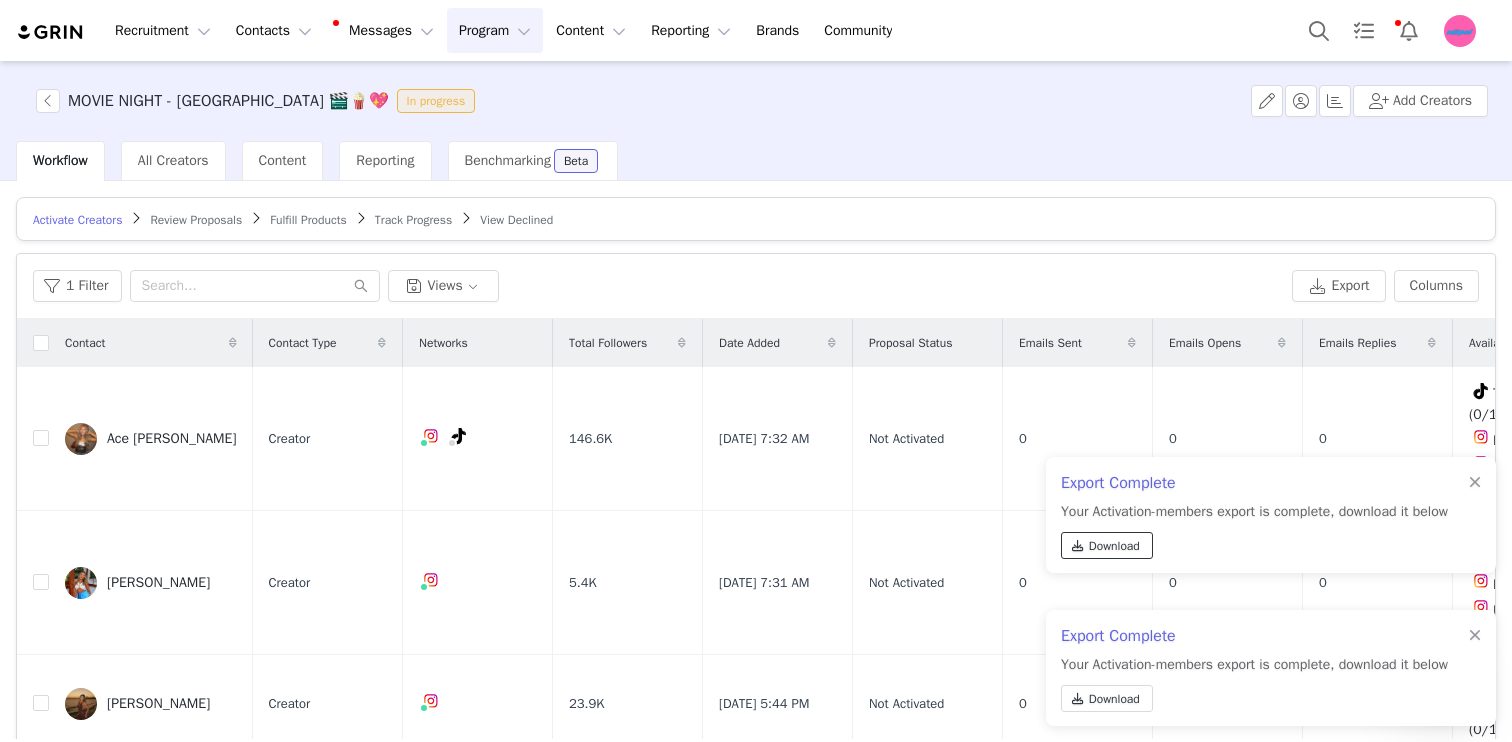 click at bounding box center (1078, 546) 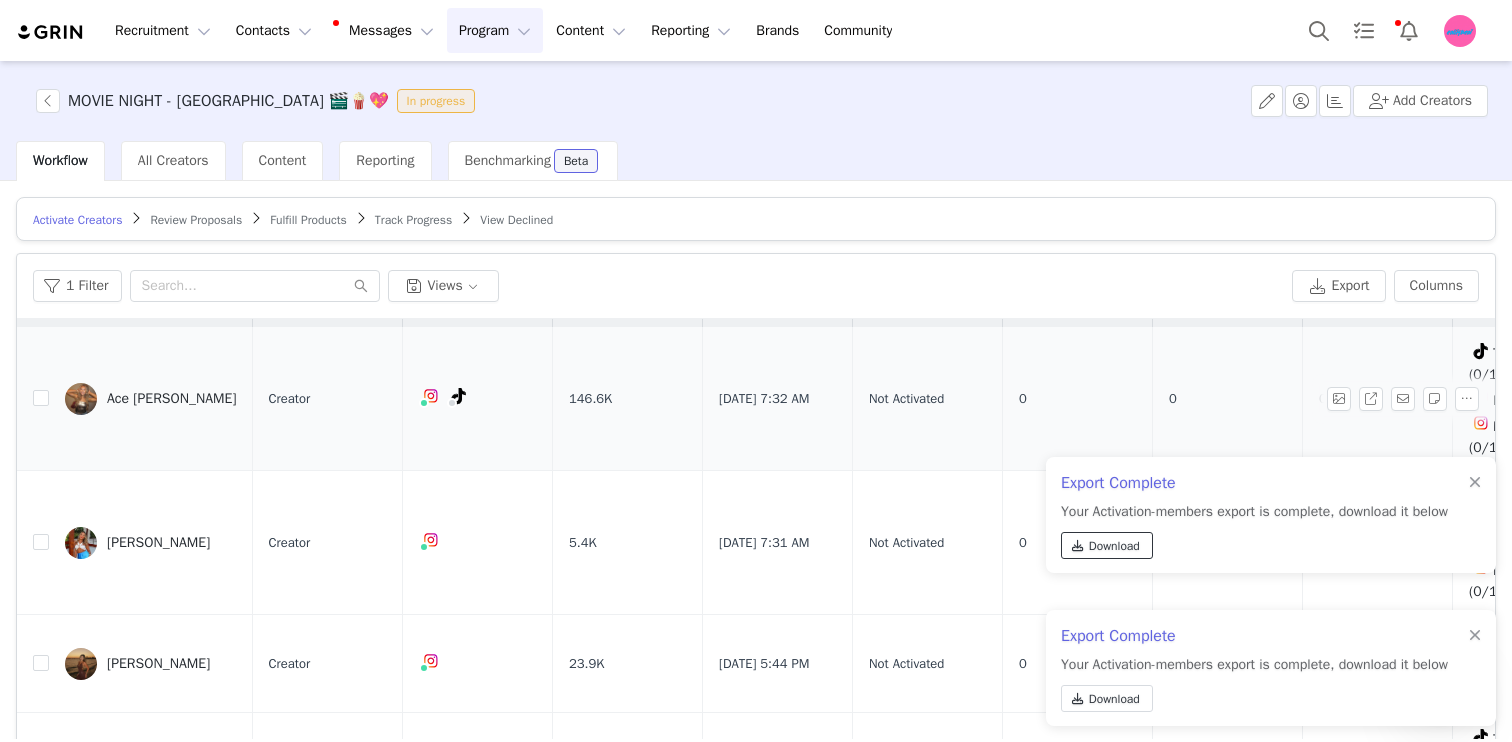 scroll, scrollTop: 0, scrollLeft: 0, axis: both 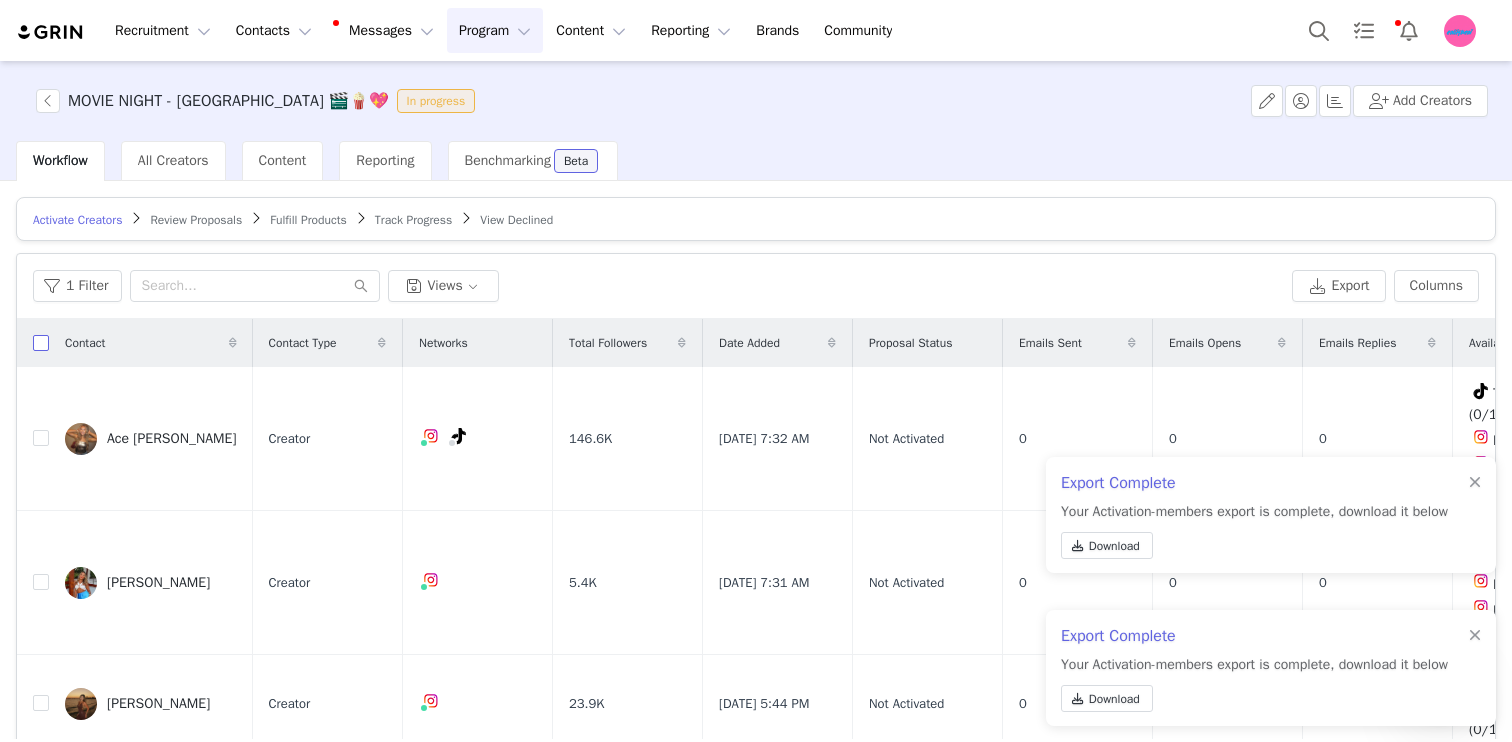 click at bounding box center (41, 343) 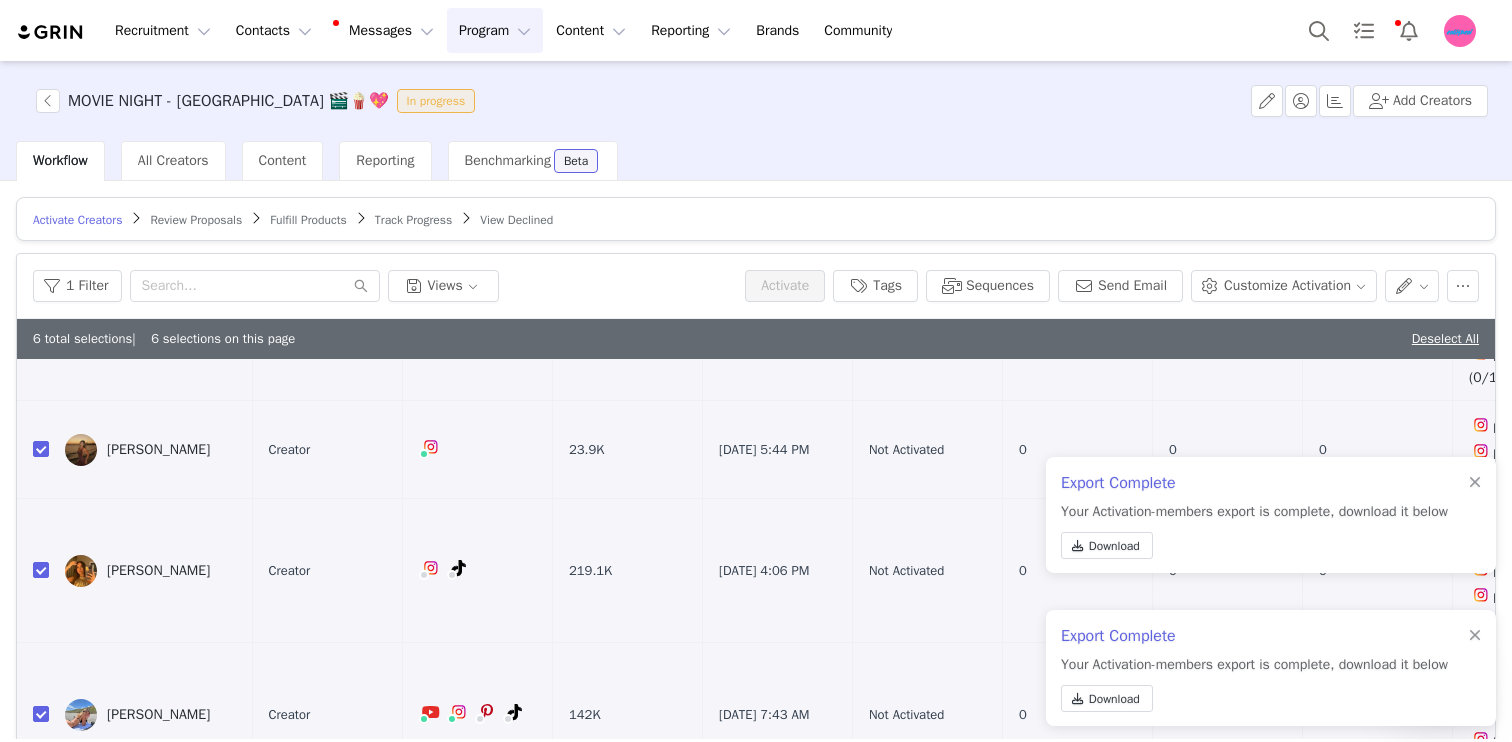 scroll, scrollTop: 561, scrollLeft: 0, axis: vertical 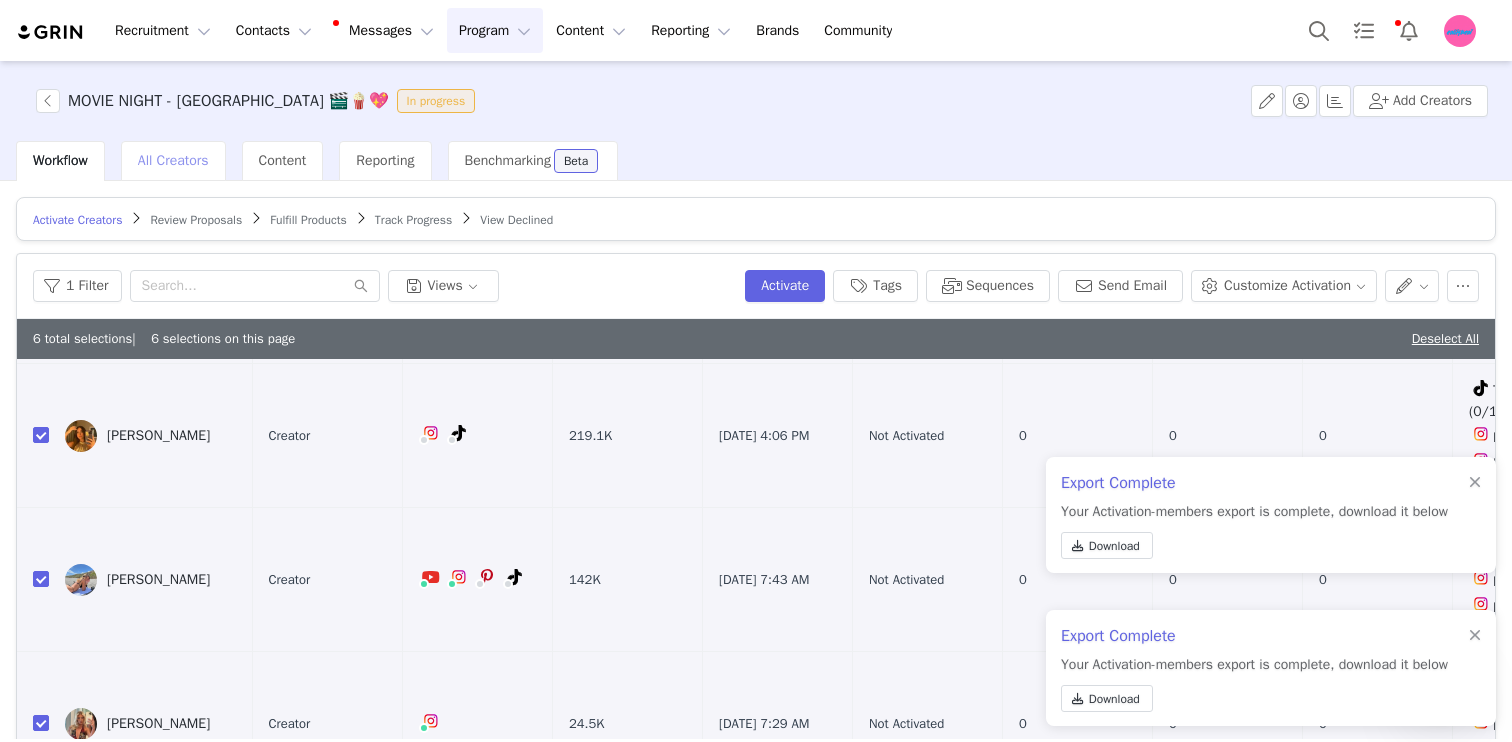 click on "All Creators" at bounding box center [173, 160] 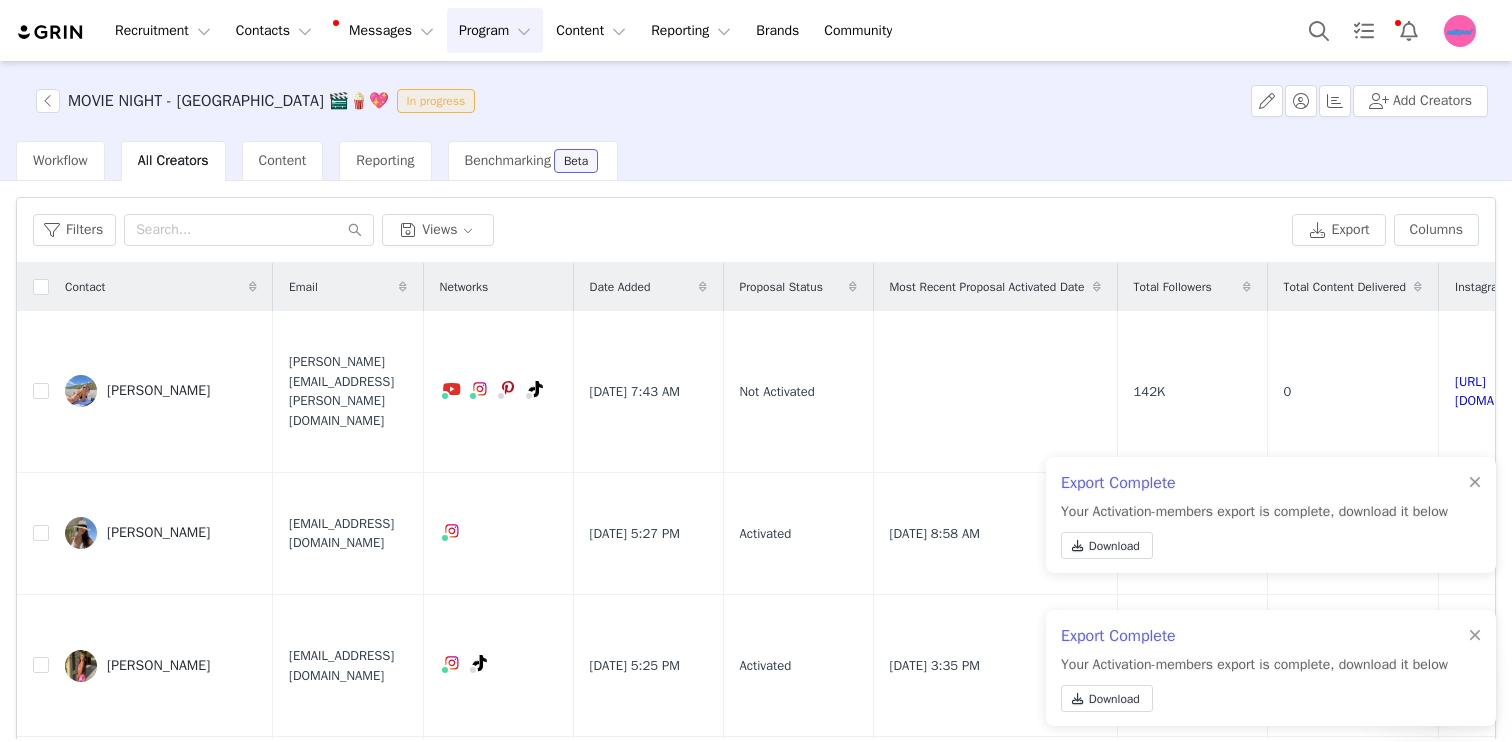 click on "Export Complete Your Activation-members export is complete, download it below
Download" at bounding box center (1271, 515) 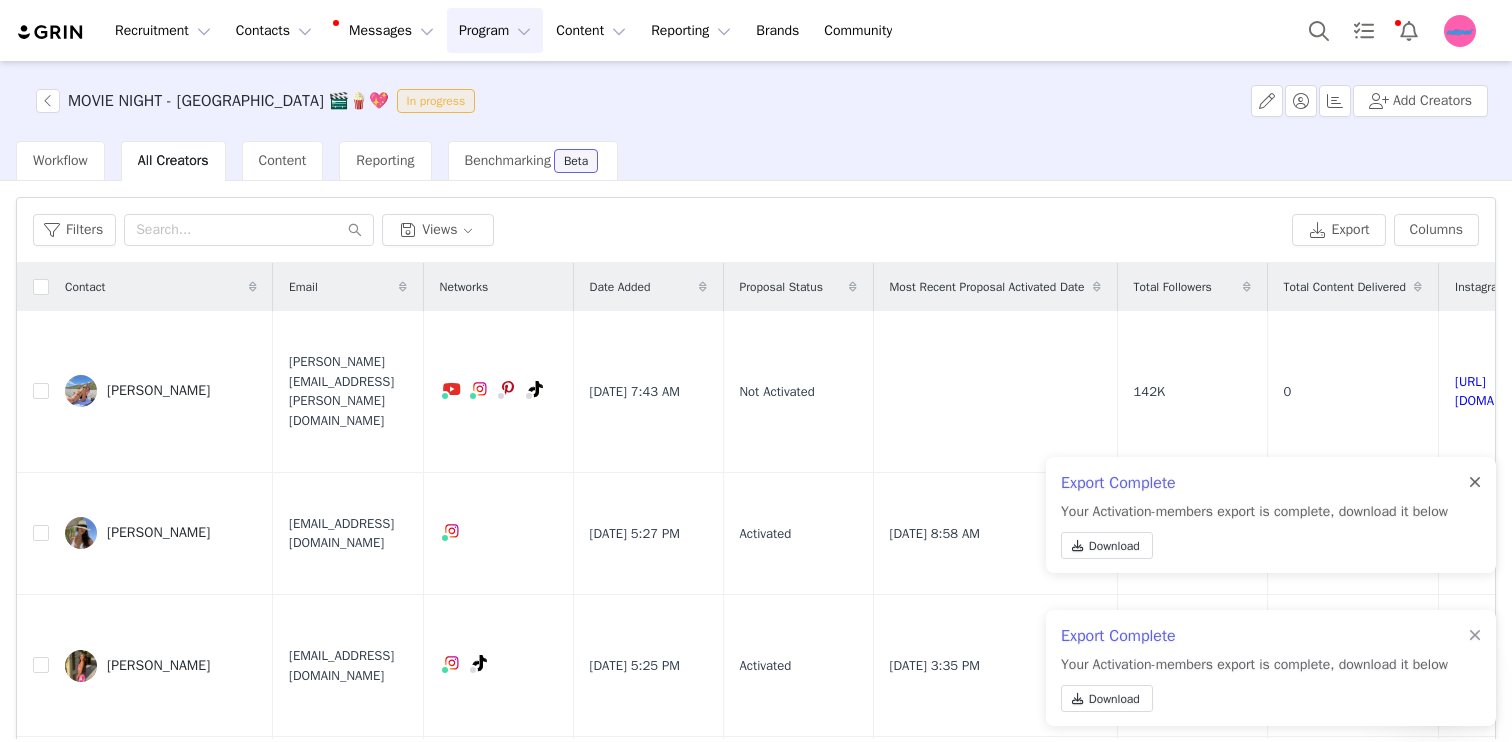 click at bounding box center [1475, 483] 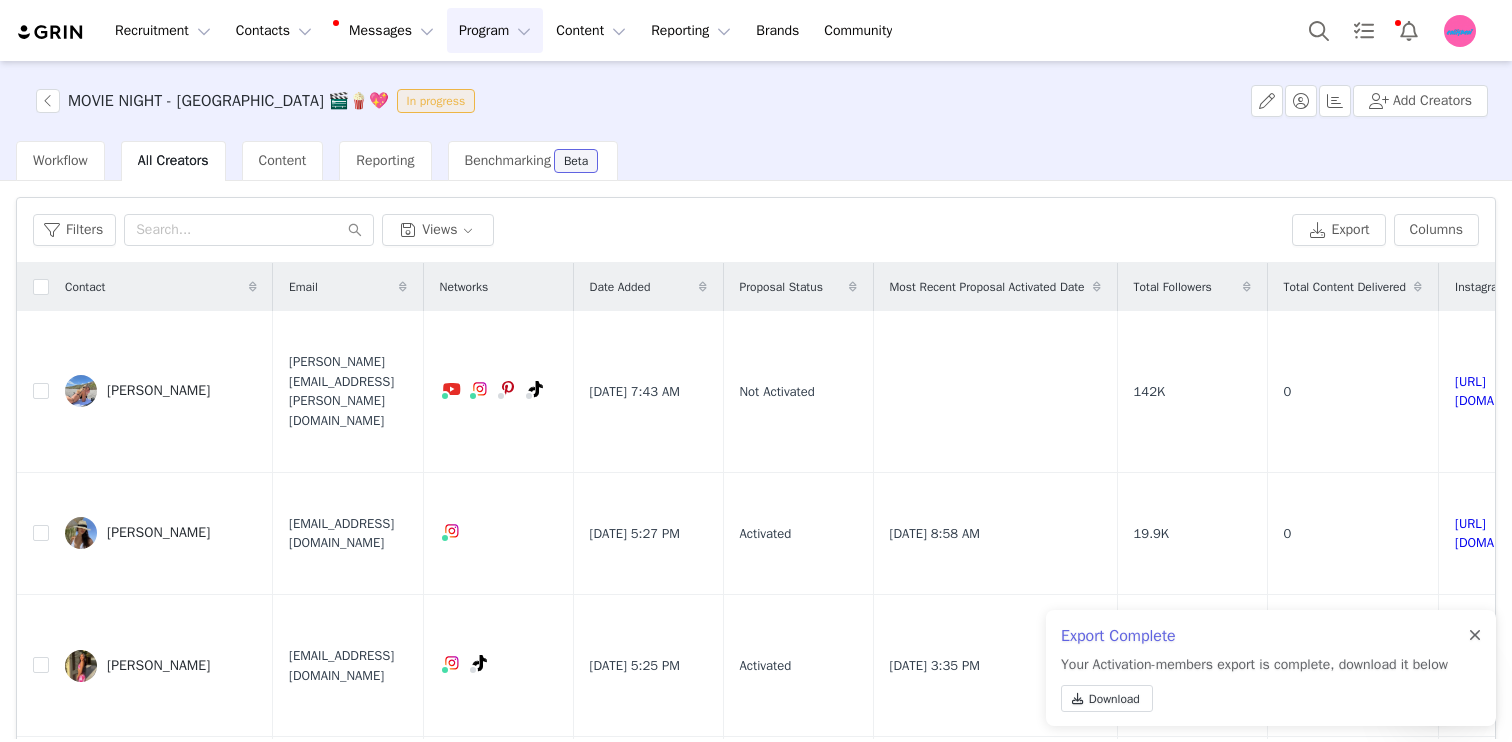 click at bounding box center [1475, 636] 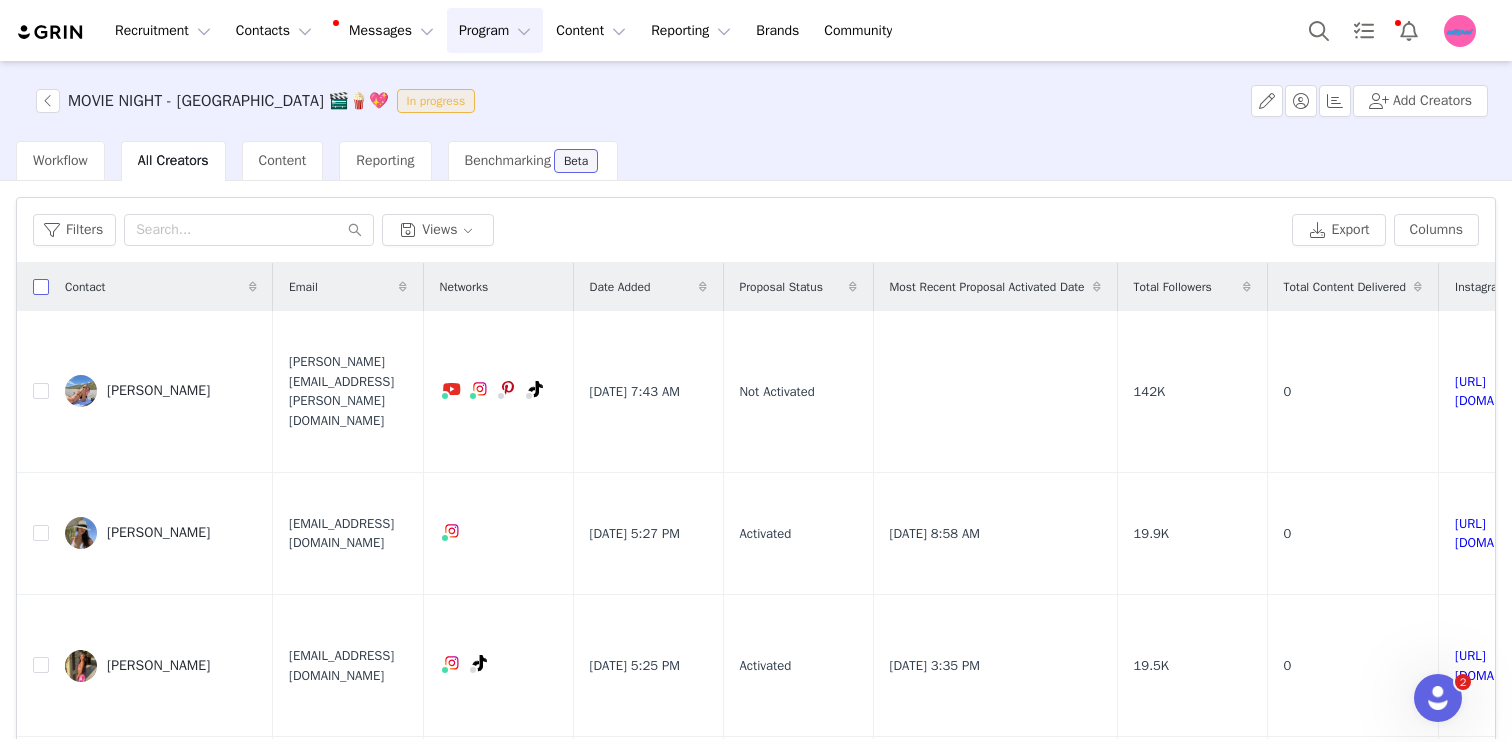 click at bounding box center (41, 287) 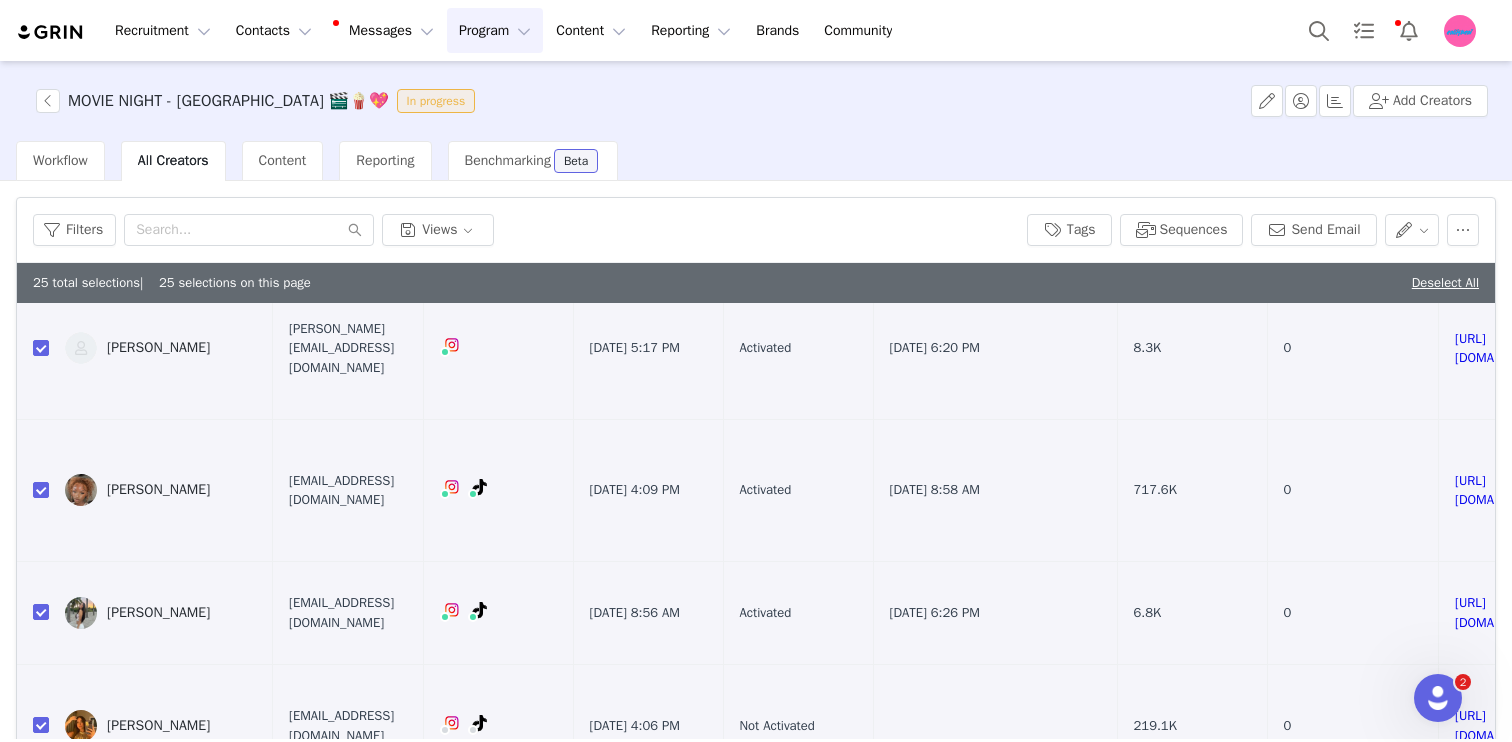 scroll, scrollTop: 2962, scrollLeft: 0, axis: vertical 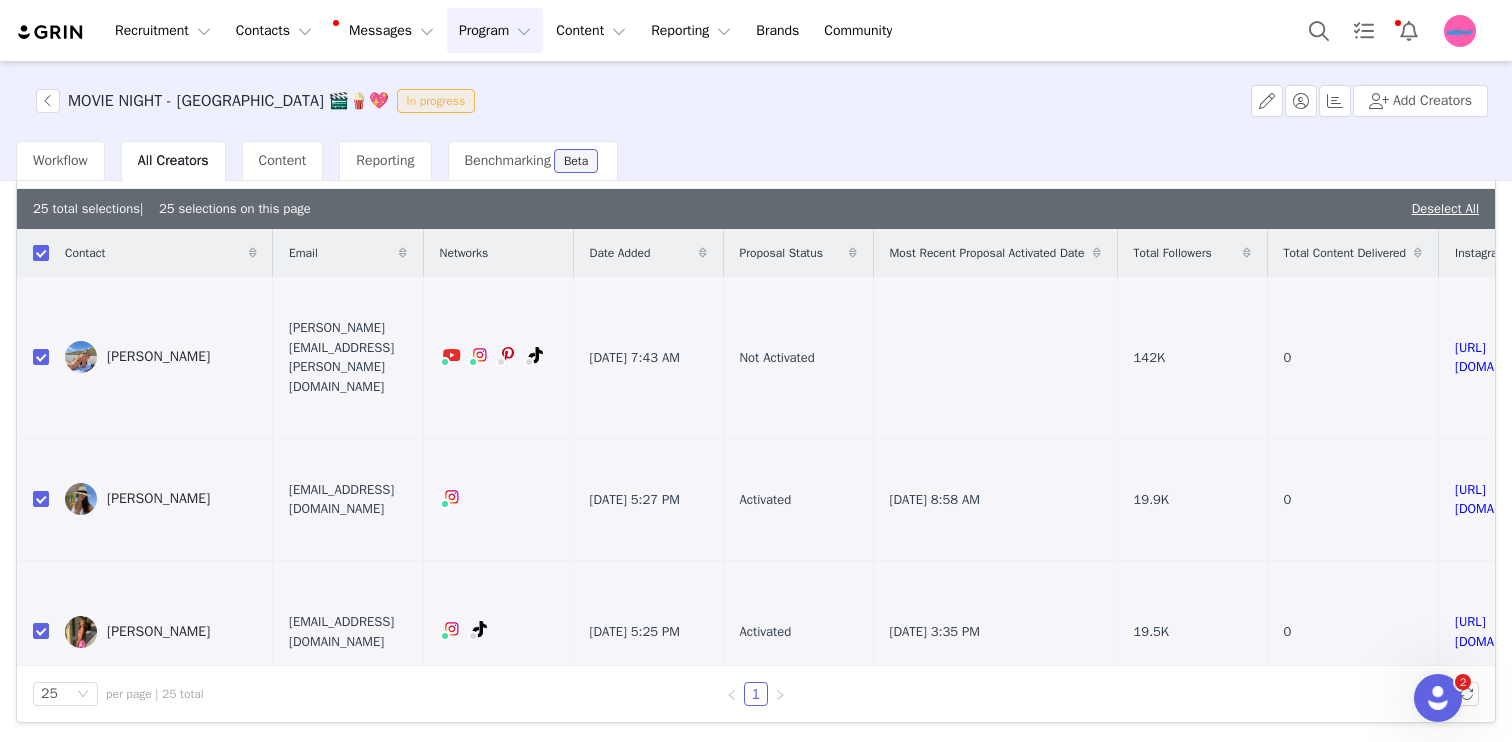 click at bounding box center (41, 253) 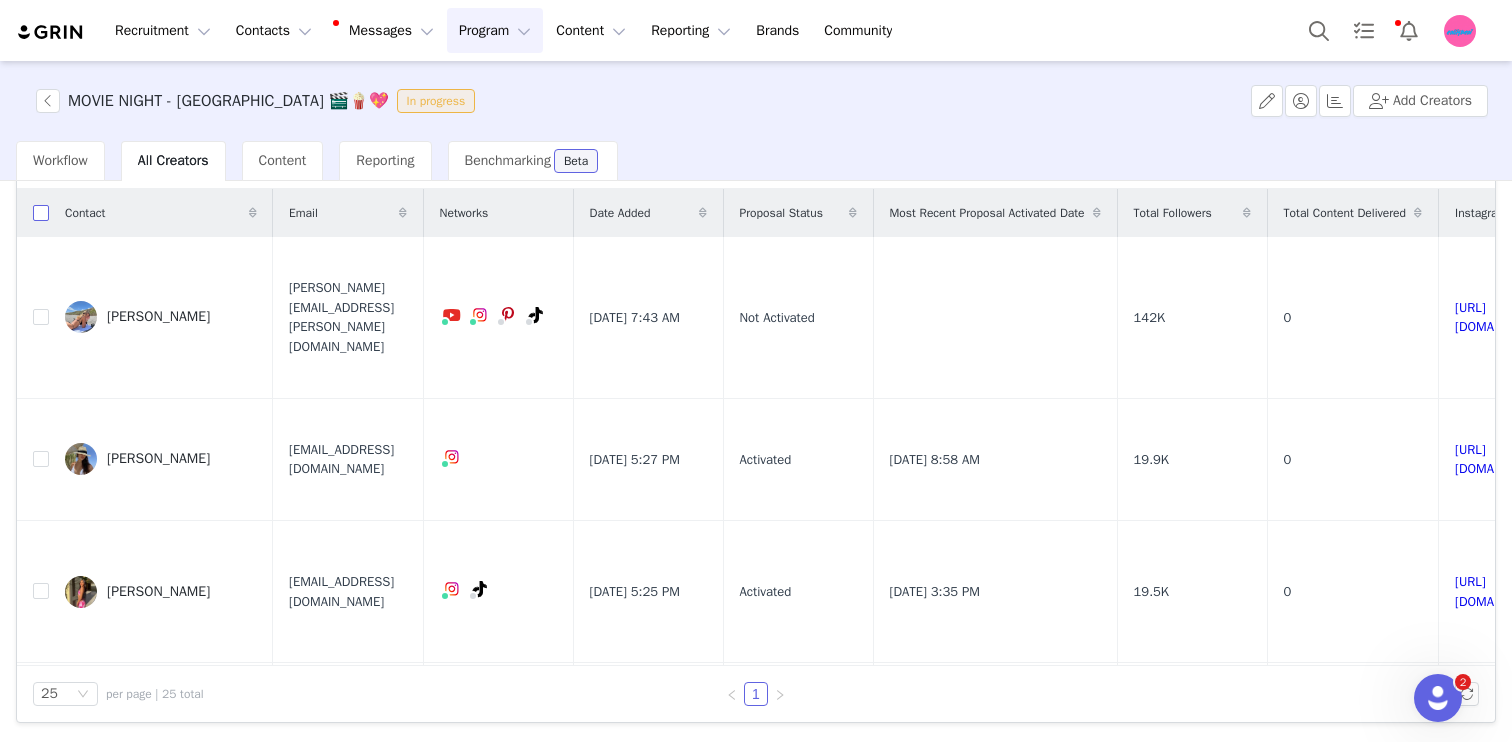 scroll, scrollTop: 0, scrollLeft: 0, axis: both 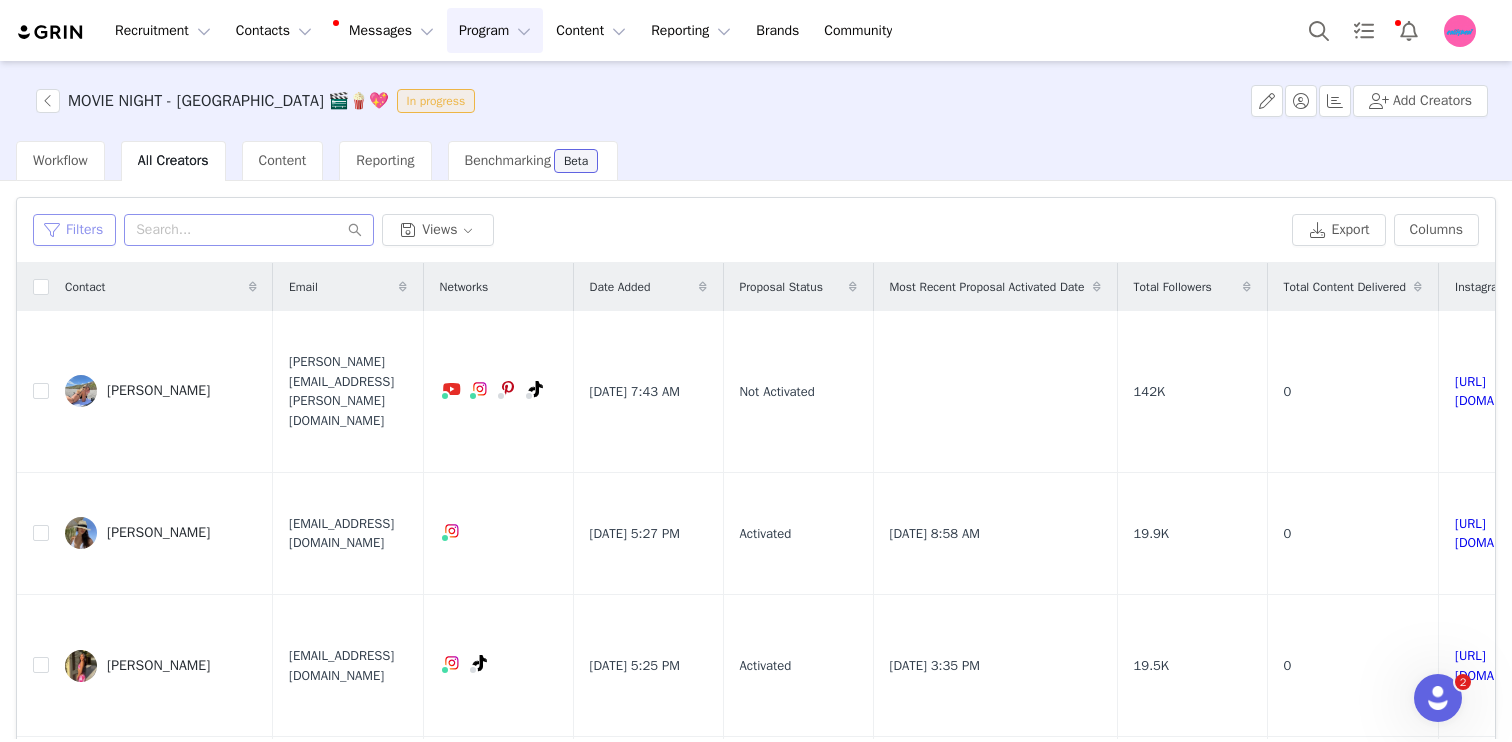 click on "Filters" at bounding box center (74, 230) 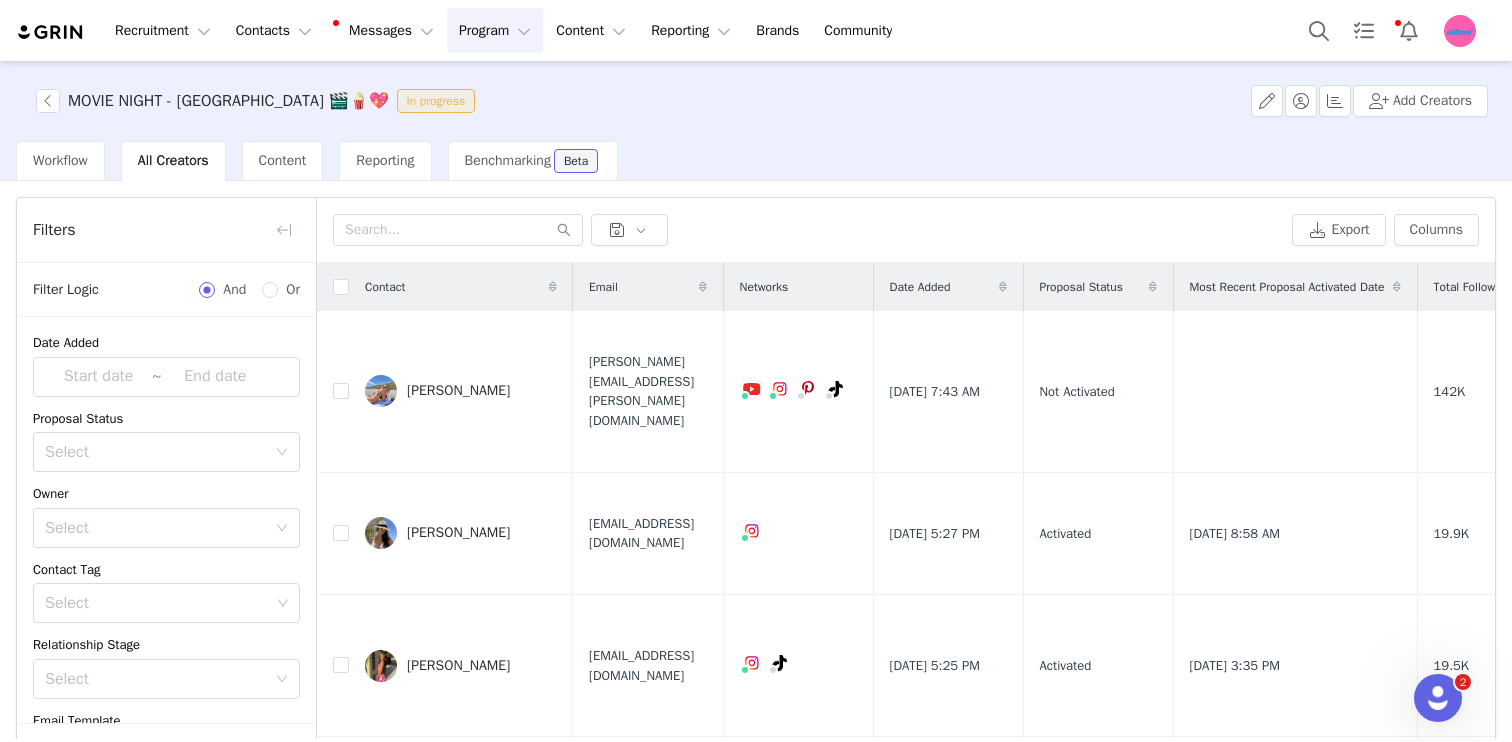 scroll, scrollTop: 207, scrollLeft: 0, axis: vertical 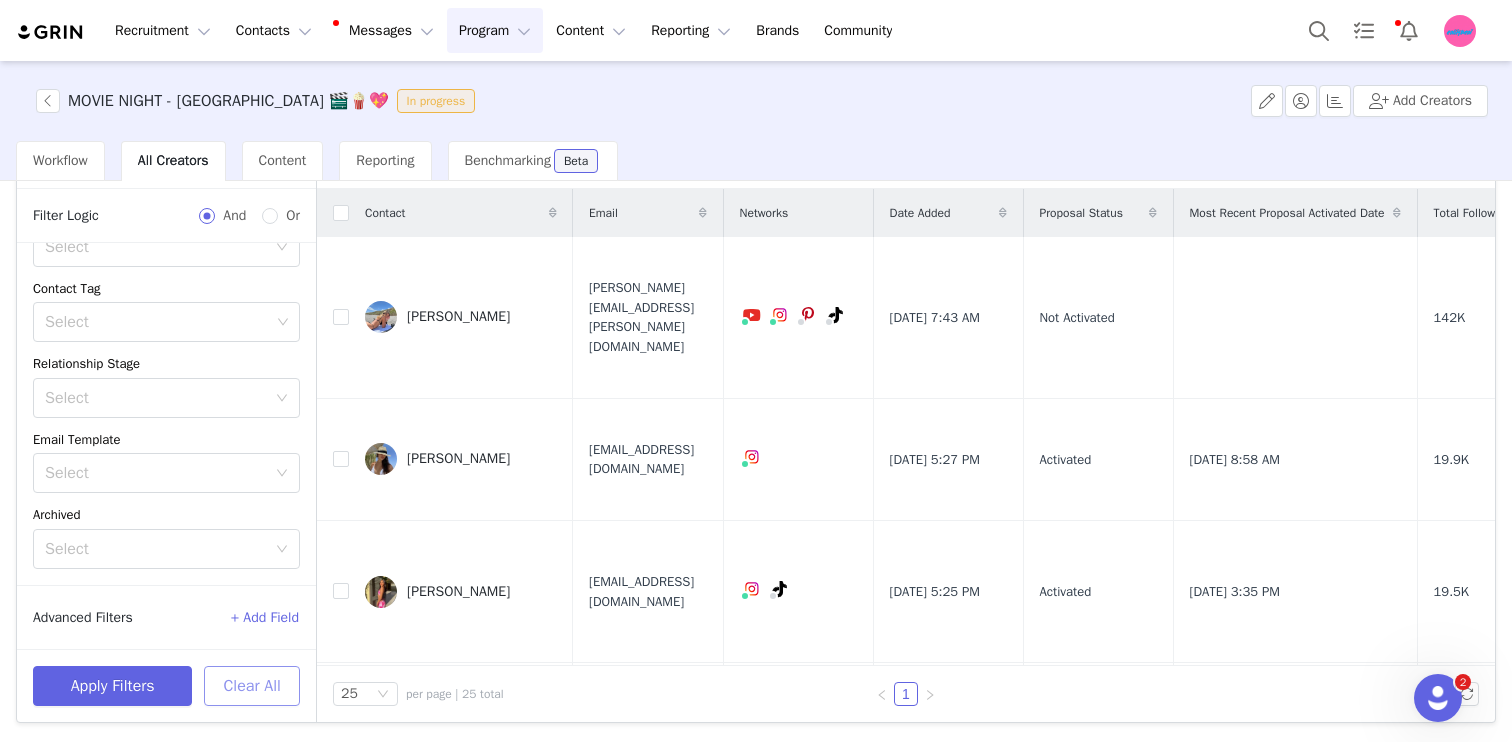 click on "Clear All" at bounding box center (252, 686) 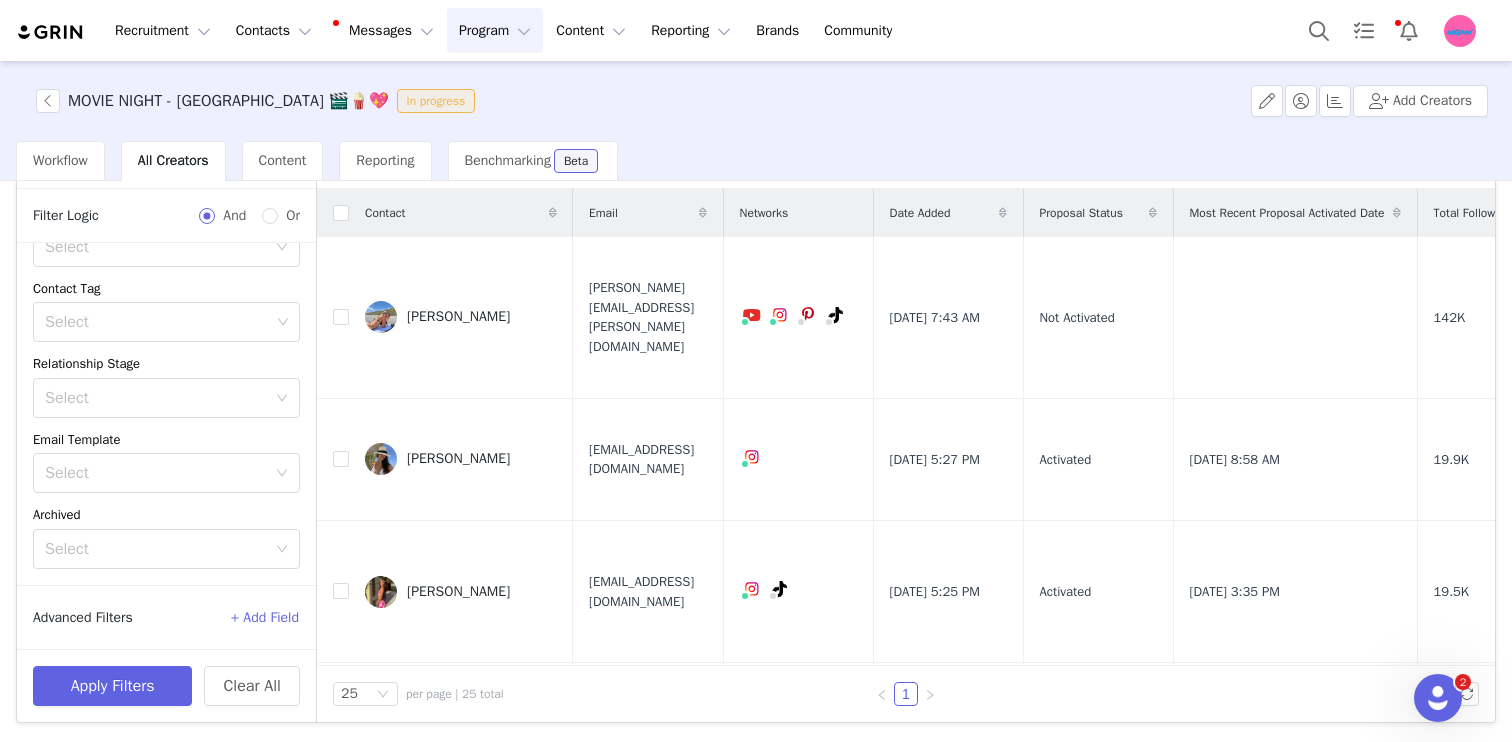 click on "per page | 25 total" at bounding box center [455, 694] 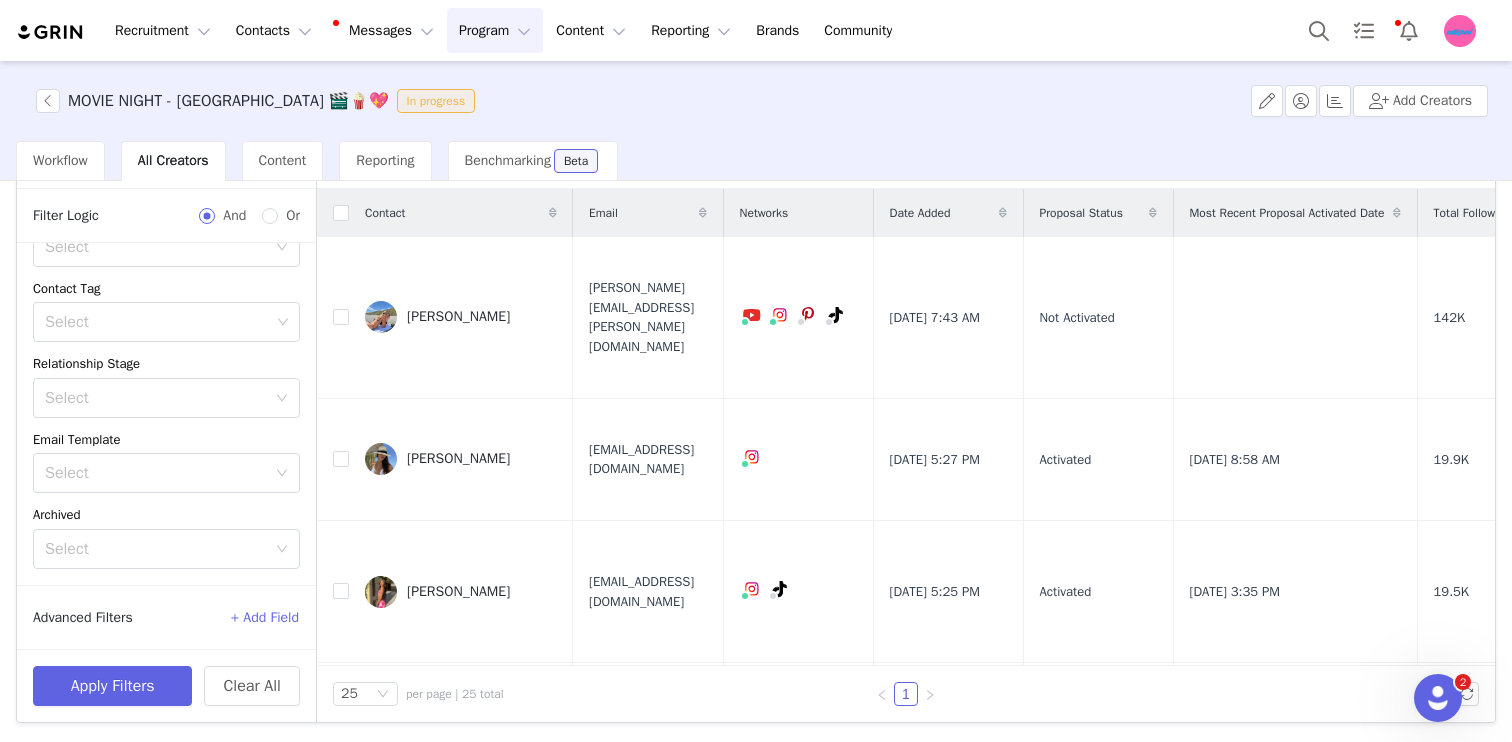 scroll, scrollTop: 0, scrollLeft: 0, axis: both 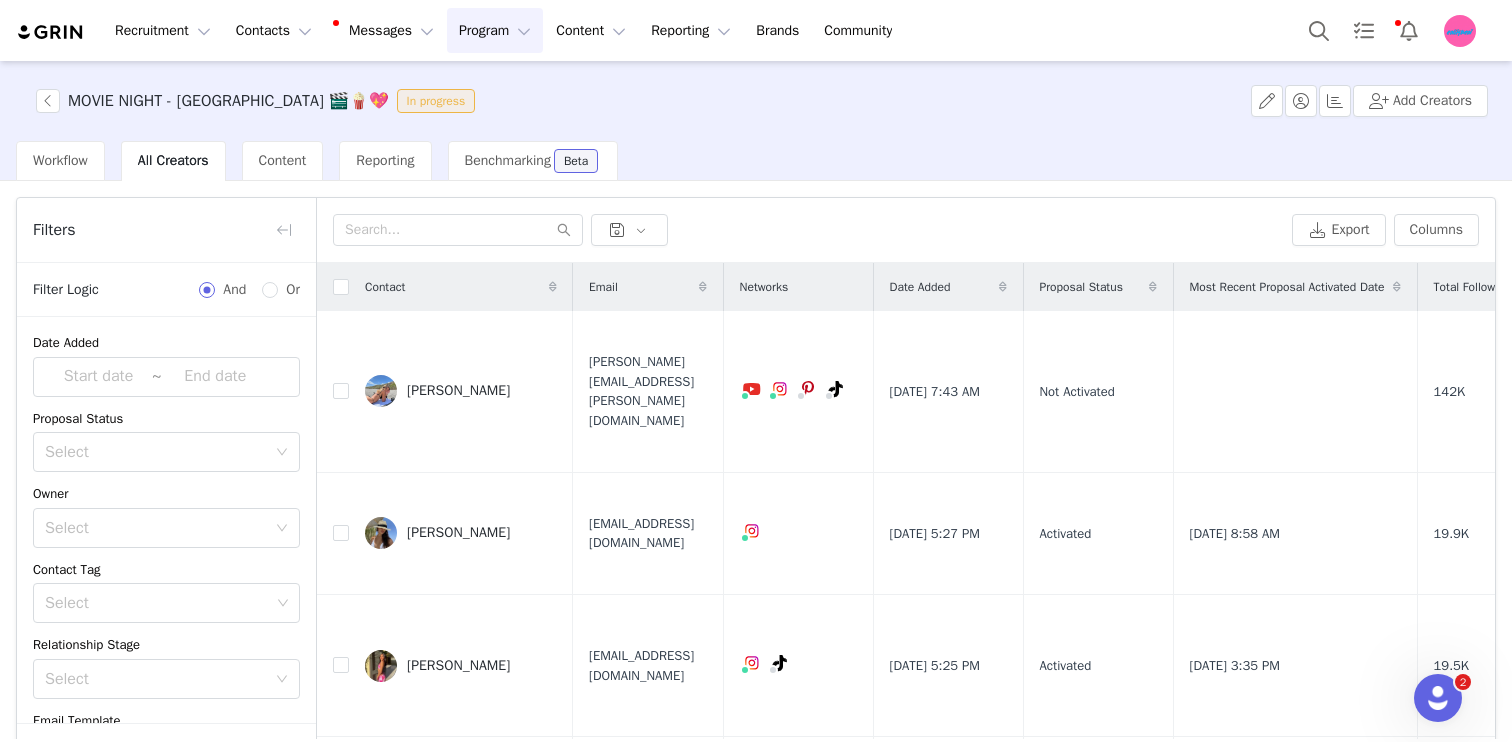 click on "Filters" at bounding box center (166, 230) 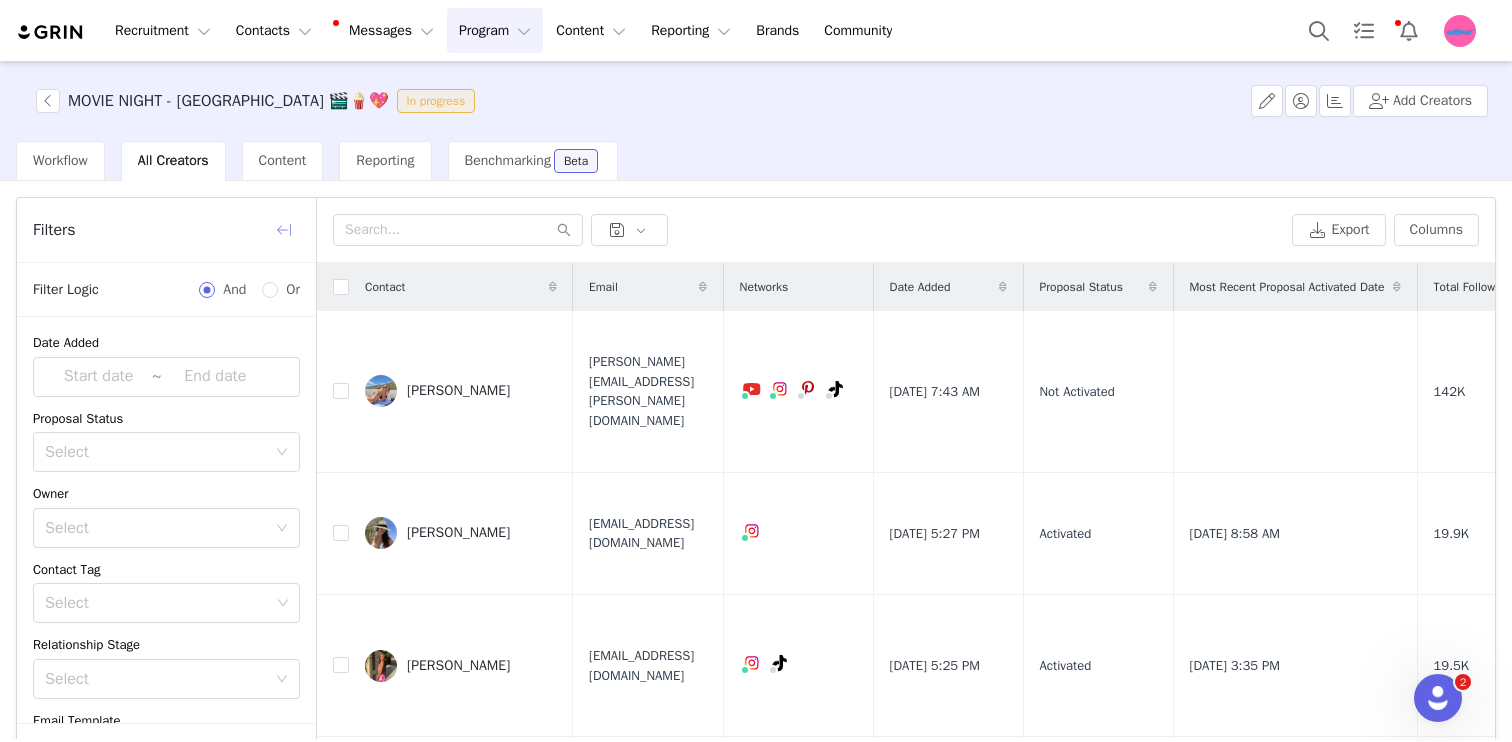 click at bounding box center (284, 230) 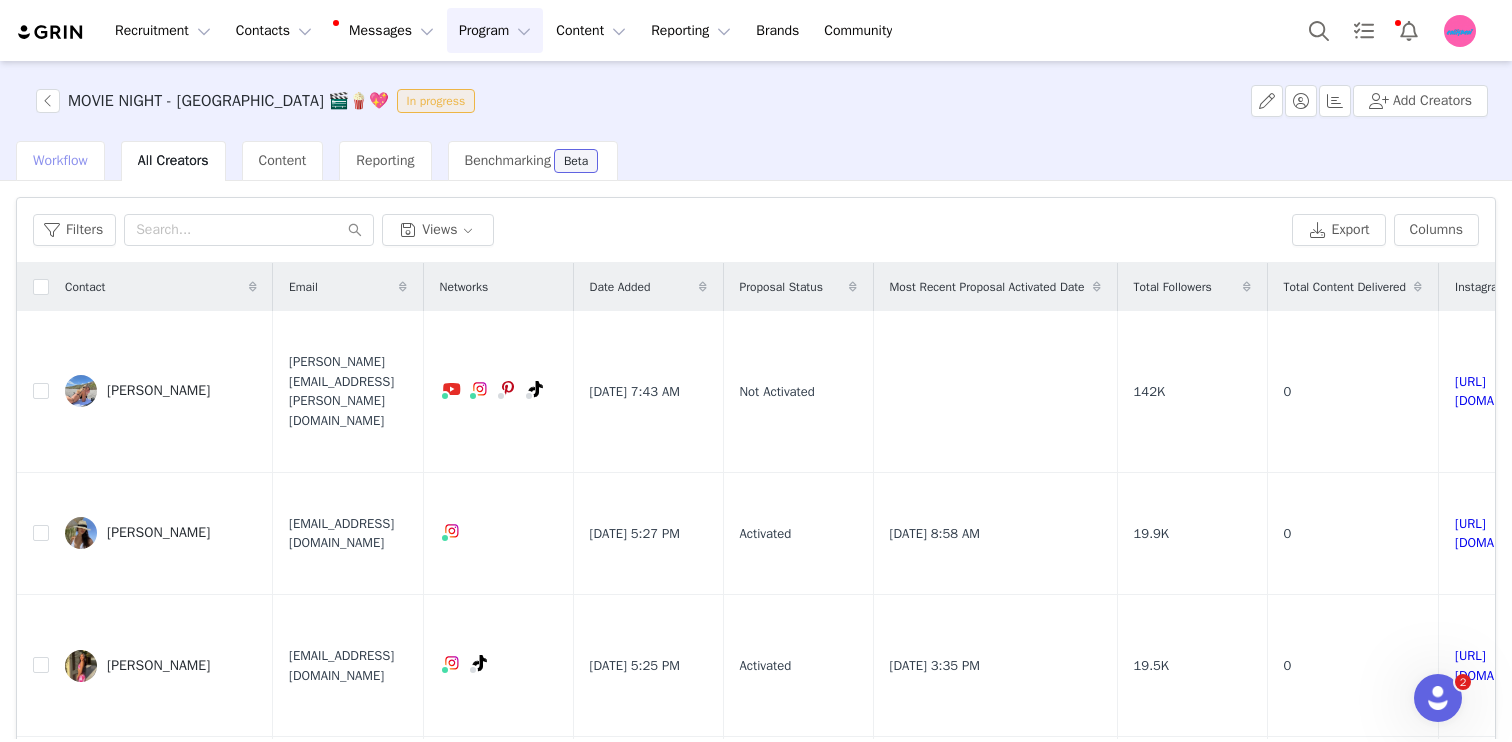 click on "Workflow" at bounding box center [60, 160] 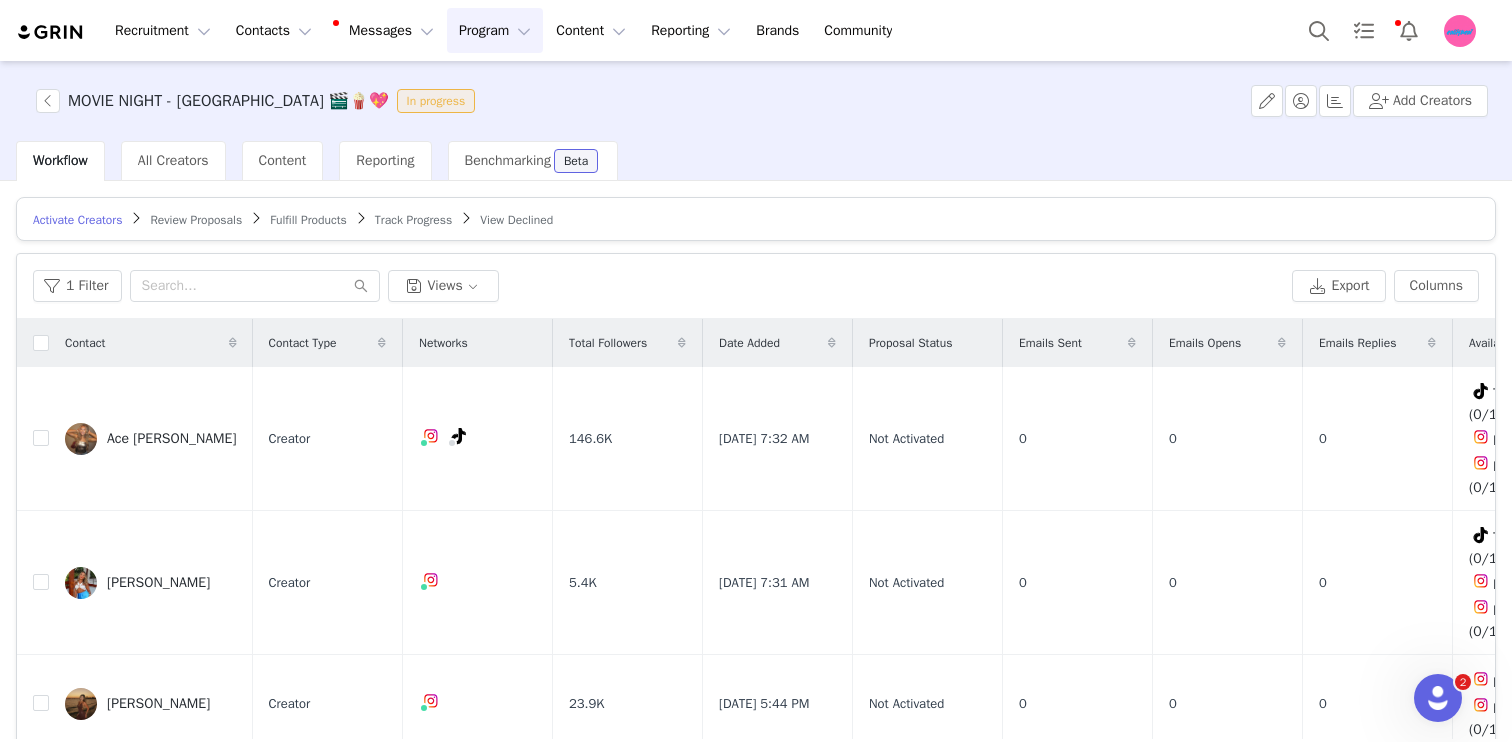 click on "Track Progress" at bounding box center [413, 220] 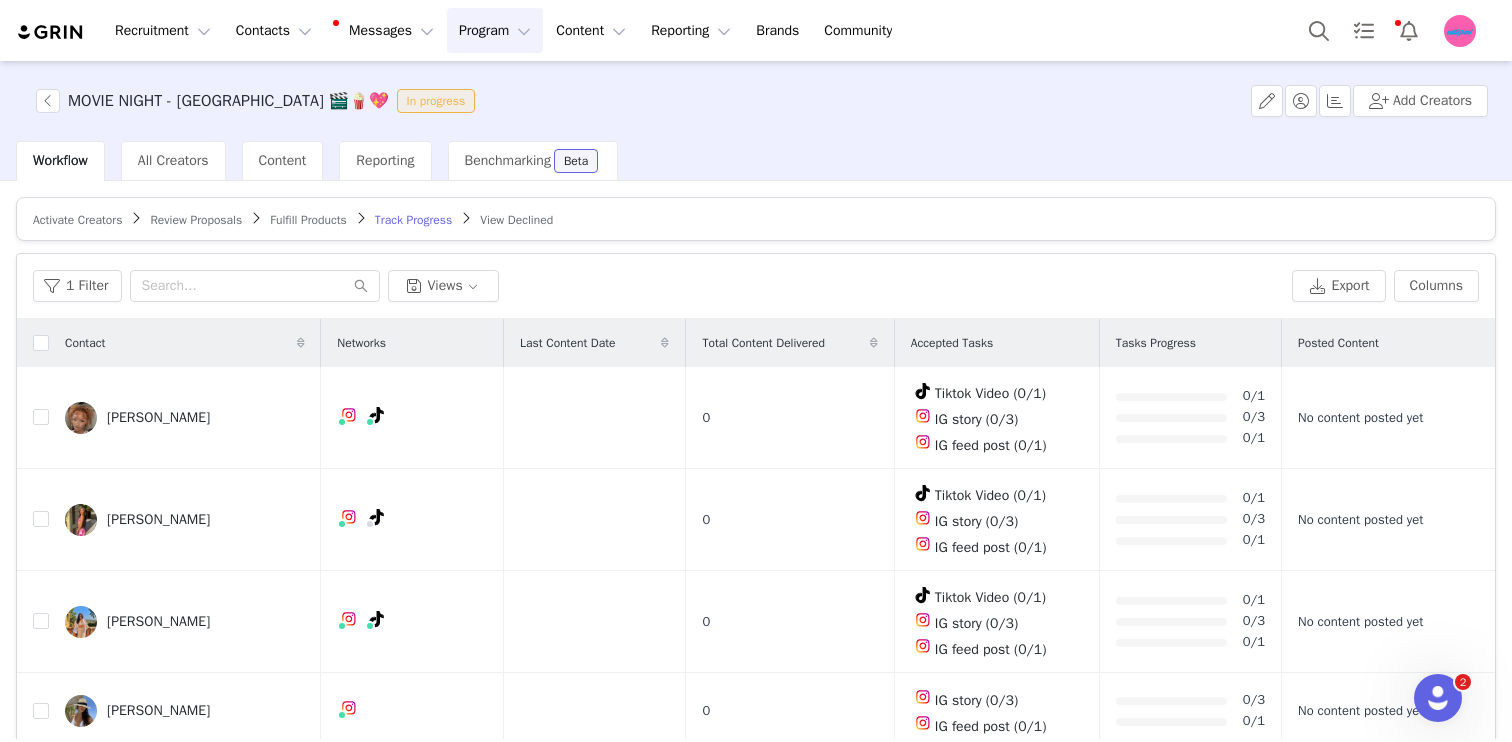 click on "Fulfill Products" at bounding box center [308, 220] 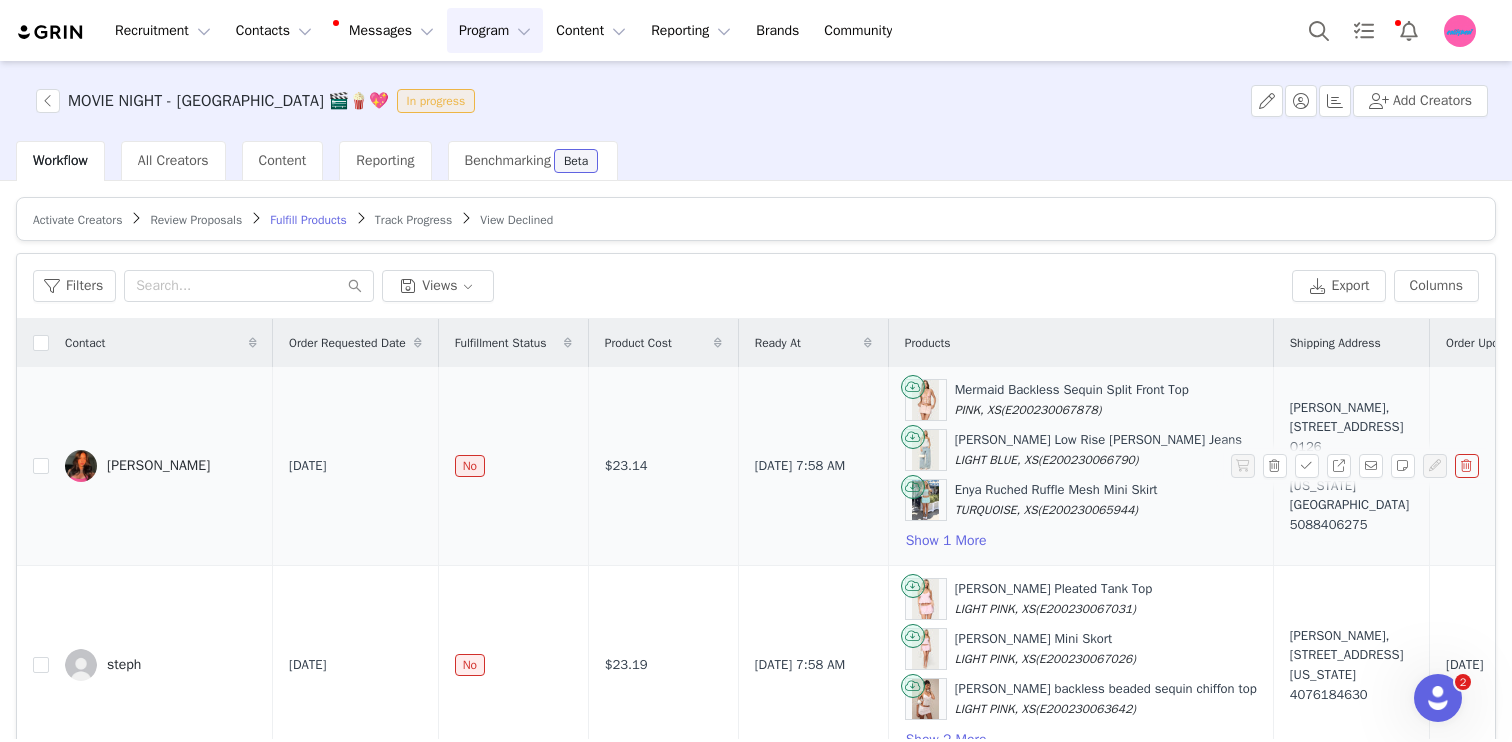 drag, startPoint x: 1240, startPoint y: 519, endPoint x: 1336, endPoint y: 521, distance: 96.02083 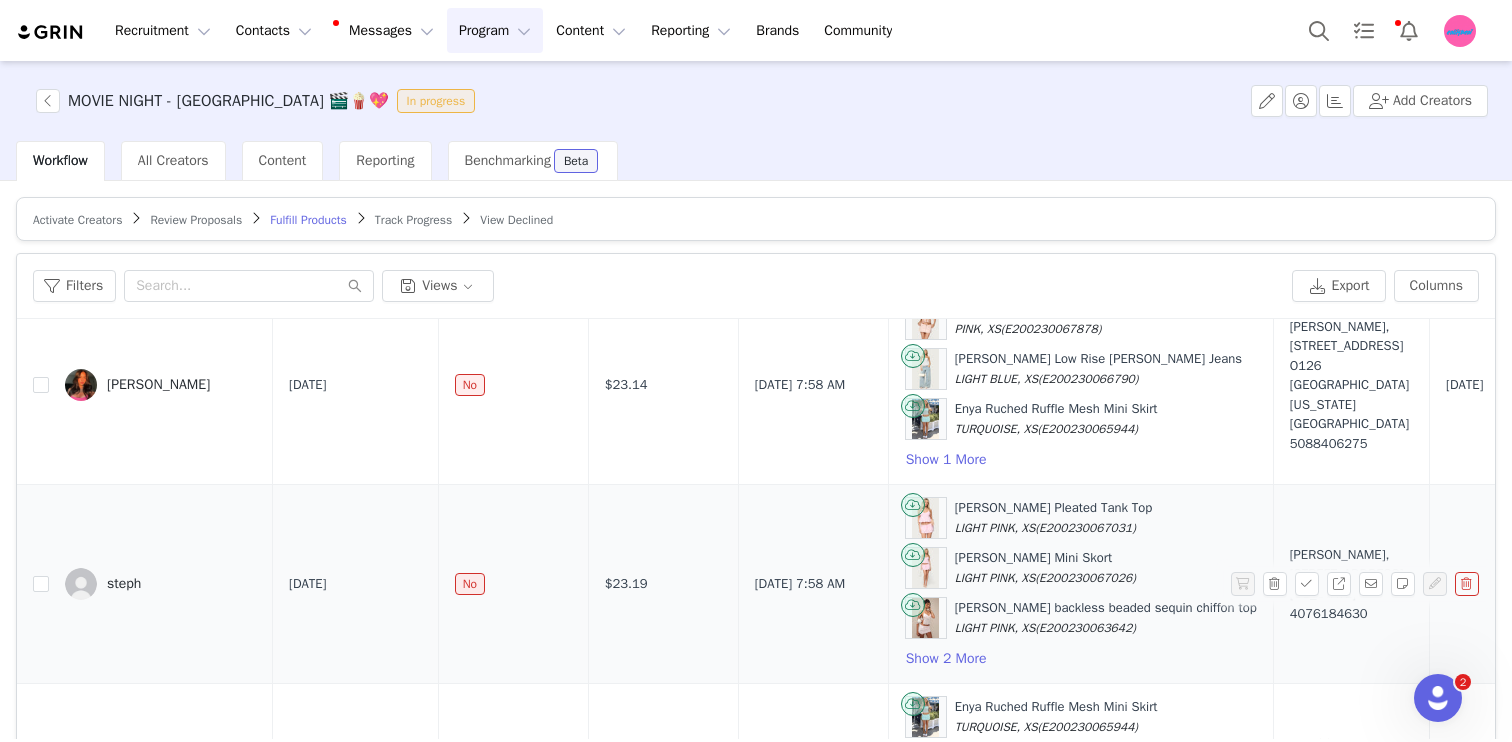 scroll, scrollTop: 117, scrollLeft: 0, axis: vertical 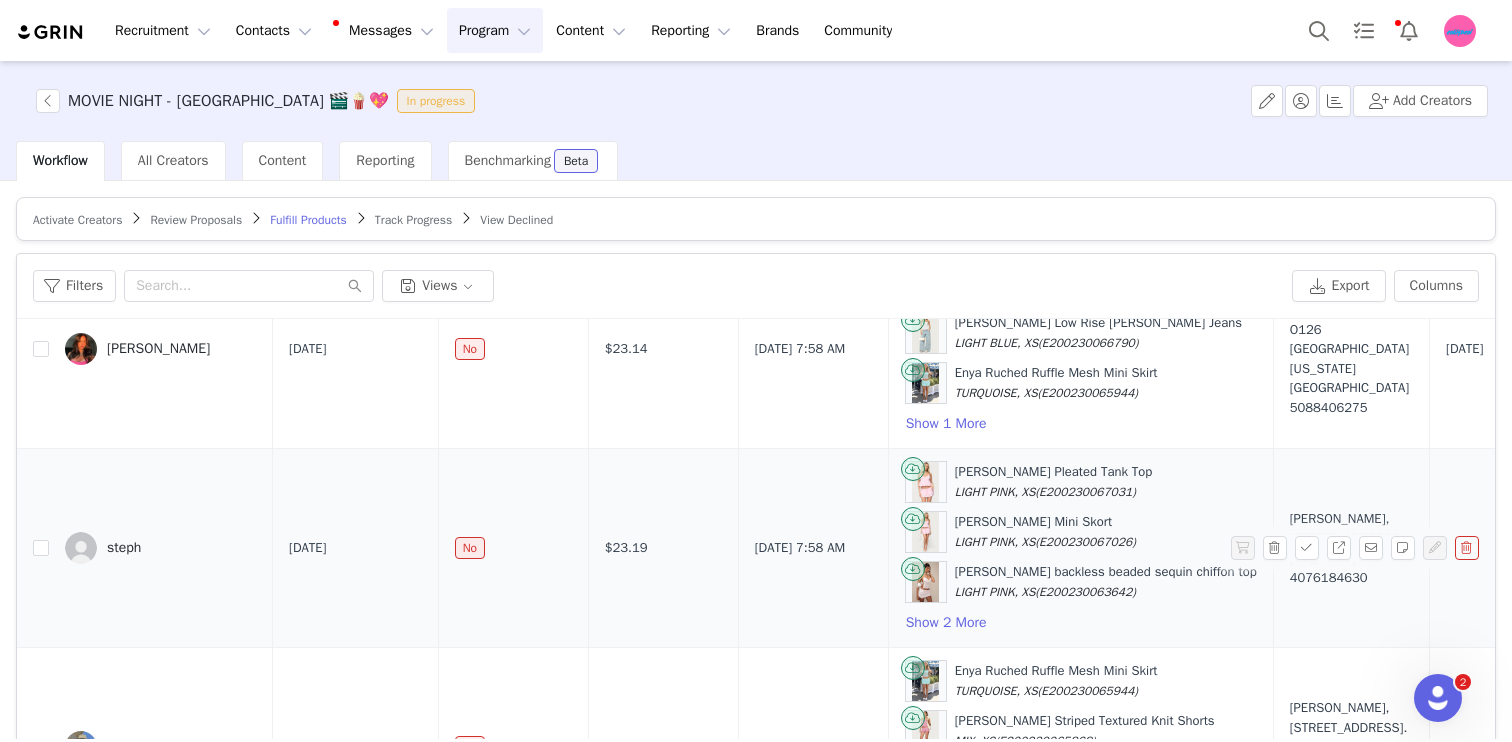 click on "Stephanie Sun, 6041 SW 17th St. Miami, Florida 33155 United States   4076184630" at bounding box center [1351, 548] 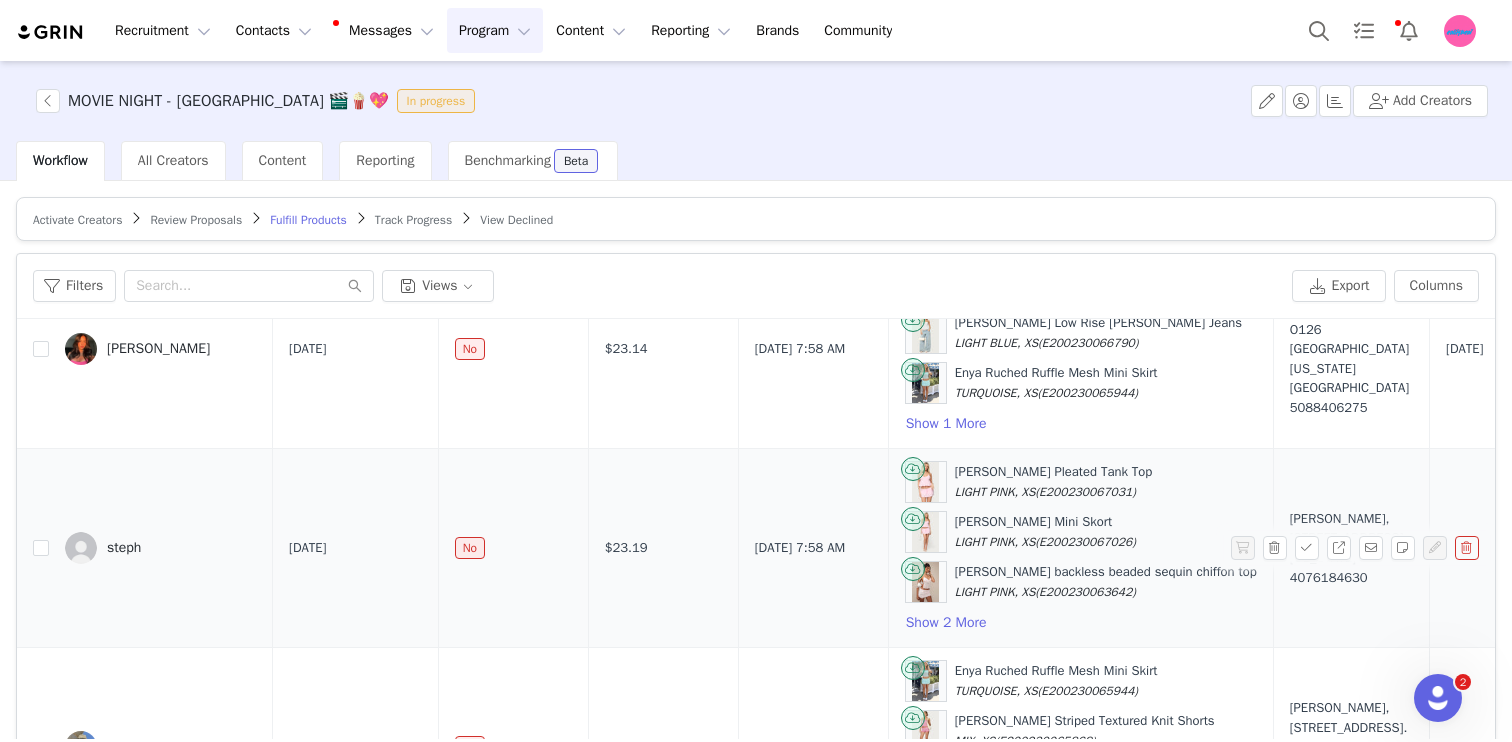 click on "Stephanie Sun, 6041 SW 17th St. Miami, Florida 33155 United States   4076184630" at bounding box center [1351, 548] 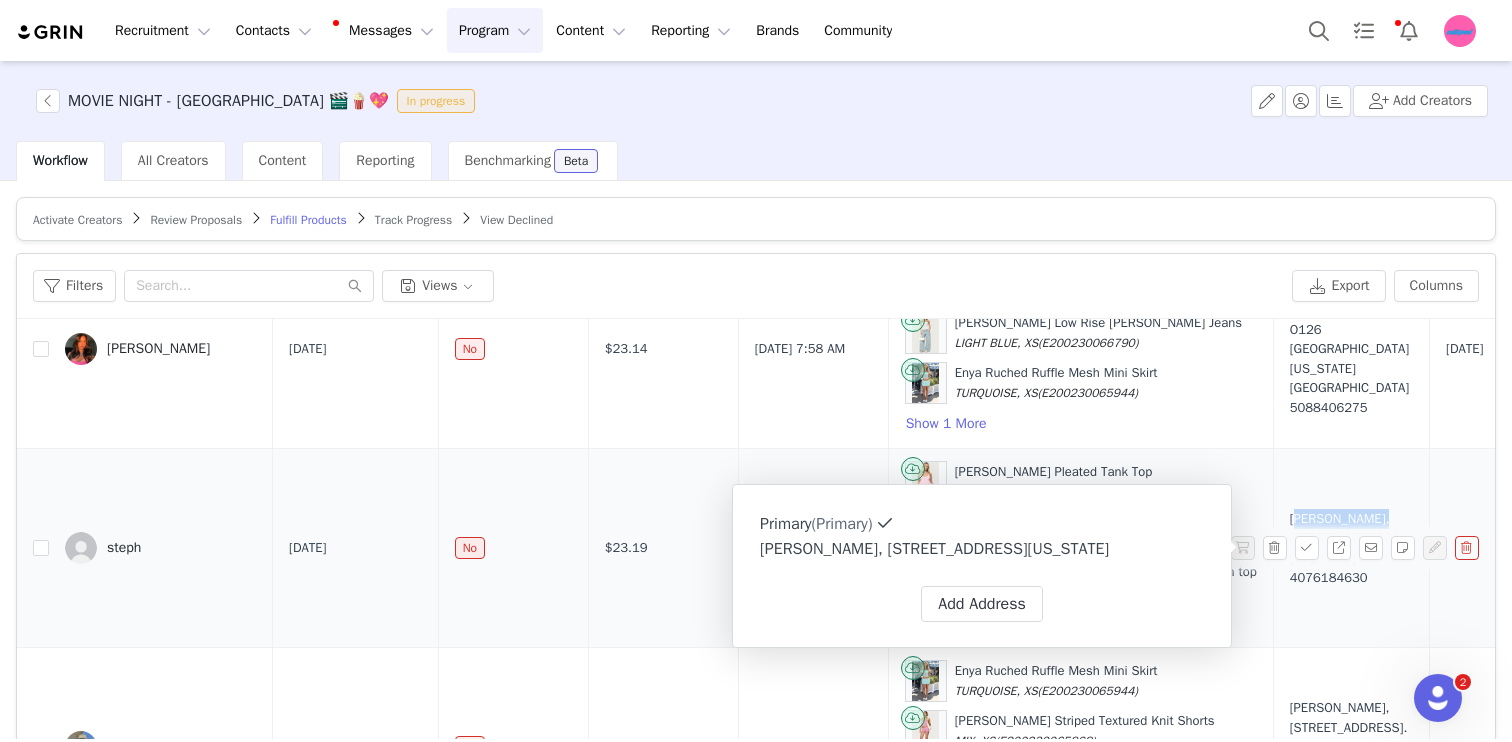 drag, startPoint x: 1324, startPoint y: 503, endPoint x: 1266, endPoint y: 503, distance: 58 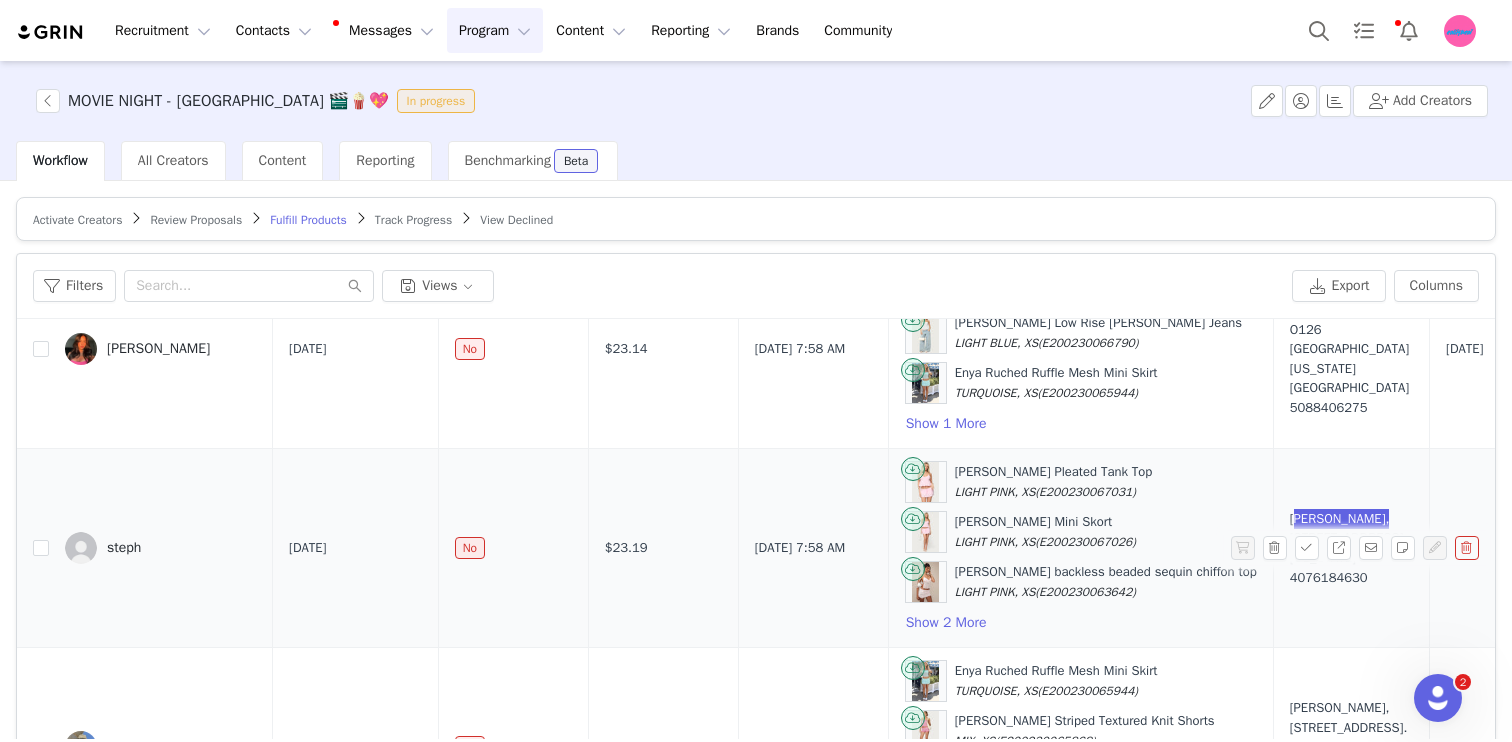 drag, startPoint x: 1234, startPoint y: 601, endPoint x: 1319, endPoint y: 603, distance: 85.02353 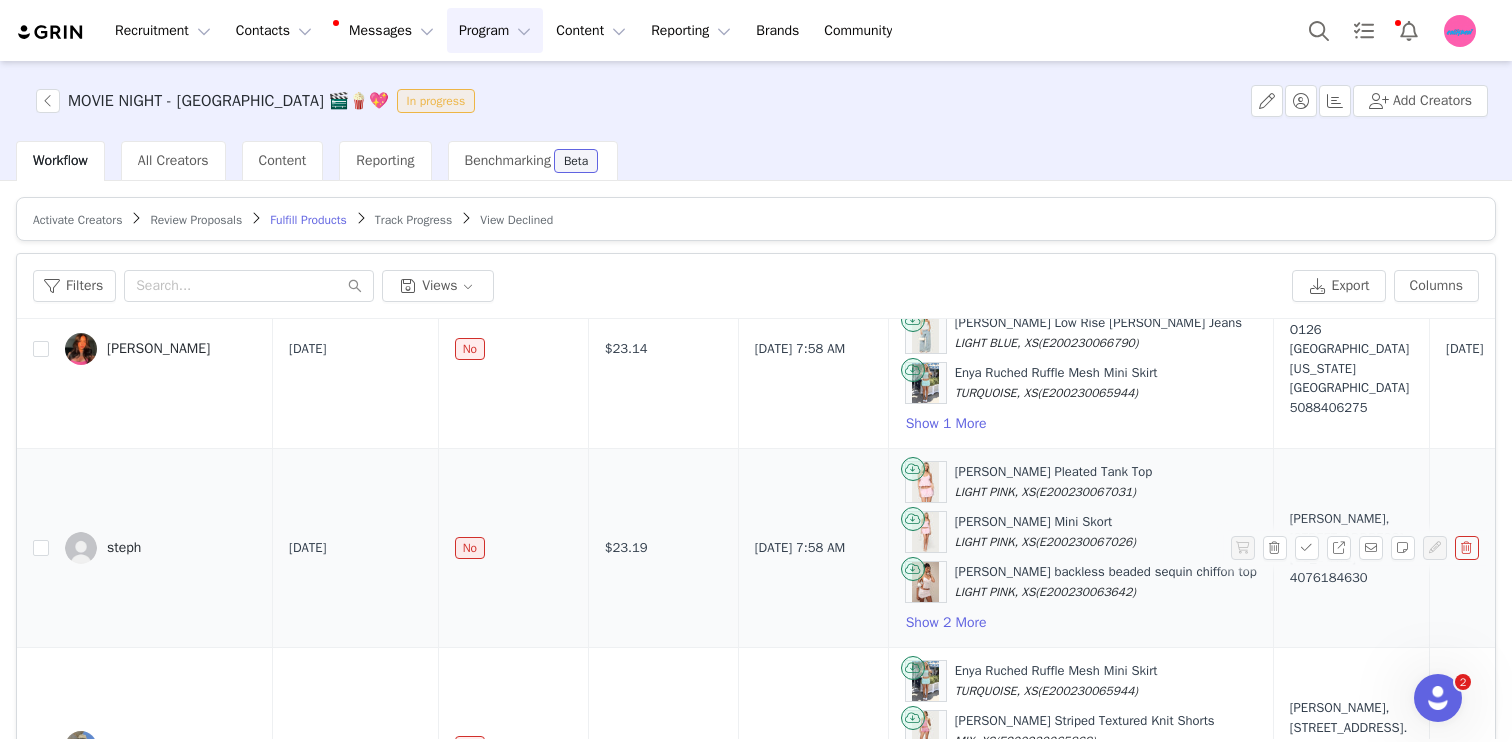 click on "4076184630" at bounding box center [1351, 578] 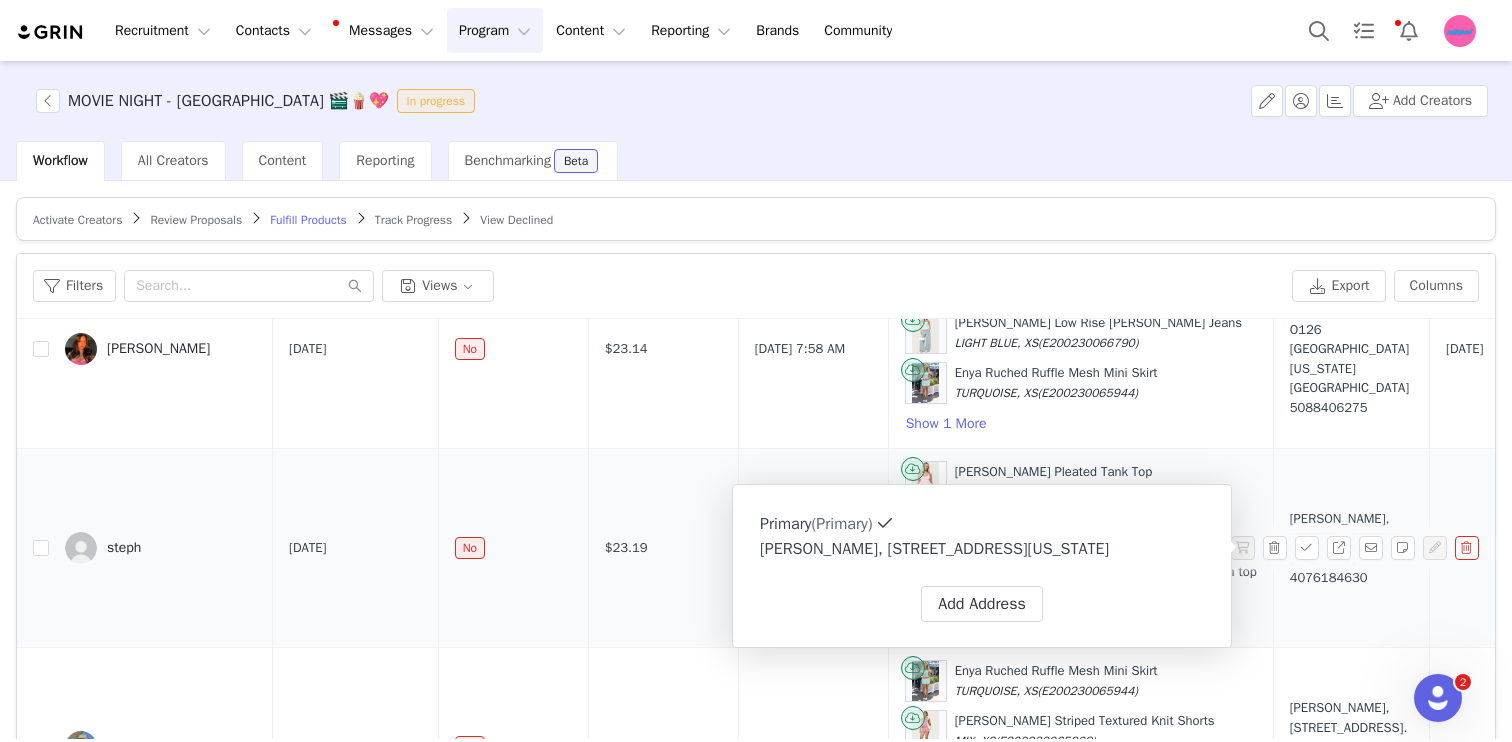 drag, startPoint x: 1333, startPoint y: 601, endPoint x: 1246, endPoint y: 601, distance: 87 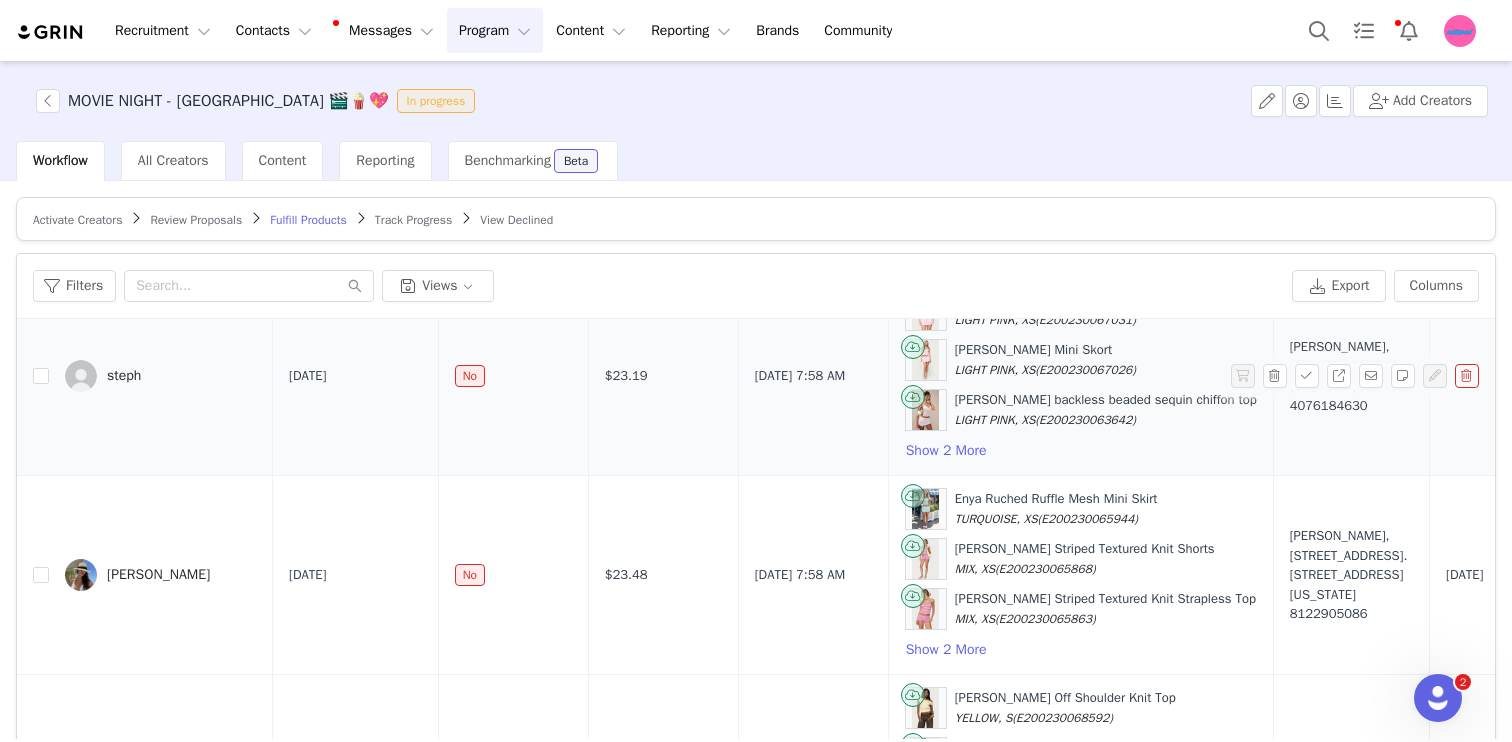 scroll, scrollTop: 373, scrollLeft: 0, axis: vertical 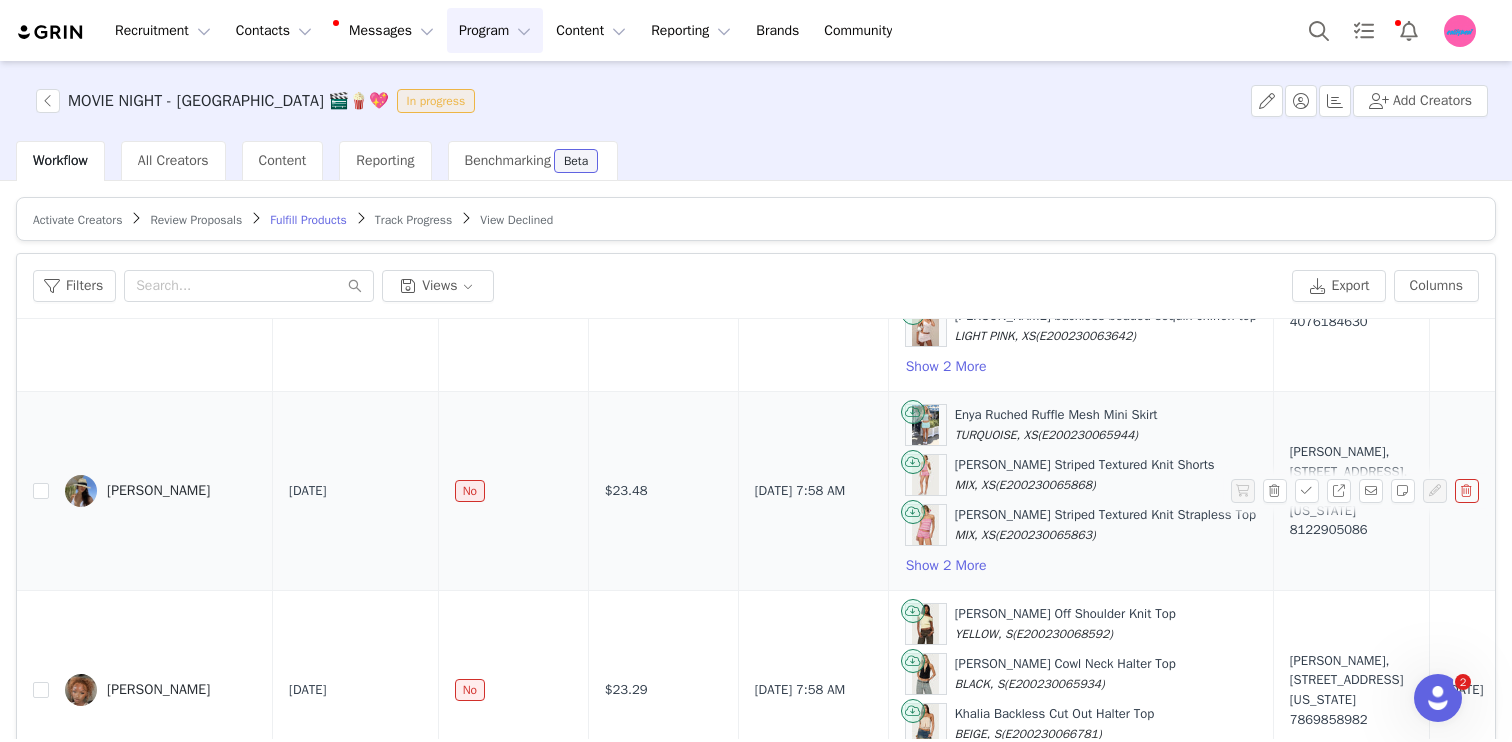click on "Macy Morgan, 55 SW 9th Street. 3610 Miami, Florida 33130 United States   8122905086" at bounding box center (1351, 491) 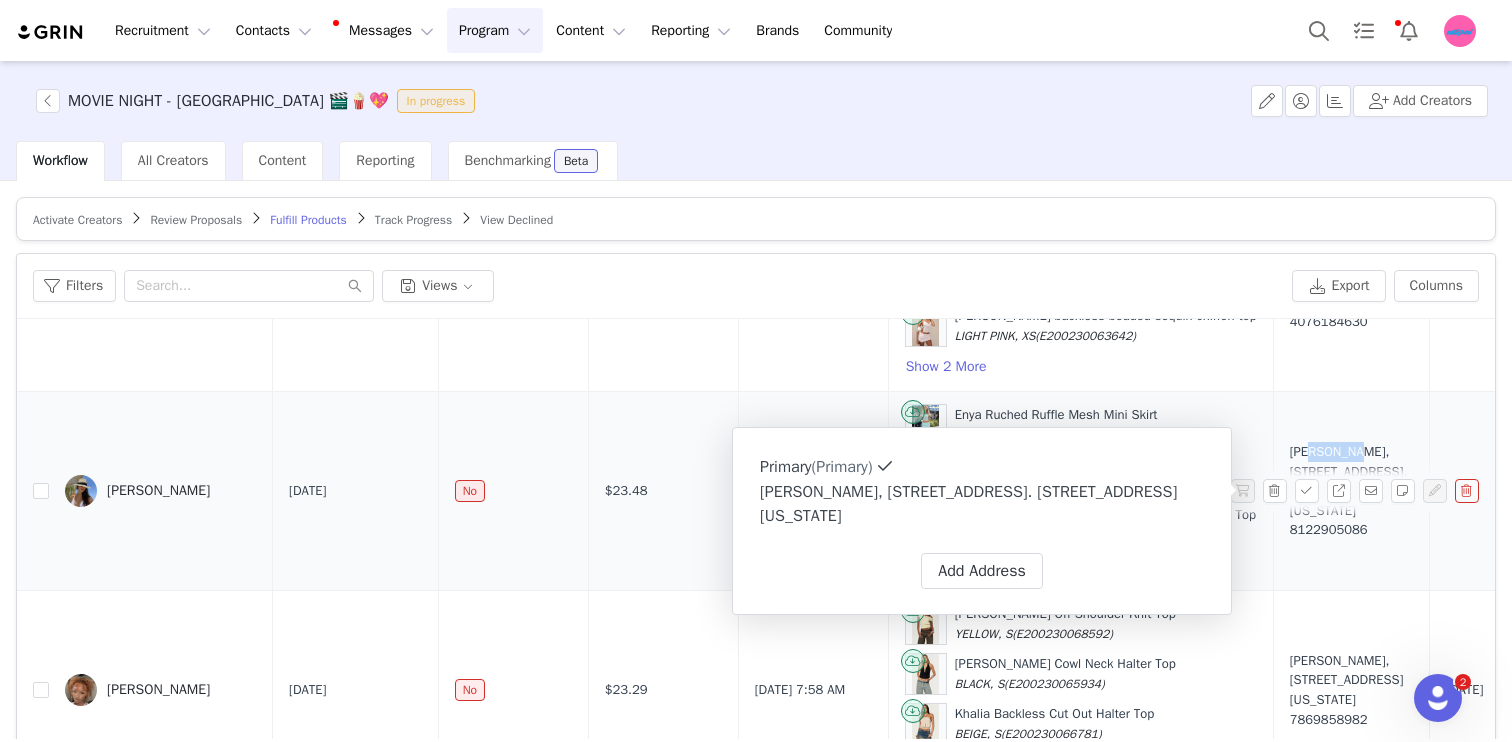 drag, startPoint x: 1260, startPoint y: 446, endPoint x: 1310, endPoint y: 447, distance: 50.01 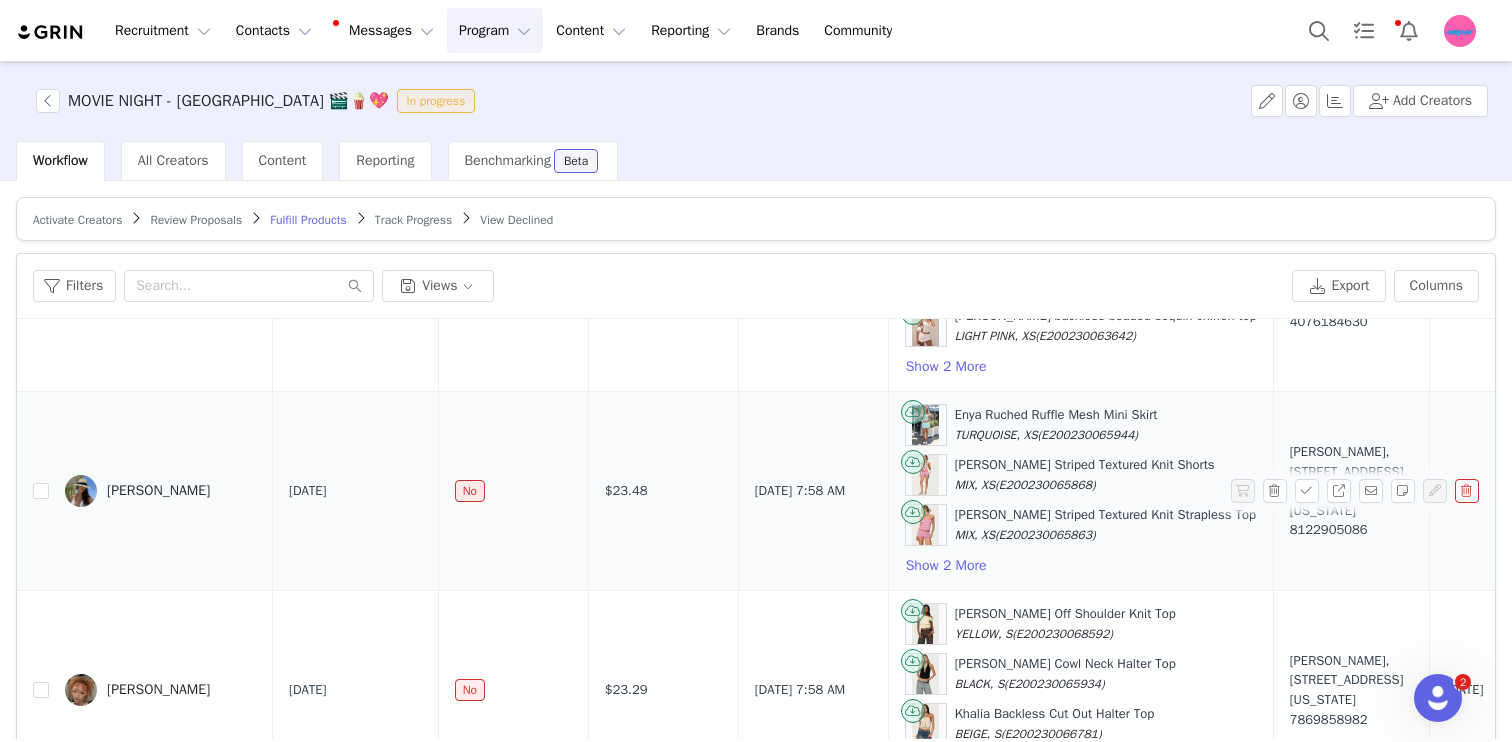 click on "Enya Ruched Ruffle Mesh Mini Skirt  TURQUOISE, XS   (E200230065944)   Nola Striped Textured Knit Shorts  MIX, XS   (E200230065868)   Nola Striped Textured Knit Strapless Top  MIX, XS   (E200230065863)  Show 2 More" at bounding box center (1080, 491) 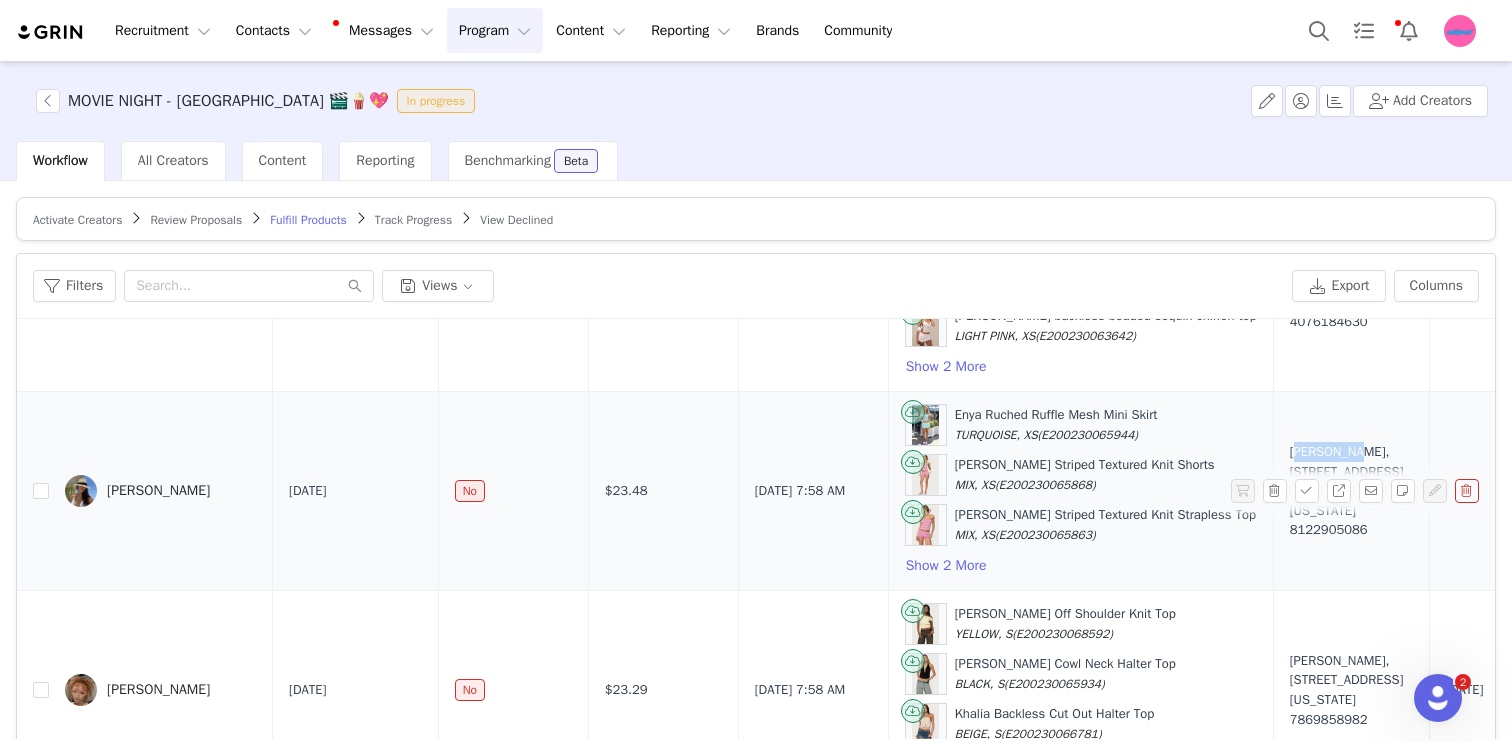 drag, startPoint x: 1242, startPoint y: 443, endPoint x: 1310, endPoint y: 446, distance: 68.06615 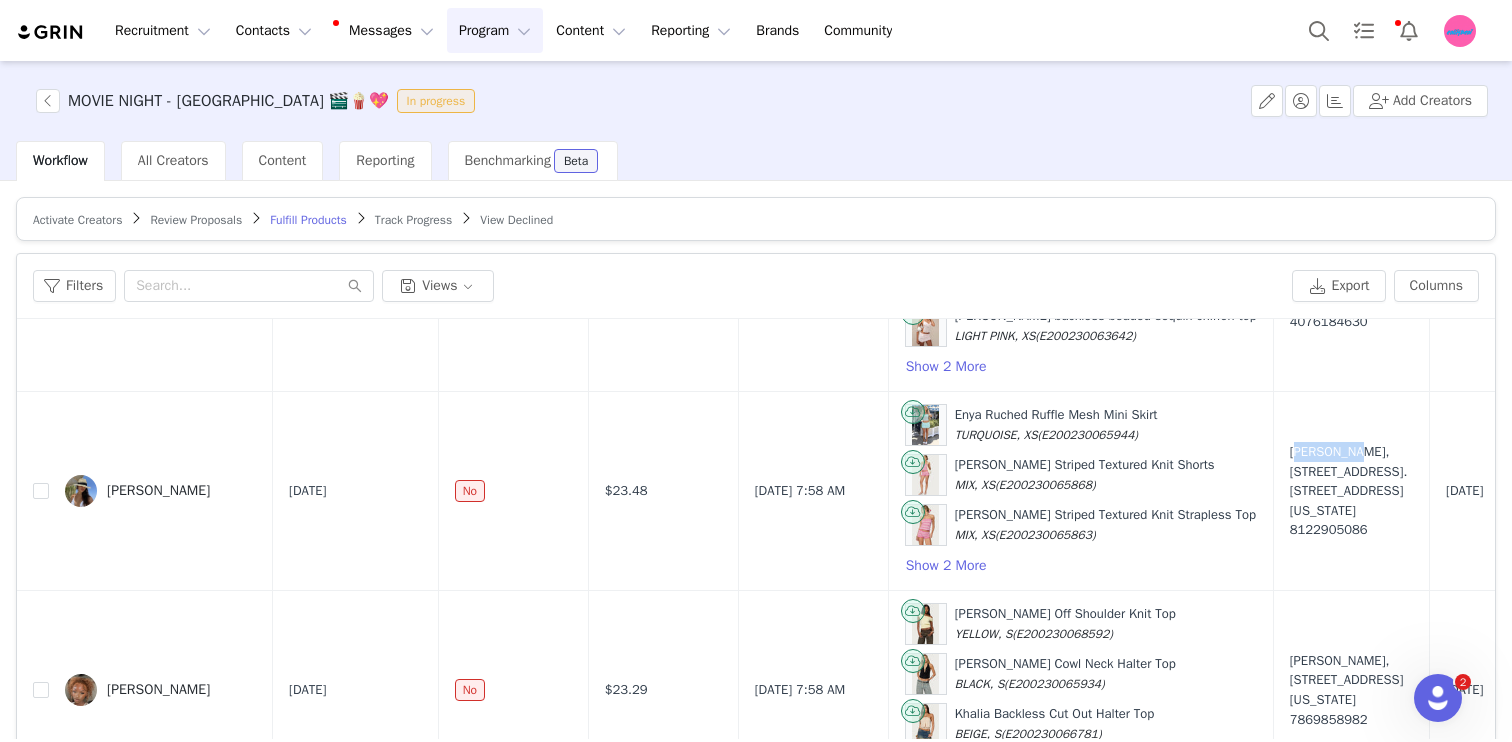 drag, startPoint x: 1246, startPoint y: 541, endPoint x: 1226, endPoint y: 544, distance: 20.22375 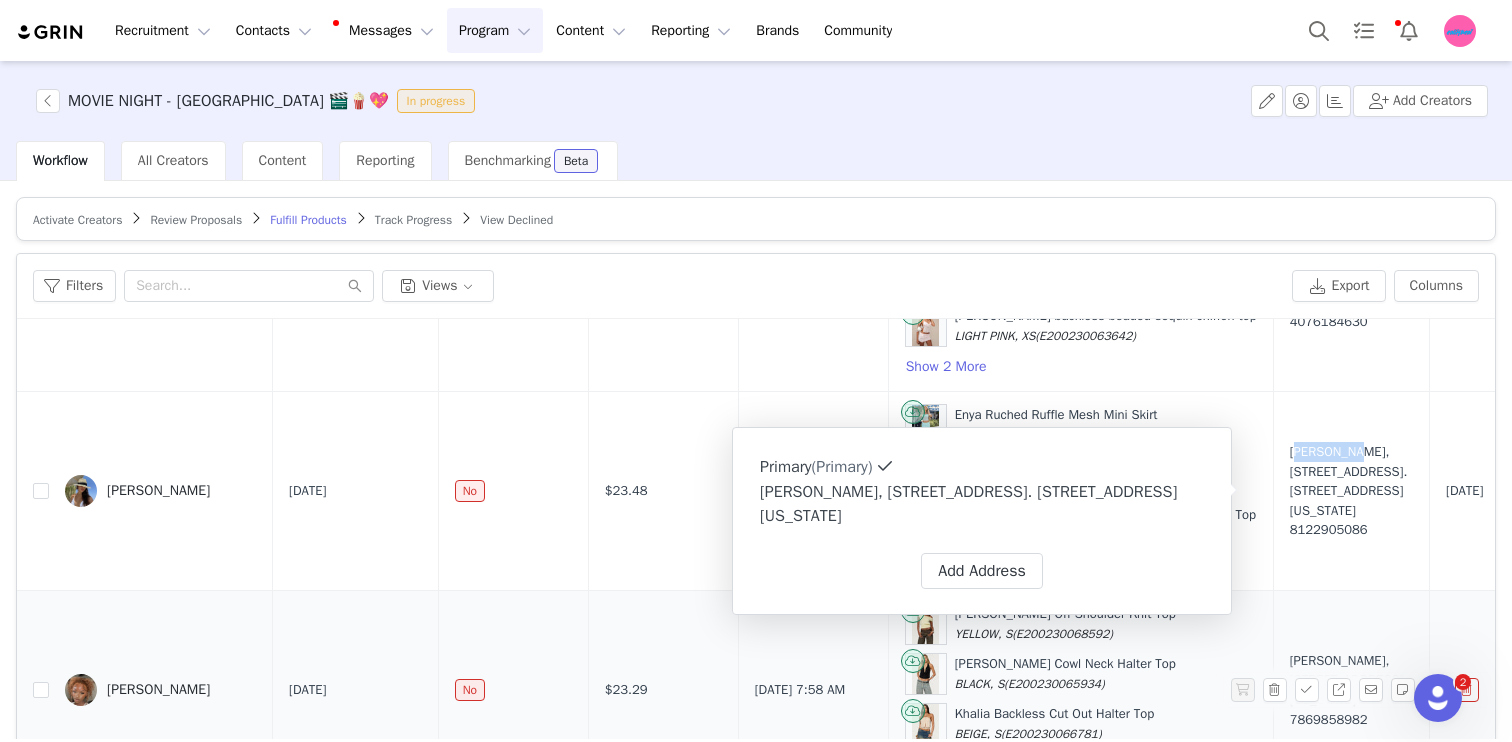 scroll, scrollTop: 377, scrollLeft: 0, axis: vertical 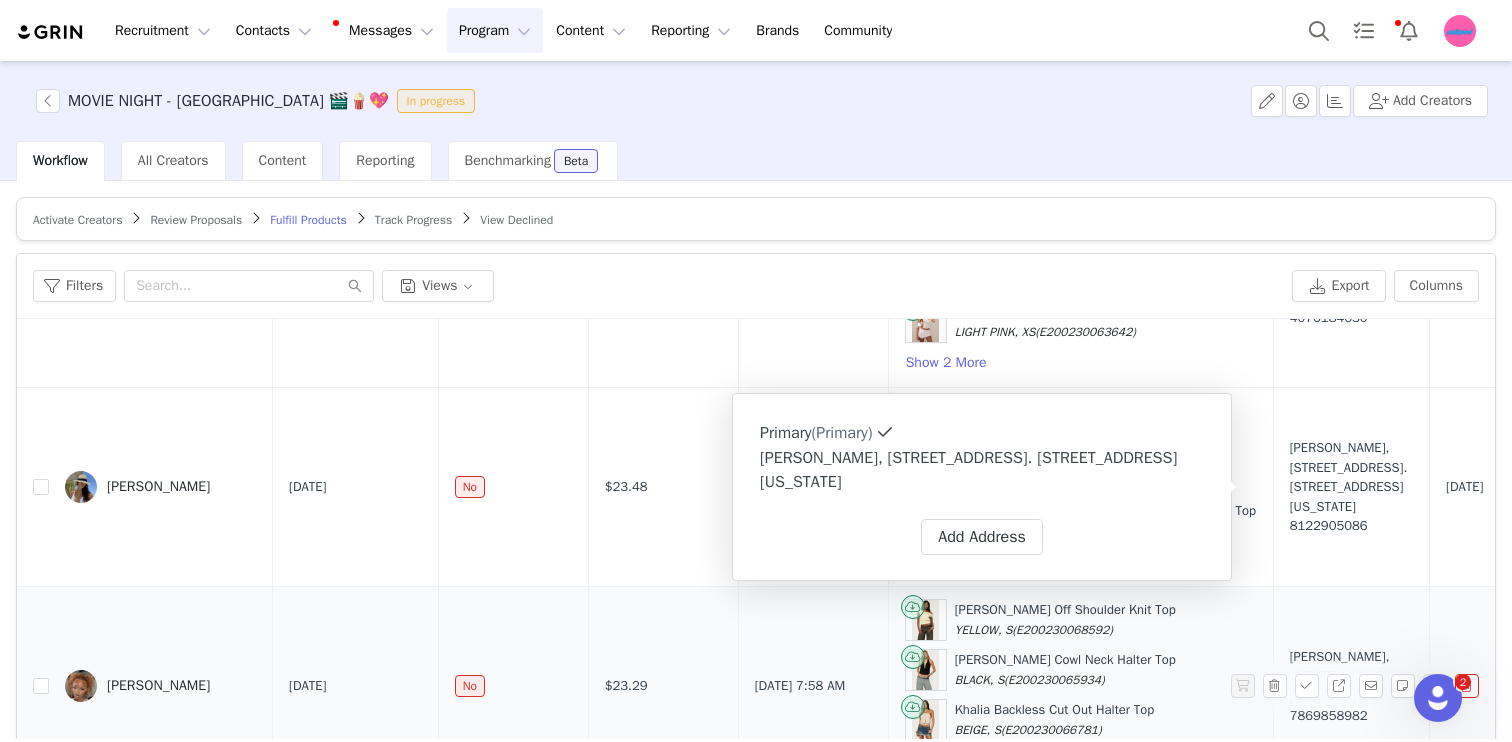 click on "Carrie Snipes, 14511 S Biscayne River Dr. Miami, Florida 33161 United States   7869858982" at bounding box center (1351, 686) 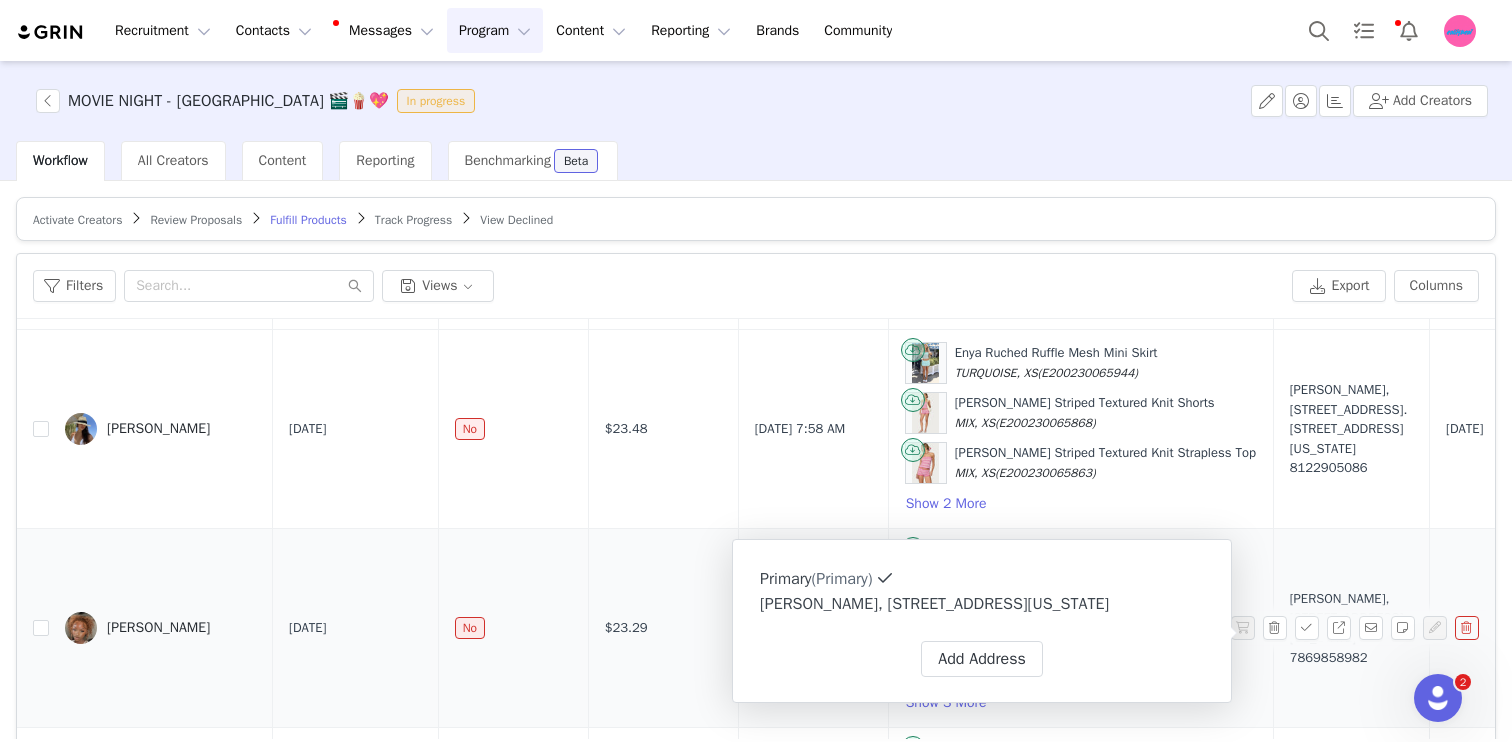 scroll, scrollTop: 438, scrollLeft: 0, axis: vertical 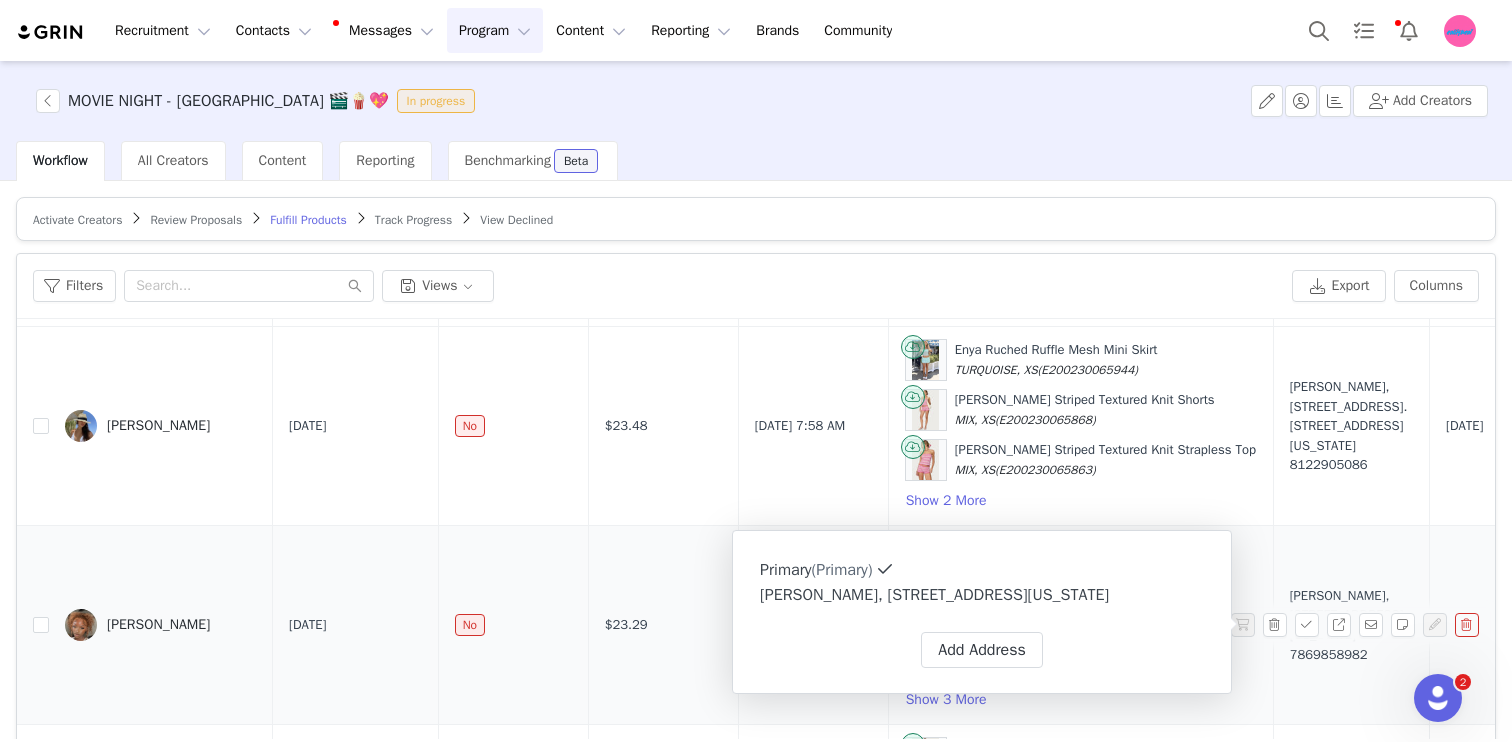 click on "Carrie Snipes, 14511 S Biscayne River Dr. Miami, Florida 33161 United States   7869858982" at bounding box center (1351, 625) 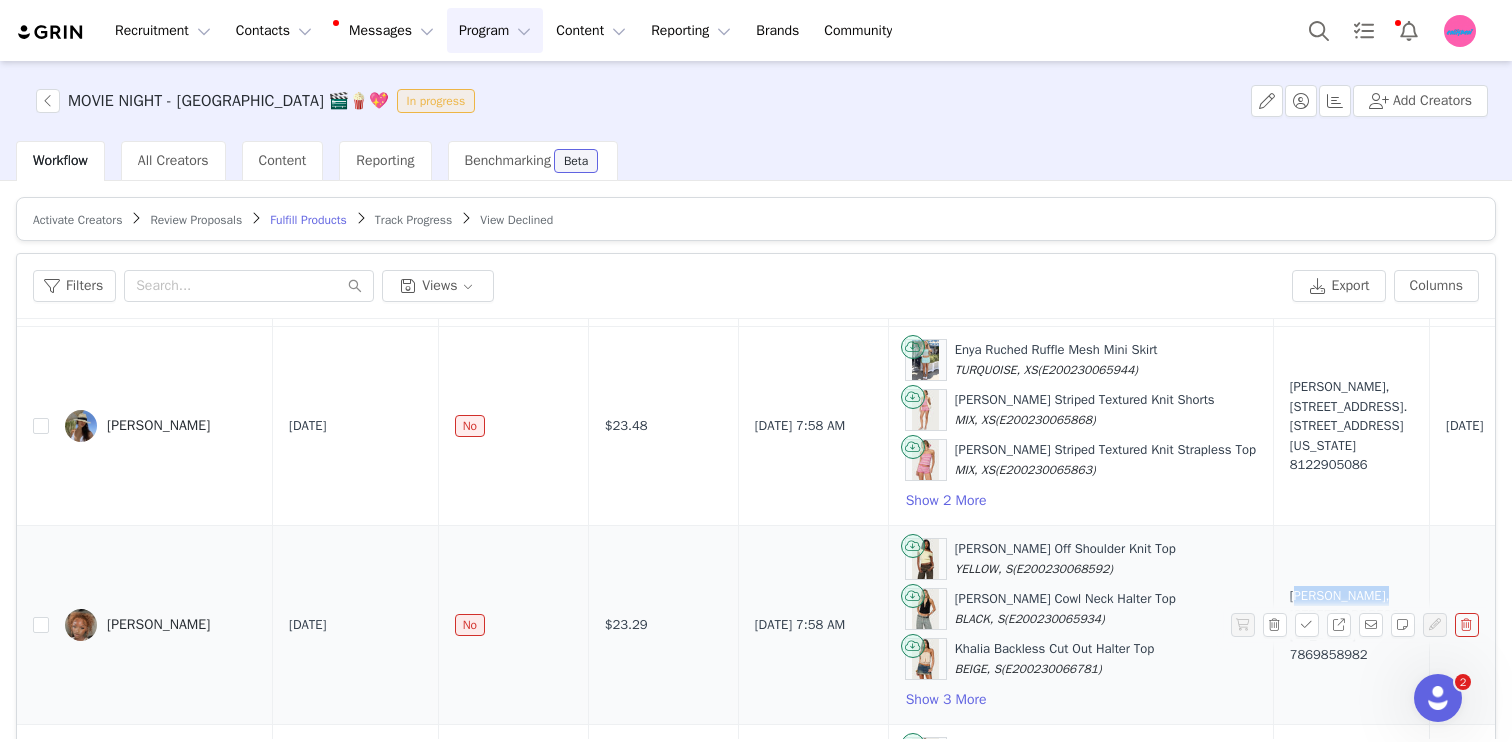drag, startPoint x: 1262, startPoint y: 573, endPoint x: 1299, endPoint y: 576, distance: 37.12142 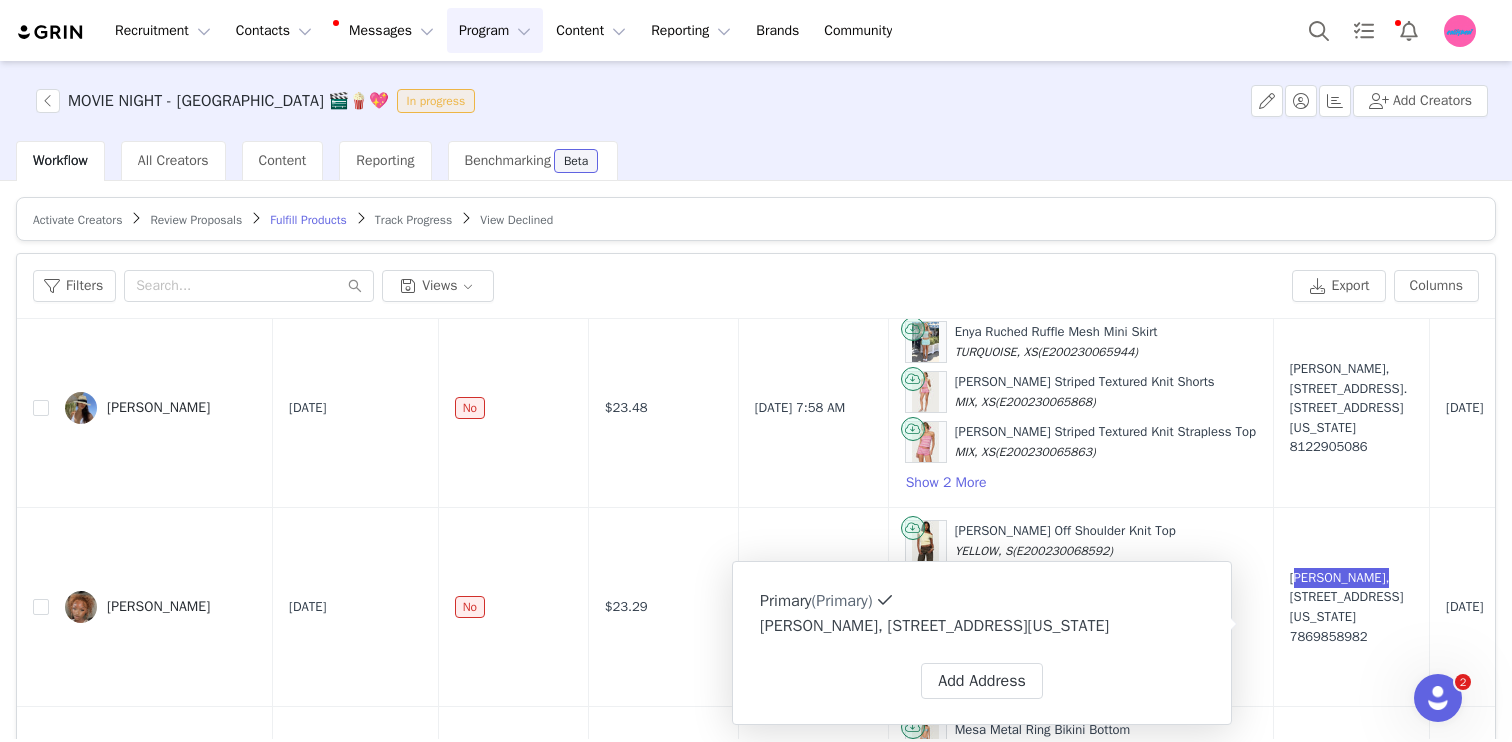 scroll, scrollTop: 463, scrollLeft: 0, axis: vertical 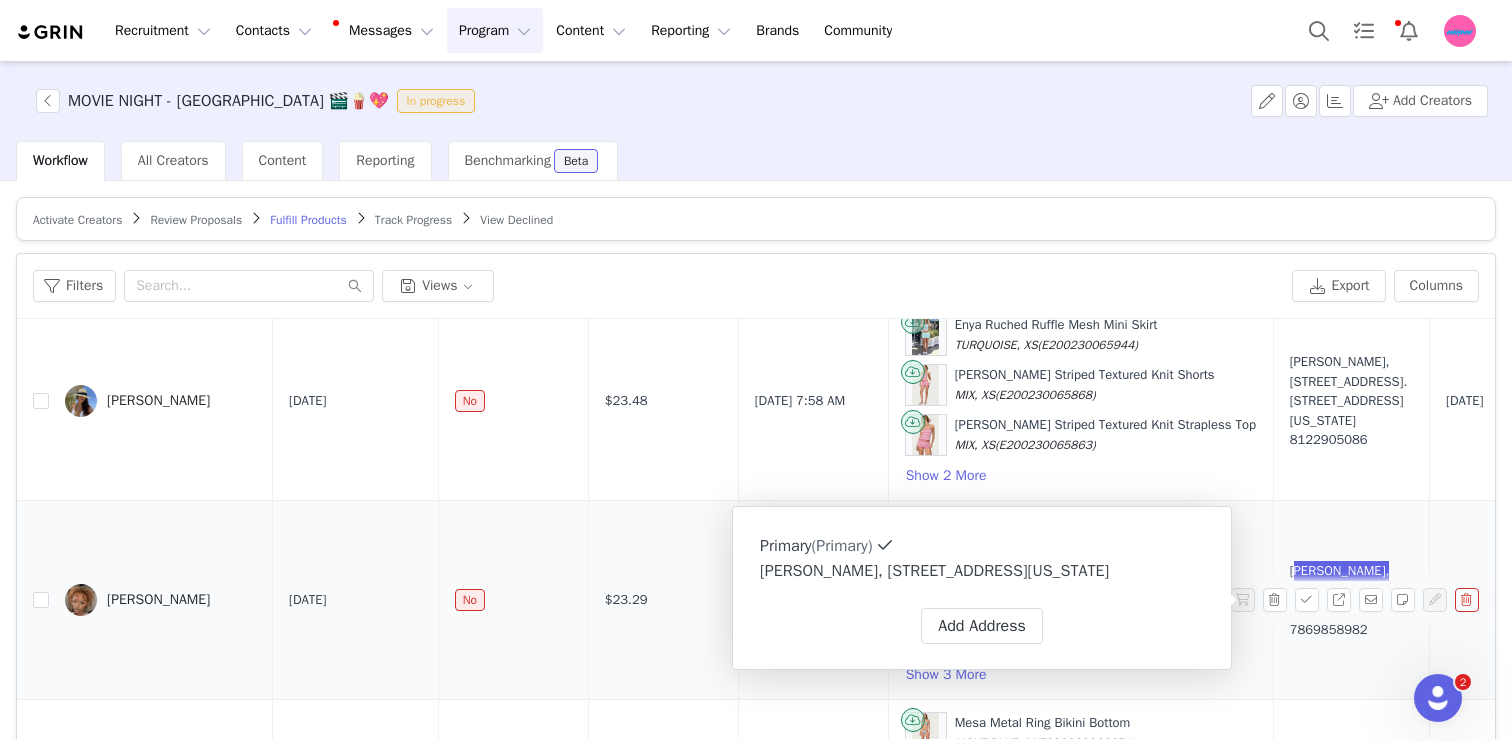 drag, startPoint x: 1238, startPoint y: 649, endPoint x: 1331, endPoint y: 649, distance: 93 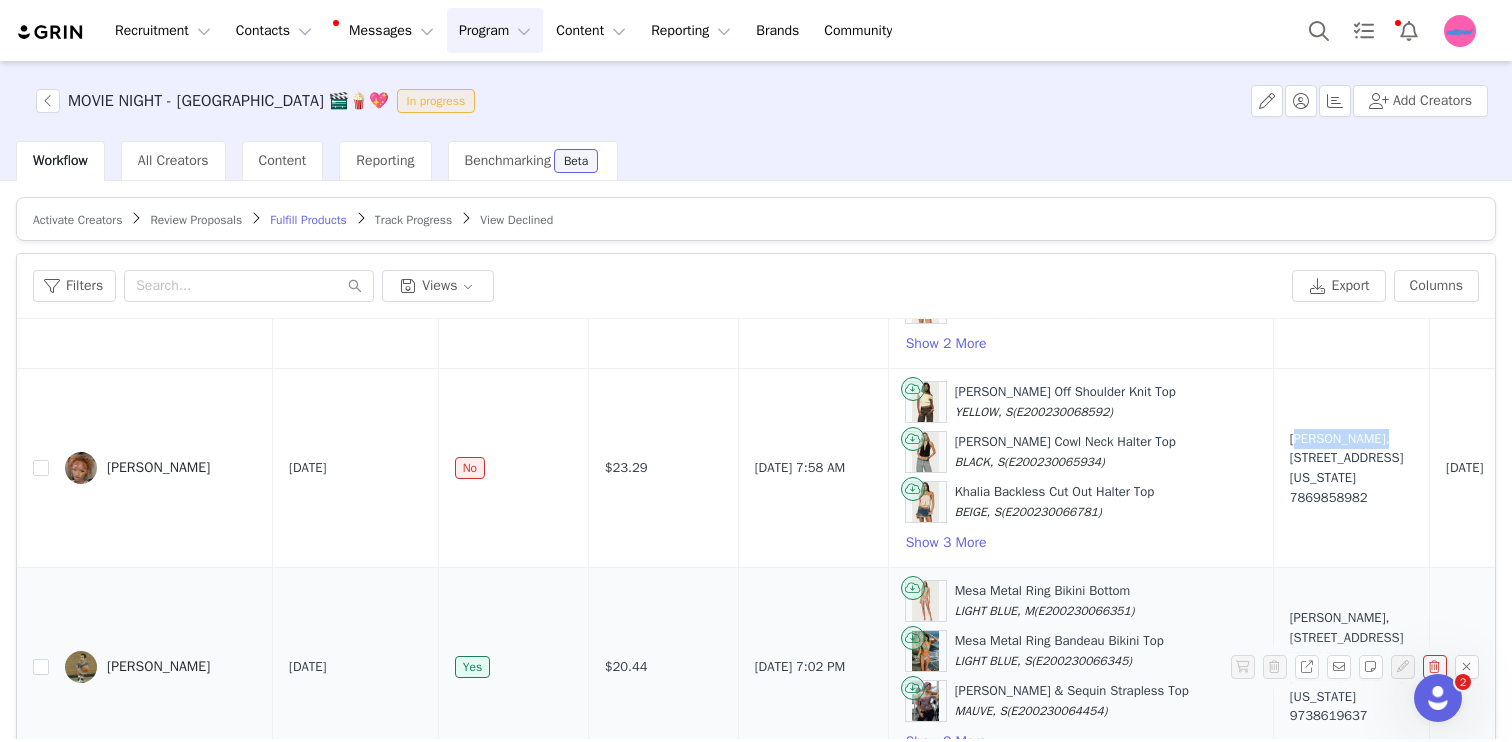 scroll, scrollTop: 655, scrollLeft: 0, axis: vertical 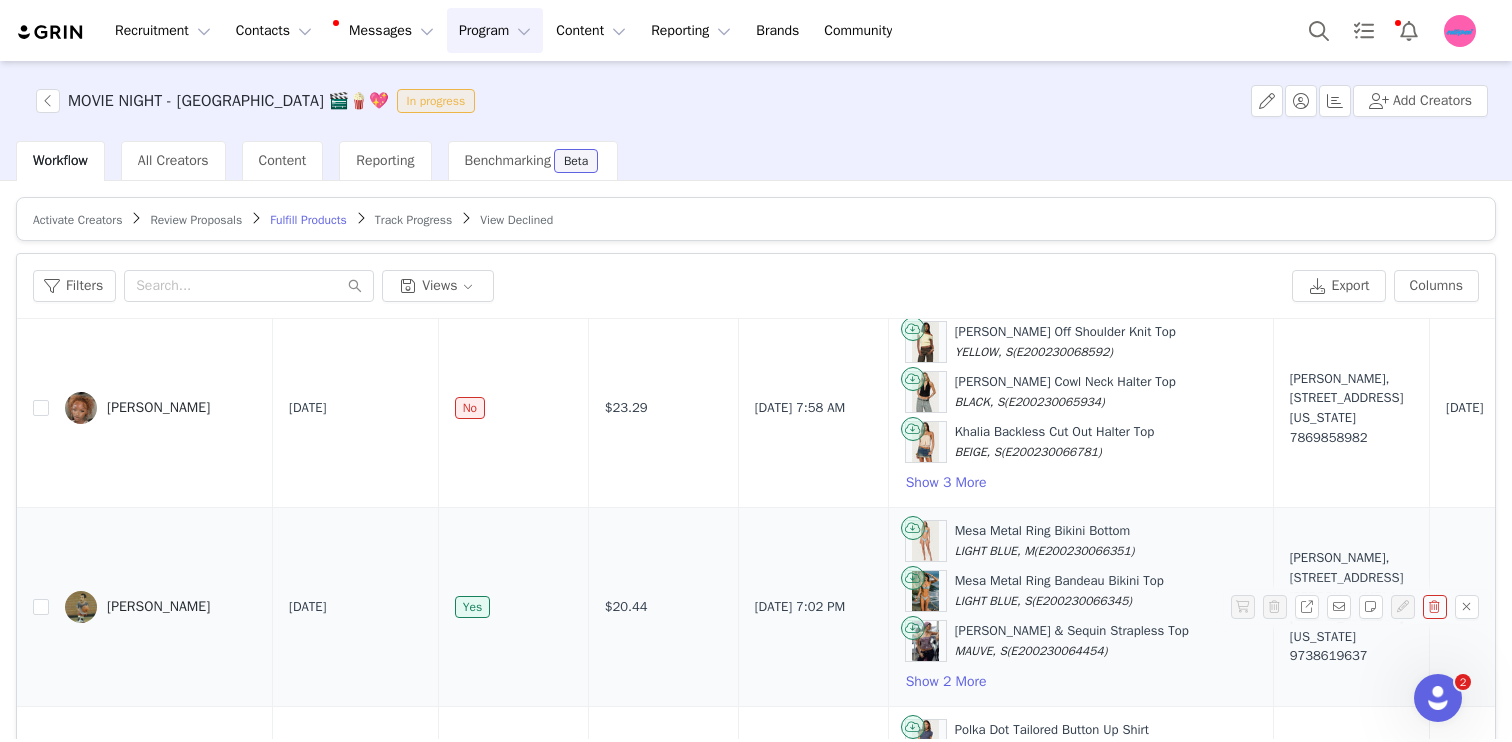 click on "Alexandra Janson, 1340 S Dixie Hwy. Apt 624 Coral Gables, Florida 33146 United States   9738619637" at bounding box center (1351, 606) 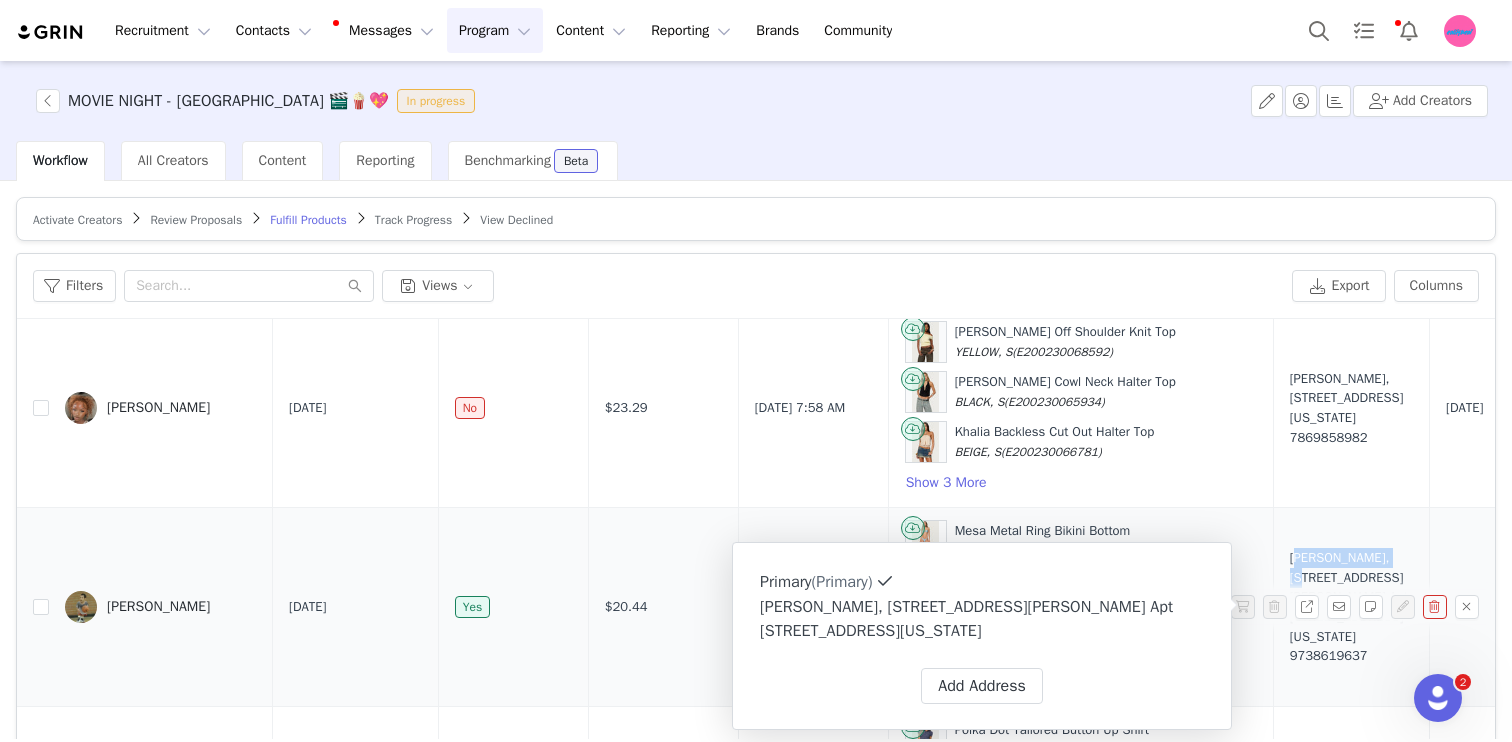 drag, startPoint x: 1255, startPoint y: 538, endPoint x: 1319, endPoint y: 544, distance: 64.28063 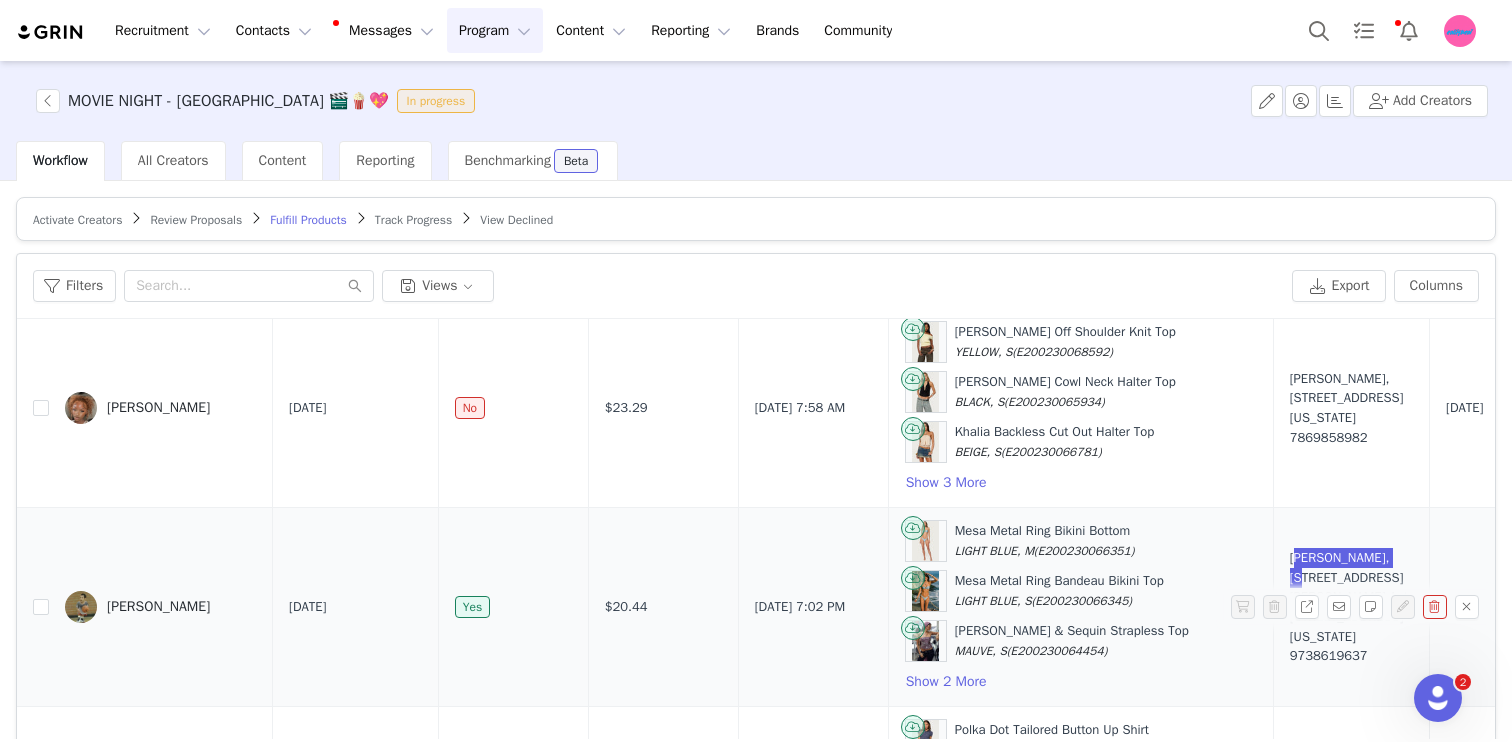 drag, startPoint x: 1230, startPoint y: 669, endPoint x: 1351, endPoint y: 666, distance: 121.037186 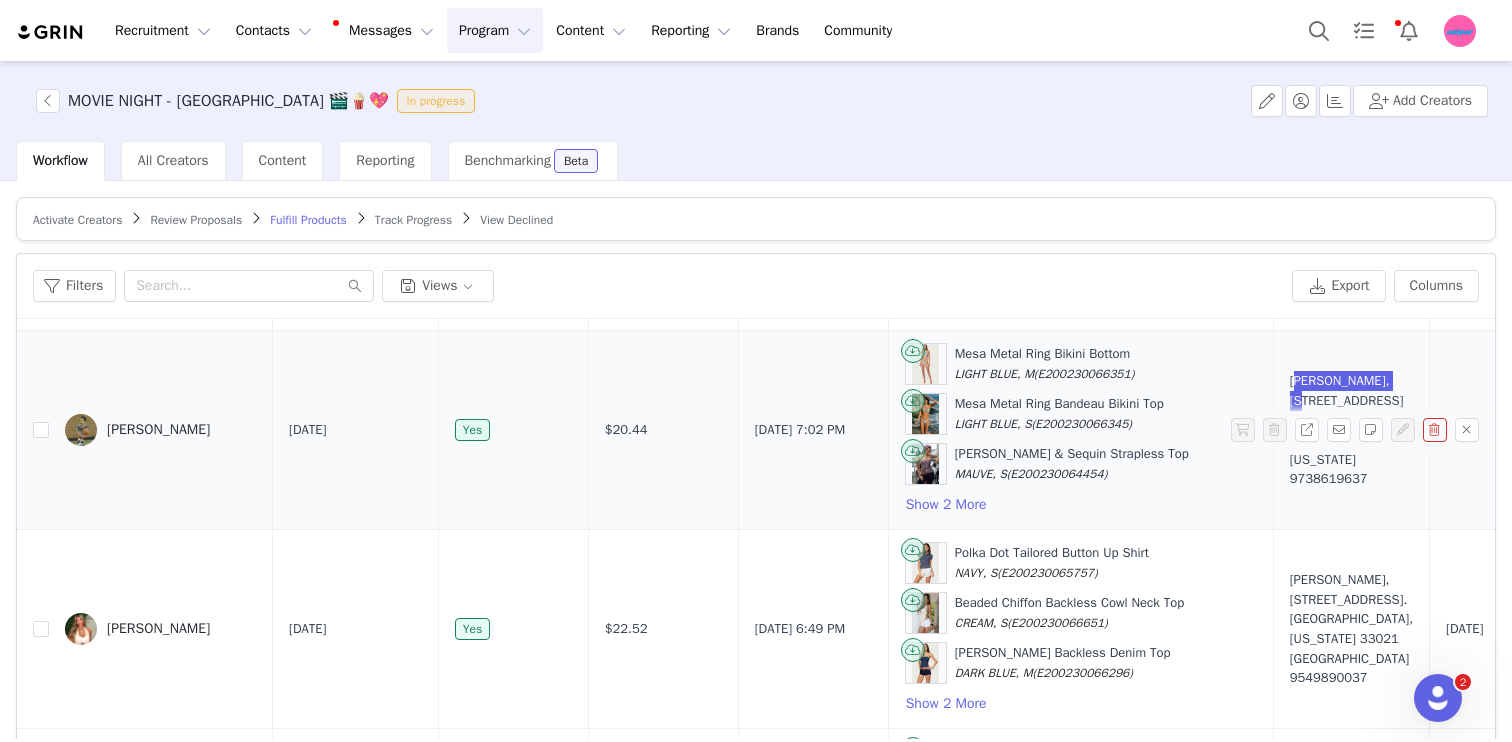 scroll, scrollTop: 836, scrollLeft: 0, axis: vertical 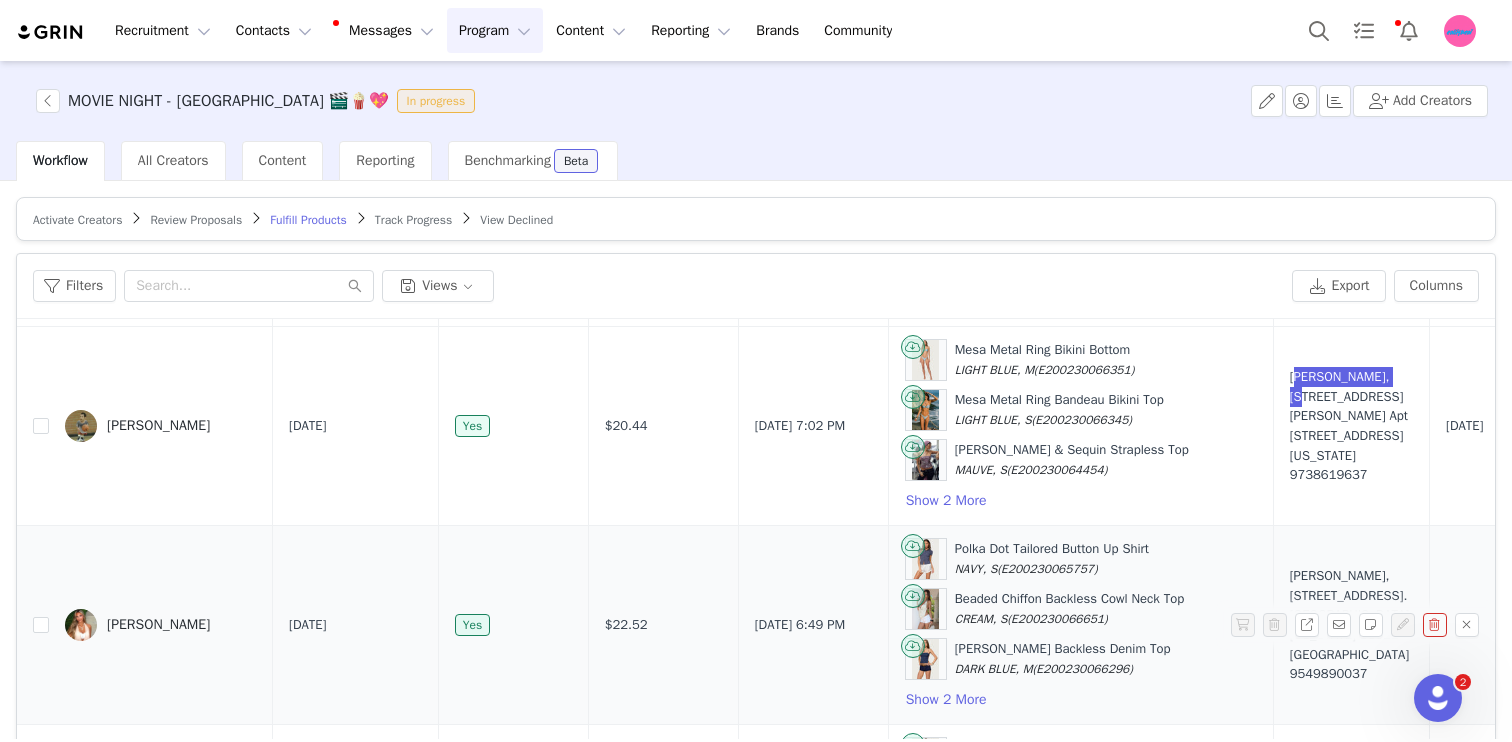 click on "Addison Gellman, 3001 Oaktree Lane. Hollywood, Florida 33021 United States   9549890037" at bounding box center [1351, 624] 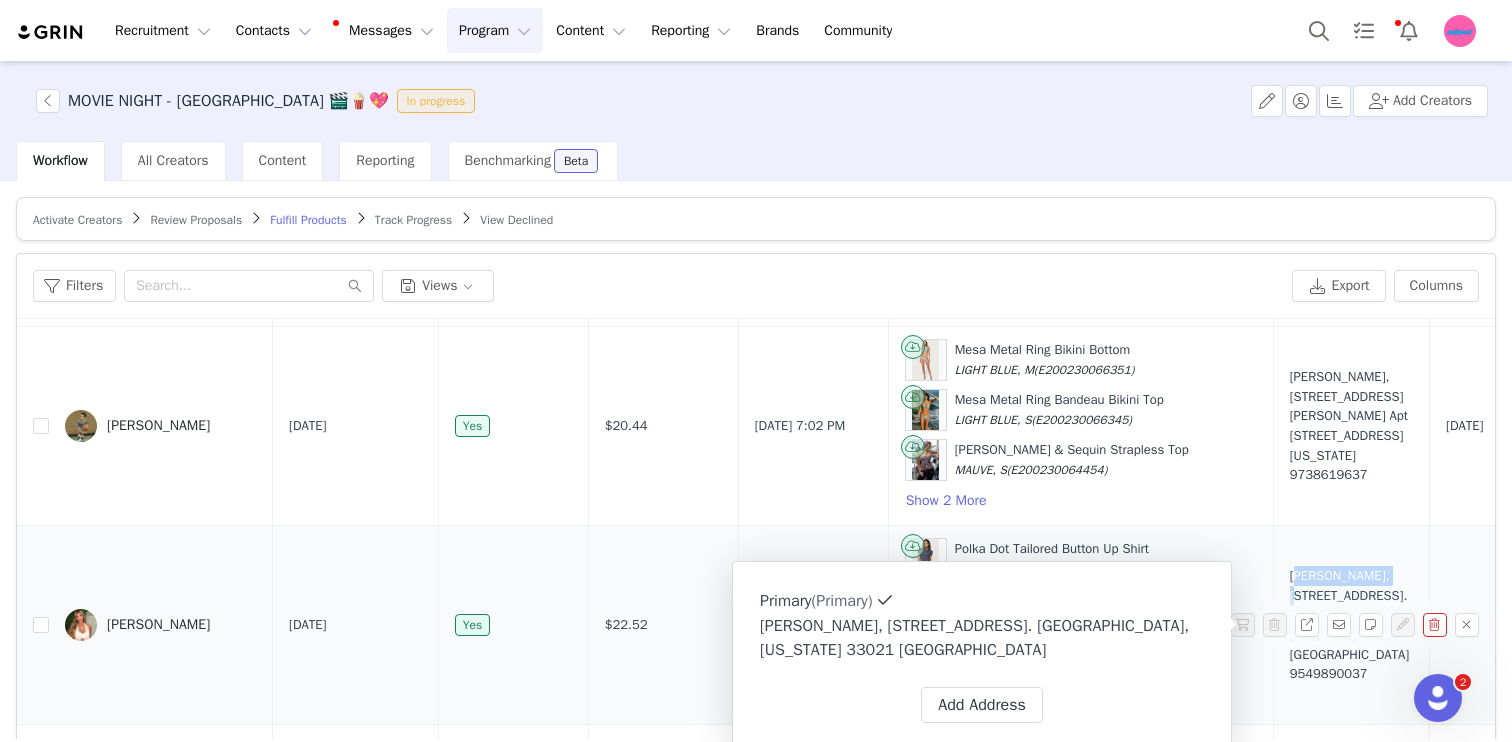 drag, startPoint x: 1263, startPoint y: 574, endPoint x: 1319, endPoint y: 573, distance: 56.008926 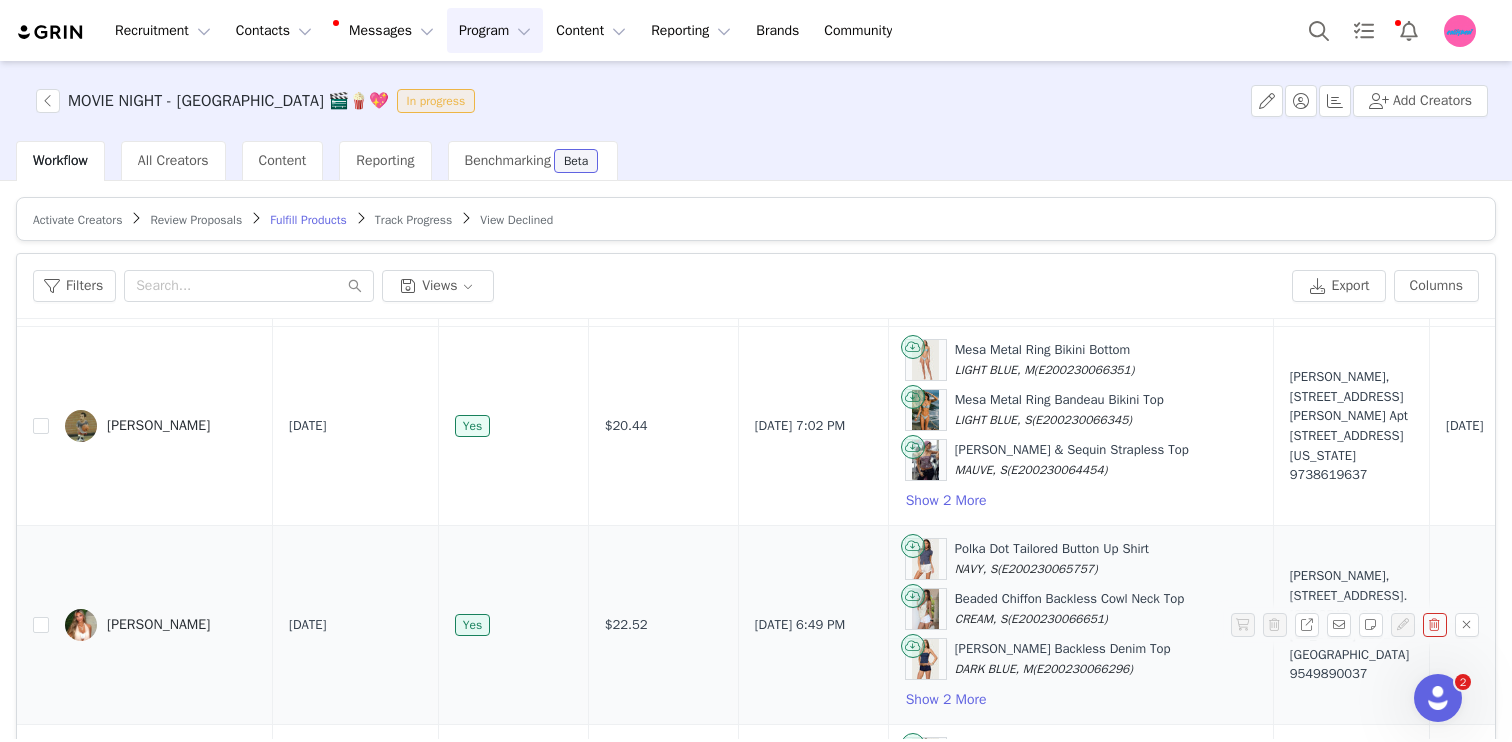 click on "9549890037" at bounding box center [1351, 674] 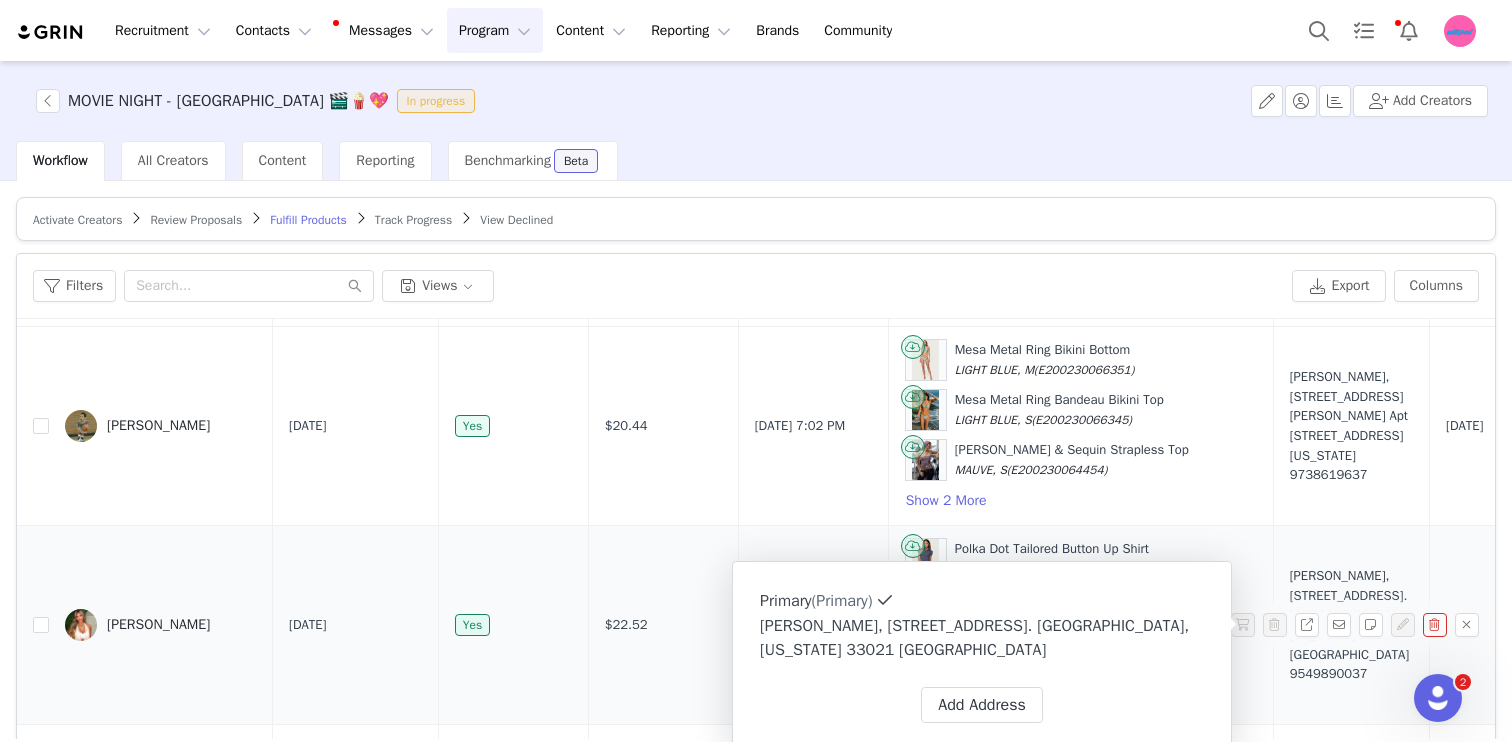 drag, startPoint x: 1236, startPoint y: 673, endPoint x: 1343, endPoint y: 681, distance: 107.298645 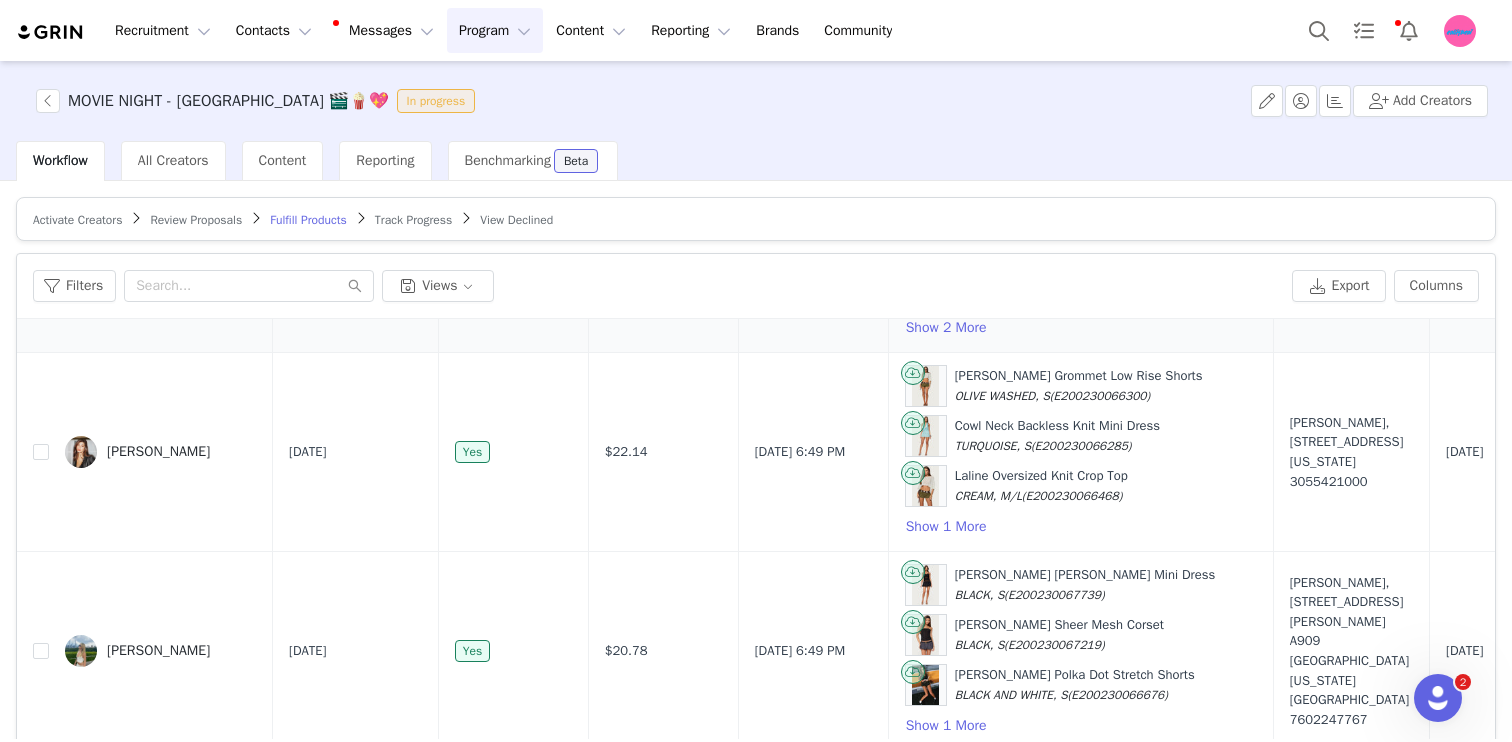 scroll, scrollTop: 1214, scrollLeft: 0, axis: vertical 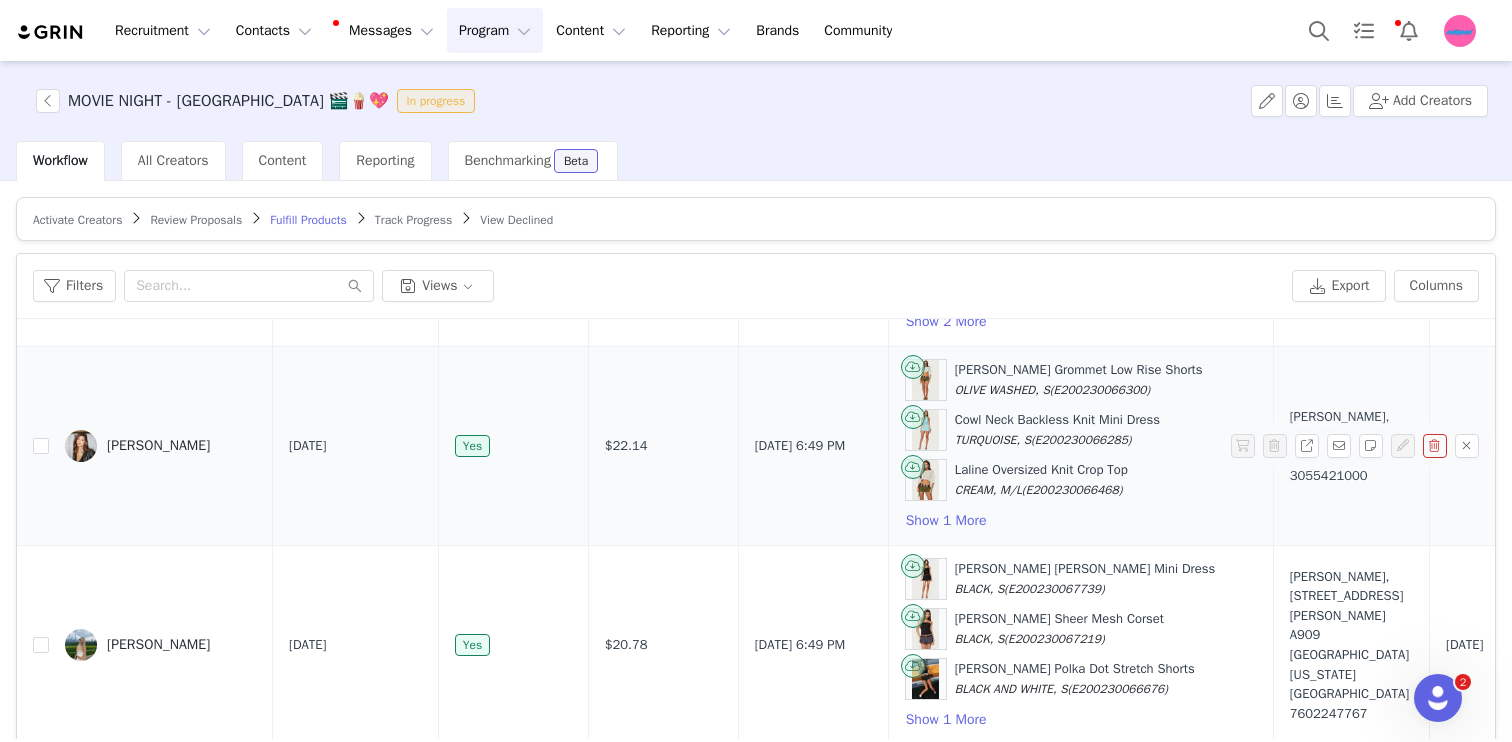 click on "Rachel Garcia, 5979 SW 56th St. Miami, Florida 33155 United States   3055421000" at bounding box center (1351, 446) 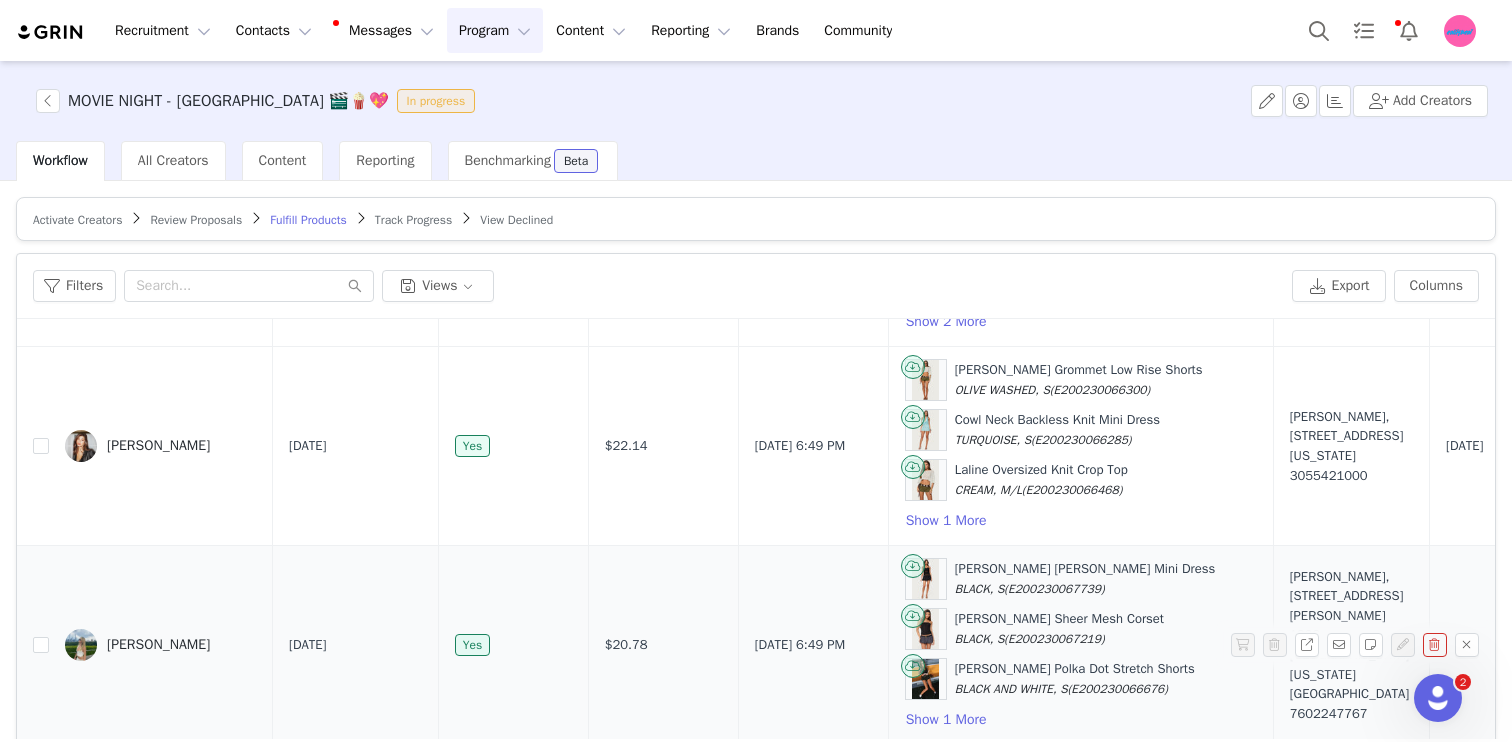 click on "7602247767" at bounding box center (1351, 714) 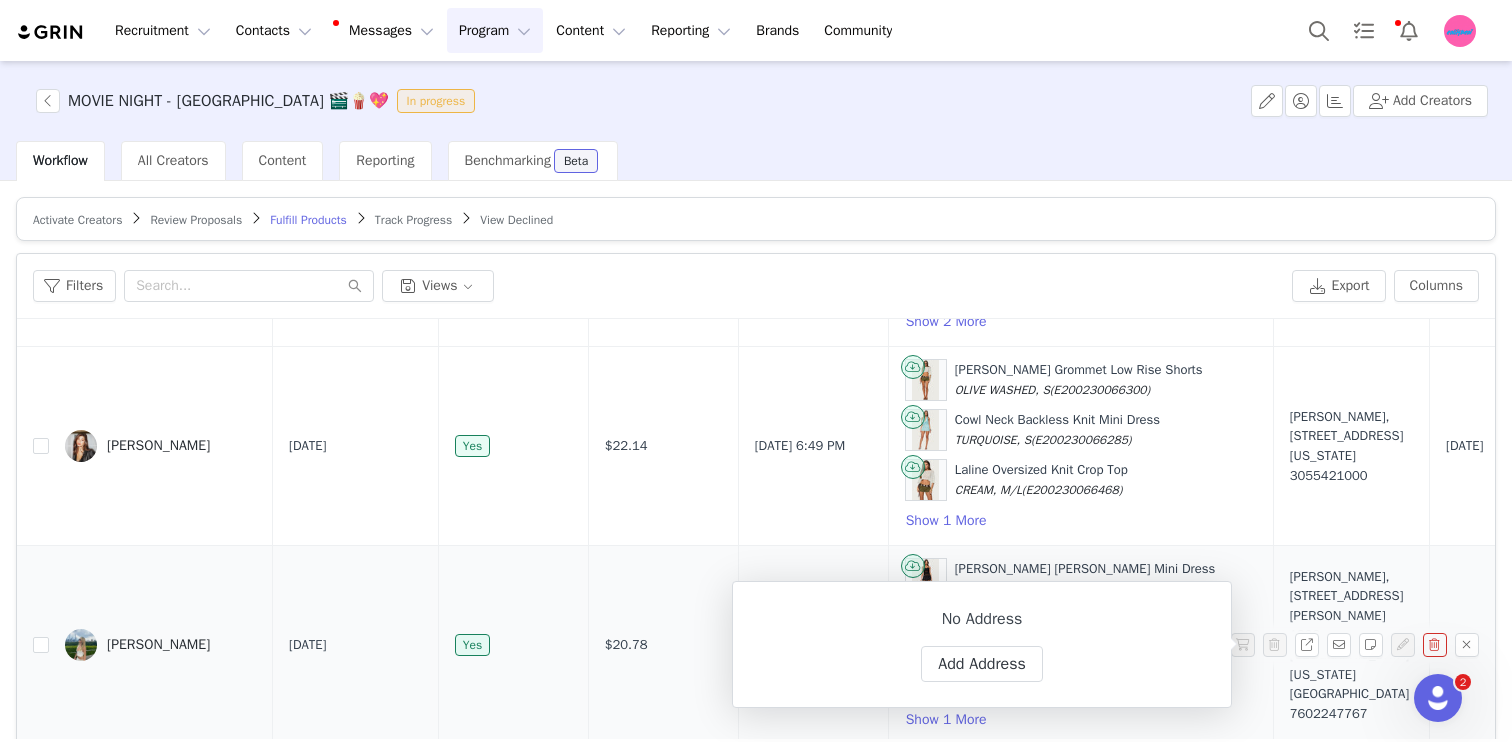 click on "7602247767" at bounding box center (1351, 714) 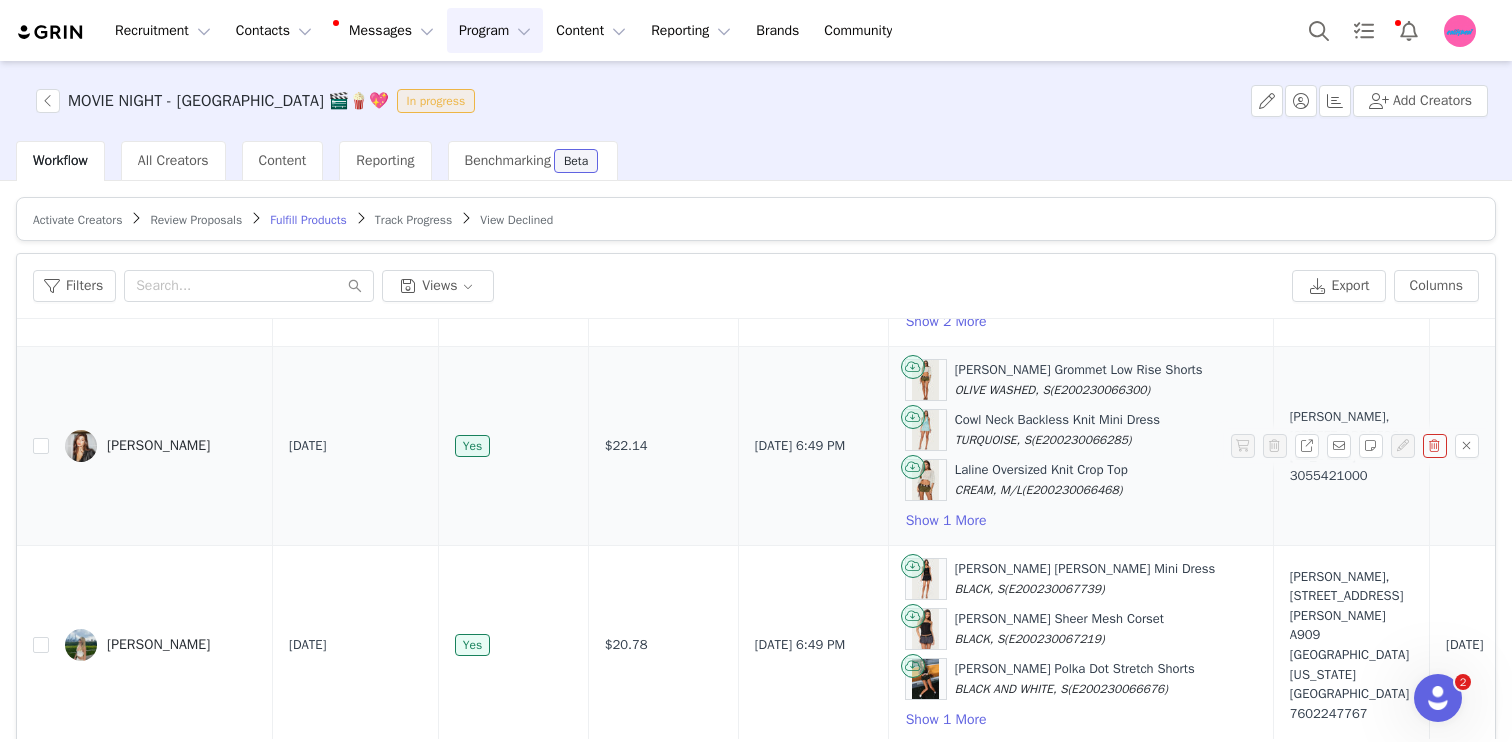 scroll, scrollTop: 1566, scrollLeft: 0, axis: vertical 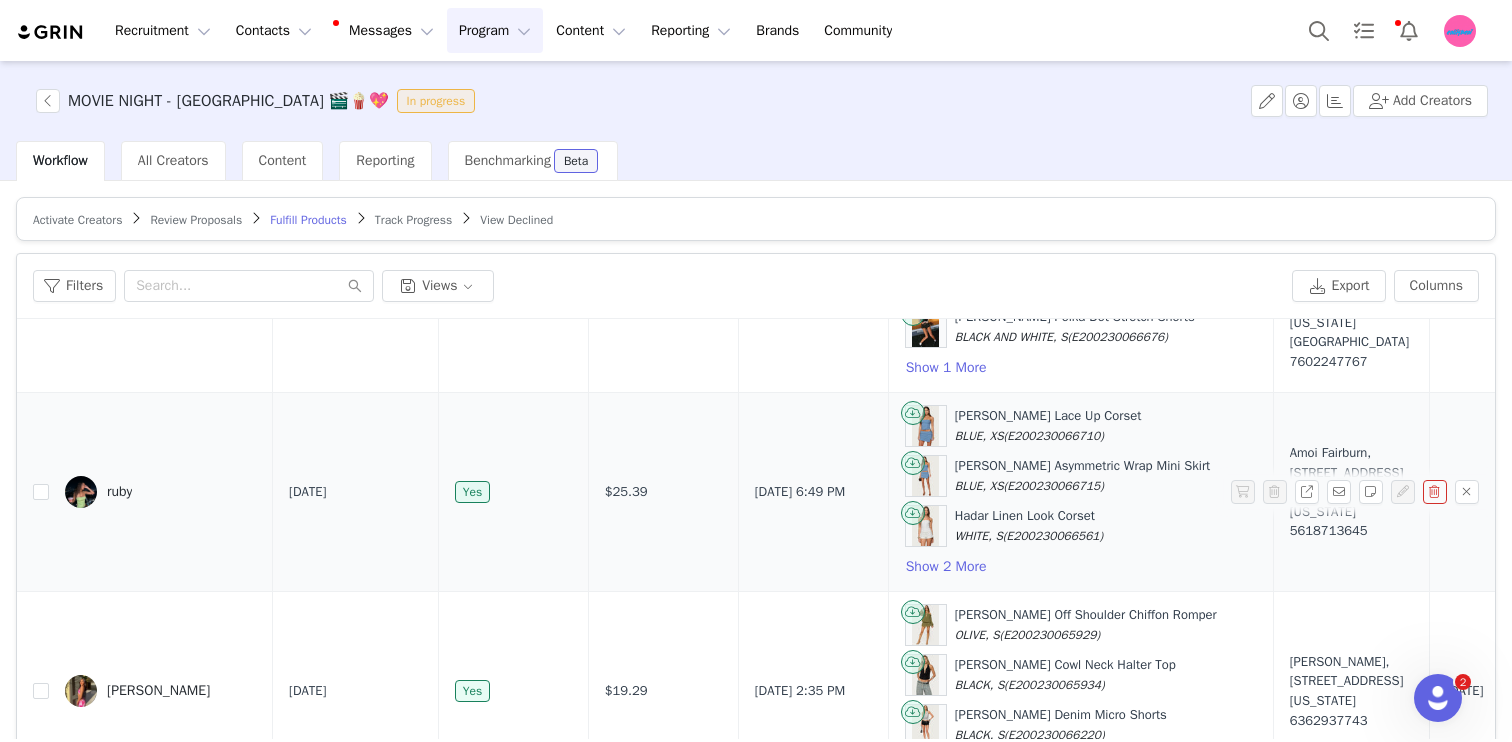 click on "Amoi Fairburn, 3750 S Dixie HWY. 404 Miami, Florida 33133 United States   5618713645" at bounding box center [1351, 492] 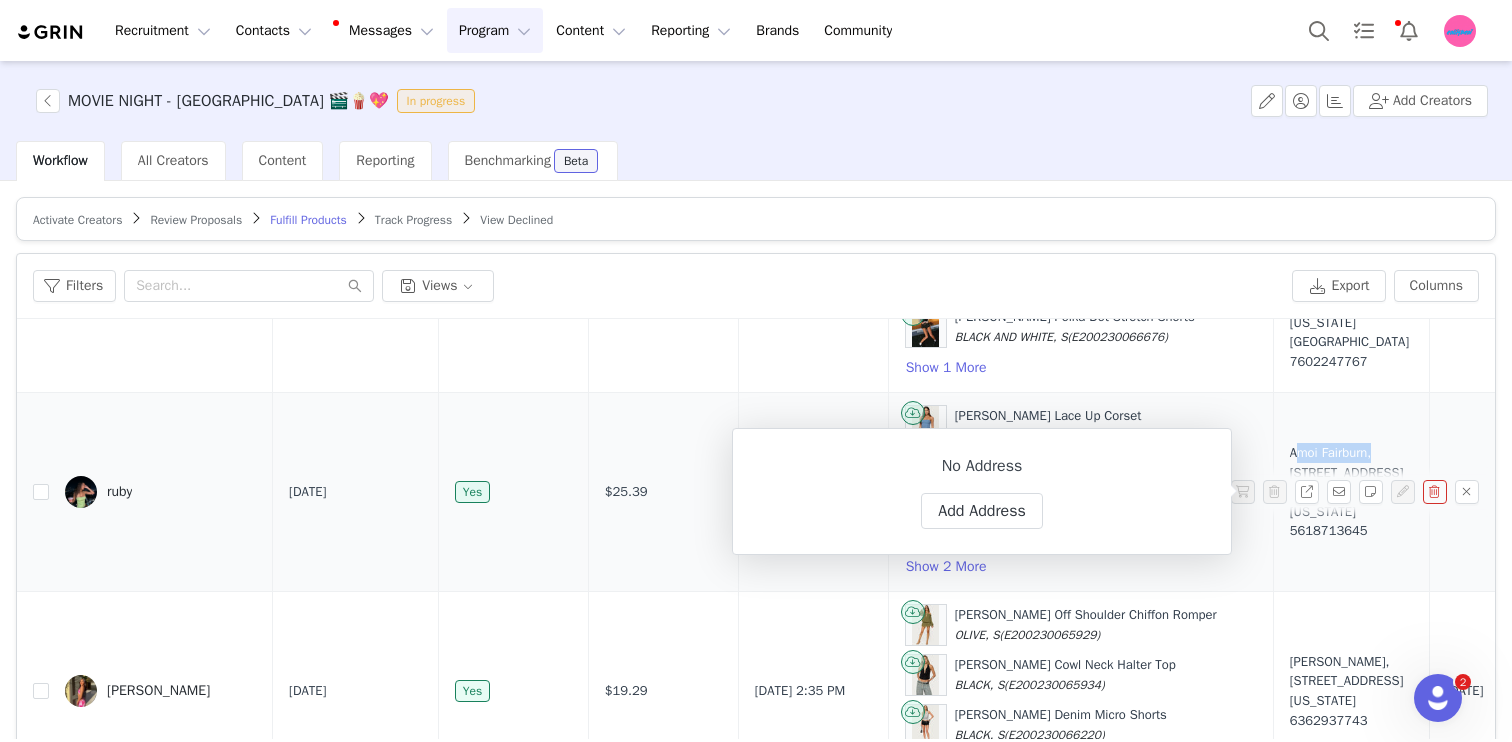 drag, startPoint x: 1255, startPoint y: 445, endPoint x: 1295, endPoint y: 447, distance: 40.04997 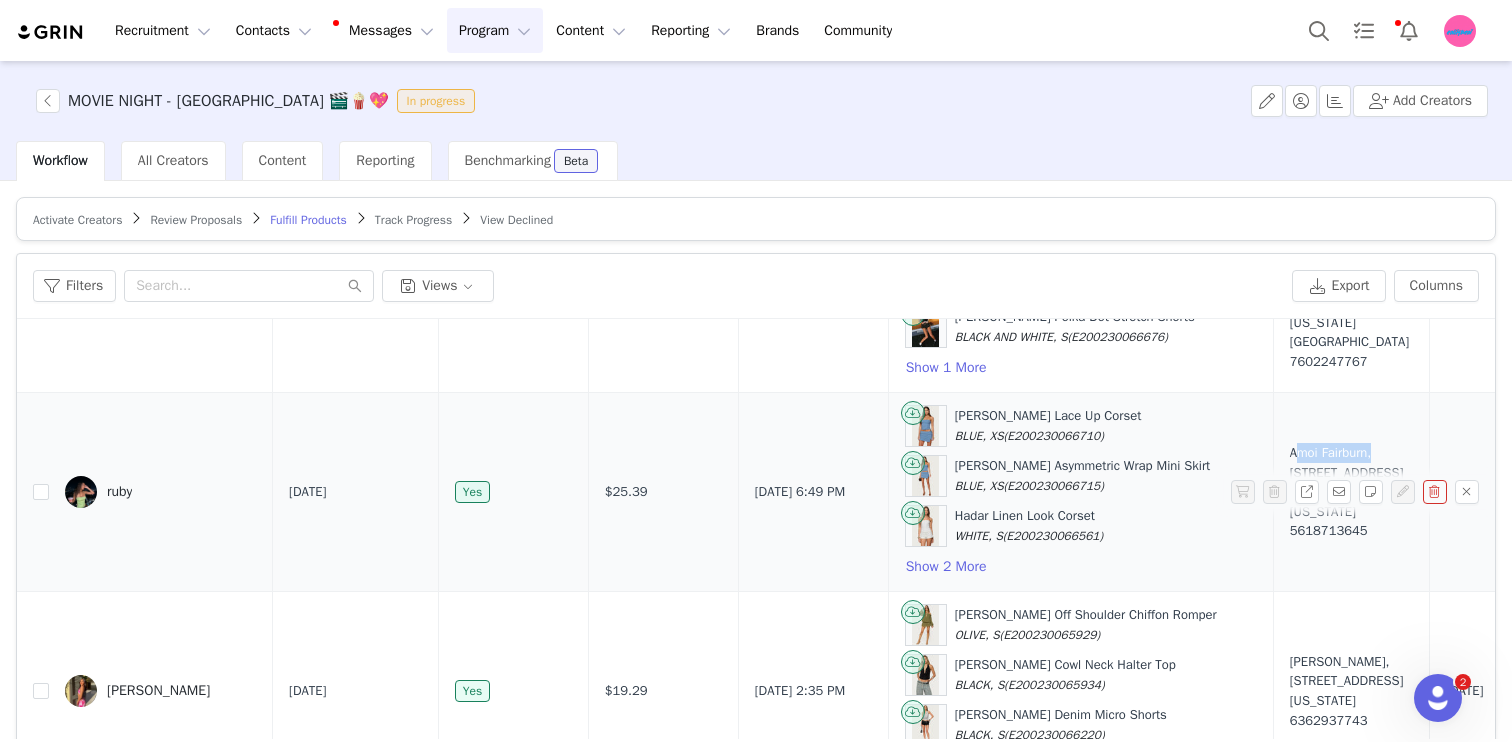 click on "ruby" at bounding box center [161, 492] 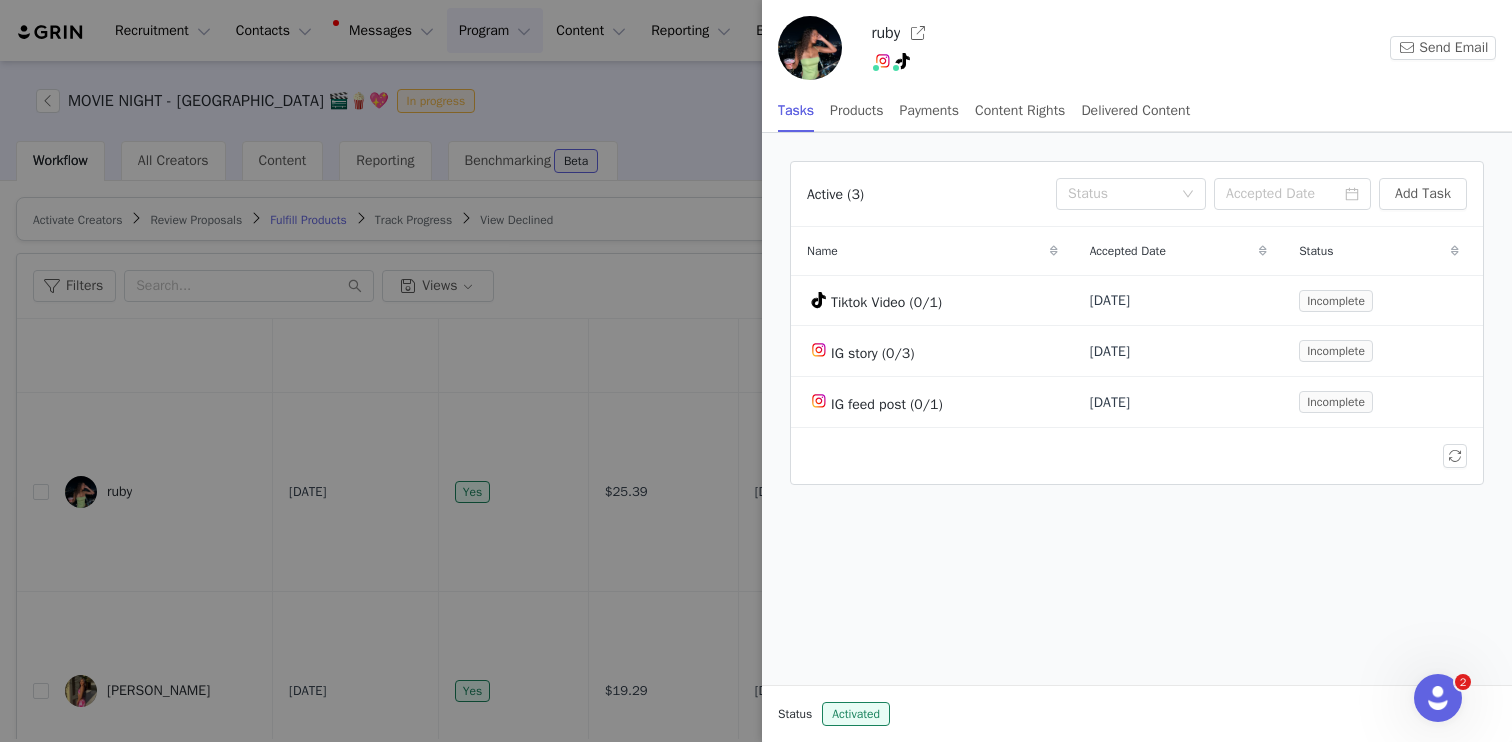 click at bounding box center (756, 371) 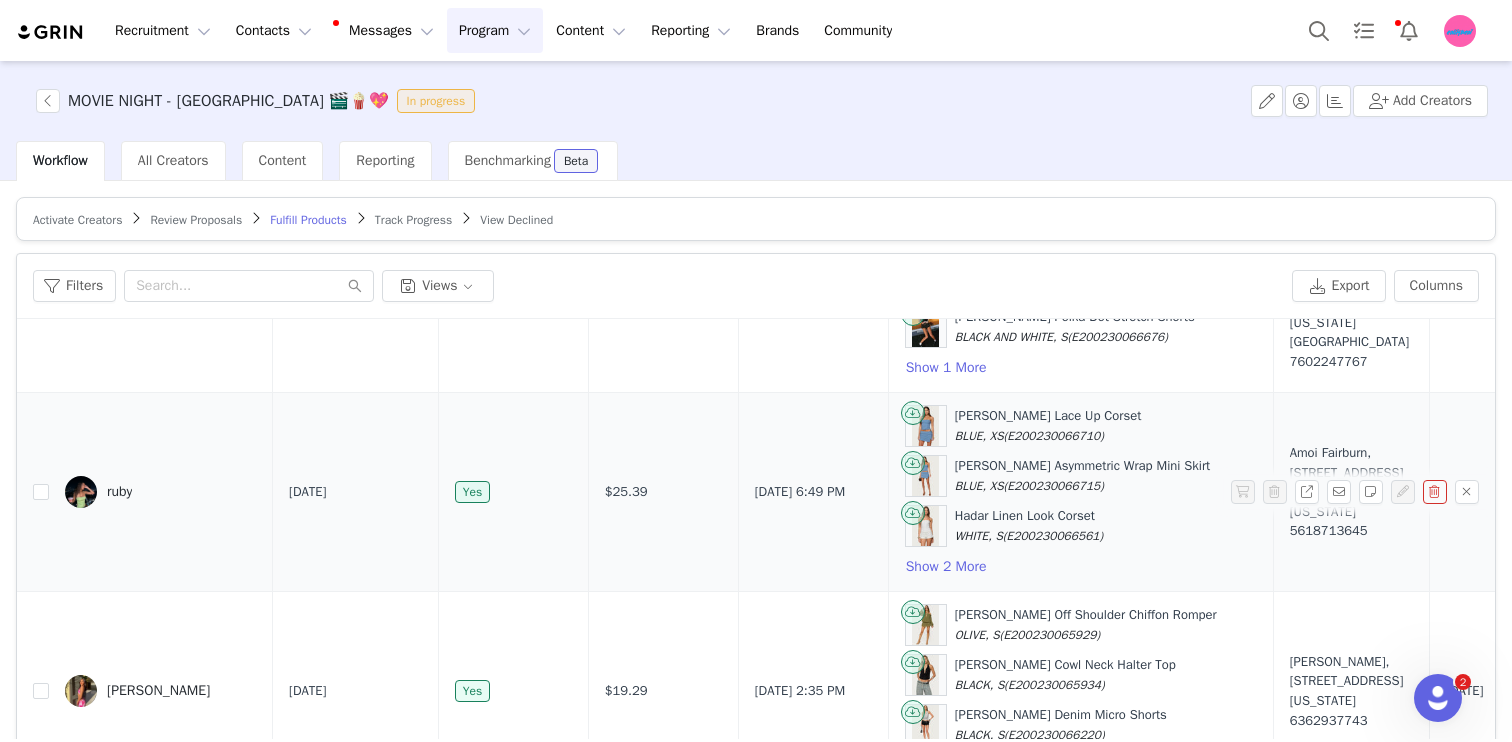drag, startPoint x: 1277, startPoint y: 538, endPoint x: 1330, endPoint y: 535, distance: 53.08484 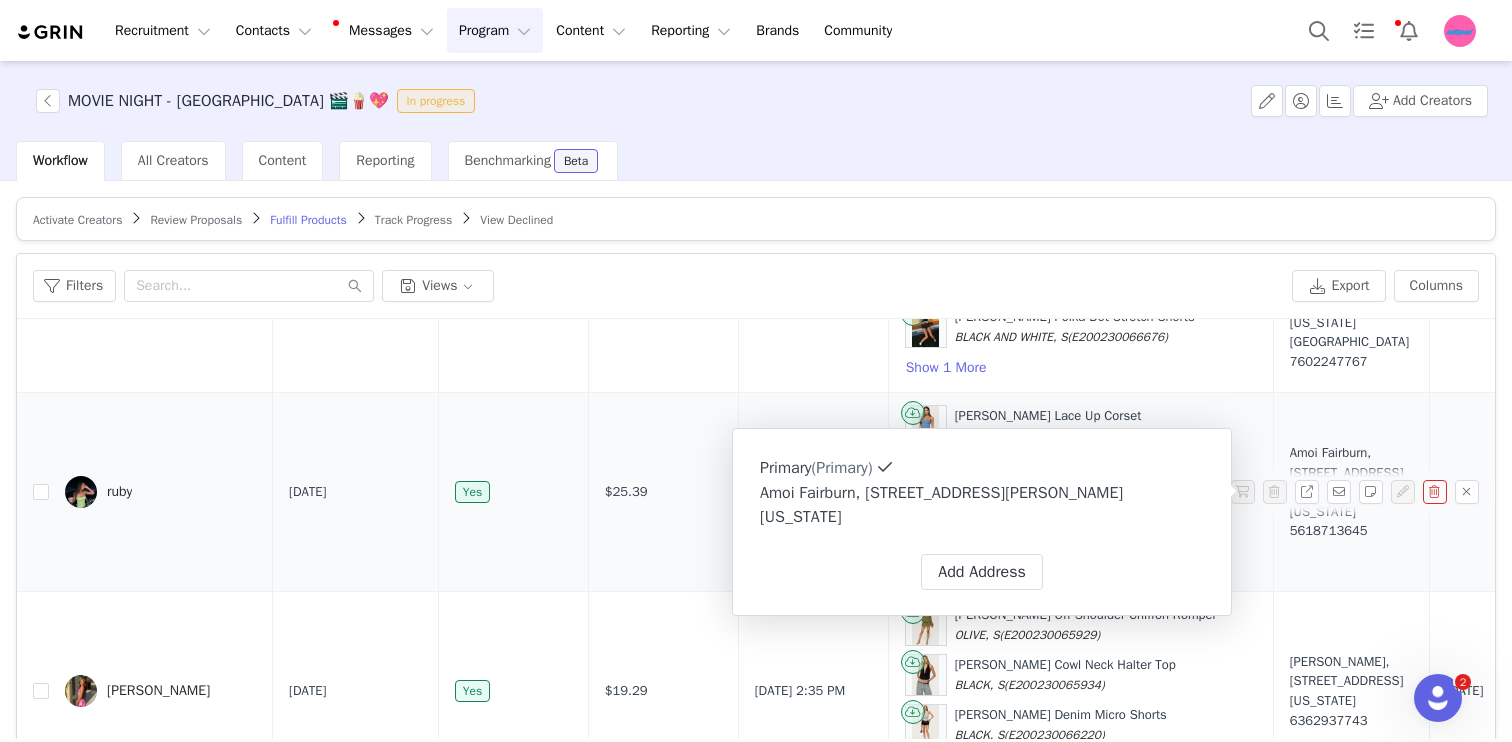 drag, startPoint x: 1337, startPoint y: 536, endPoint x: 1243, endPoint y: 546, distance: 94.53042 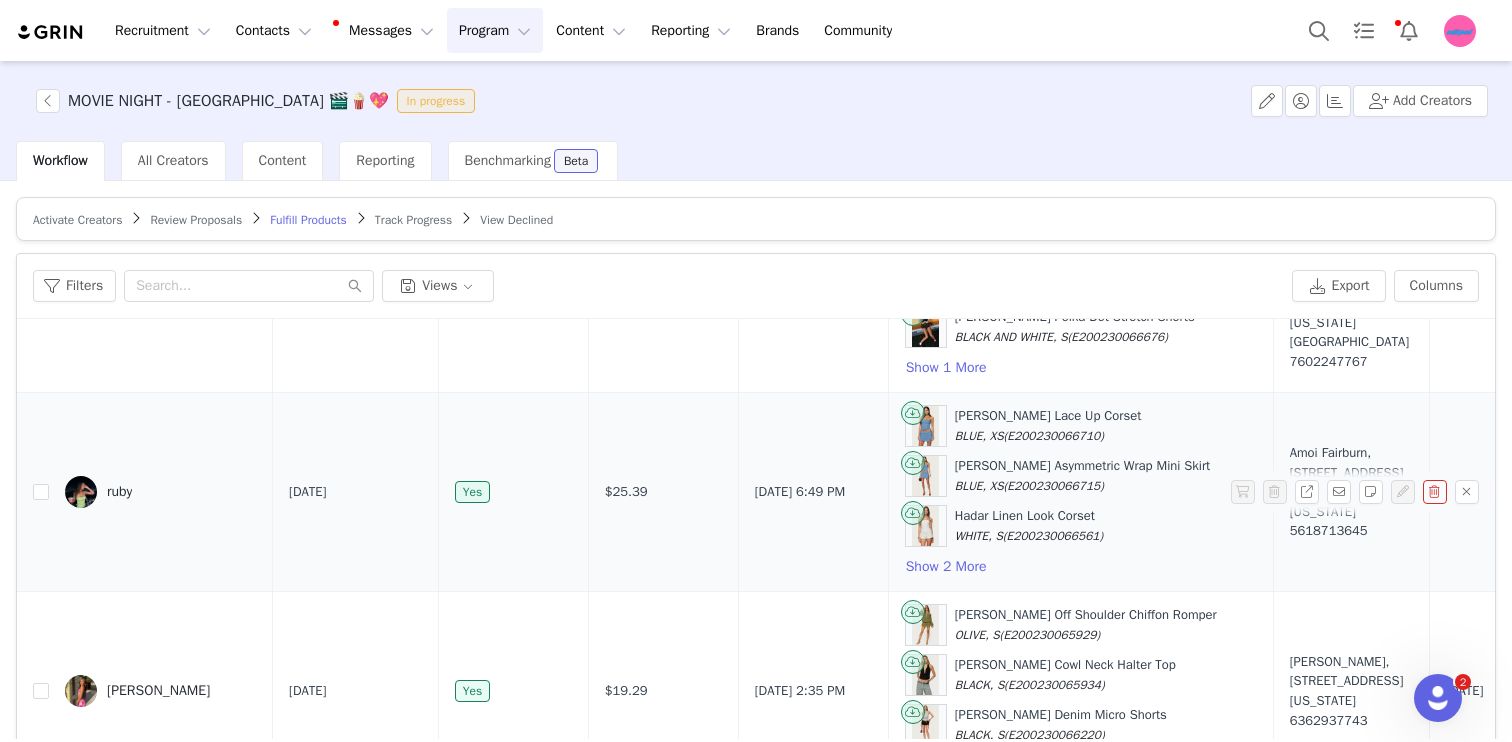 click on "Amoi Fairburn, 3750 S Dixie HWY. 404 Miami, Florida 33133 United States   5618713645" at bounding box center (1351, 492) 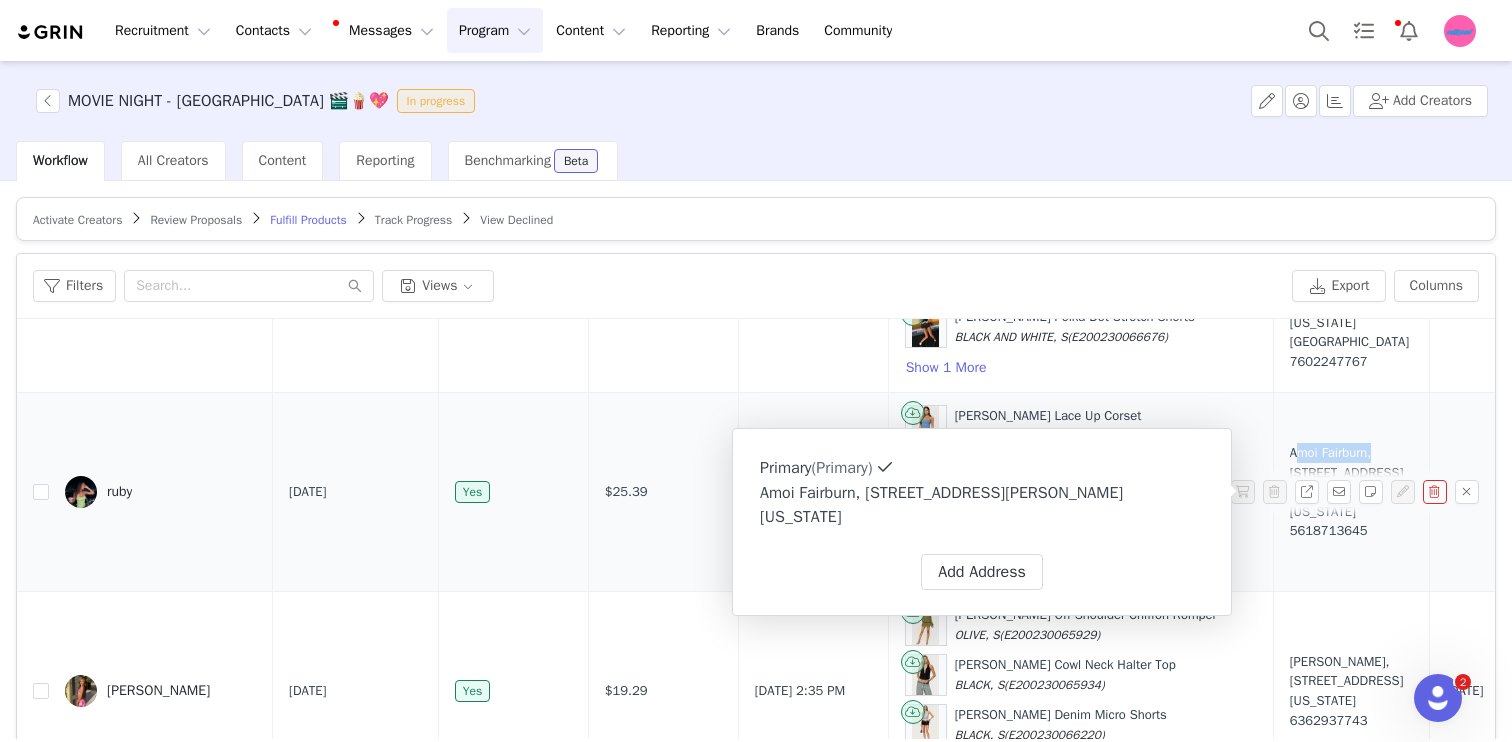 drag, startPoint x: 1249, startPoint y: 444, endPoint x: 1323, endPoint y: 443, distance: 74.00676 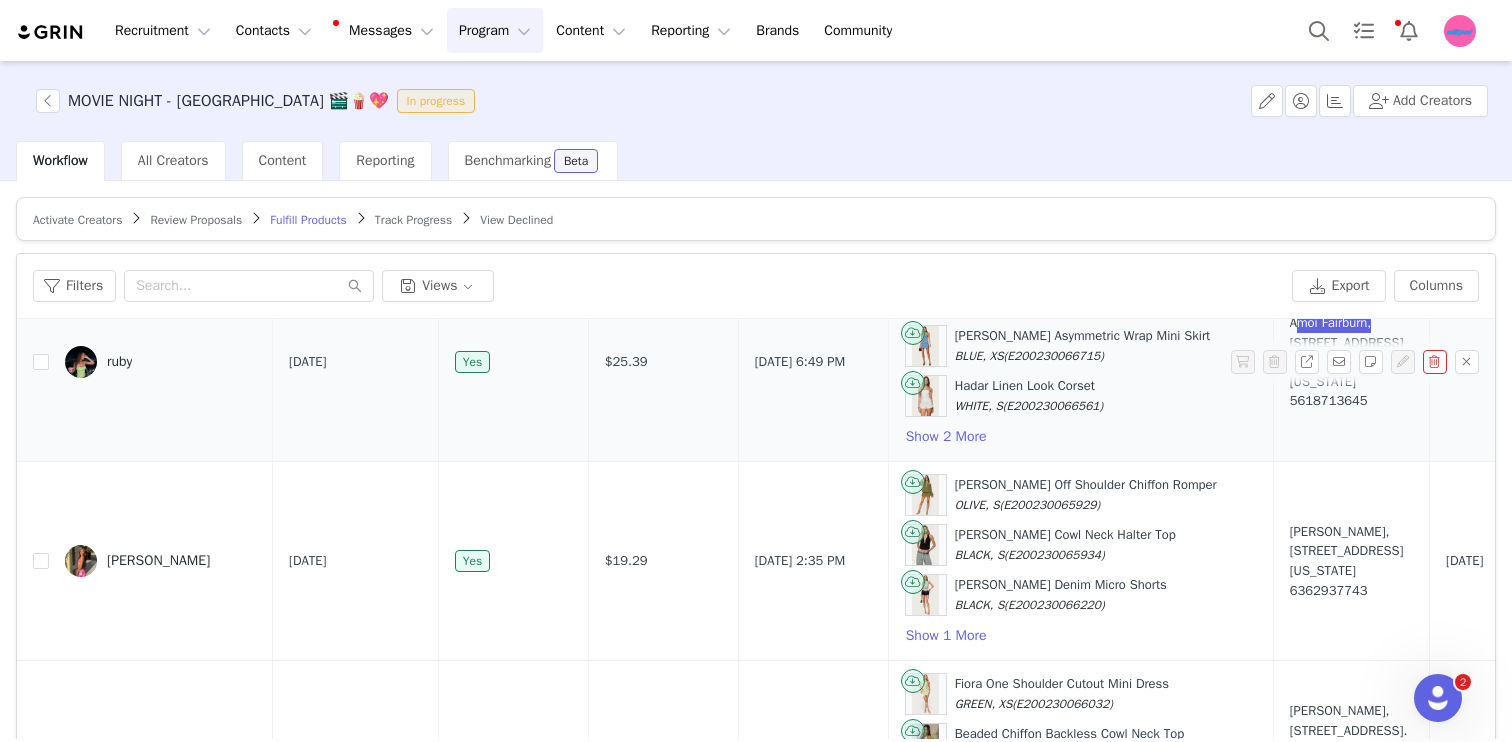 scroll, scrollTop: 1700, scrollLeft: 0, axis: vertical 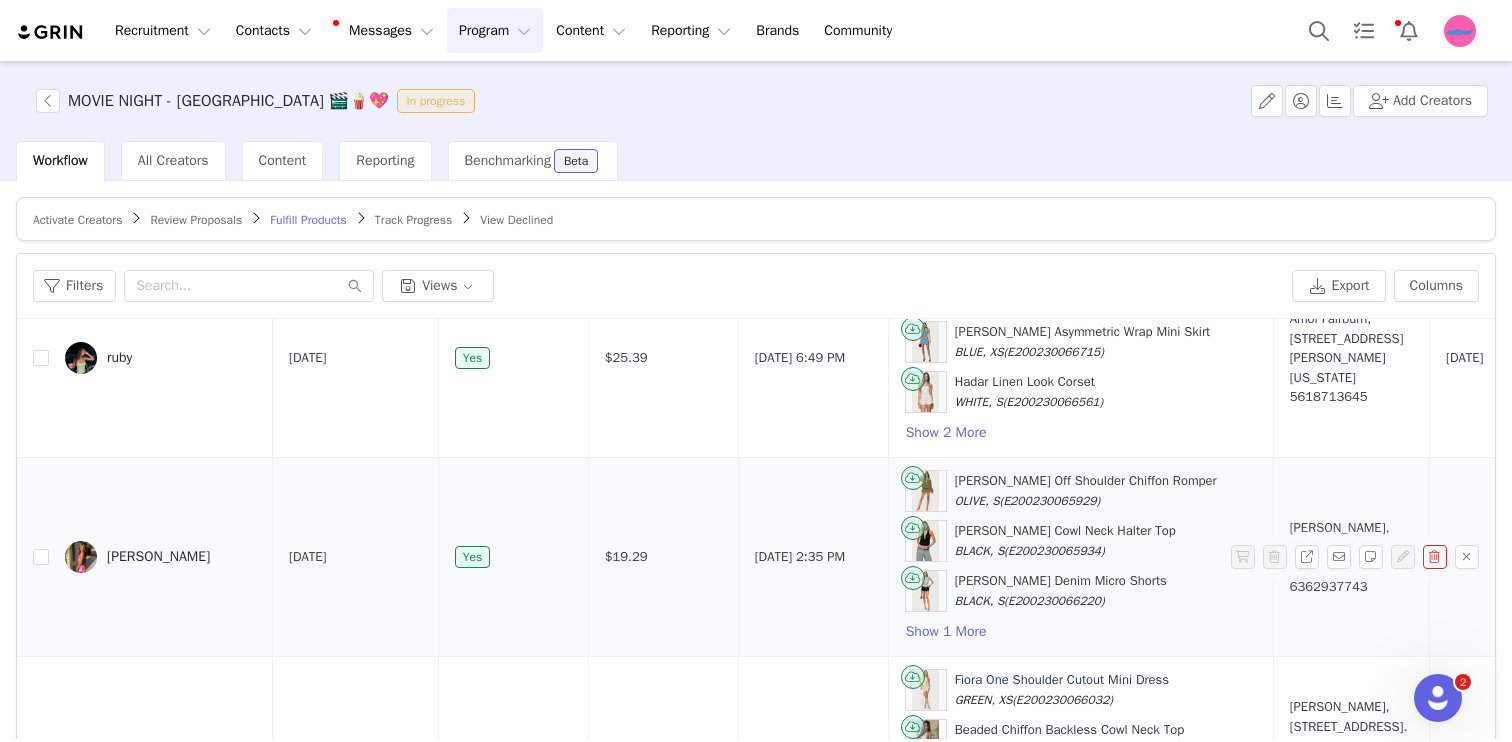 click on "6362937743" at bounding box center (1351, 587) 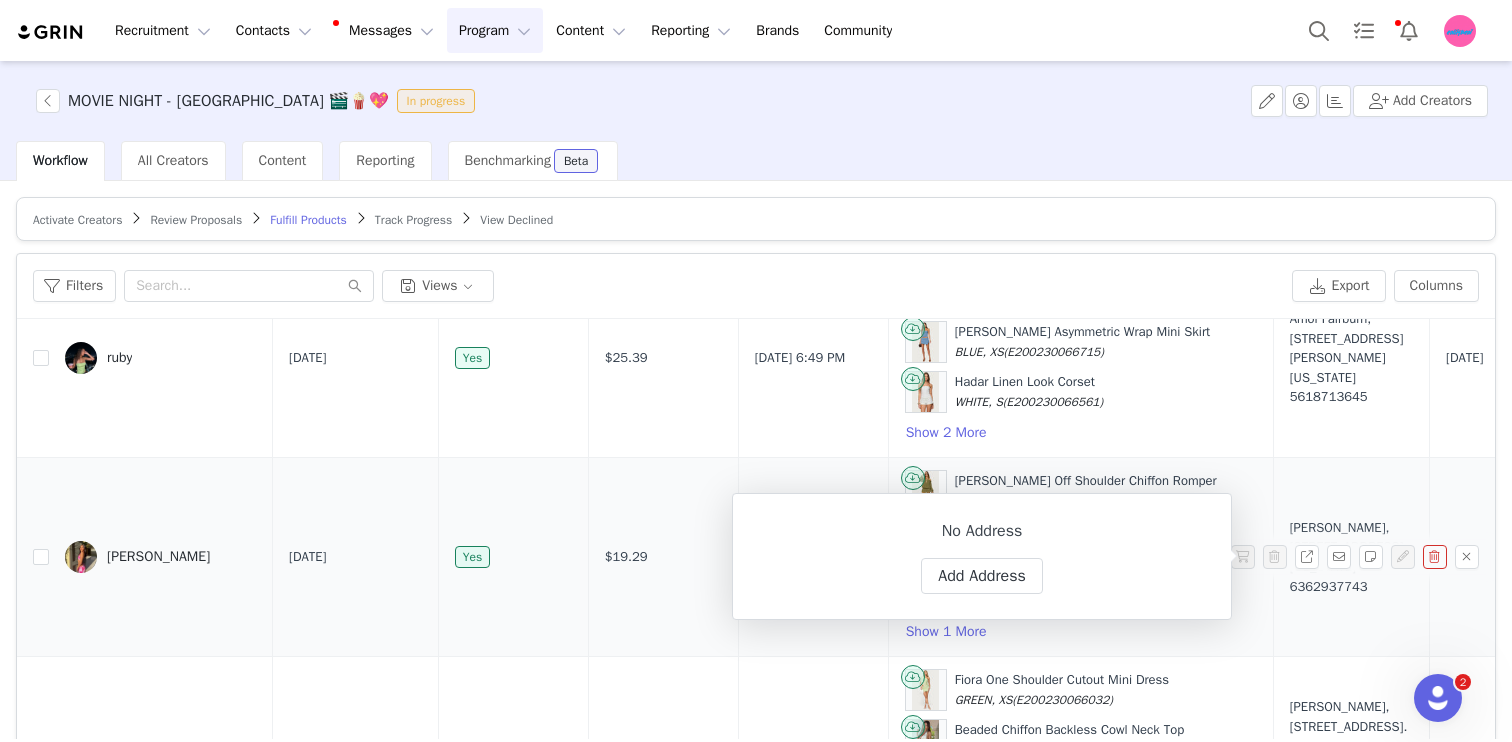 click on "6362937743" at bounding box center (1351, 587) 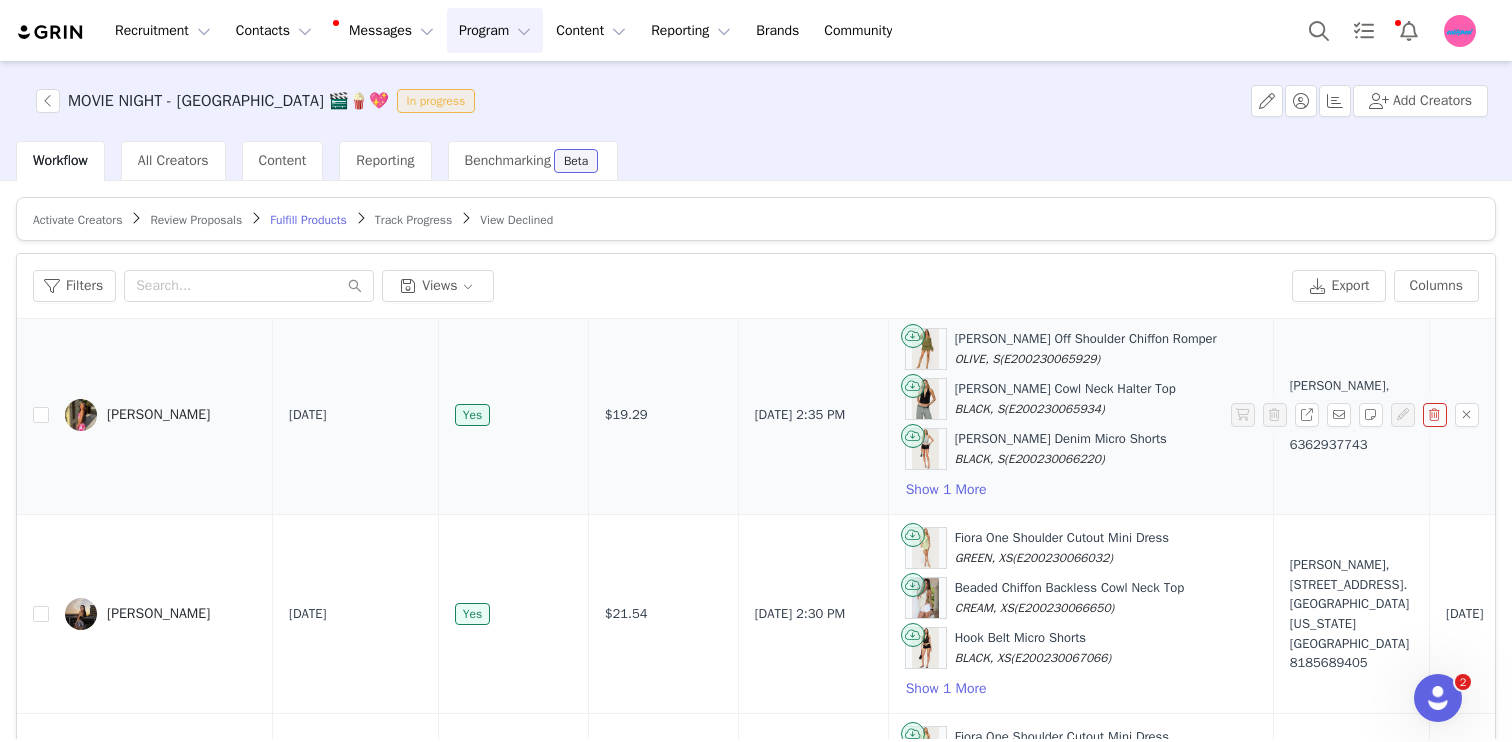 scroll, scrollTop: 1868, scrollLeft: 0, axis: vertical 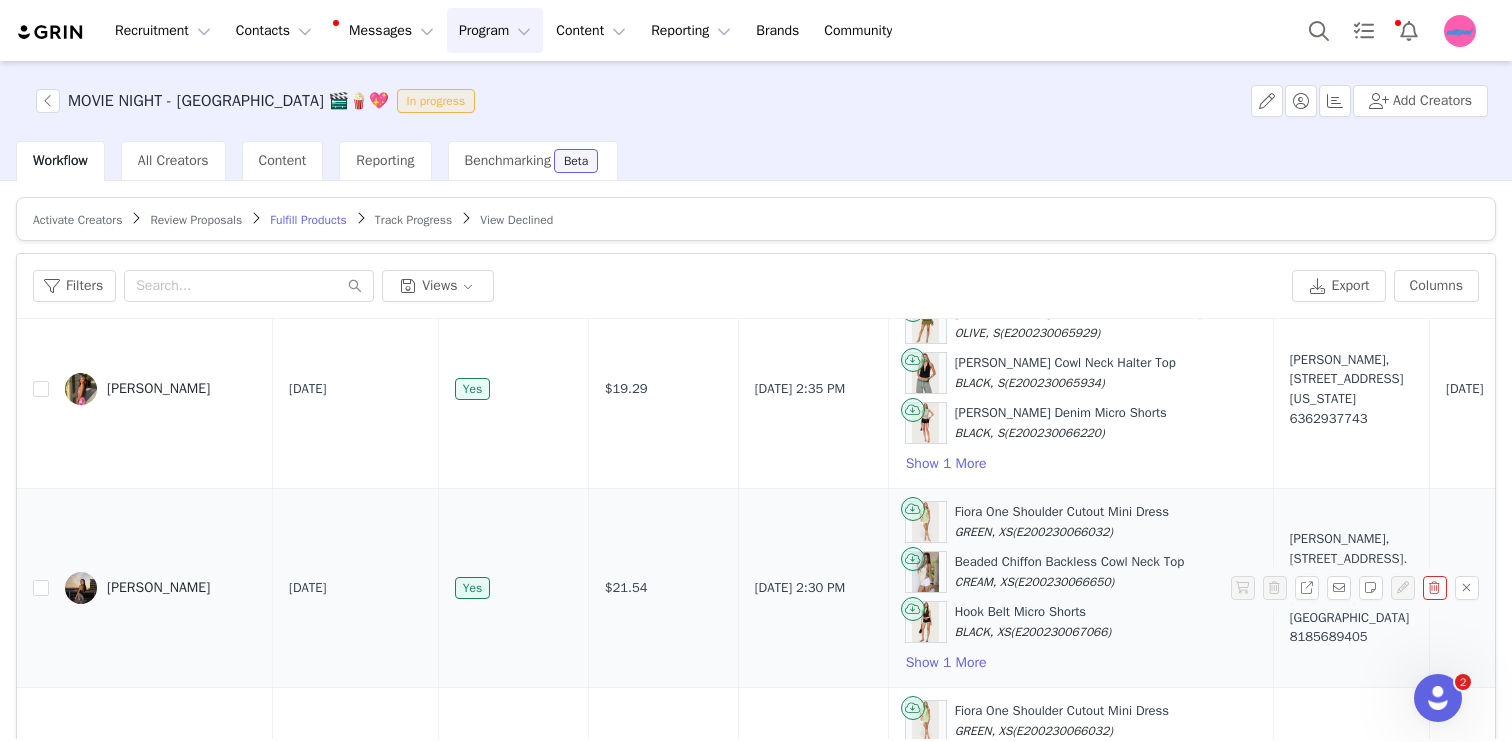 click on "Jamie Lee, 3003 Piedmont Avenue. La Crescenta, California 91214 United States   8185689405" at bounding box center [1351, 587] 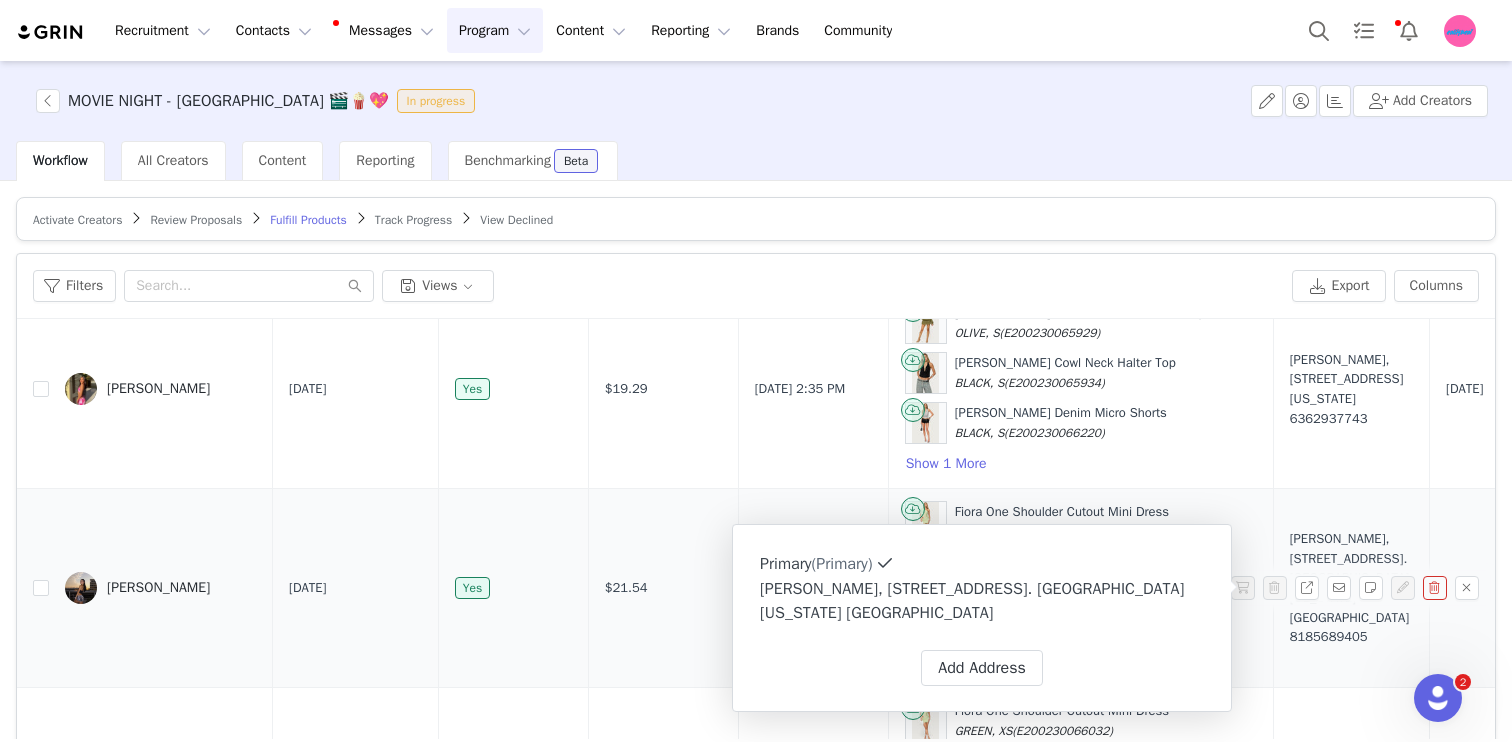click on "Jamie Lee, 3003 Piedmont Avenue. La Crescenta, California 91214 United States   8185689405" at bounding box center (1351, 587) 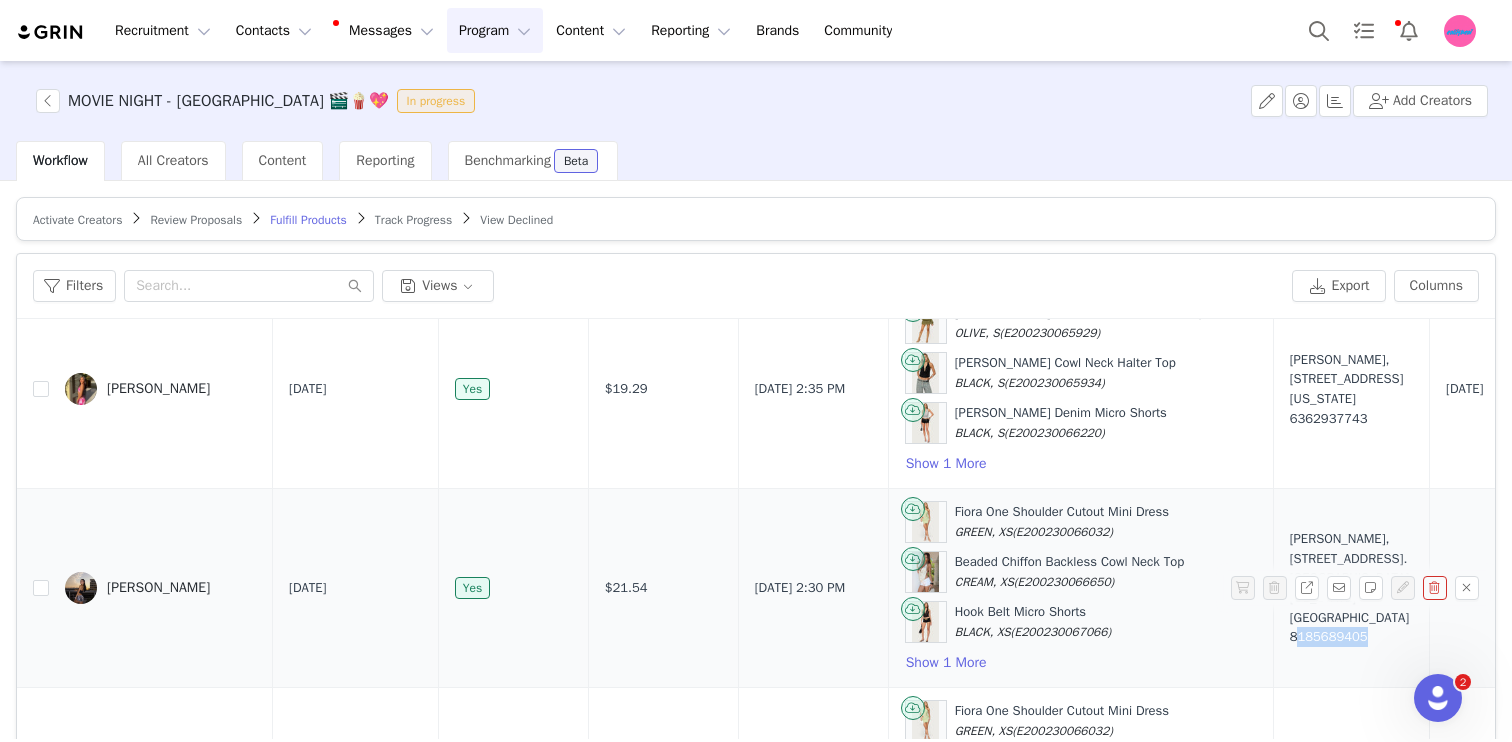 drag, startPoint x: 1242, startPoint y: 637, endPoint x: 1320, endPoint y: 640, distance: 78.05767 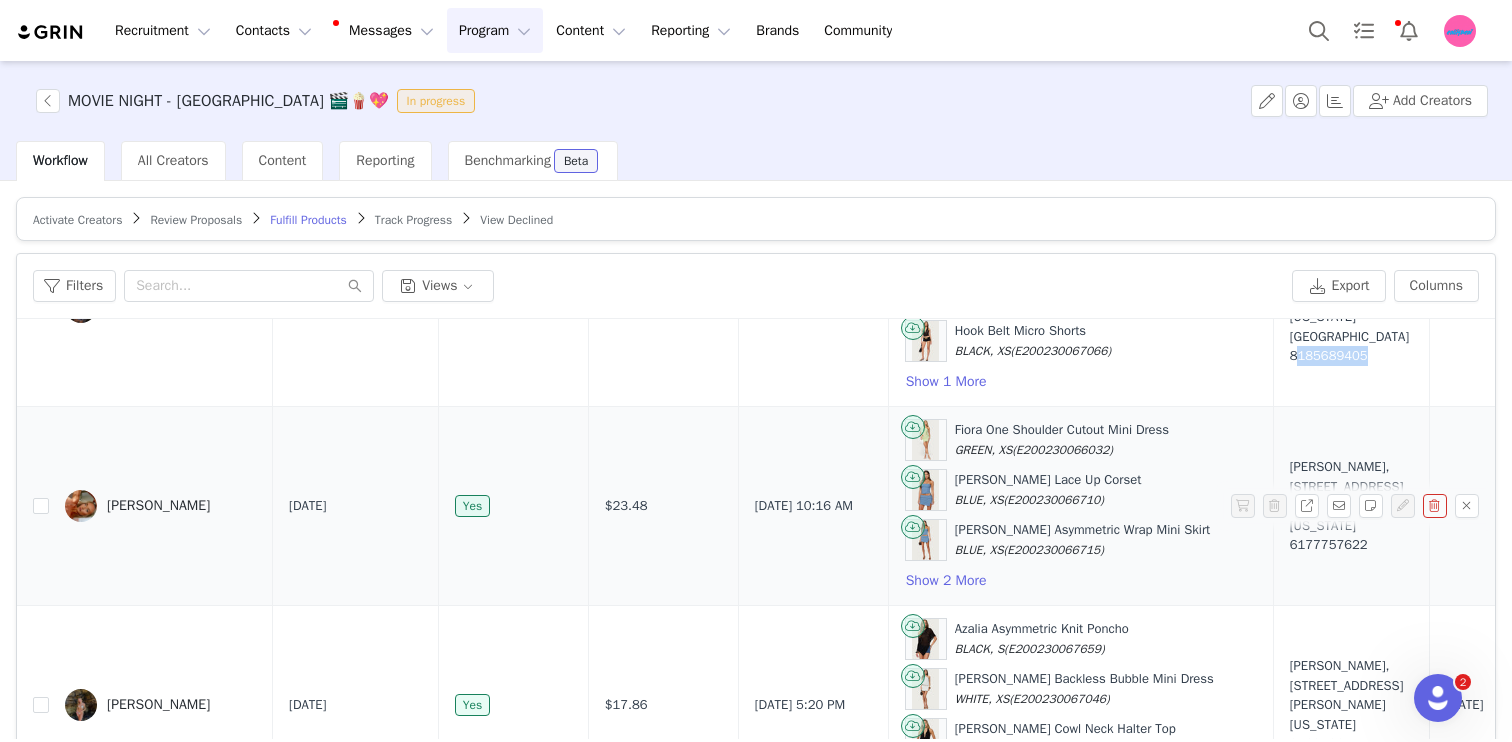 scroll, scrollTop: 2139, scrollLeft: 0, axis: vertical 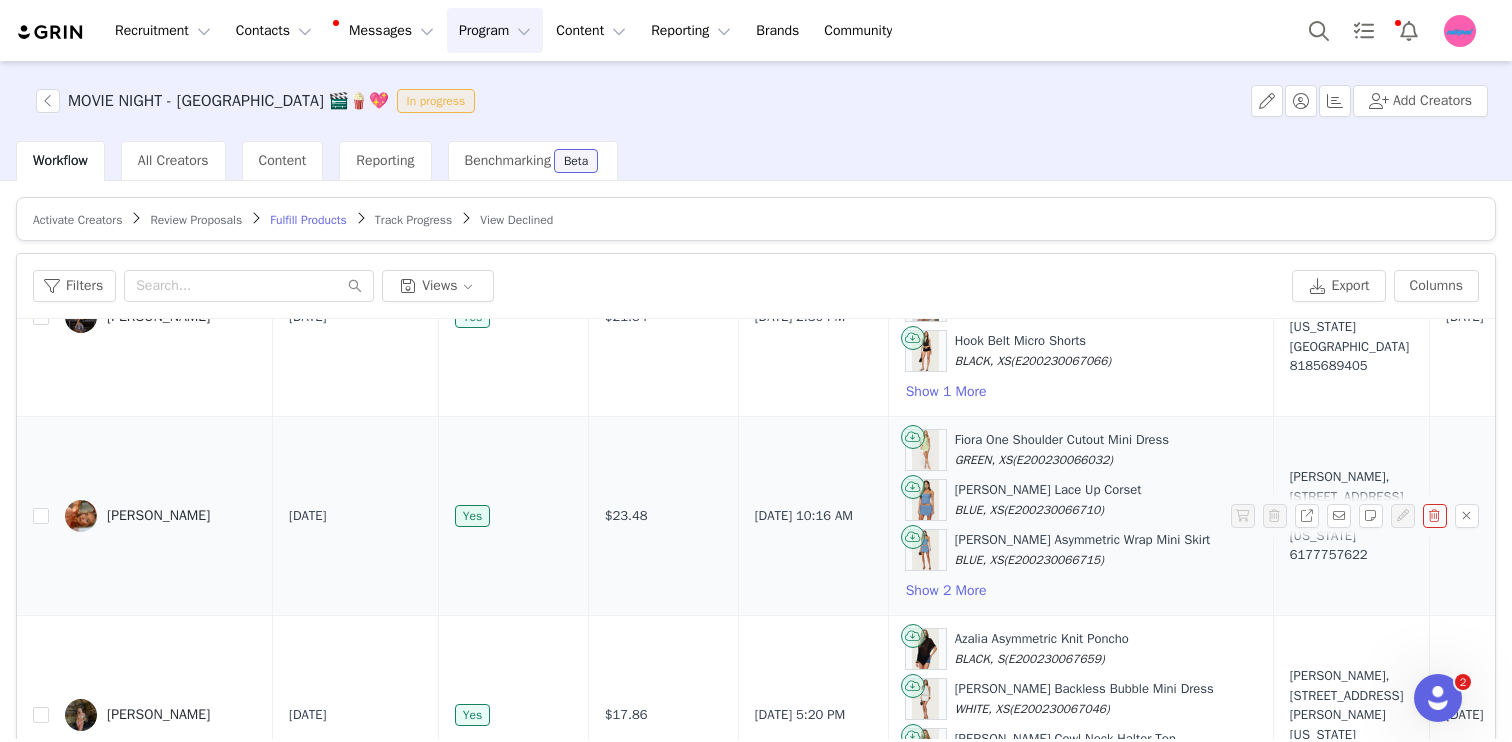click on "Lauren Webster, 300 Granello Ave. 758 Miami, Florida 33146 United States   6177757622" at bounding box center [1351, 516] 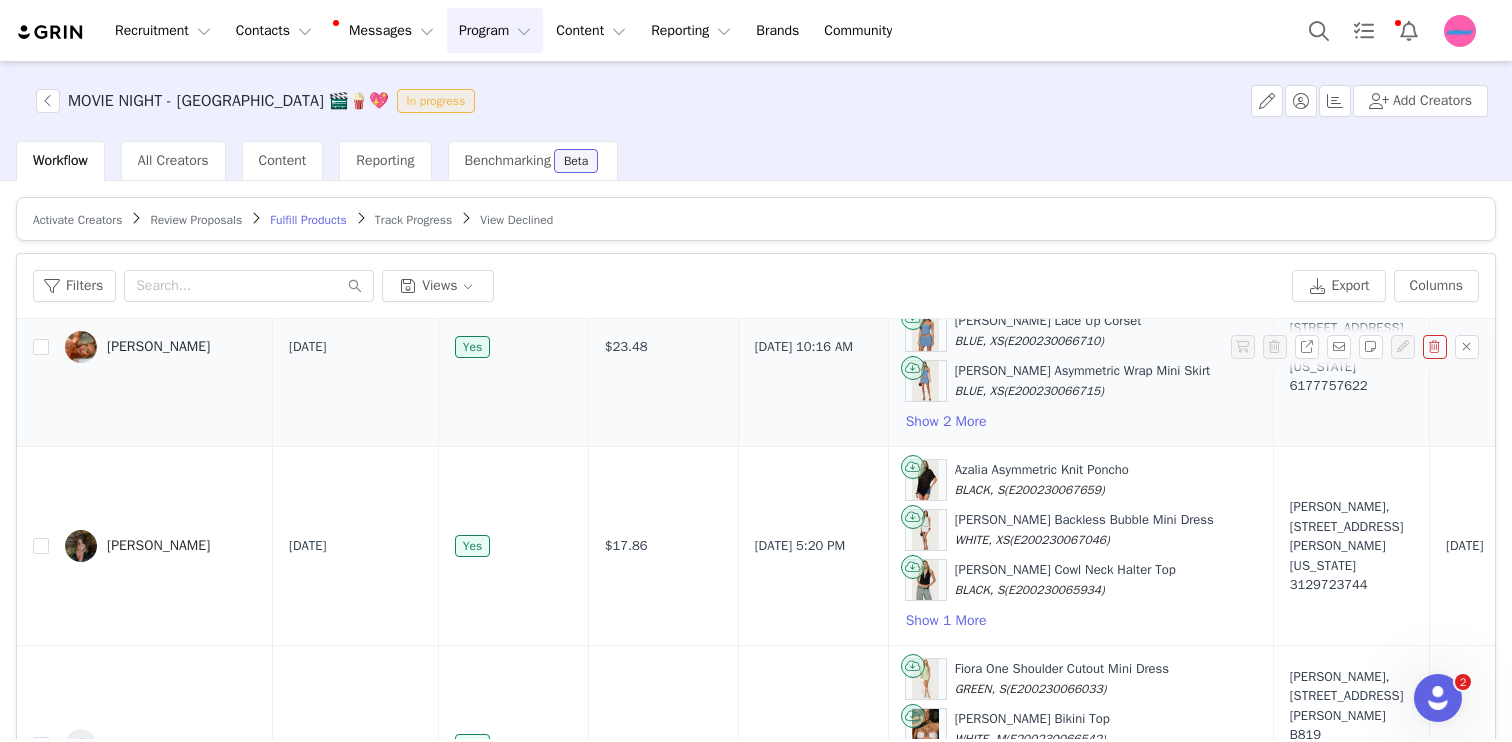 scroll, scrollTop: 2324, scrollLeft: 0, axis: vertical 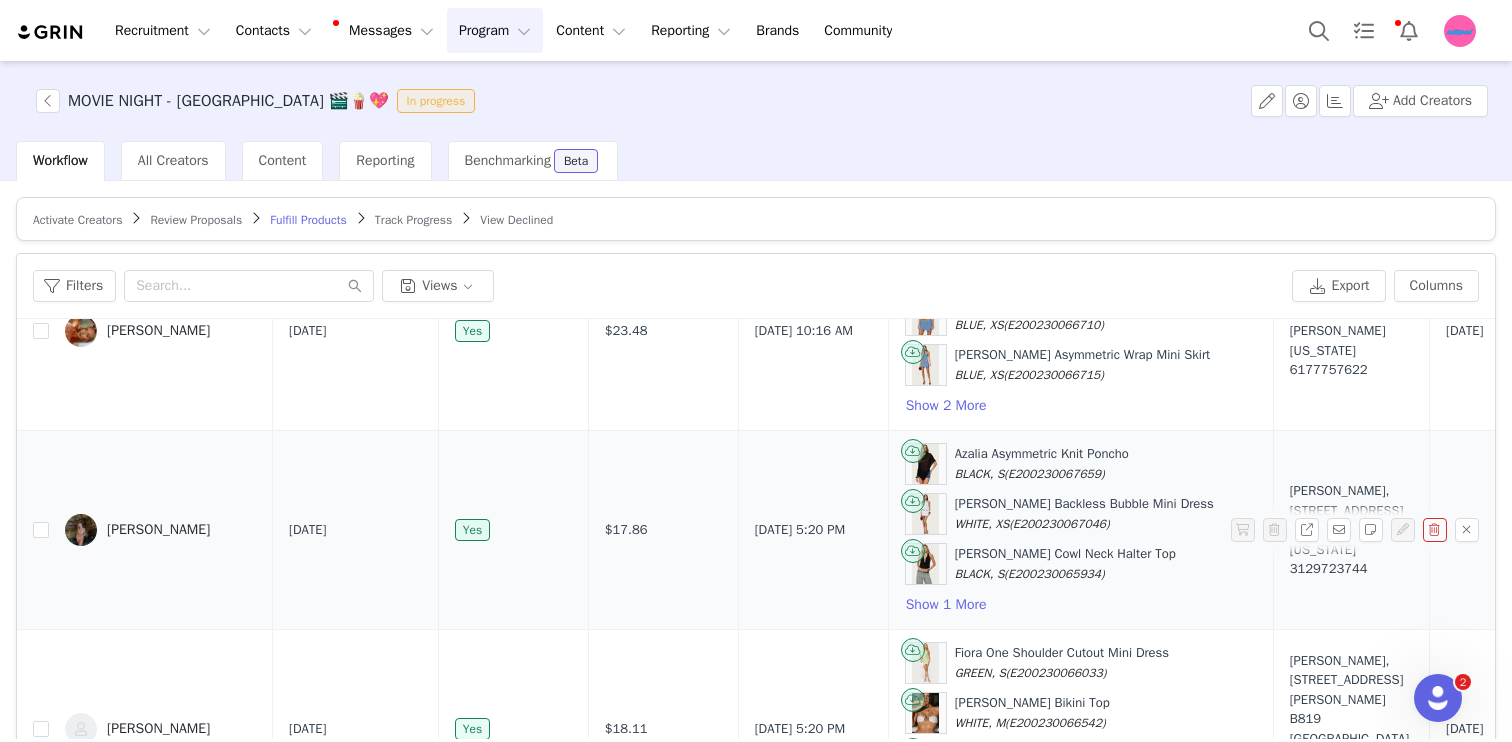 click on "3129723744" at bounding box center [1351, 569] 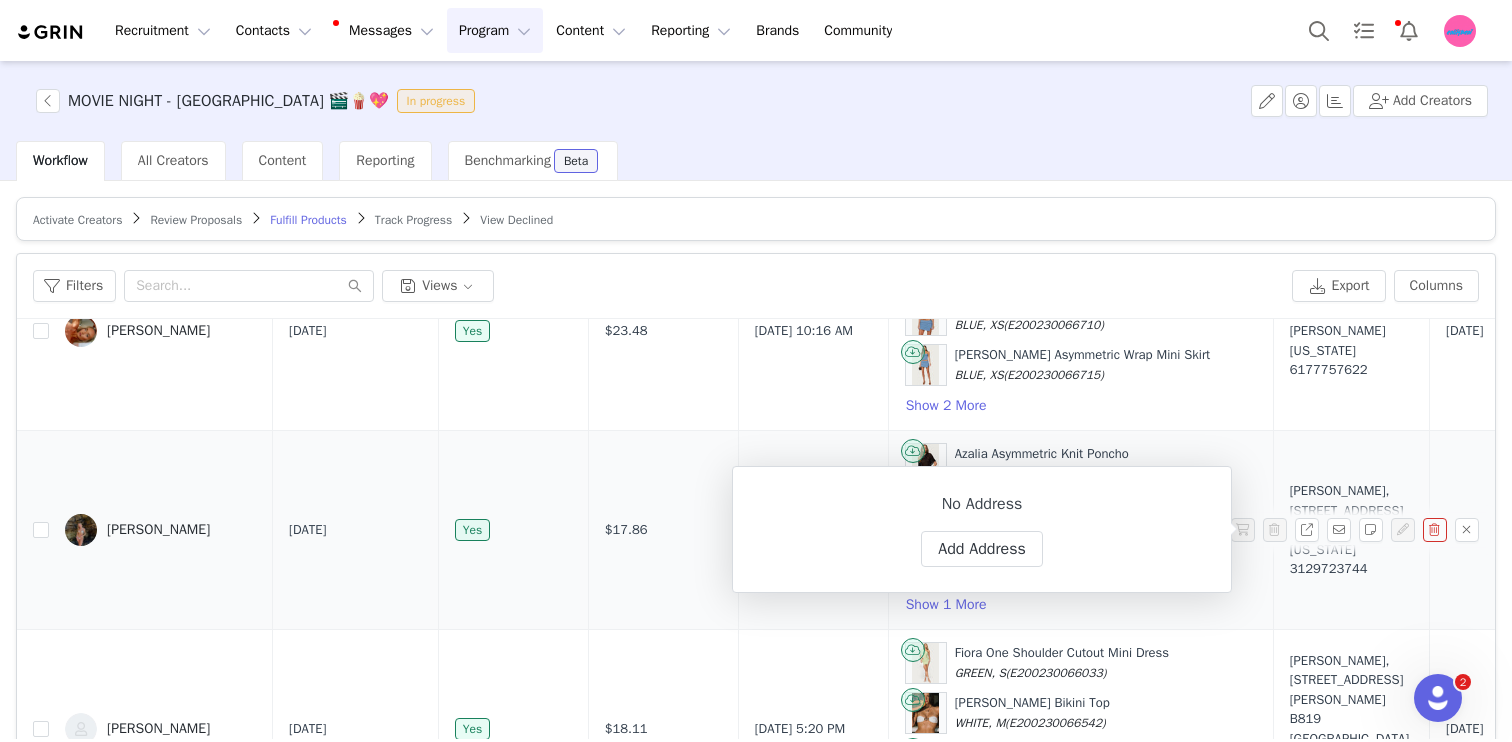 drag, startPoint x: 1251, startPoint y: 588, endPoint x: 1267, endPoint y: 588, distance: 16 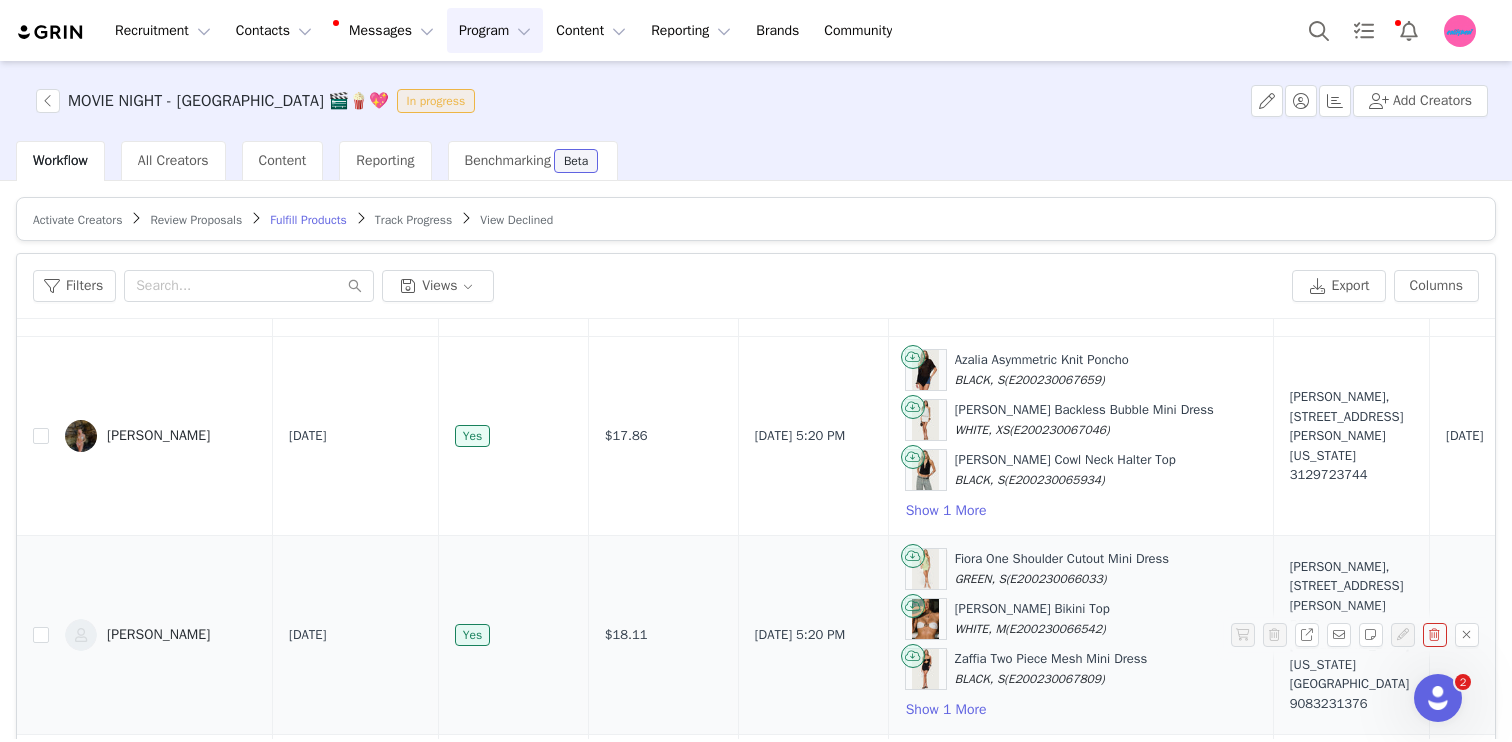 scroll, scrollTop: 2504, scrollLeft: 0, axis: vertical 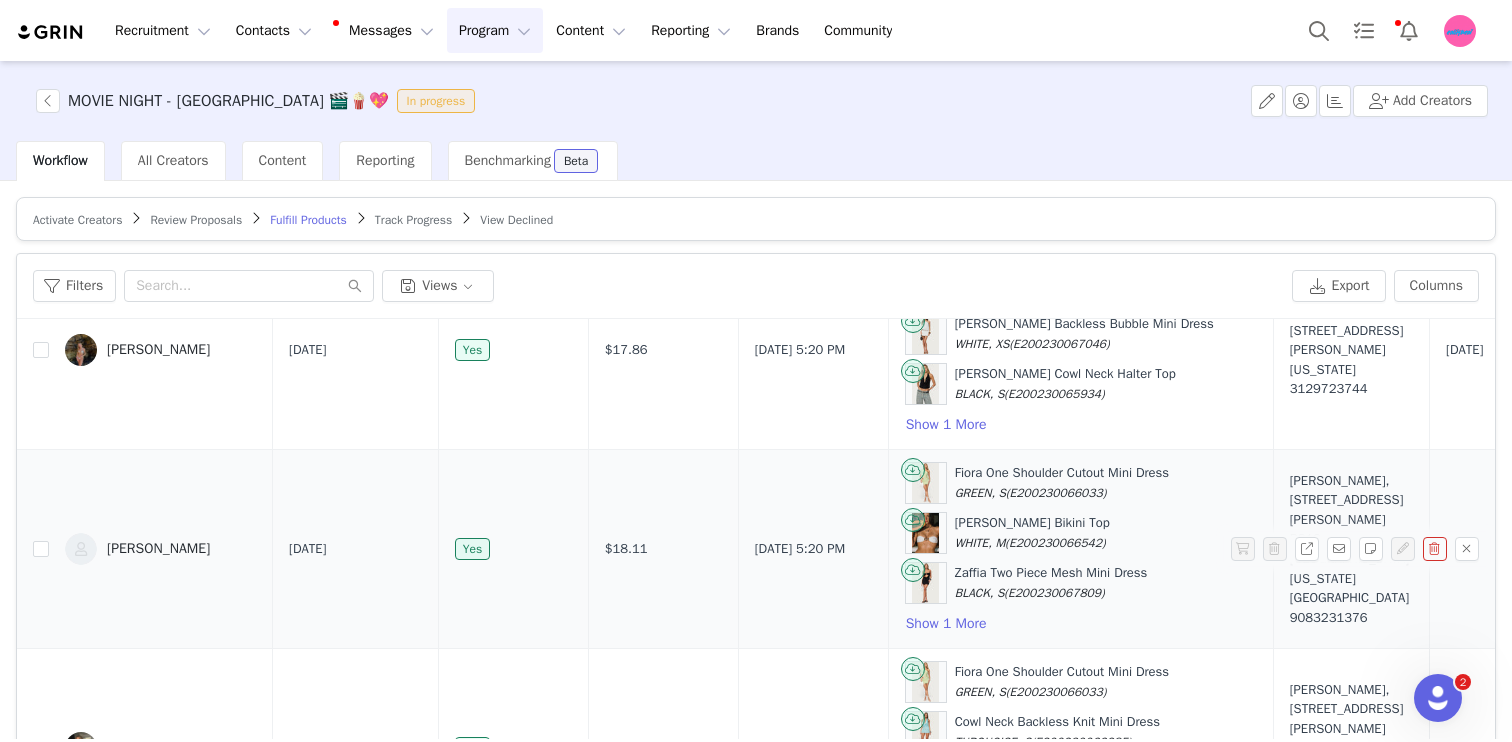 drag, startPoint x: 1244, startPoint y: 612, endPoint x: 1330, endPoint y: 612, distance: 86 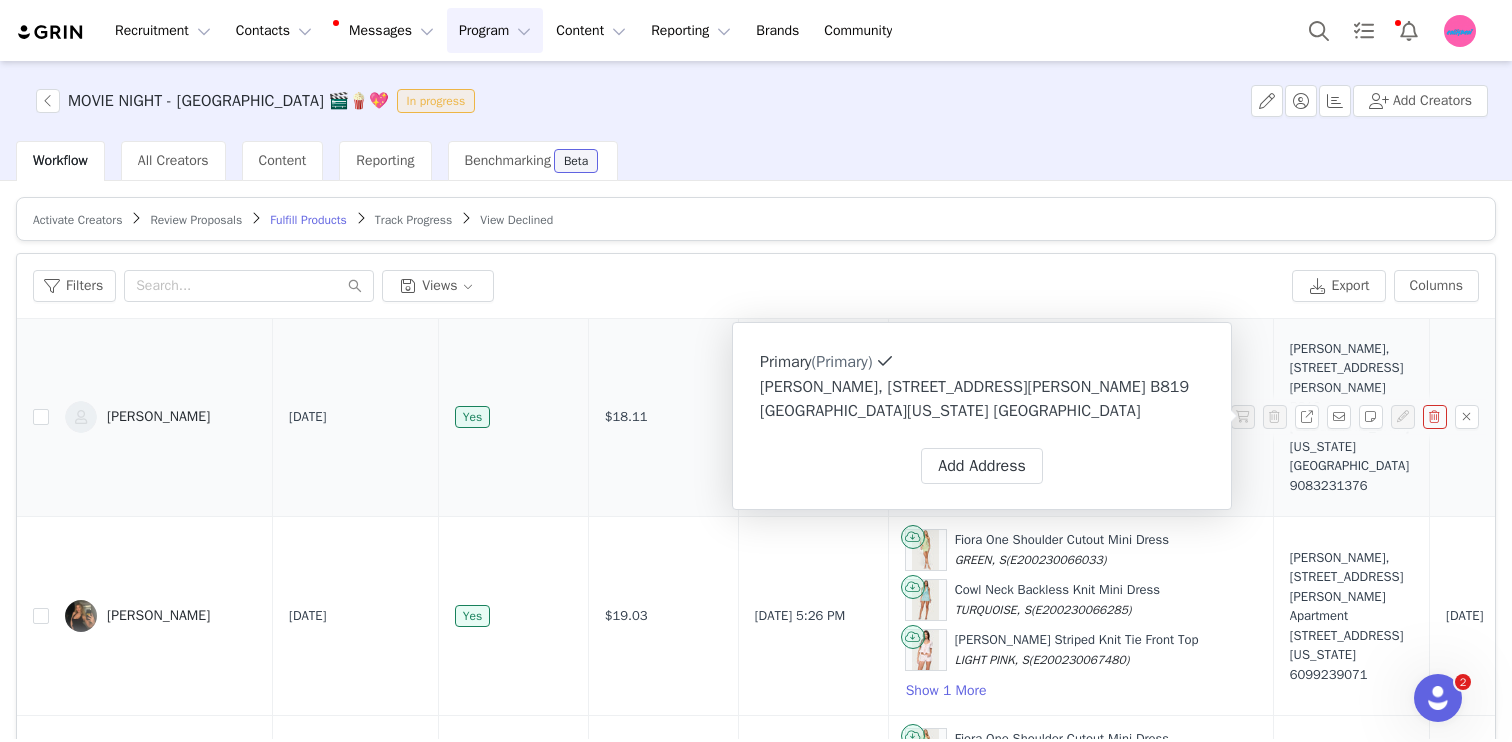 scroll, scrollTop: 2639, scrollLeft: 0, axis: vertical 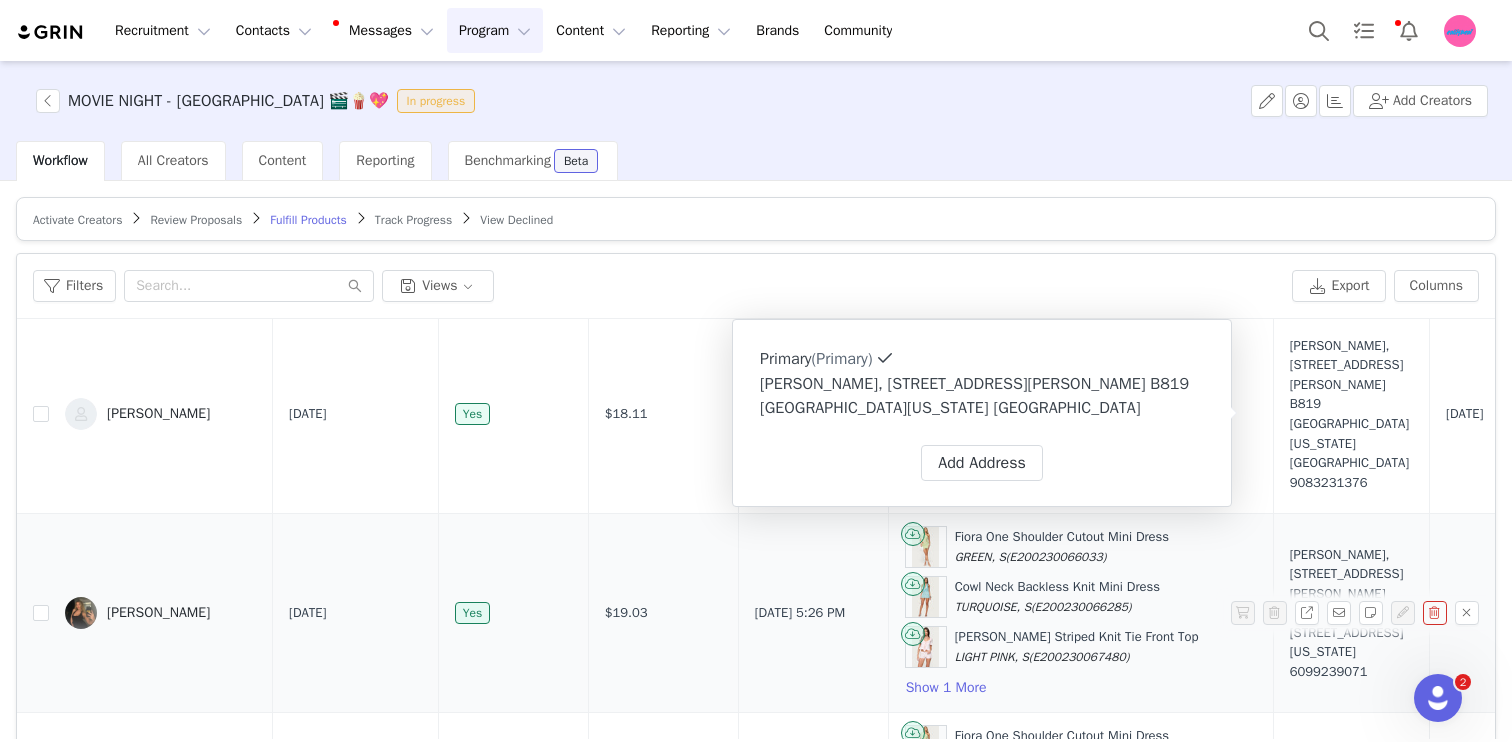click on "6099239071" at bounding box center (1351, 672) 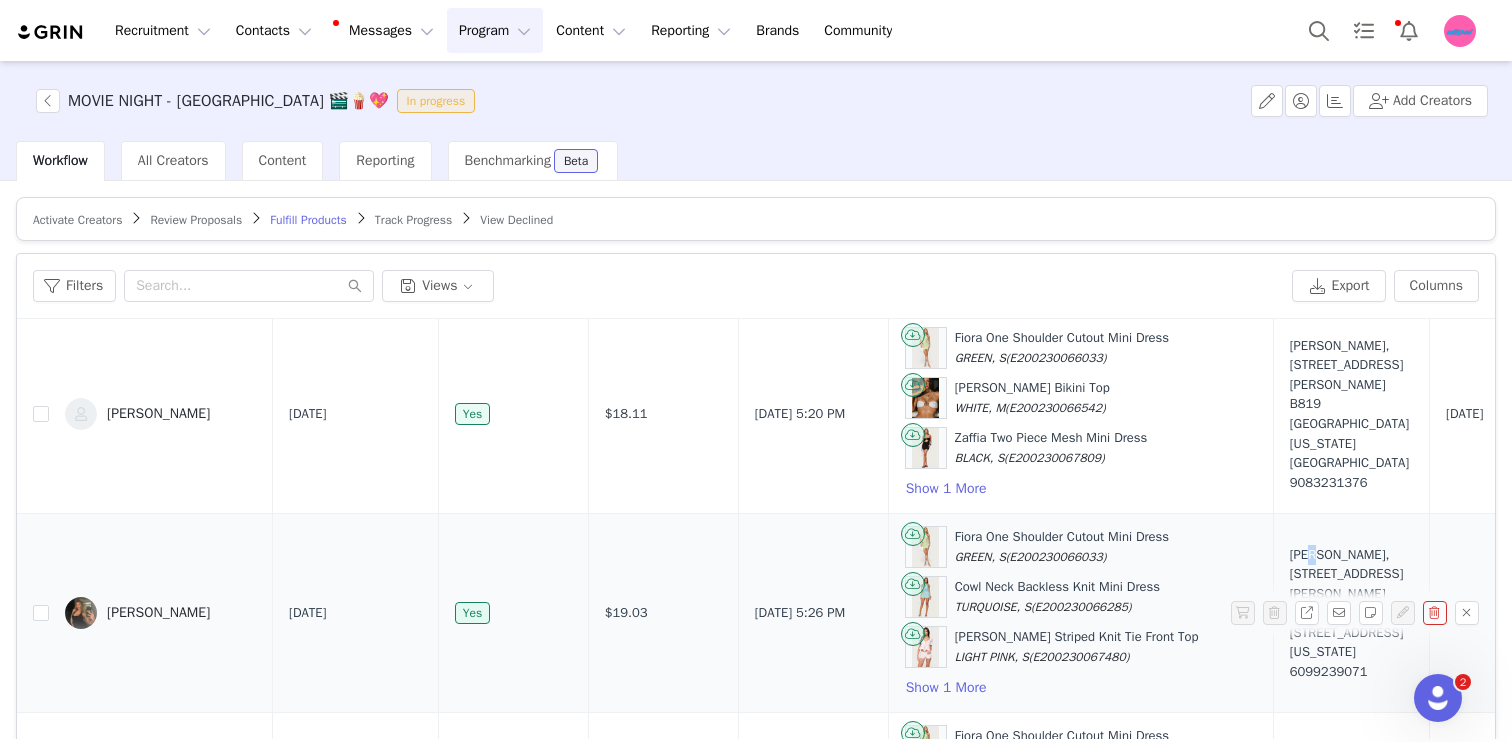 click on "Sydney Karsch, 1340 S Dixie Hwy. Apartment 1032 Coral Gables, Florida 33146 United States   6099239071" at bounding box center [1351, 613] 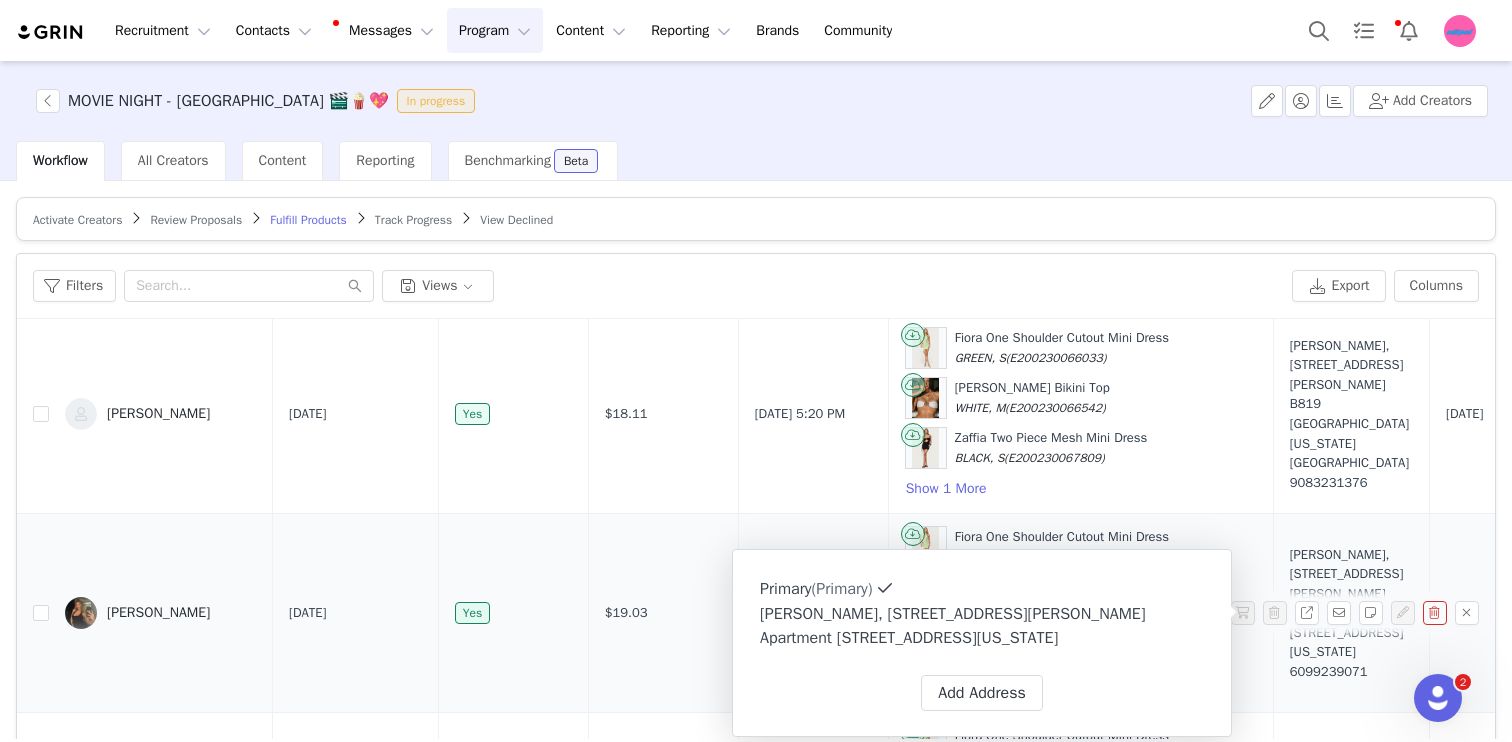 drag, startPoint x: 1262, startPoint y: 556, endPoint x: 1314, endPoint y: 552, distance: 52.153618 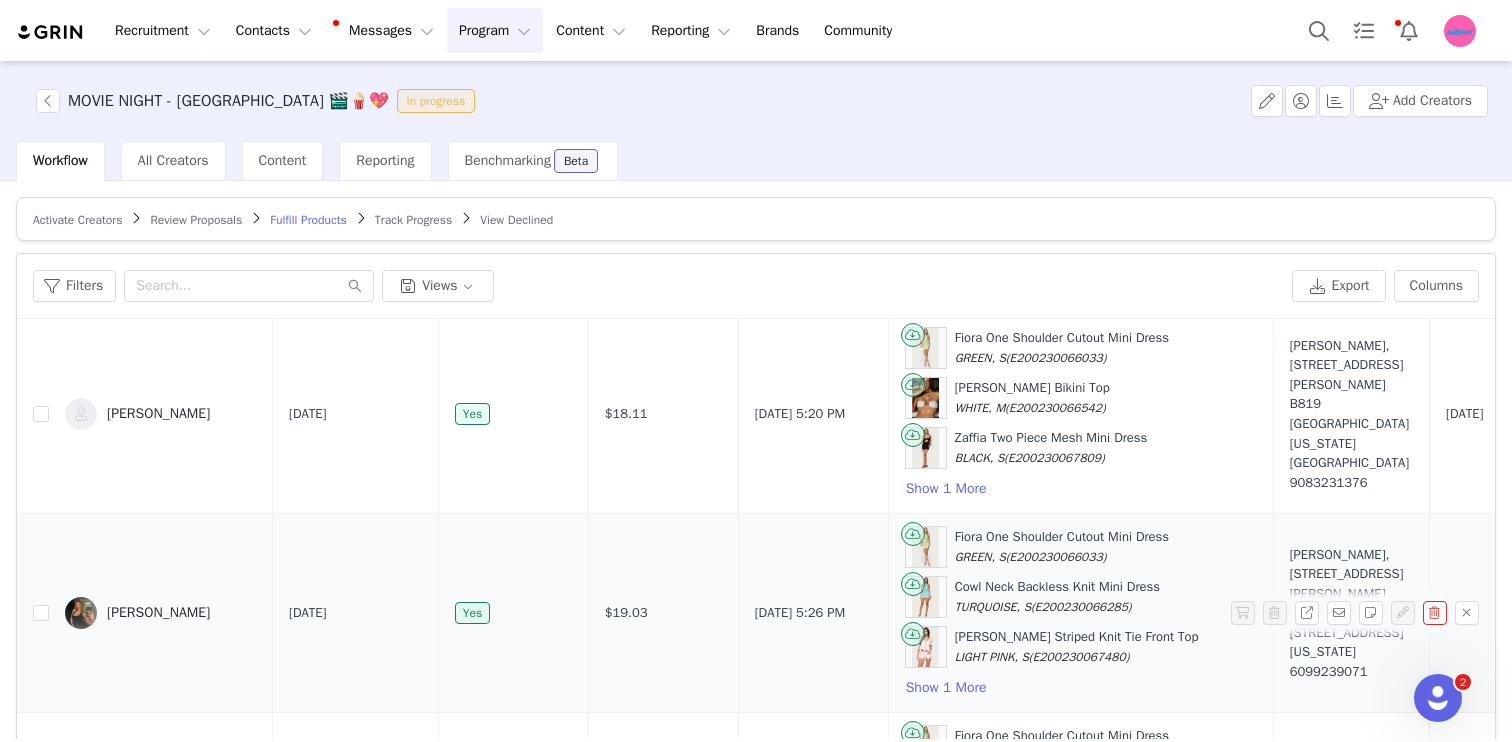 click on "Sydney Karsch, 1340 S Dixie Hwy. Apartment 1032 Coral Gables, Florida 33146 United States   6099239071" at bounding box center [1351, 613] 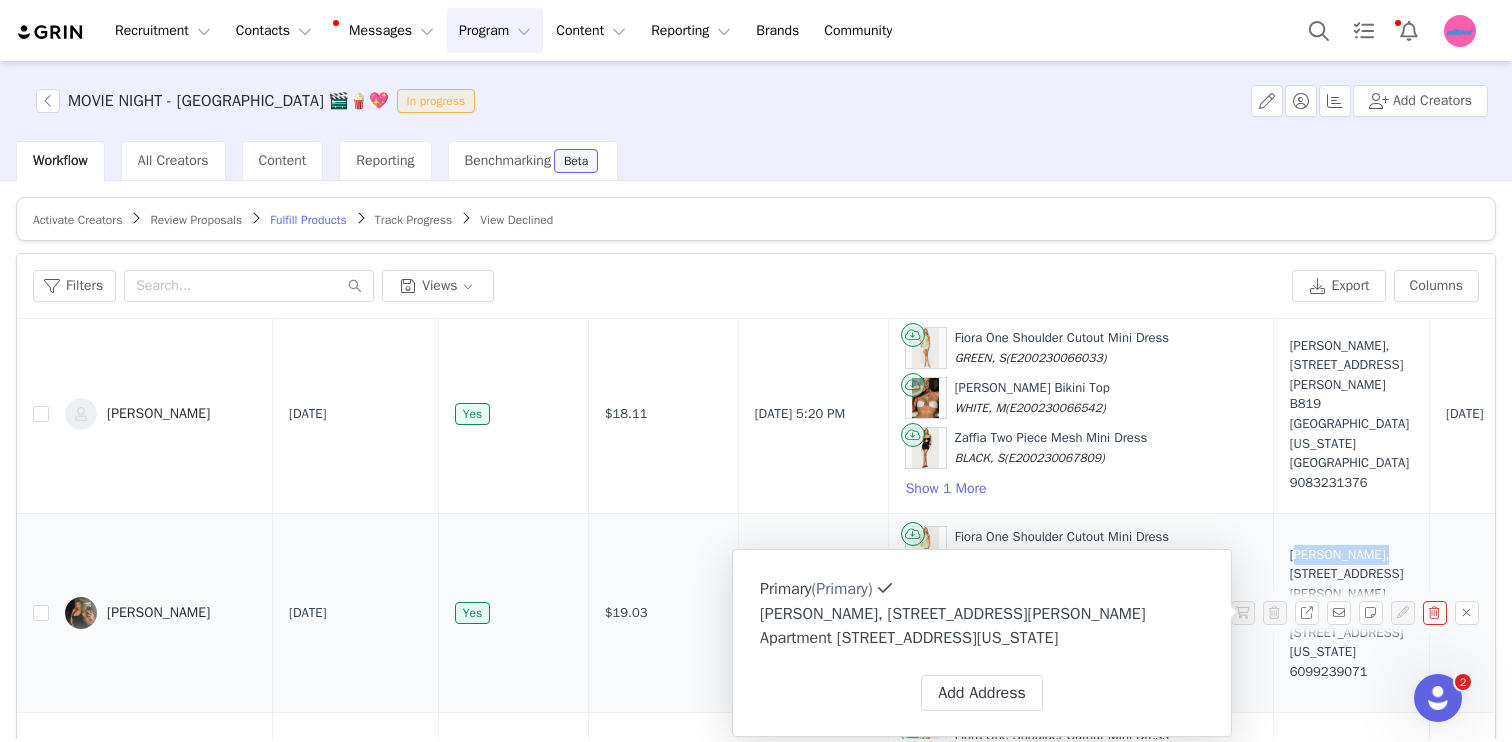 drag, startPoint x: 1314, startPoint y: 552, endPoint x: 1261, endPoint y: 559, distance: 53.460266 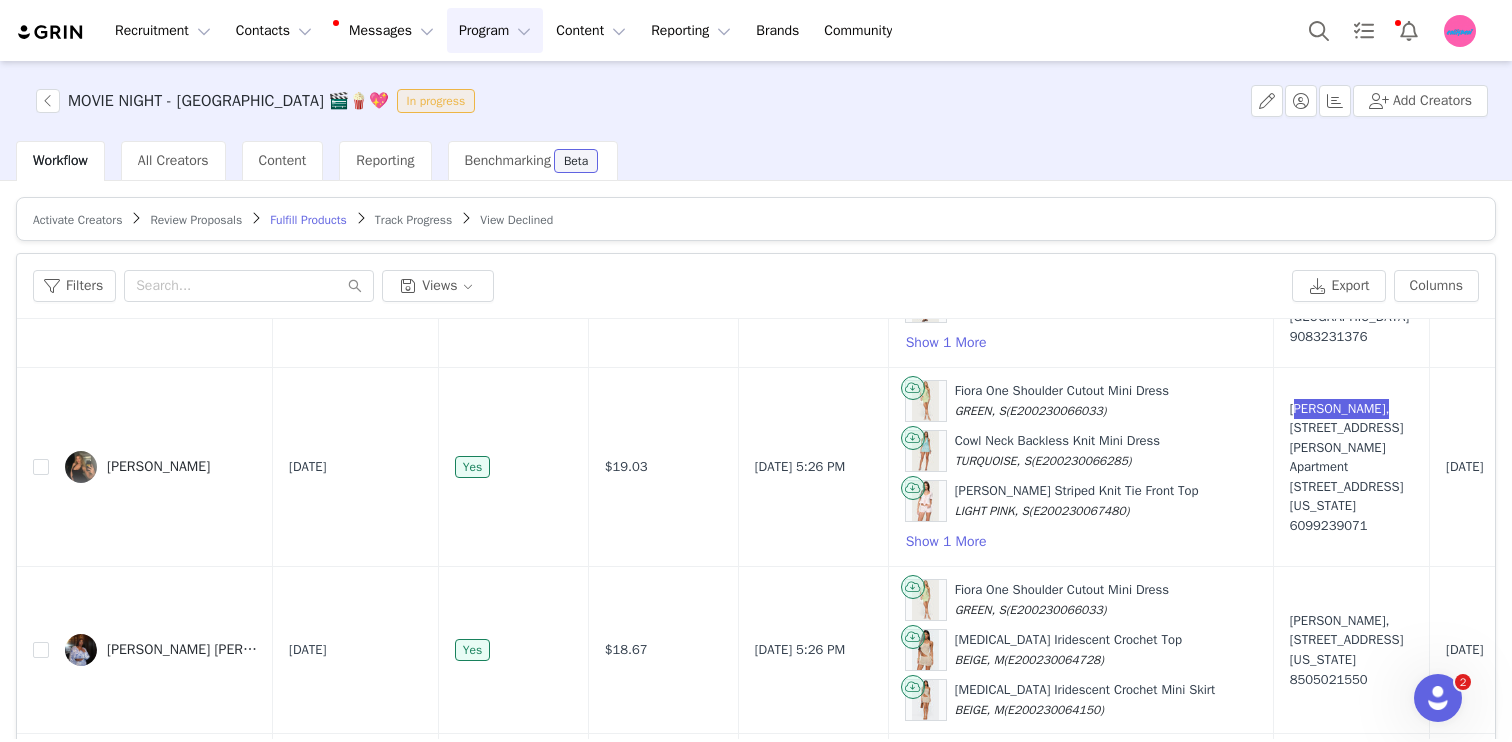 scroll, scrollTop: 2787, scrollLeft: 0, axis: vertical 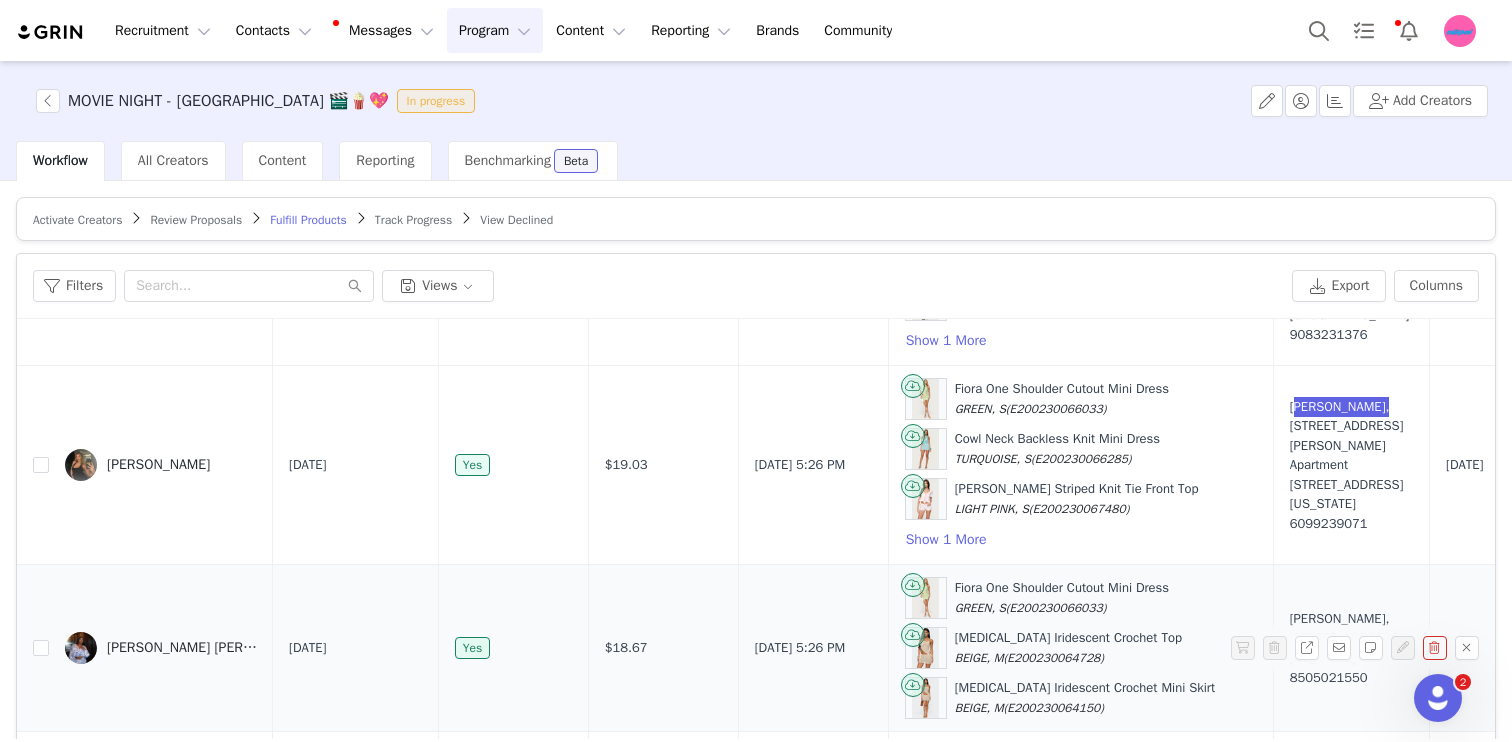 click on "Amber Lett, 102 Ascend Circle. 11301 Melbourne, Florida 32904 United States   8505021550" at bounding box center [1351, 648] 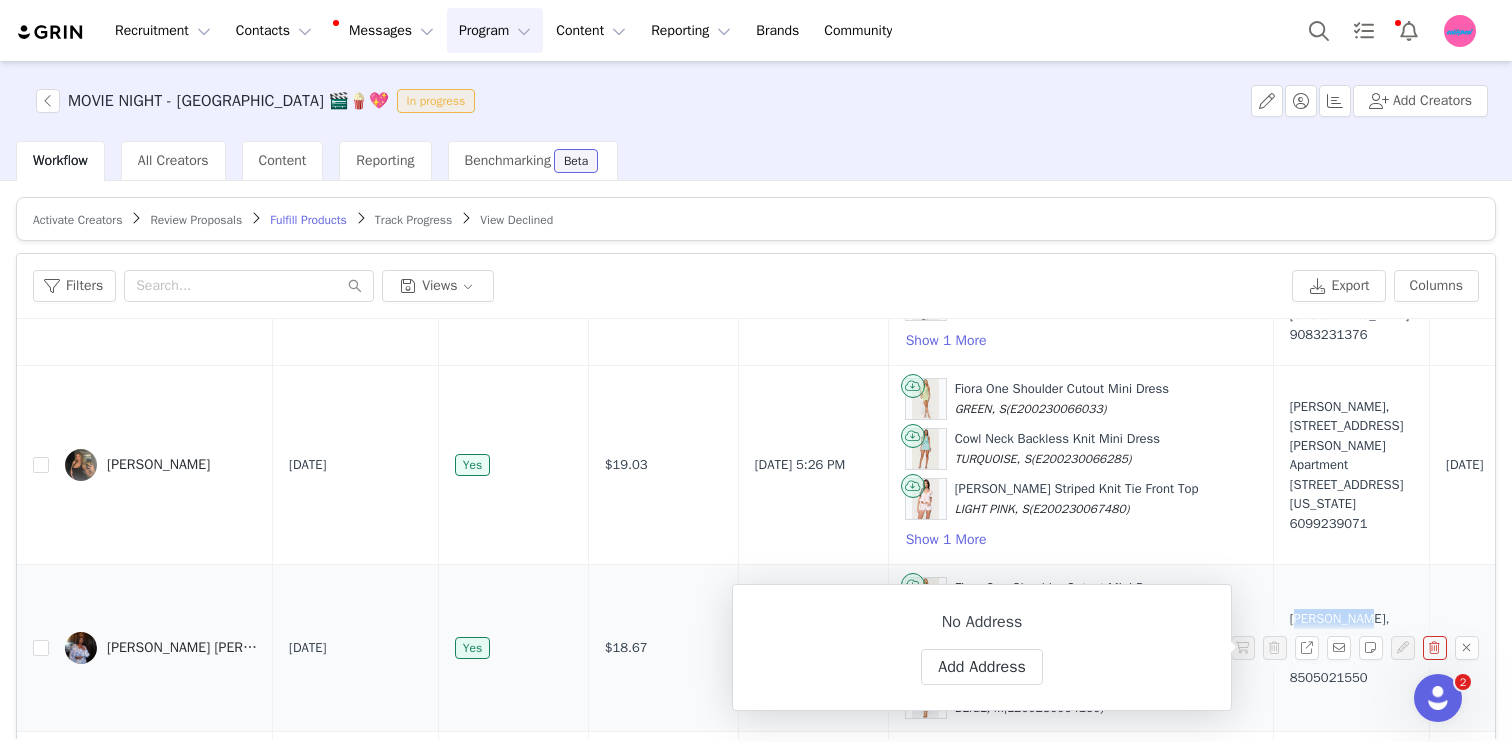click on "Amber Lett, 102 Ascend Circle. 11301 Melbourne, Florida 32904 United States   8505021550" at bounding box center (1351, 648) 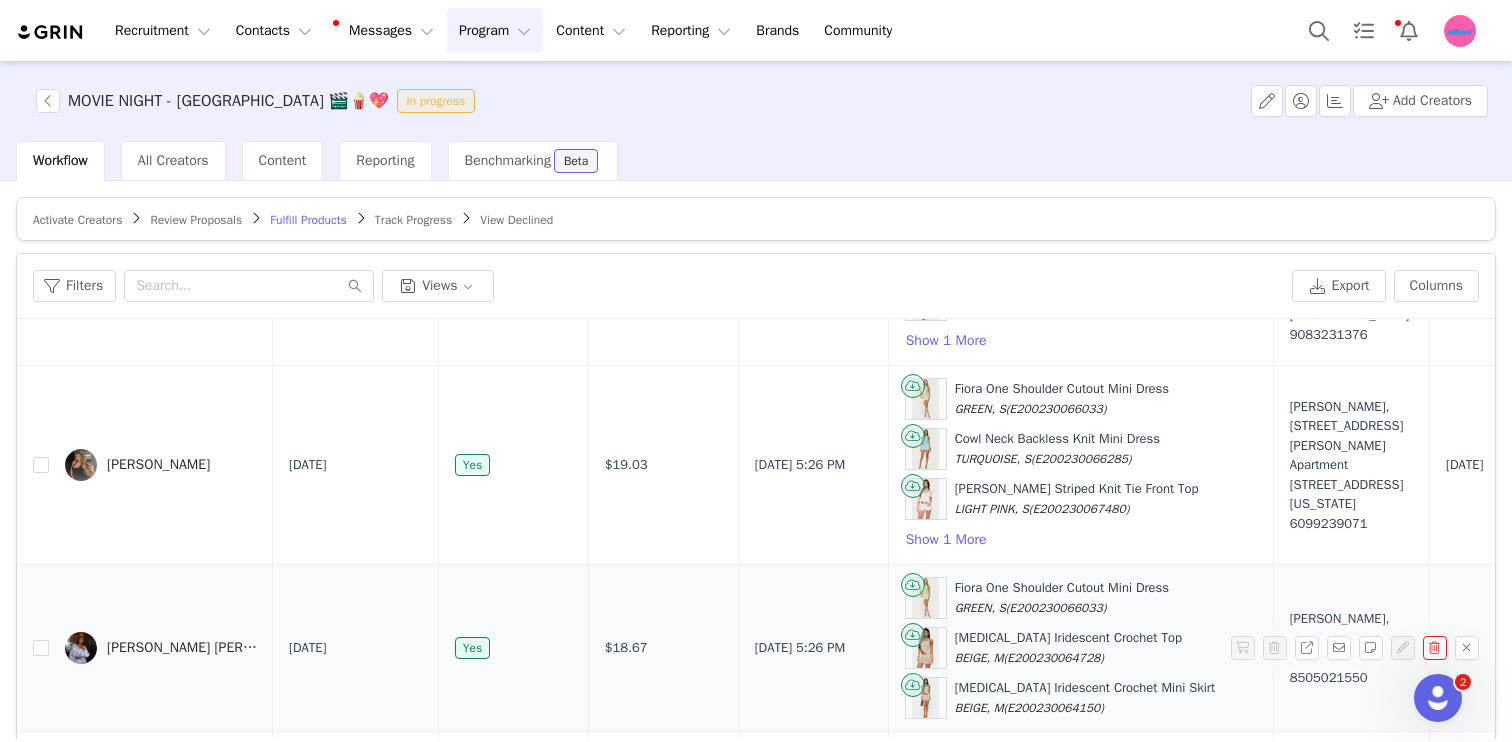 click on "Fiora One Shoulder Cutout Mini Dress  GREEN, S   (E200230066033)   Alora Iridescent Crochet Top  BEIGE, M   (E200230064728)   Alora Iridescent Crochet Mini Skirt  BEIGE, M   (E200230064150)" at bounding box center (1080, 648) 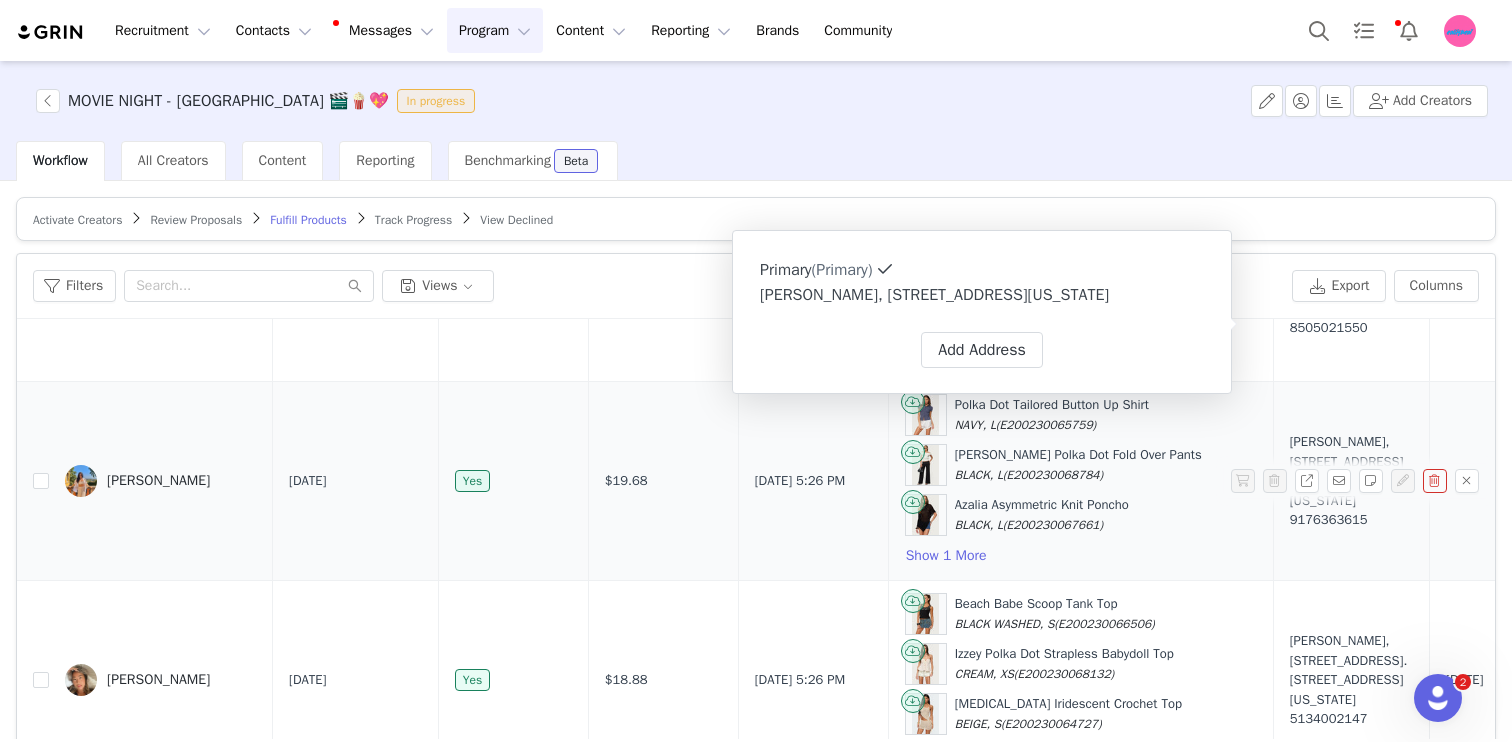 scroll, scrollTop: 3138, scrollLeft: 0, axis: vertical 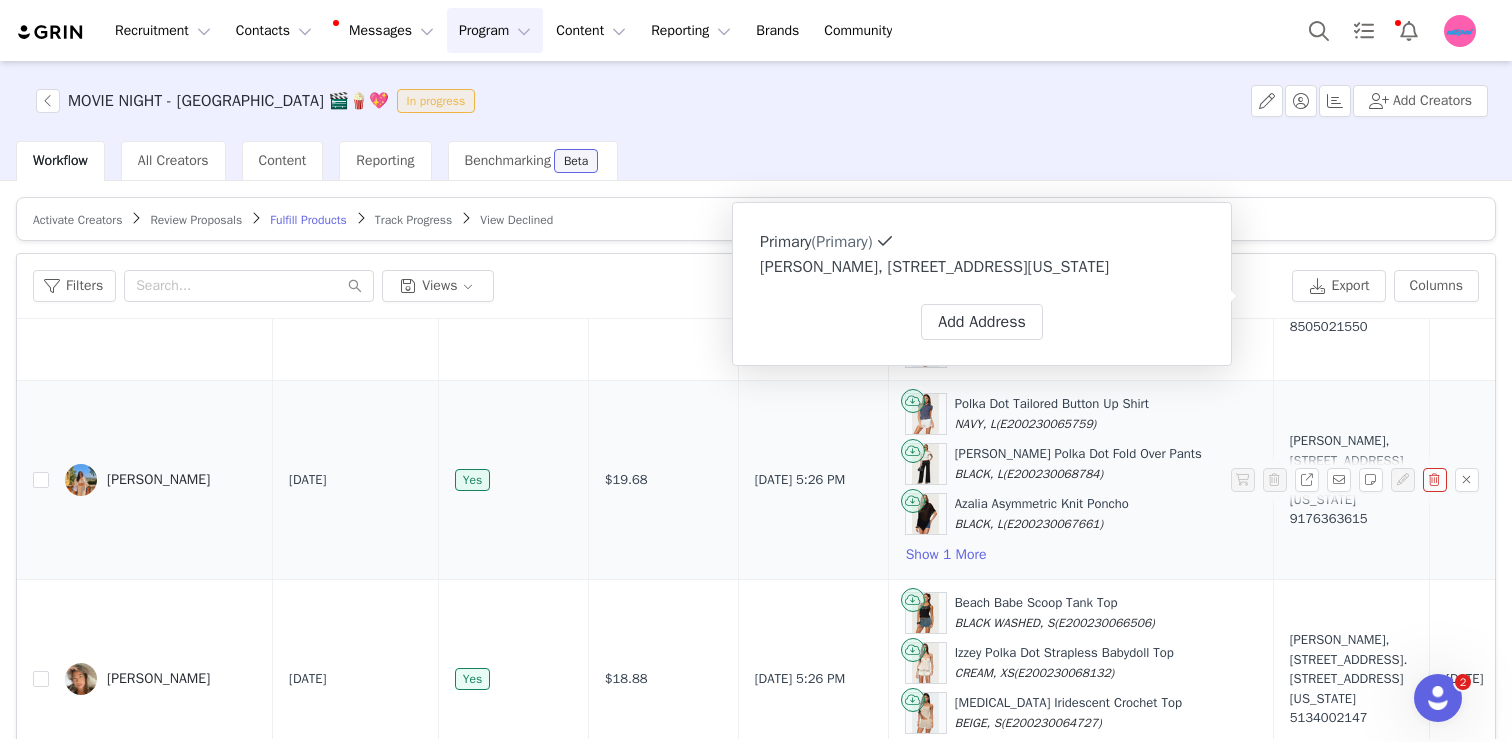 click on "9176363615" at bounding box center (1351, 519) 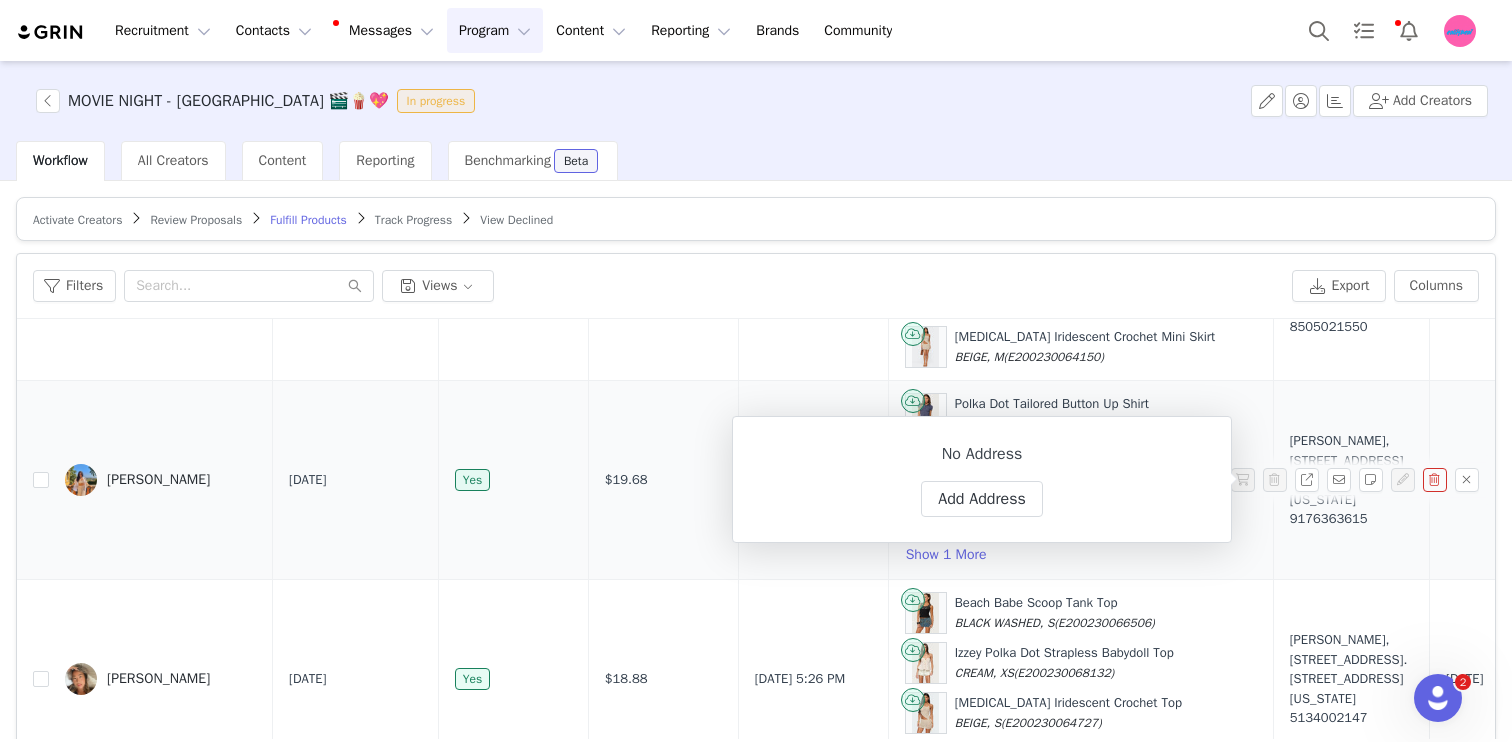 click on "9176363615" at bounding box center (1351, 519) 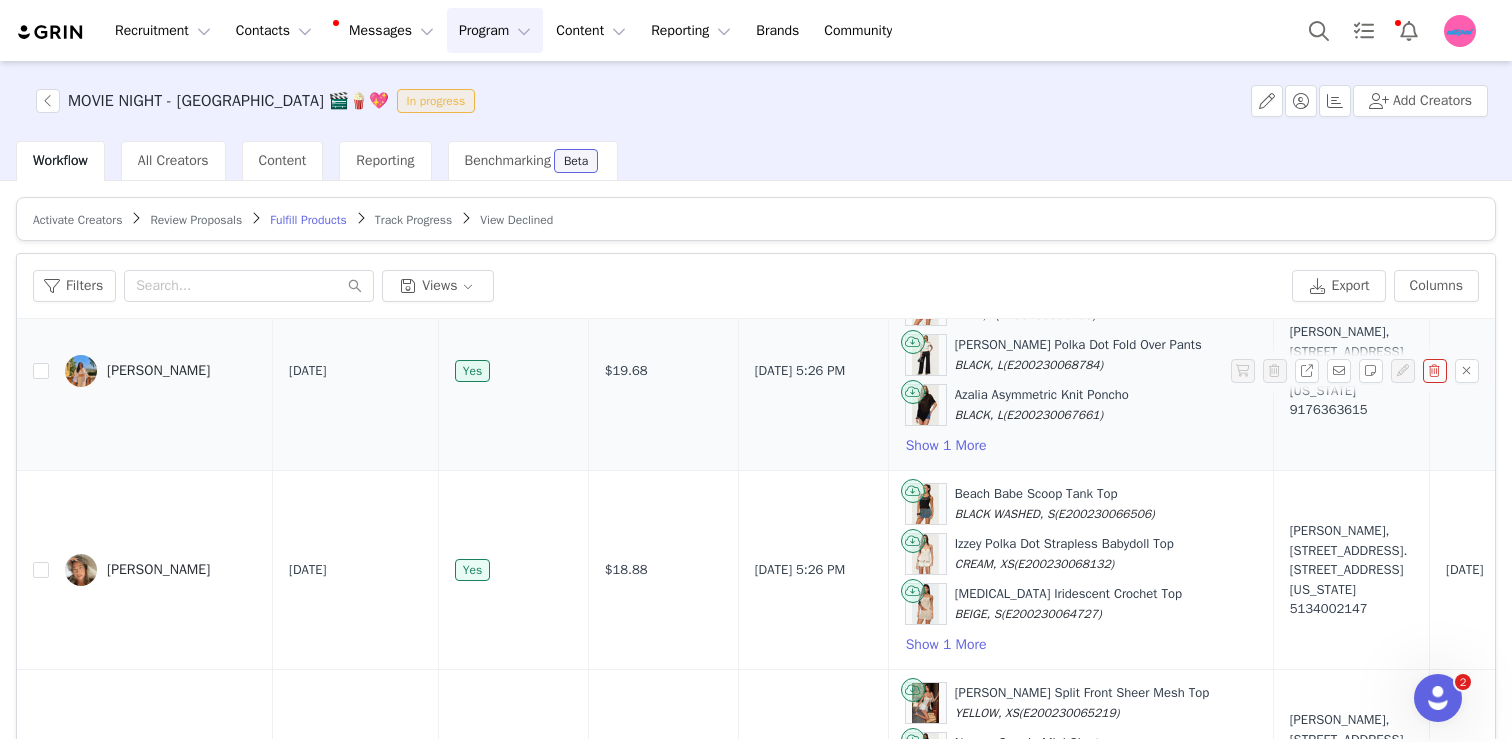 scroll, scrollTop: 3248, scrollLeft: 0, axis: vertical 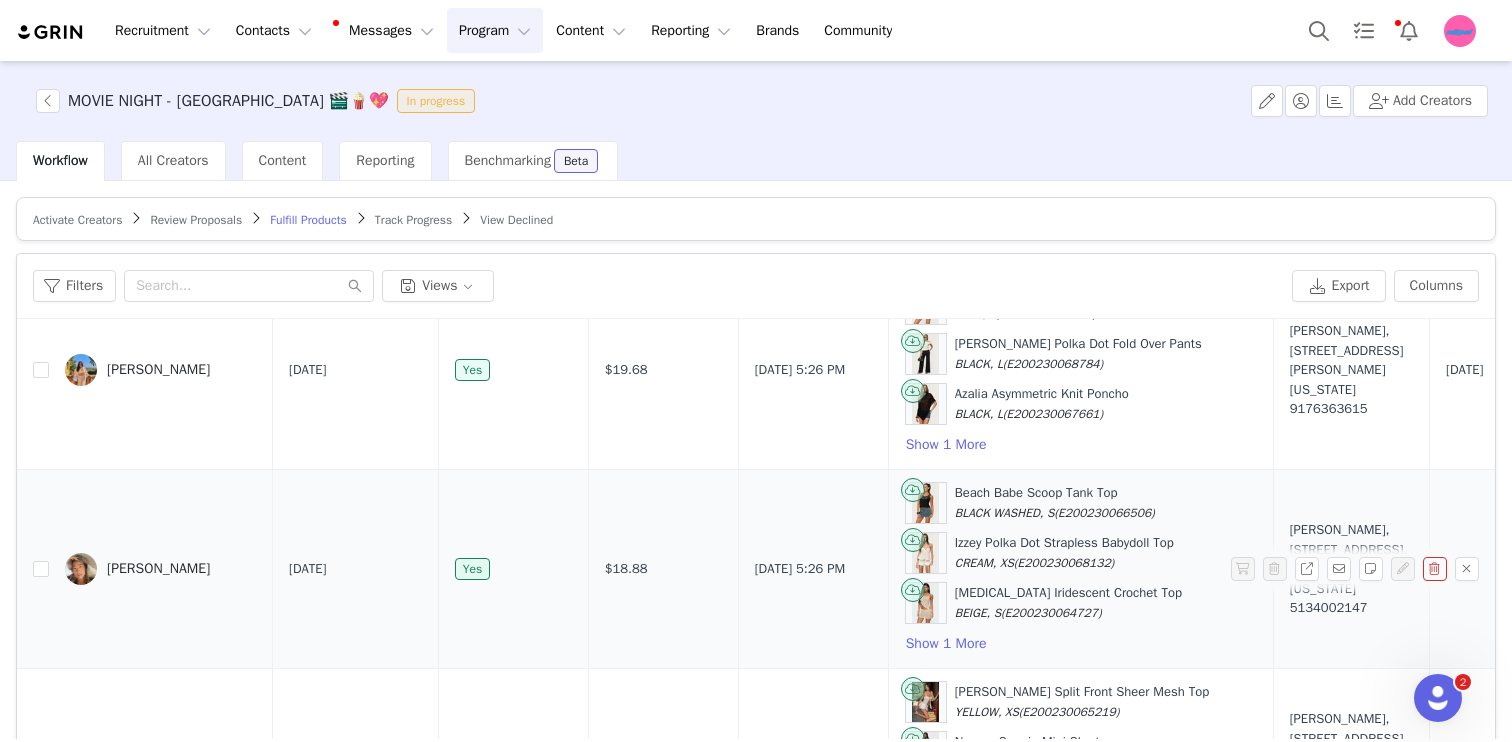 click on "5134002147" at bounding box center (1351, 608) 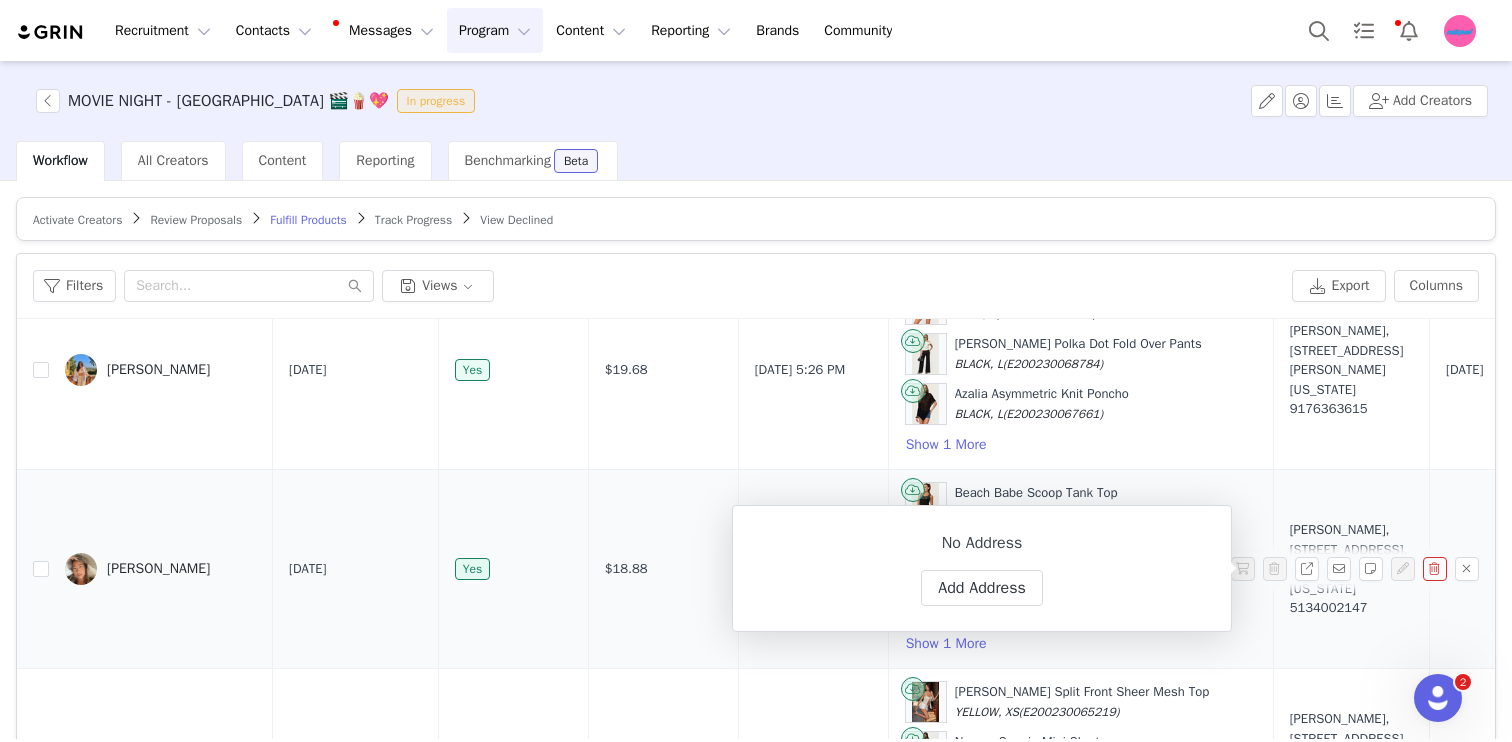 click on "5134002147" at bounding box center (1351, 608) 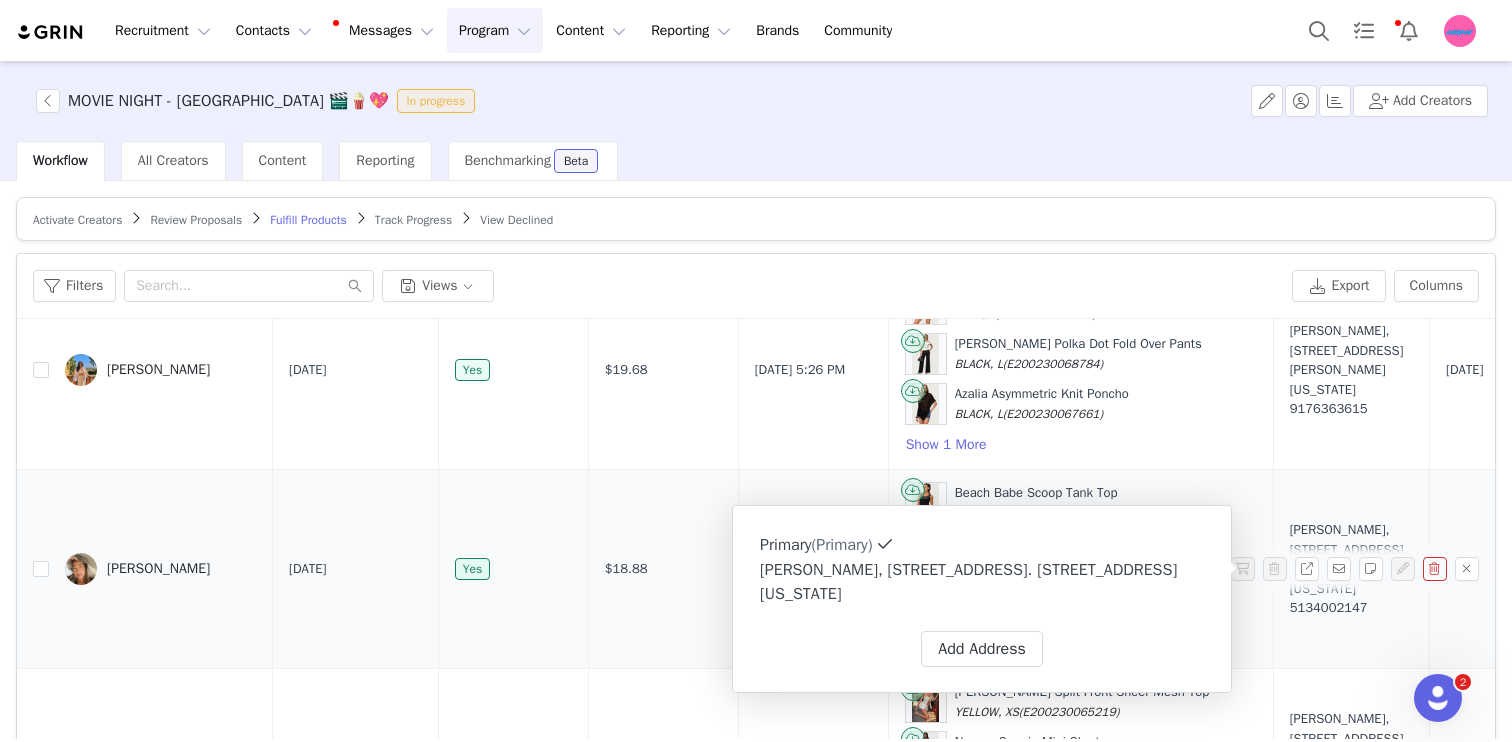 click on "Michelle Fu, 5700 SW 60th Street Unit 12 Miami, FL 33143. 12 Miami, Florida 33143 United States   5134002147" at bounding box center [1351, 569] 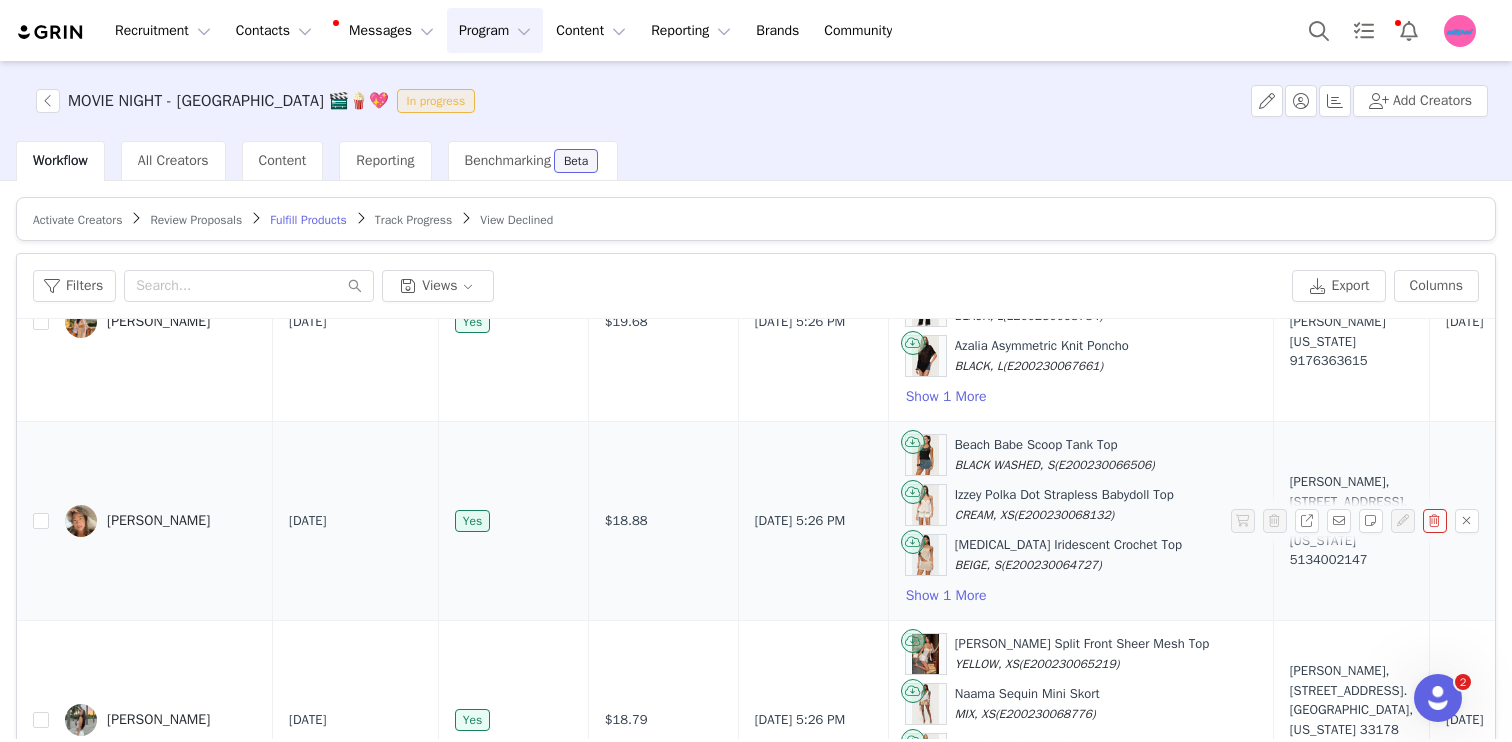 scroll, scrollTop: 3335, scrollLeft: 0, axis: vertical 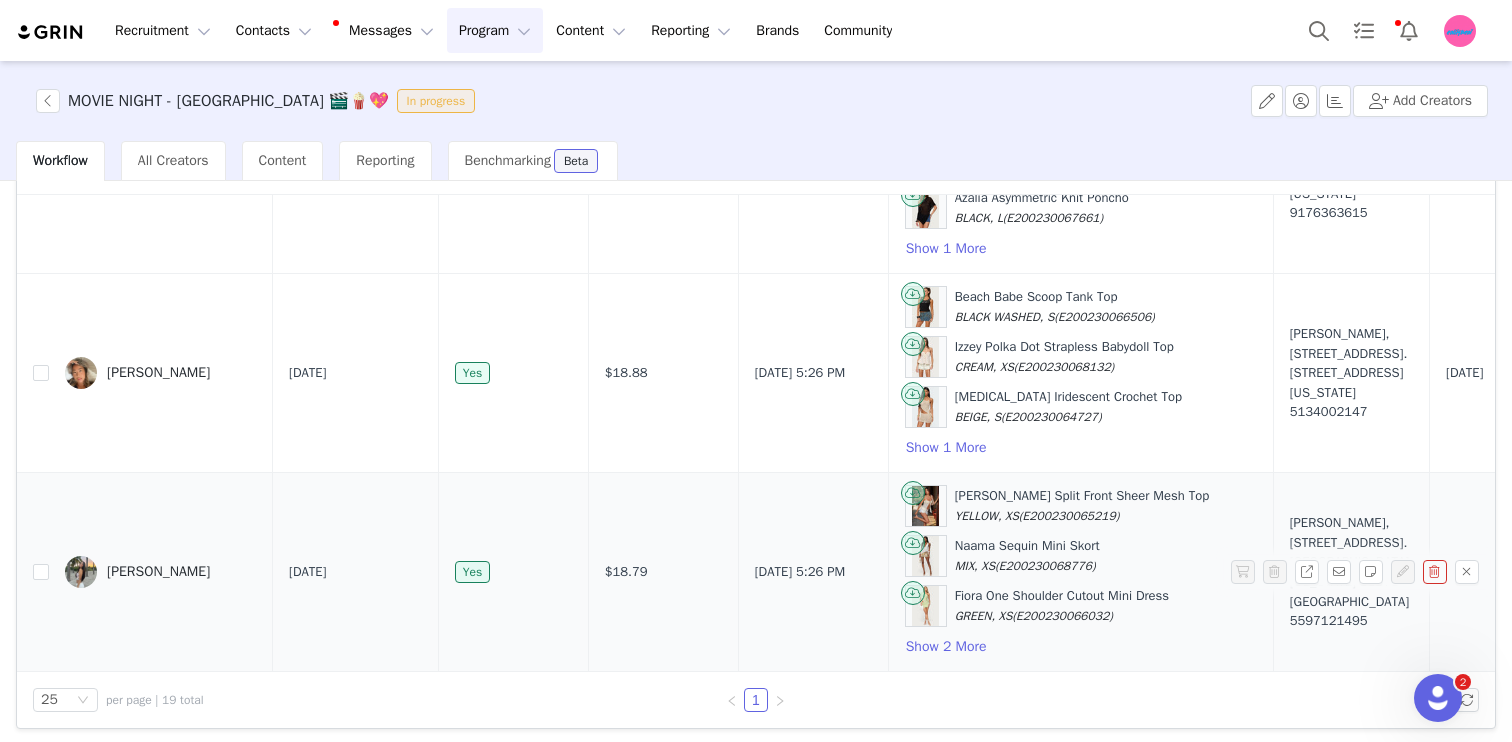 drag, startPoint x: 1248, startPoint y: 618, endPoint x: 1345, endPoint y: 614, distance: 97.082436 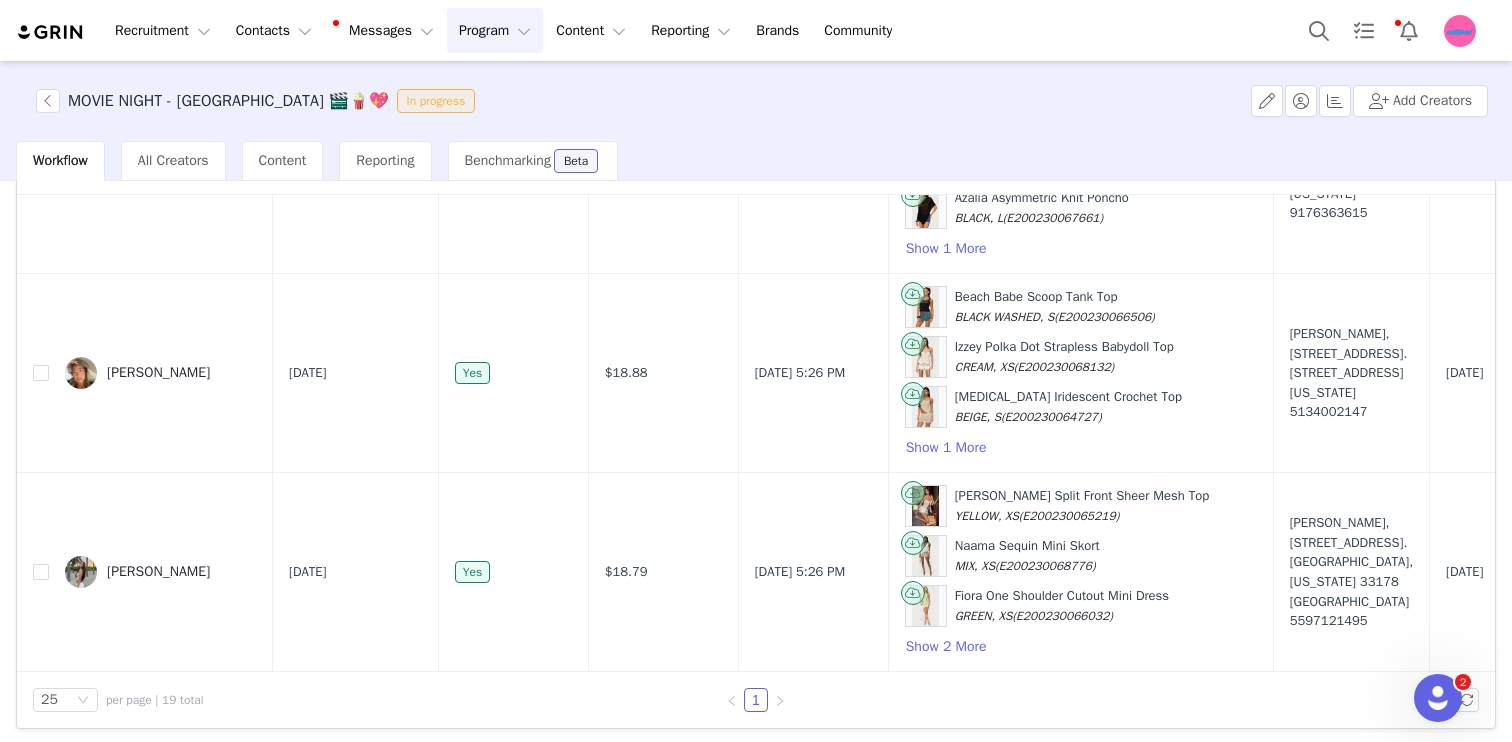scroll, scrollTop: 129, scrollLeft: 0, axis: vertical 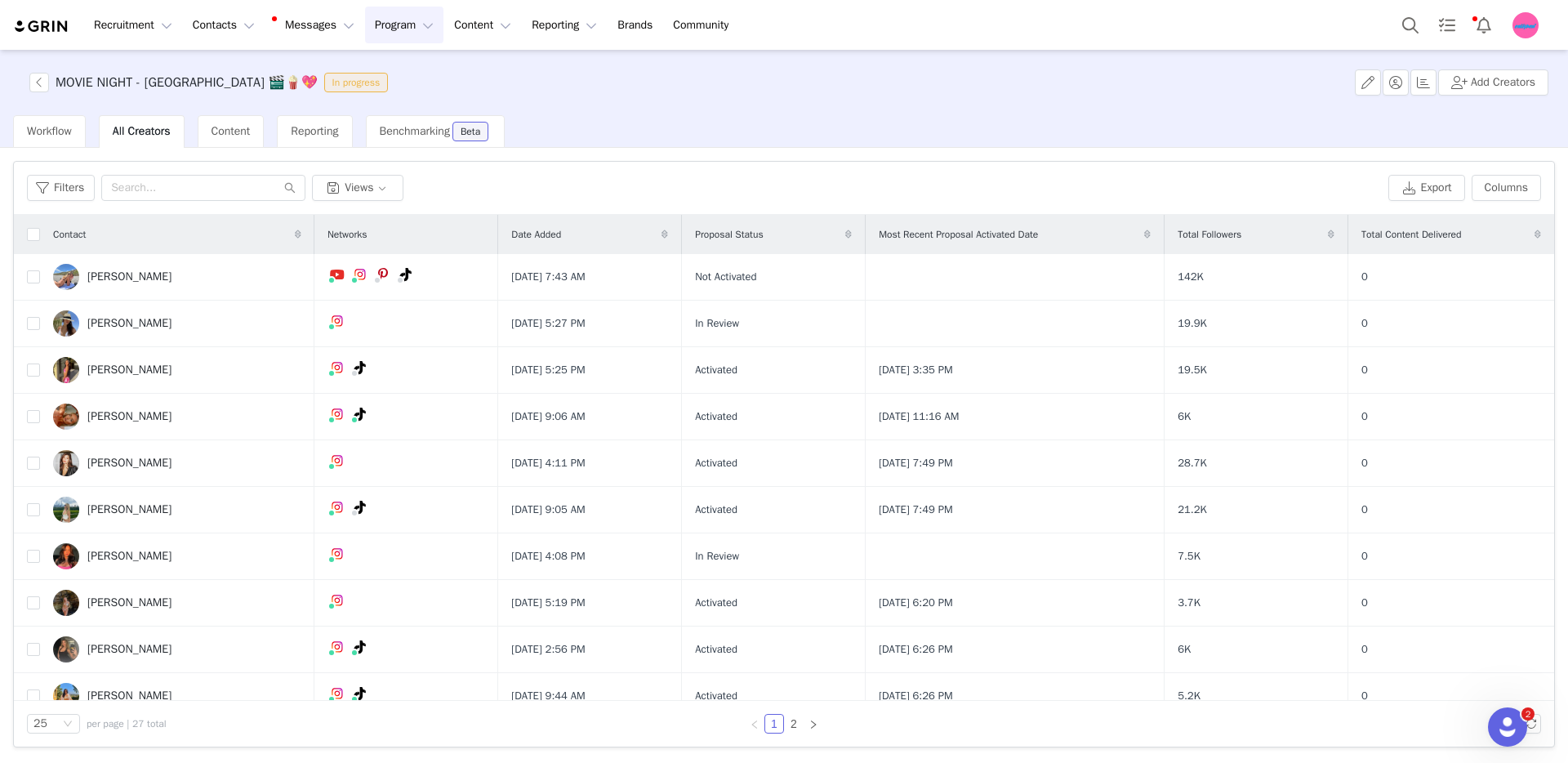 click on "All Creators" at bounding box center [141, 131] 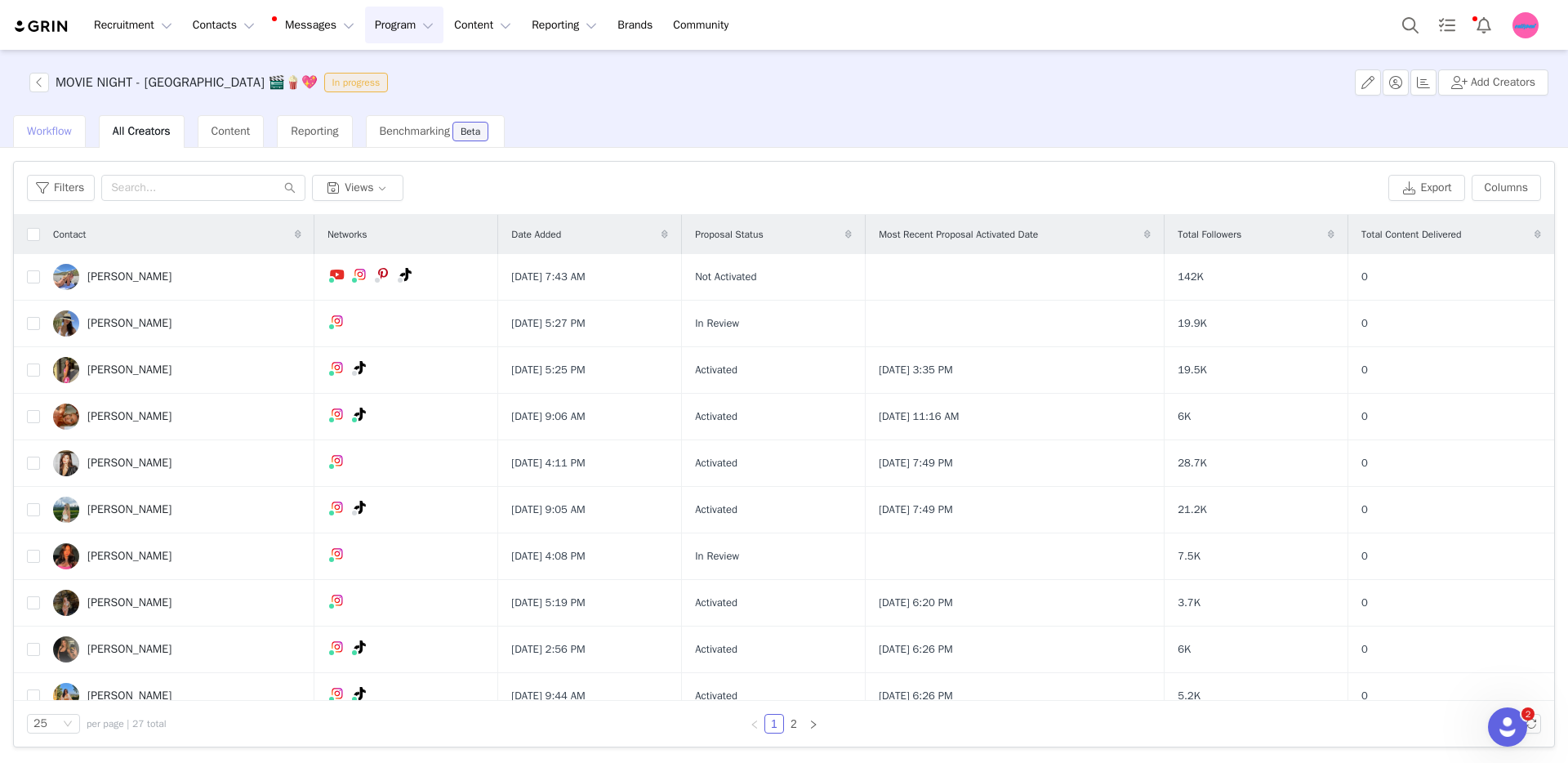 click on "Workflow" at bounding box center (49, 131) 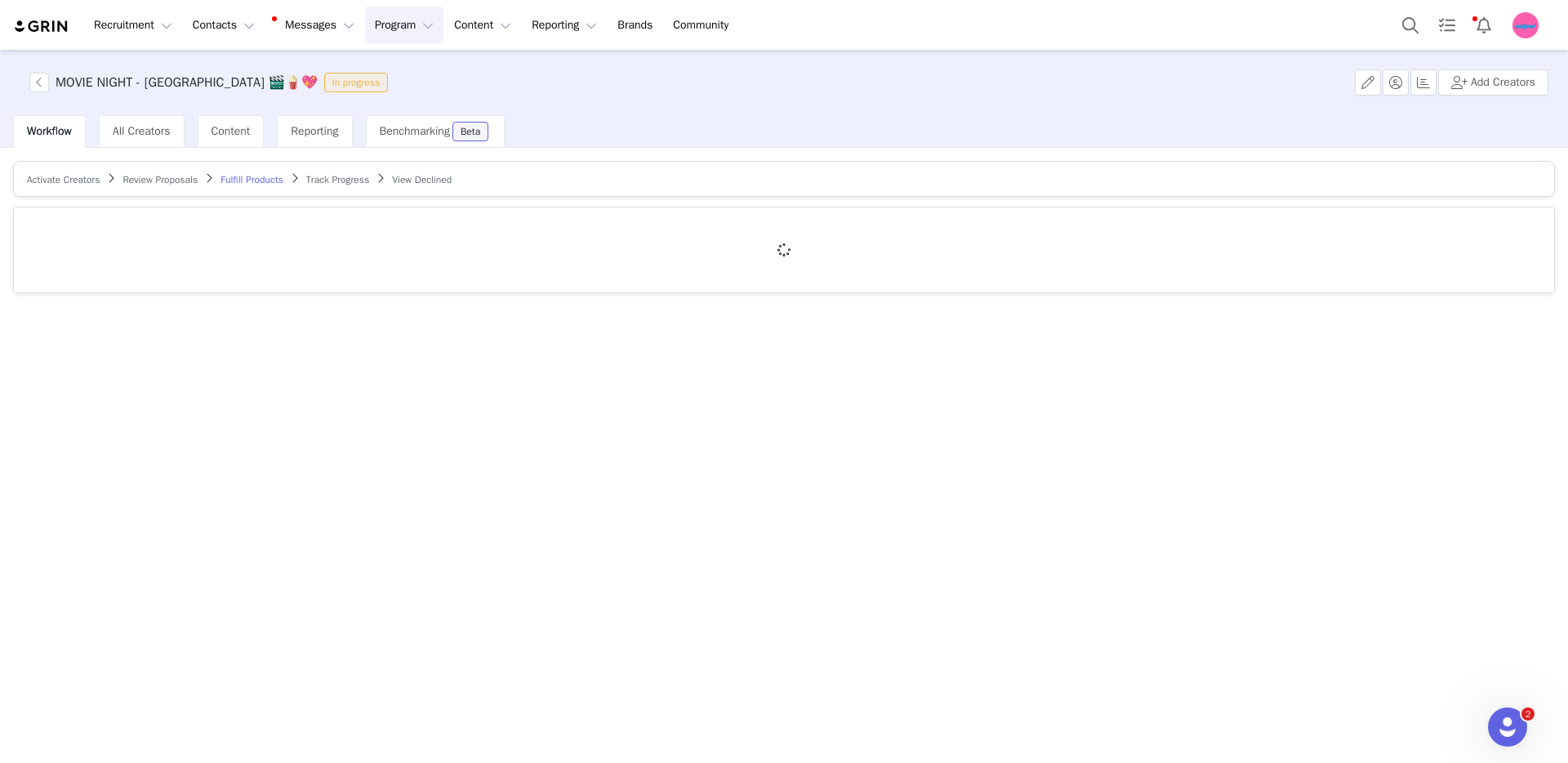 click on "Review Proposals" at bounding box center (160, 180) 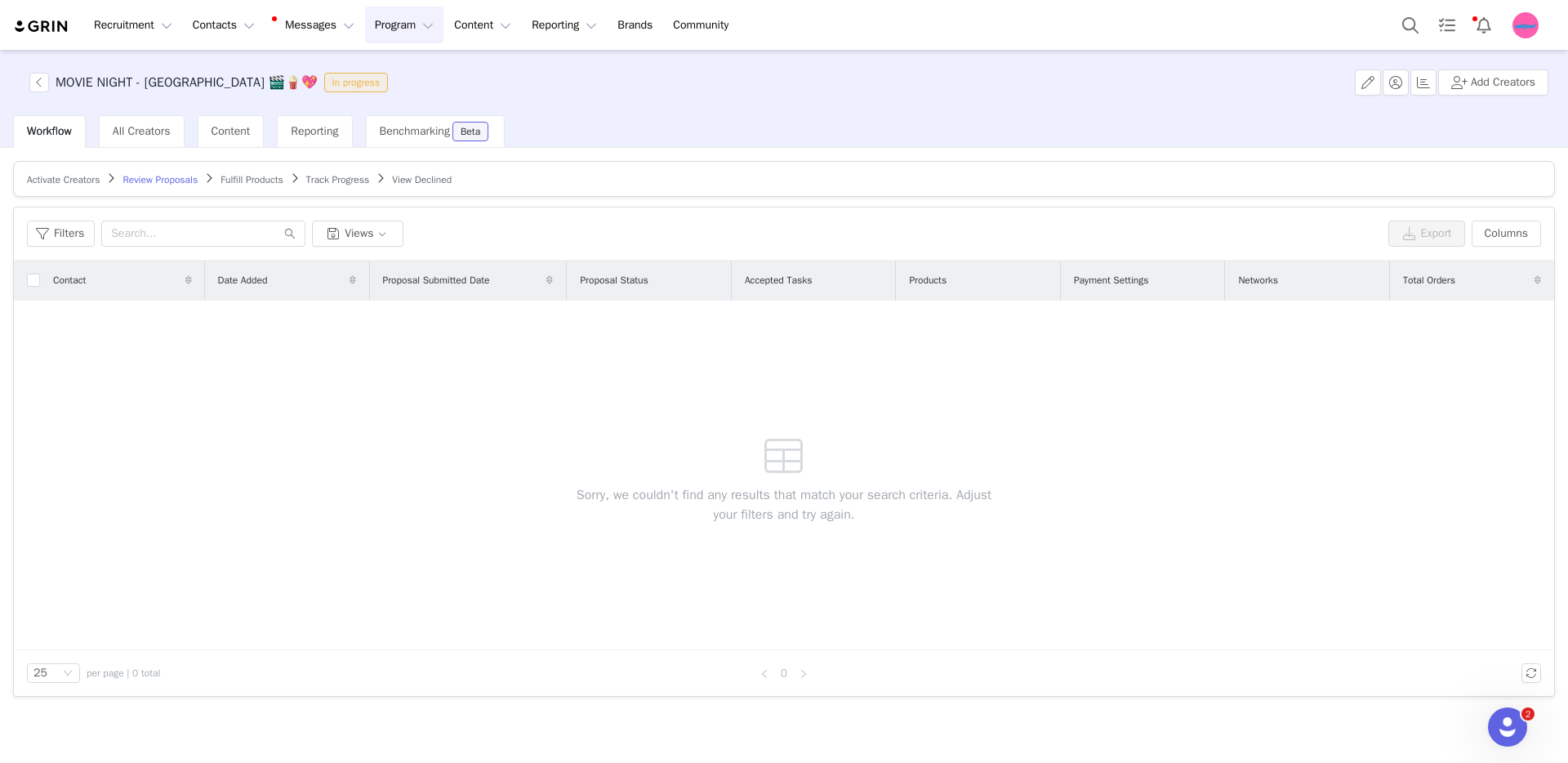 click on "Activate Creators Review Proposals Fulfill Products Track Progress View Declined" at bounding box center [784, 179] 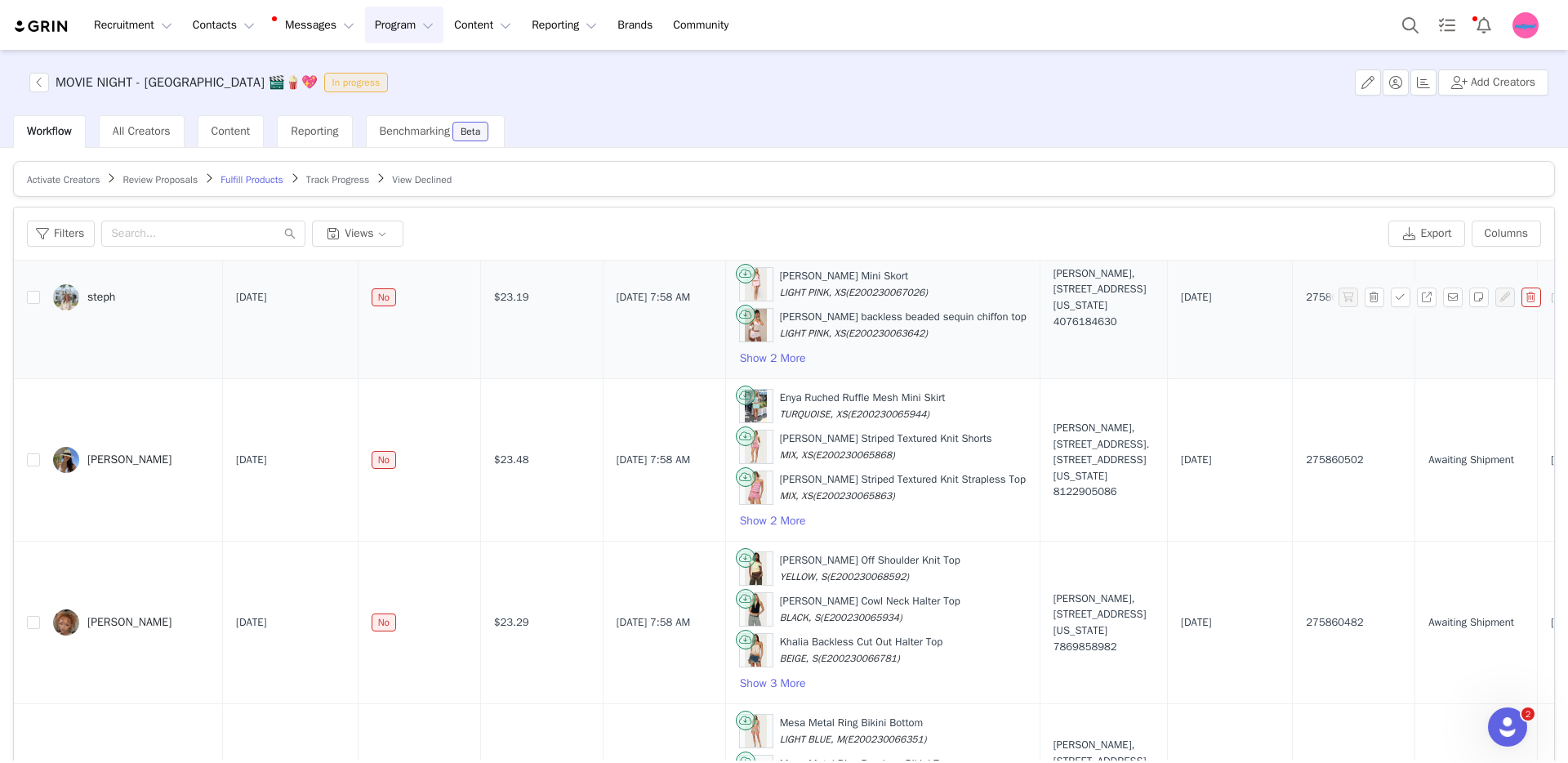 scroll, scrollTop: 276, scrollLeft: 0, axis: vertical 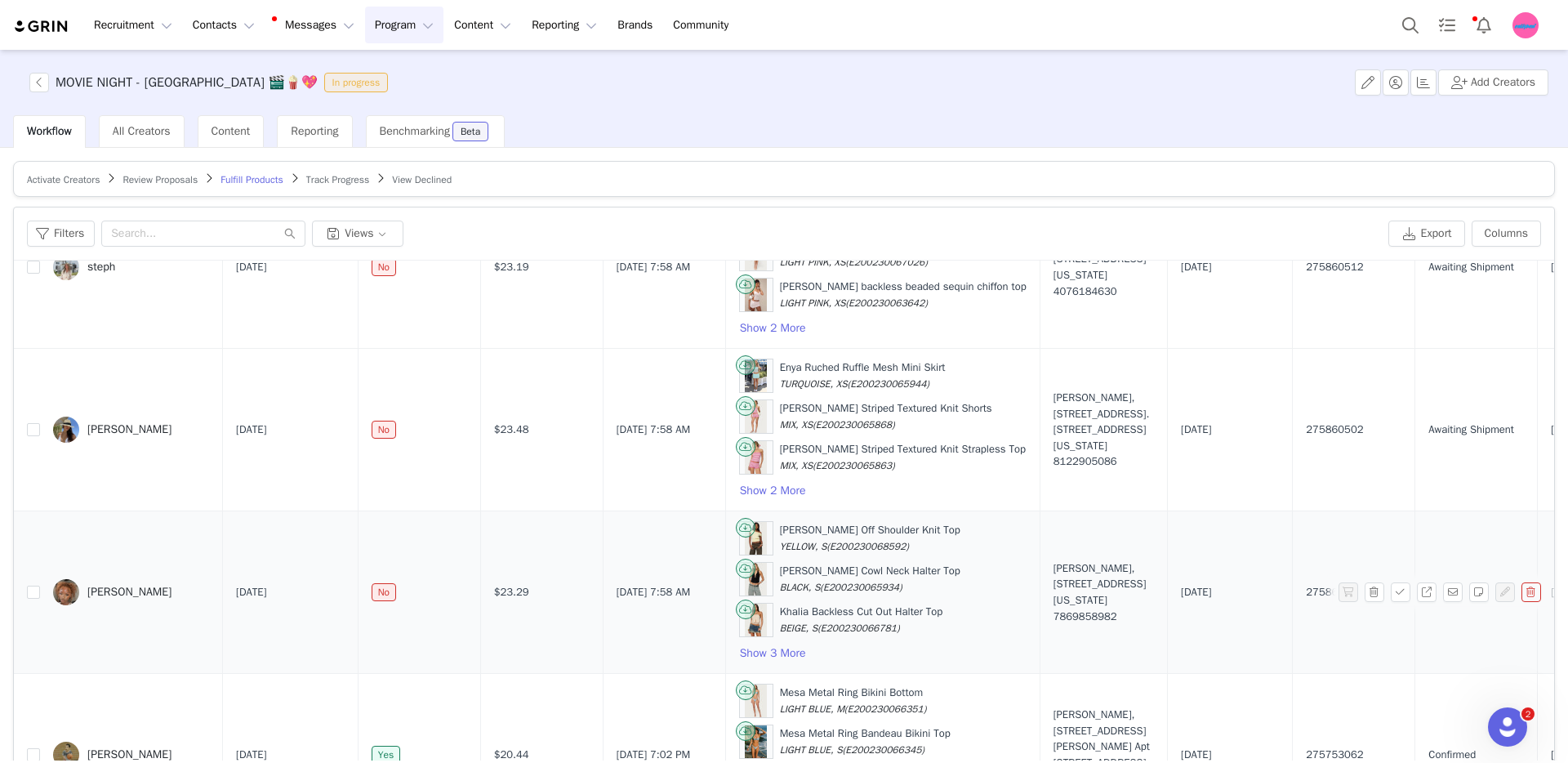drag, startPoint x: 1223, startPoint y: 568, endPoint x: 1237, endPoint y: 606, distance: 40.496913 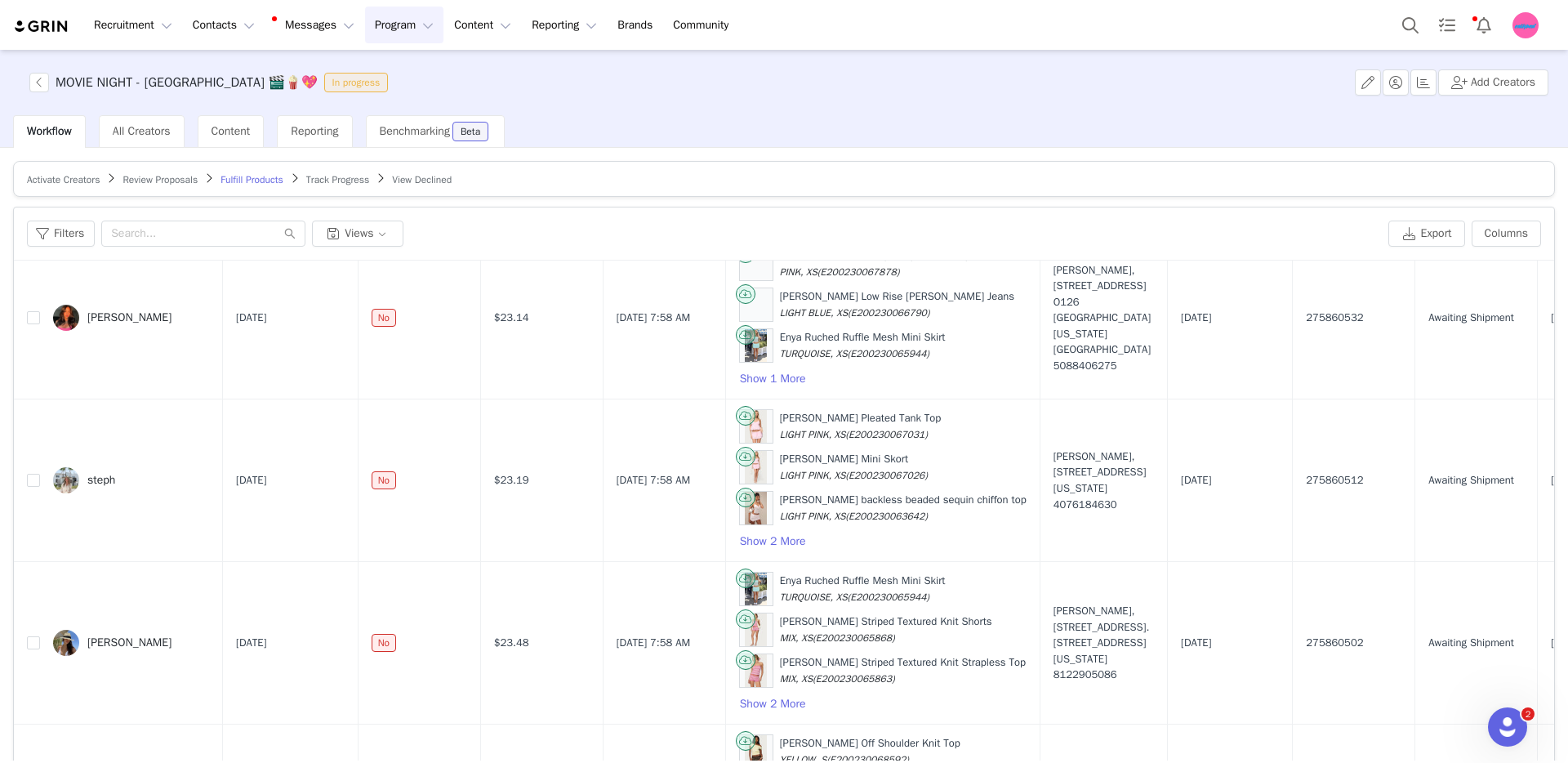 scroll, scrollTop: 0, scrollLeft: 0, axis: both 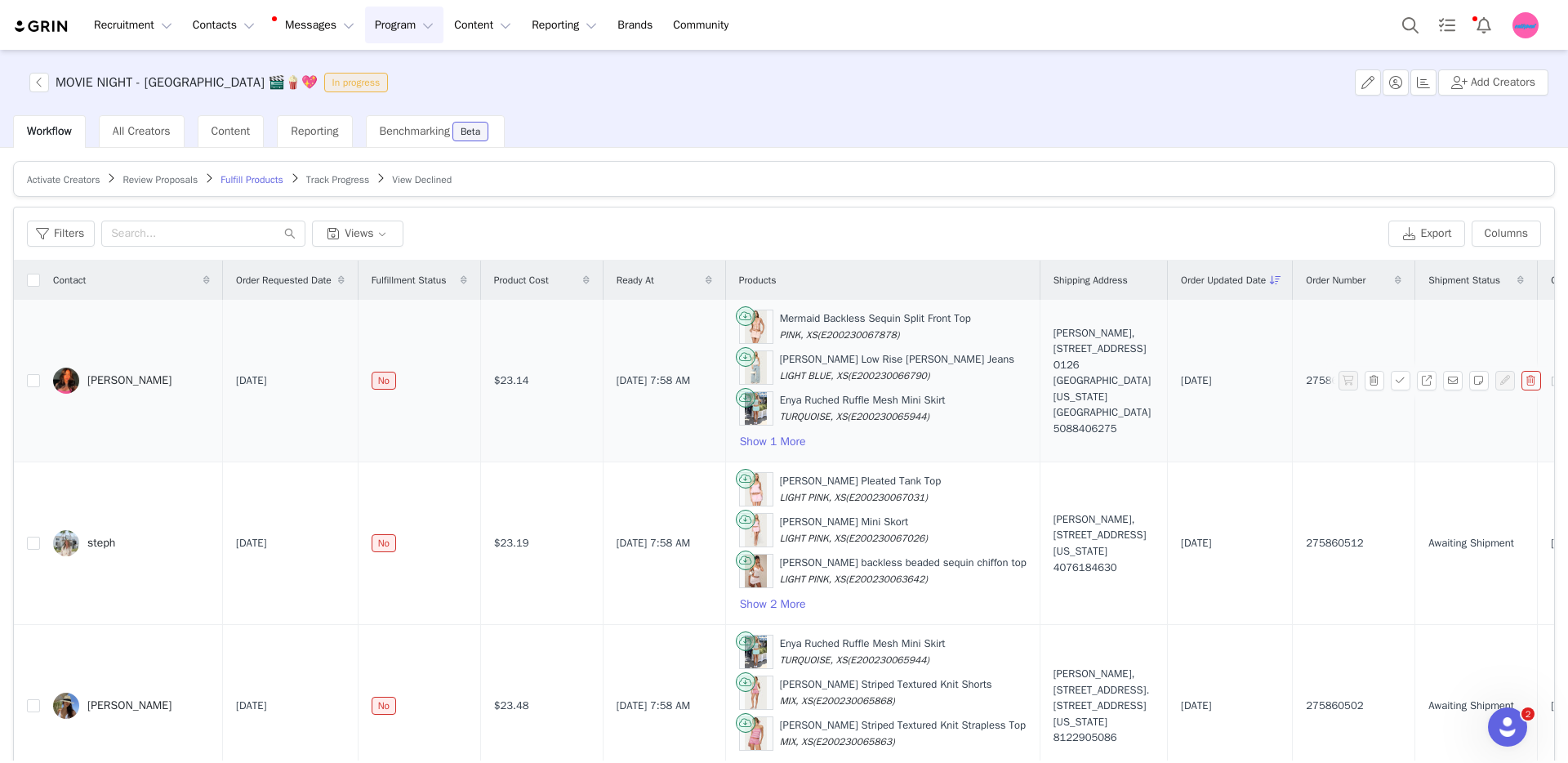 drag, startPoint x: 1245, startPoint y: 613, endPoint x: 470, endPoint y: 359, distance: 815.5618 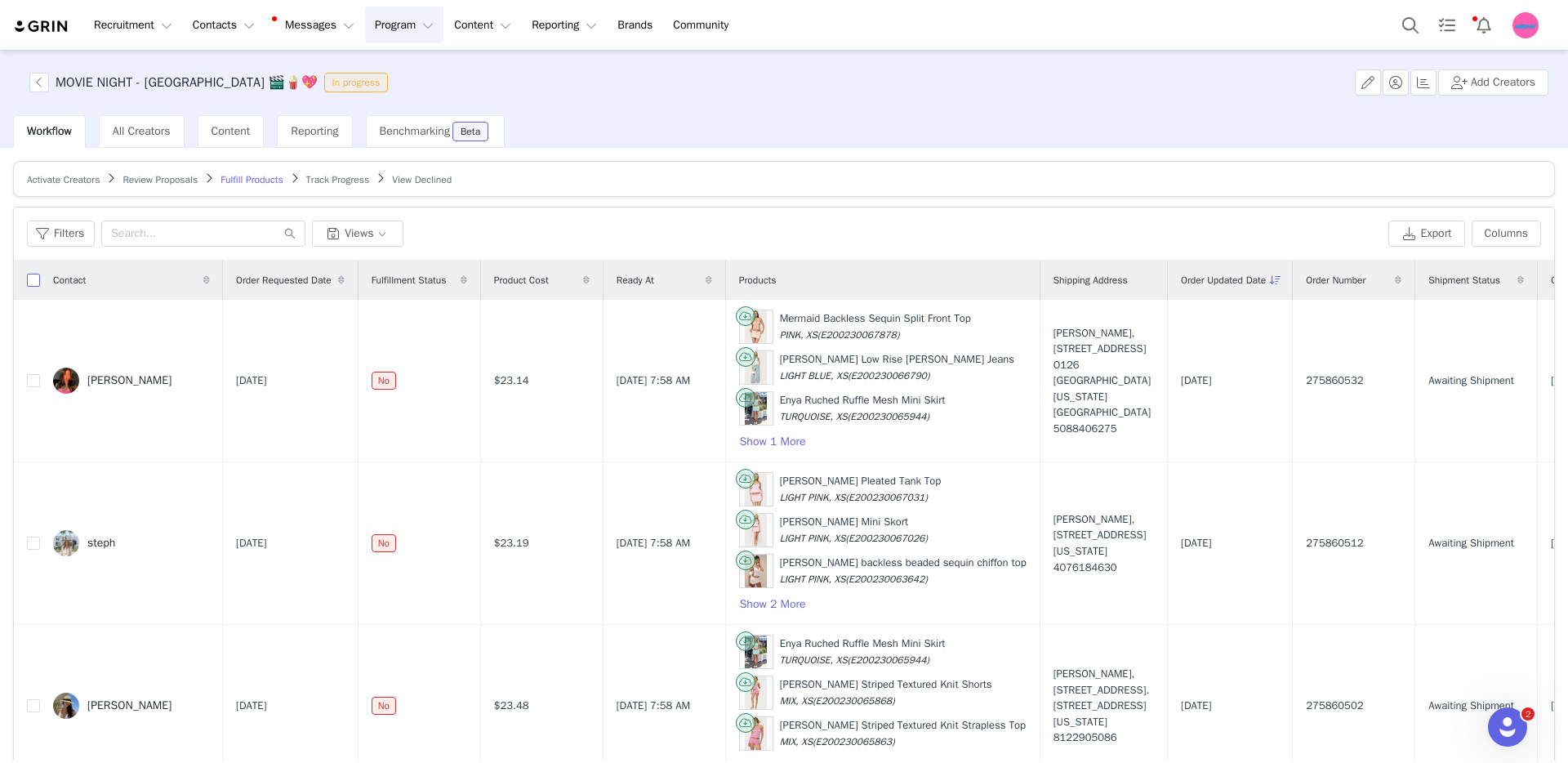 click at bounding box center (33, 280) 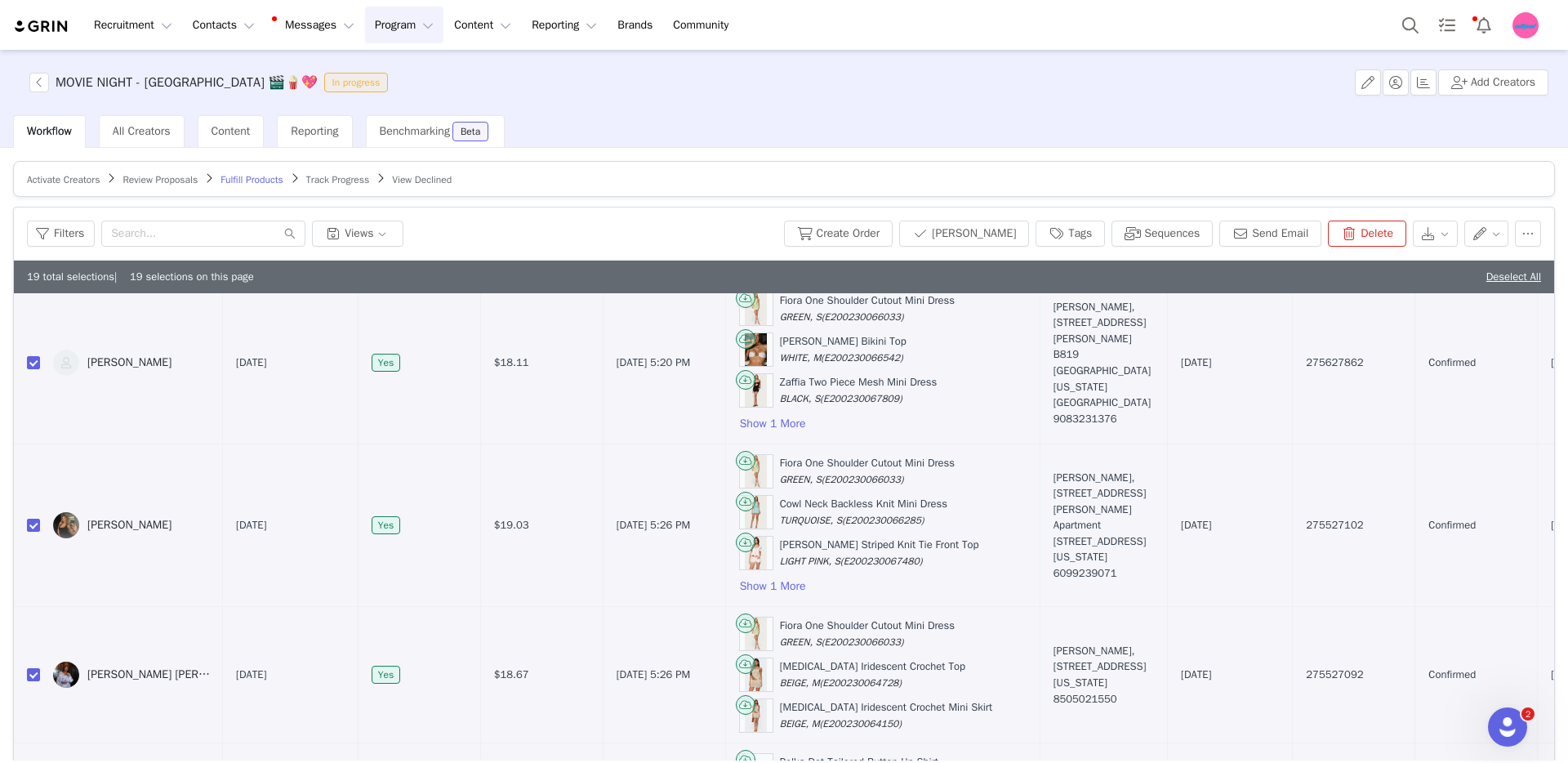 scroll, scrollTop: 2628, scrollLeft: 0, axis: vertical 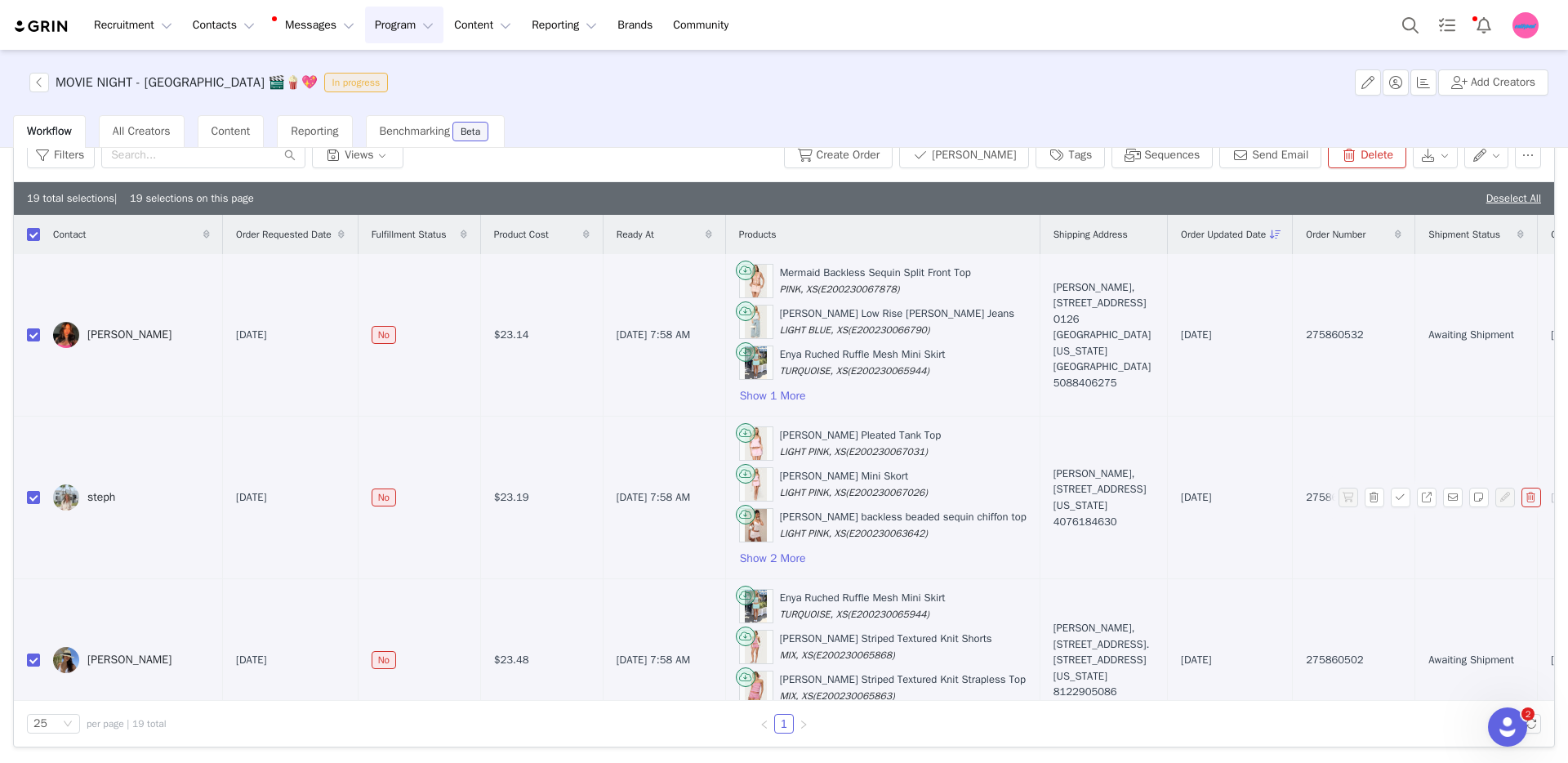 click on "No" at bounding box center [419, 498] 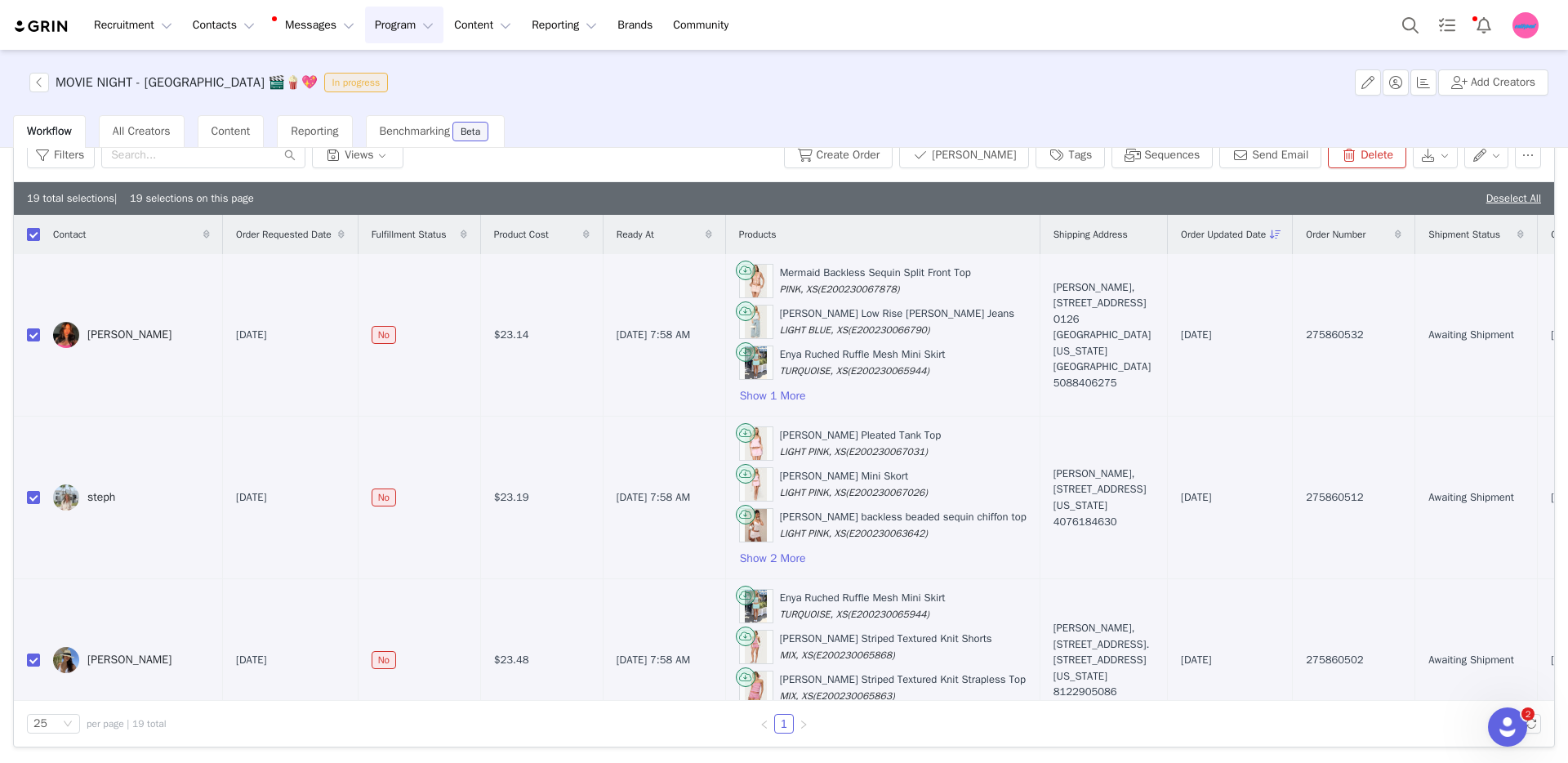 click at bounding box center (33, 234) 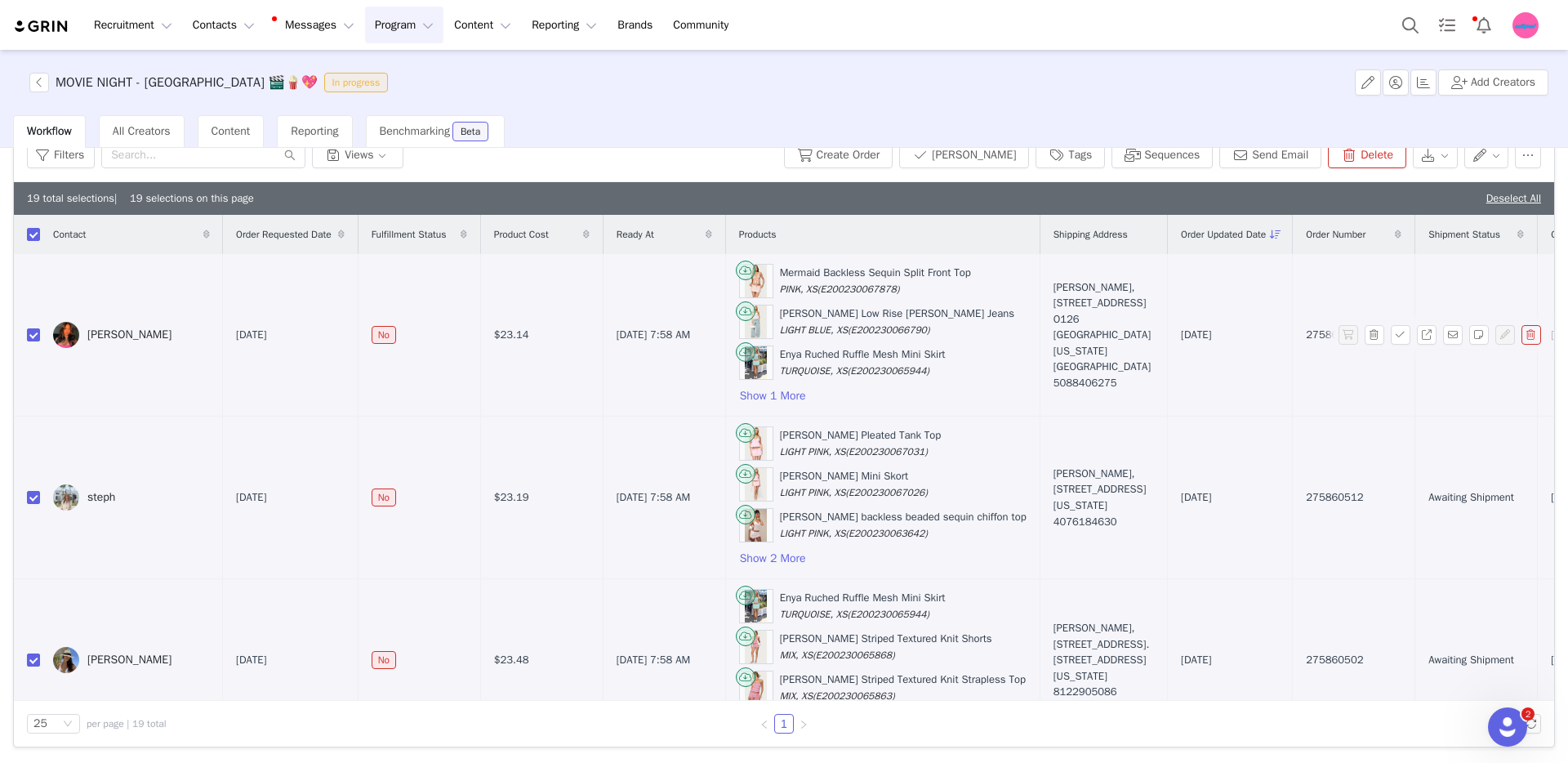 checkbox on "false" 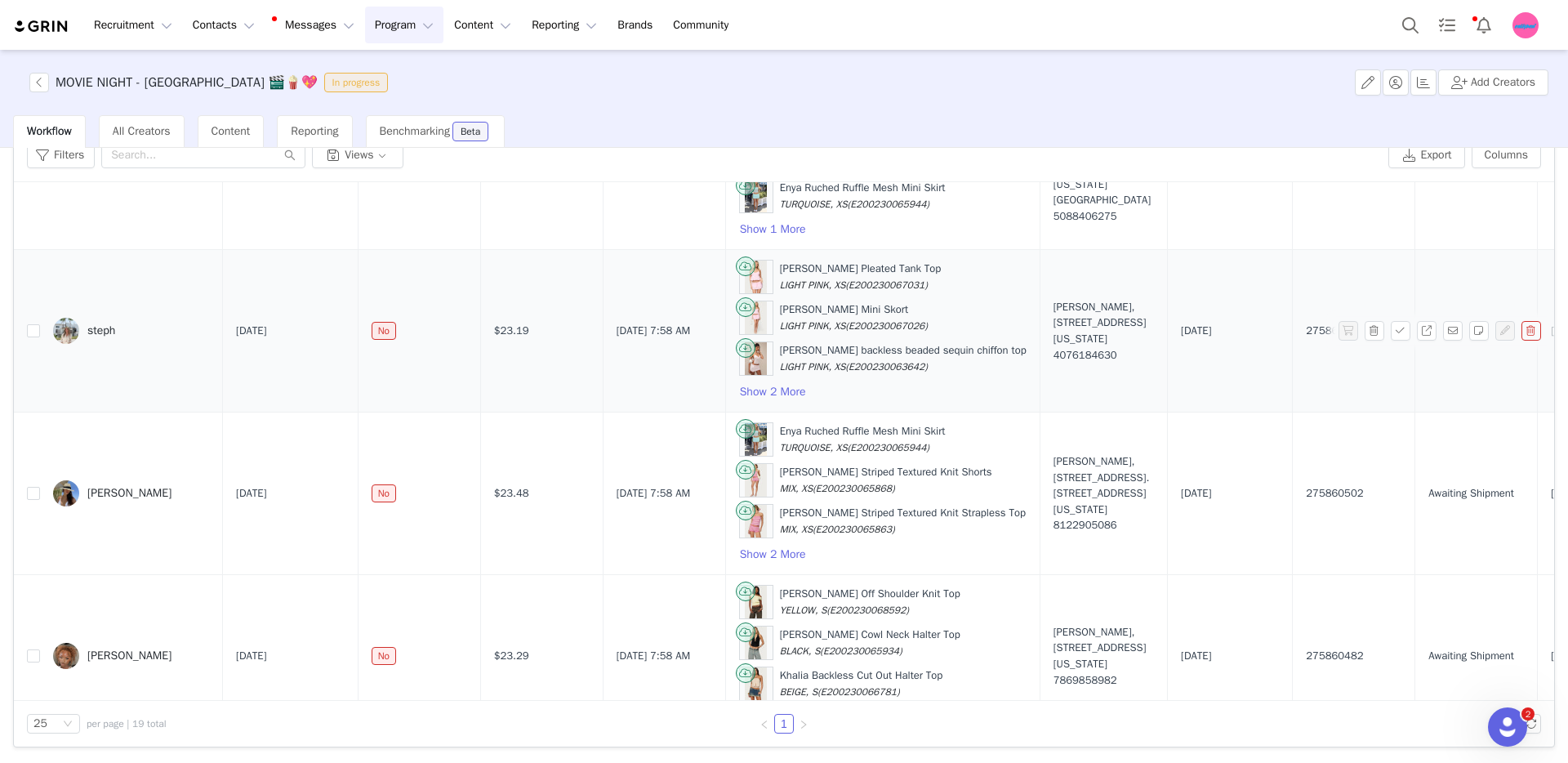 scroll, scrollTop: 144, scrollLeft: 0, axis: vertical 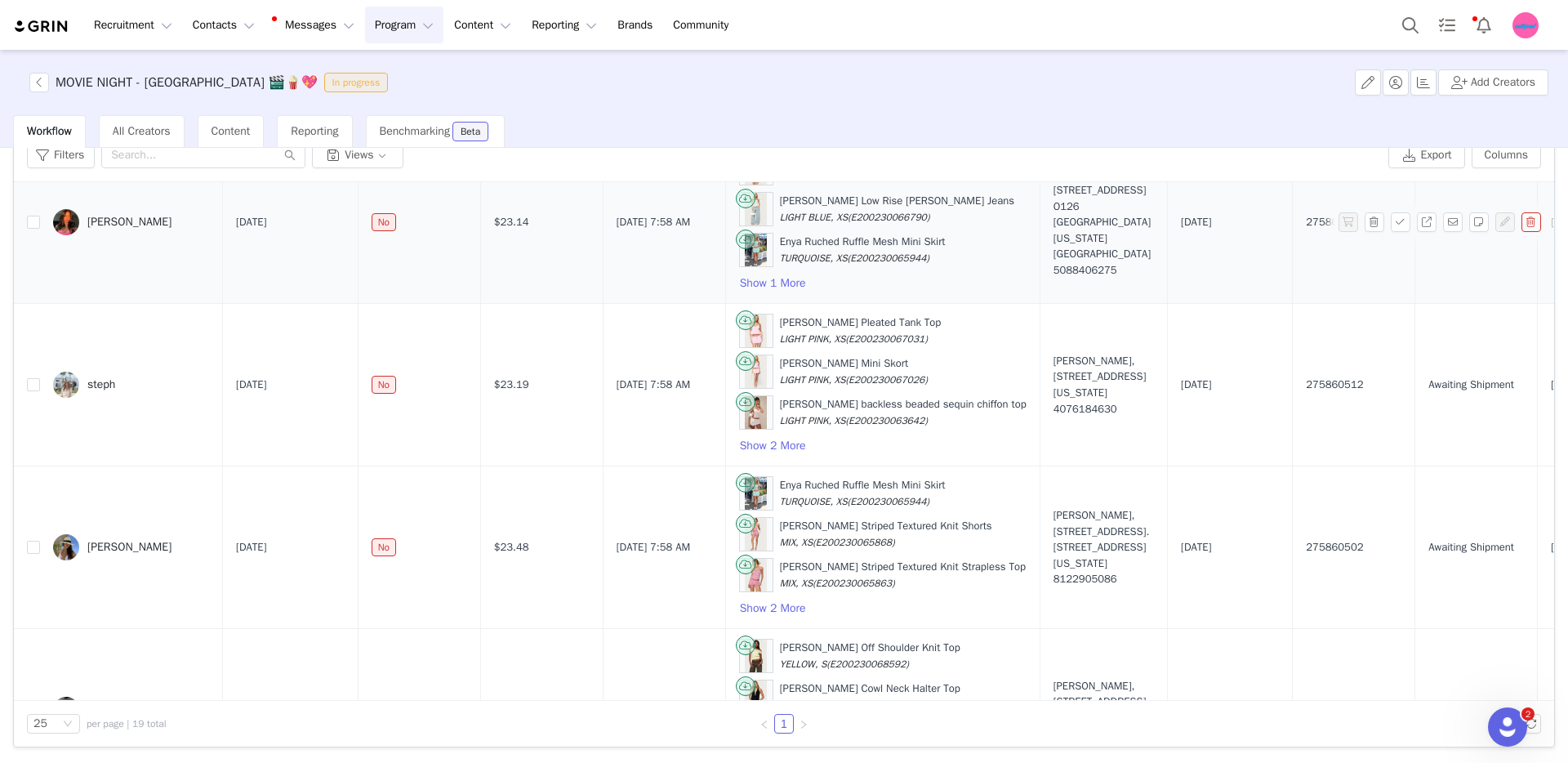 drag, startPoint x: 1210, startPoint y: 666, endPoint x: 1055, endPoint y: 257, distance: 437.3854 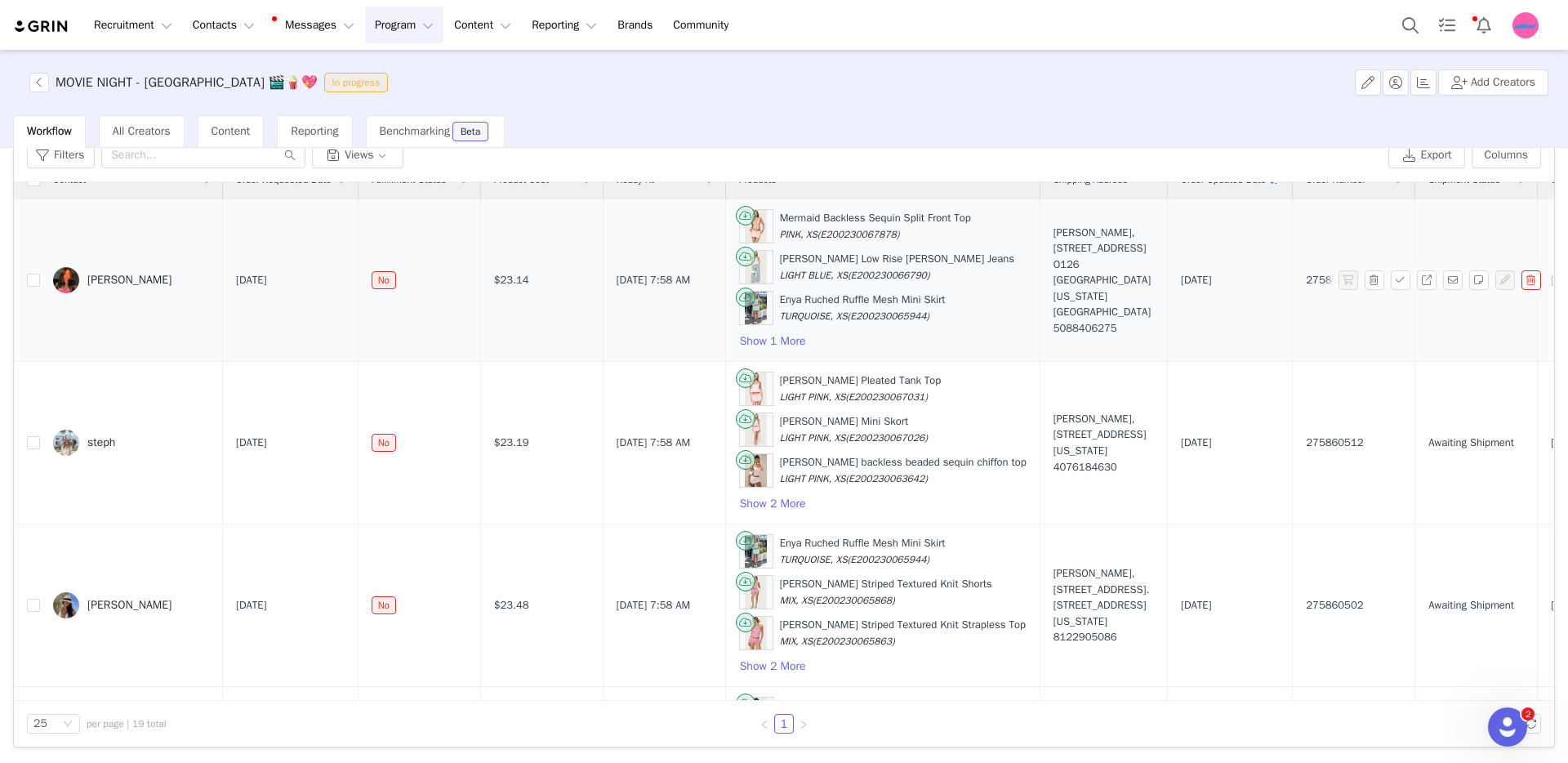 scroll, scrollTop: 2, scrollLeft: 0, axis: vertical 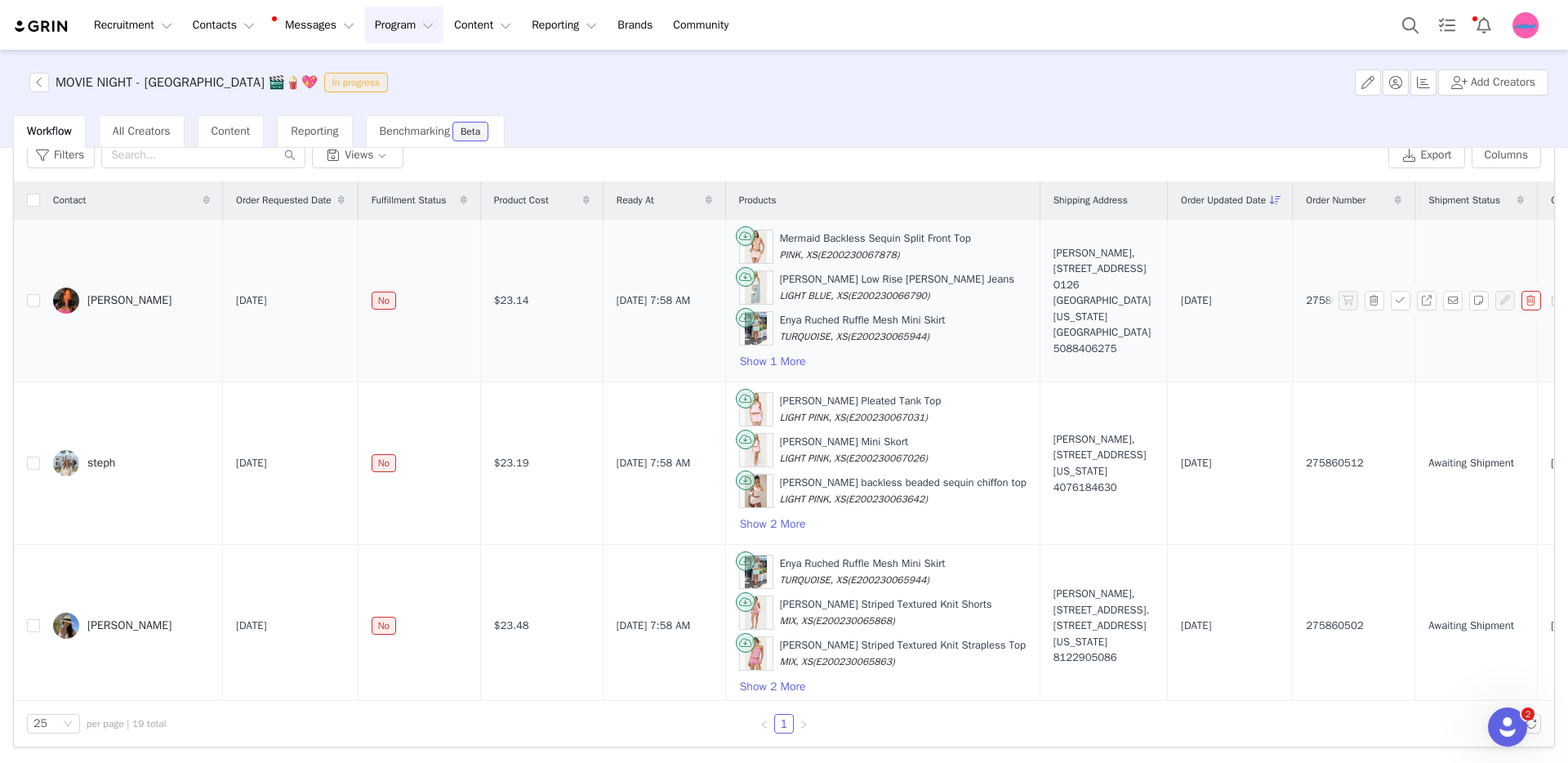 click on "275860532" at bounding box center (1354, 301) 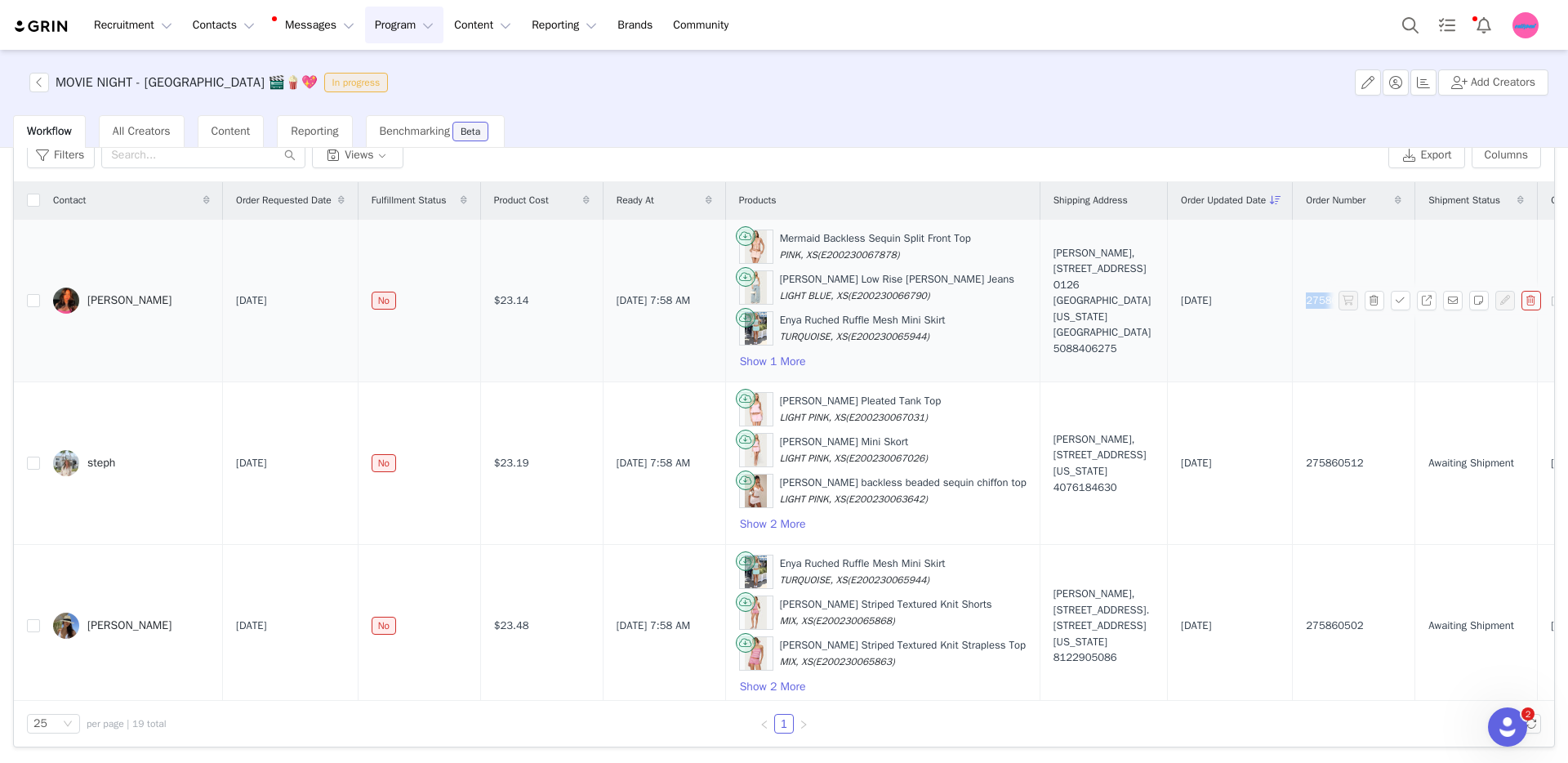 click on "275860532" at bounding box center (1334, 301) 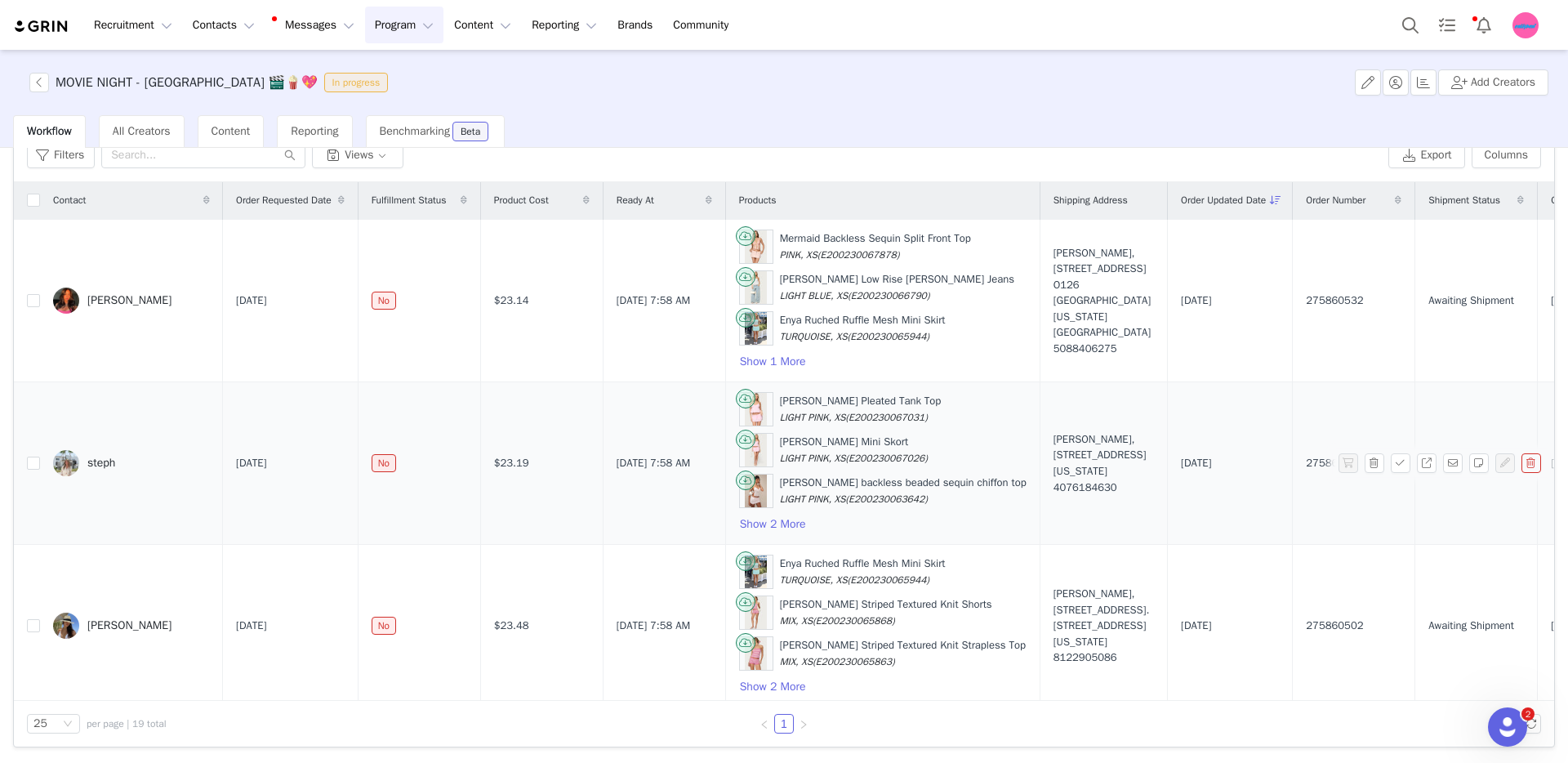 click on "275860512" at bounding box center (1334, 463) 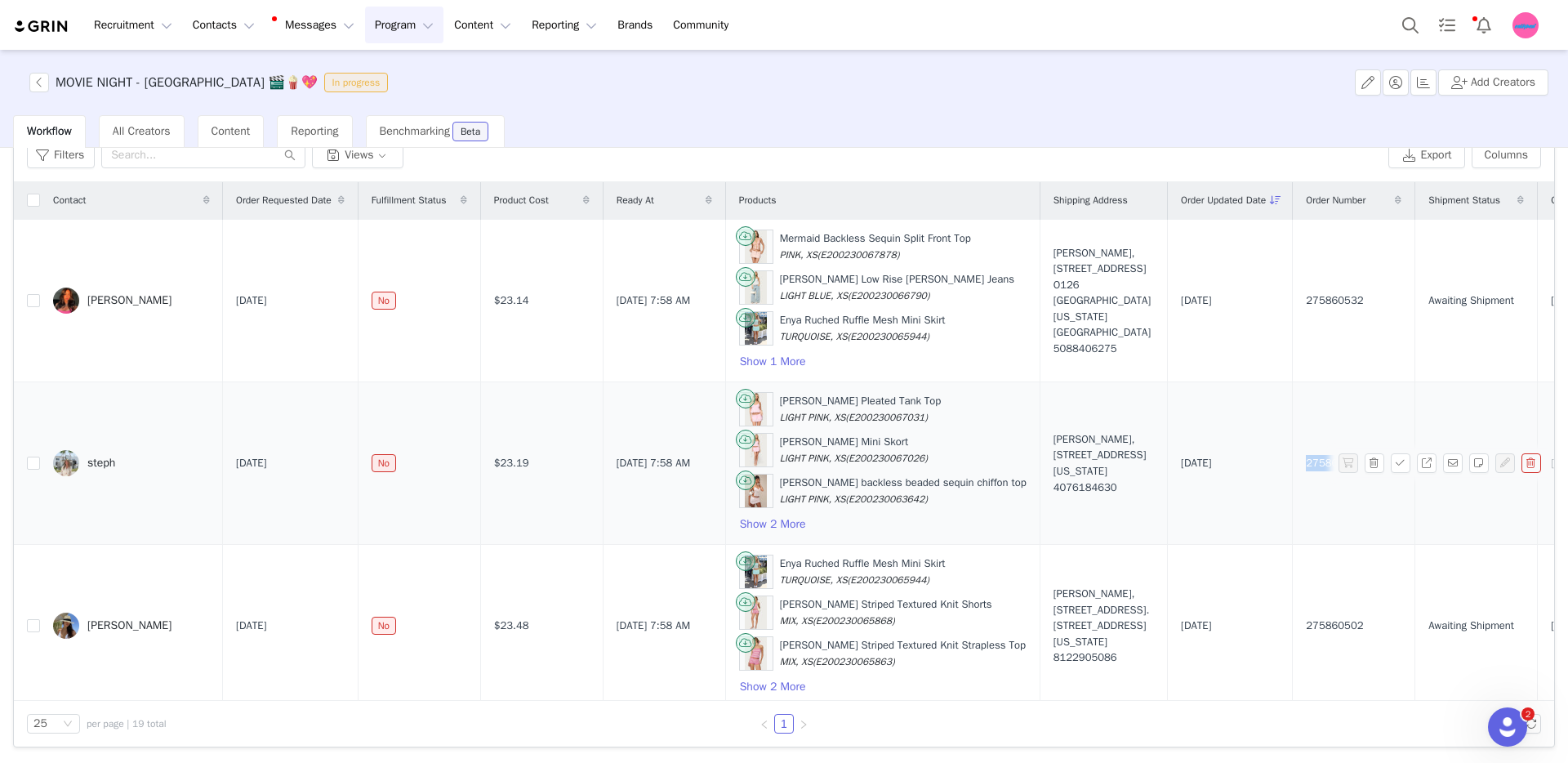 click on "275860512" at bounding box center (1334, 463) 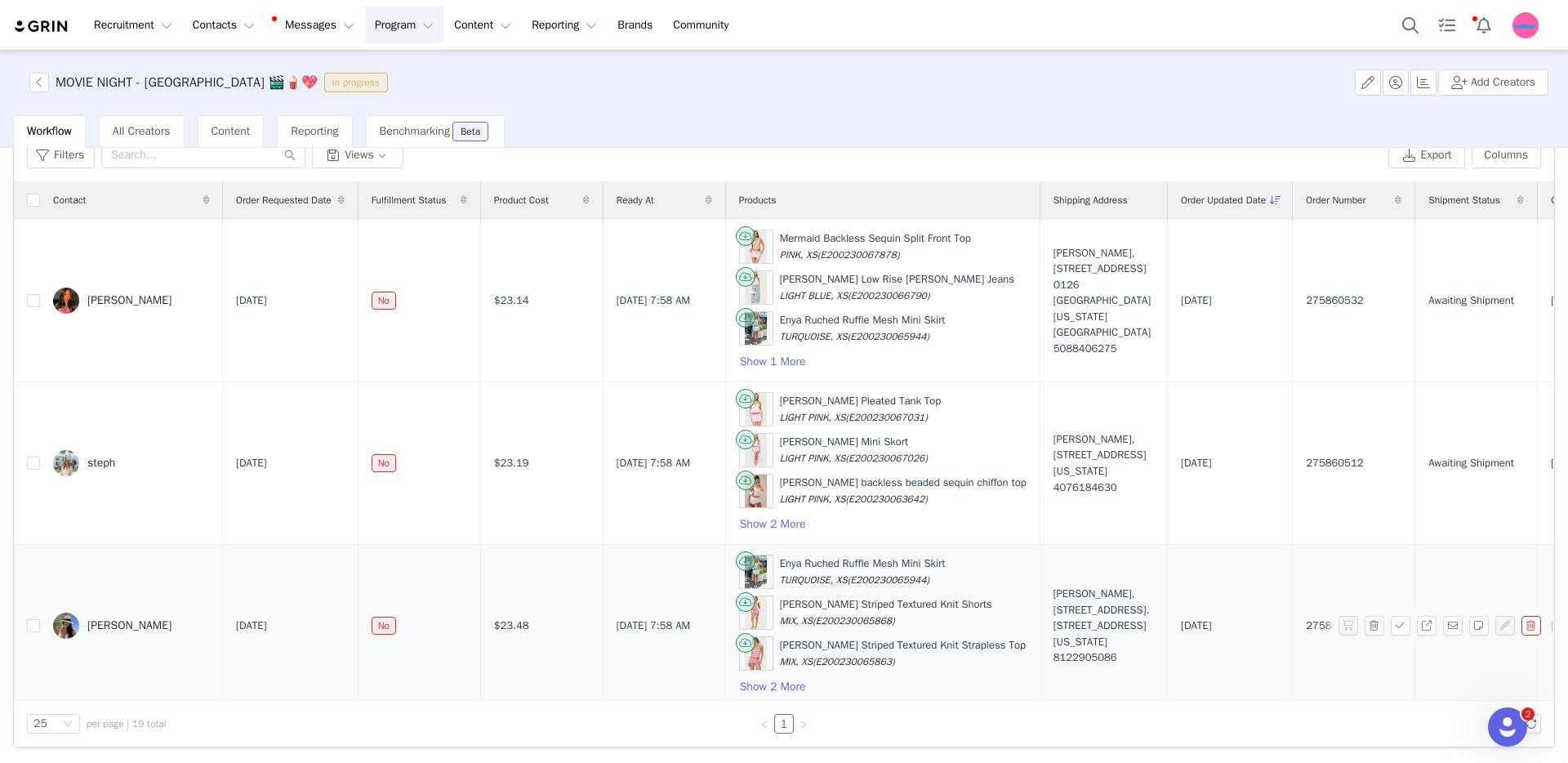 click on "275860502" at bounding box center (1334, 626) 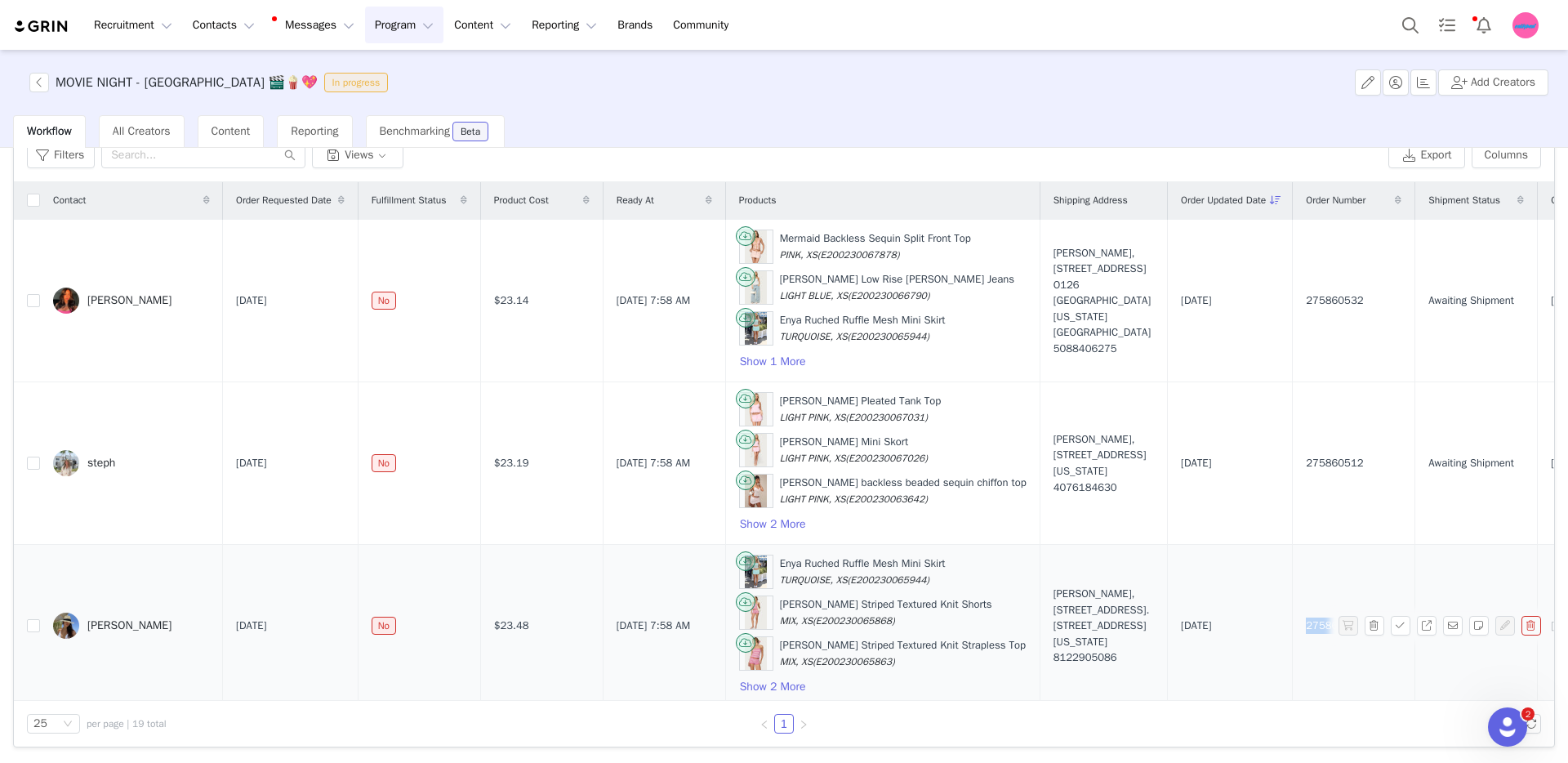 click on "275860502" at bounding box center [1334, 626] 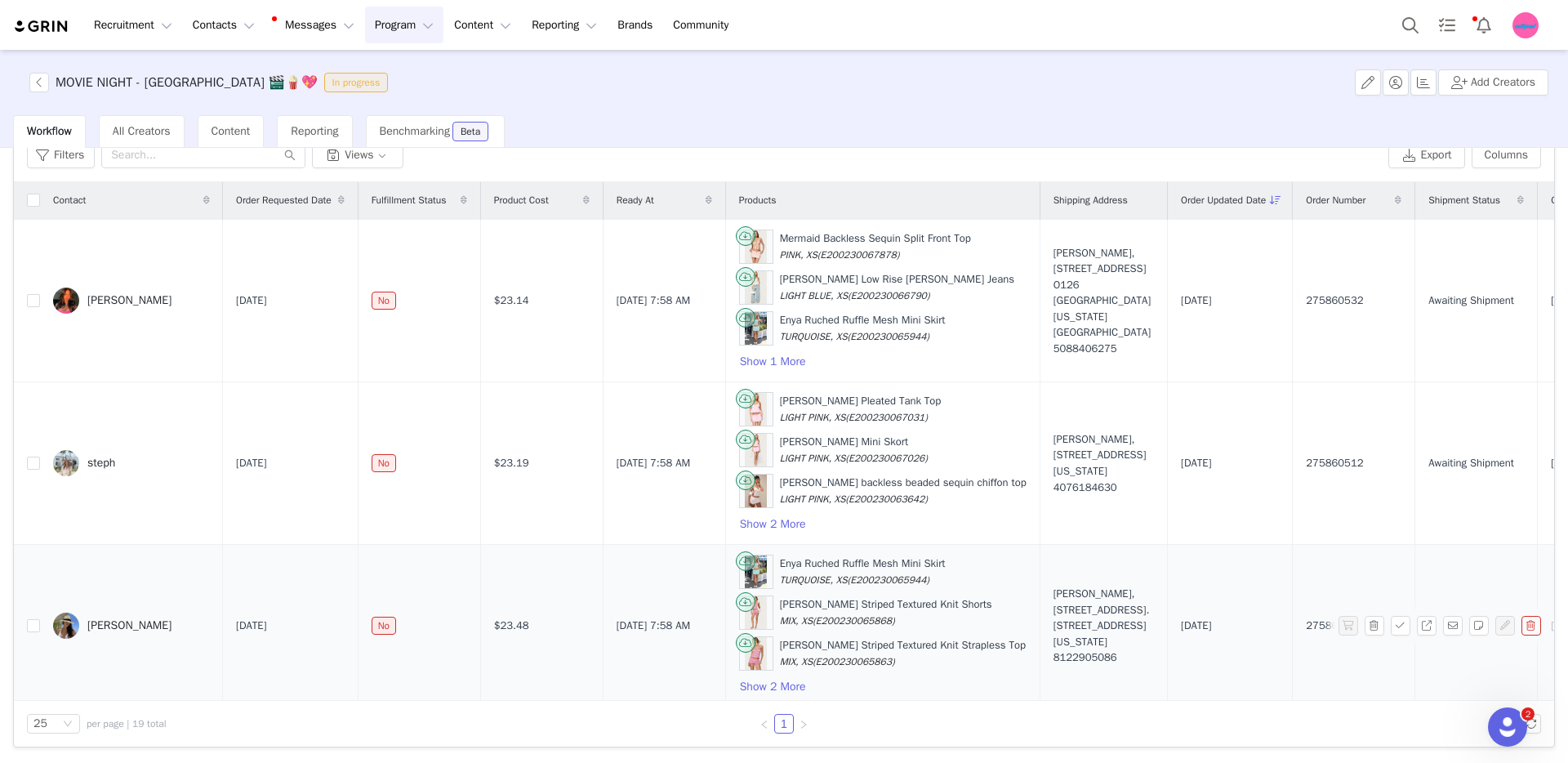 click on "275860502" at bounding box center (1334, 626) 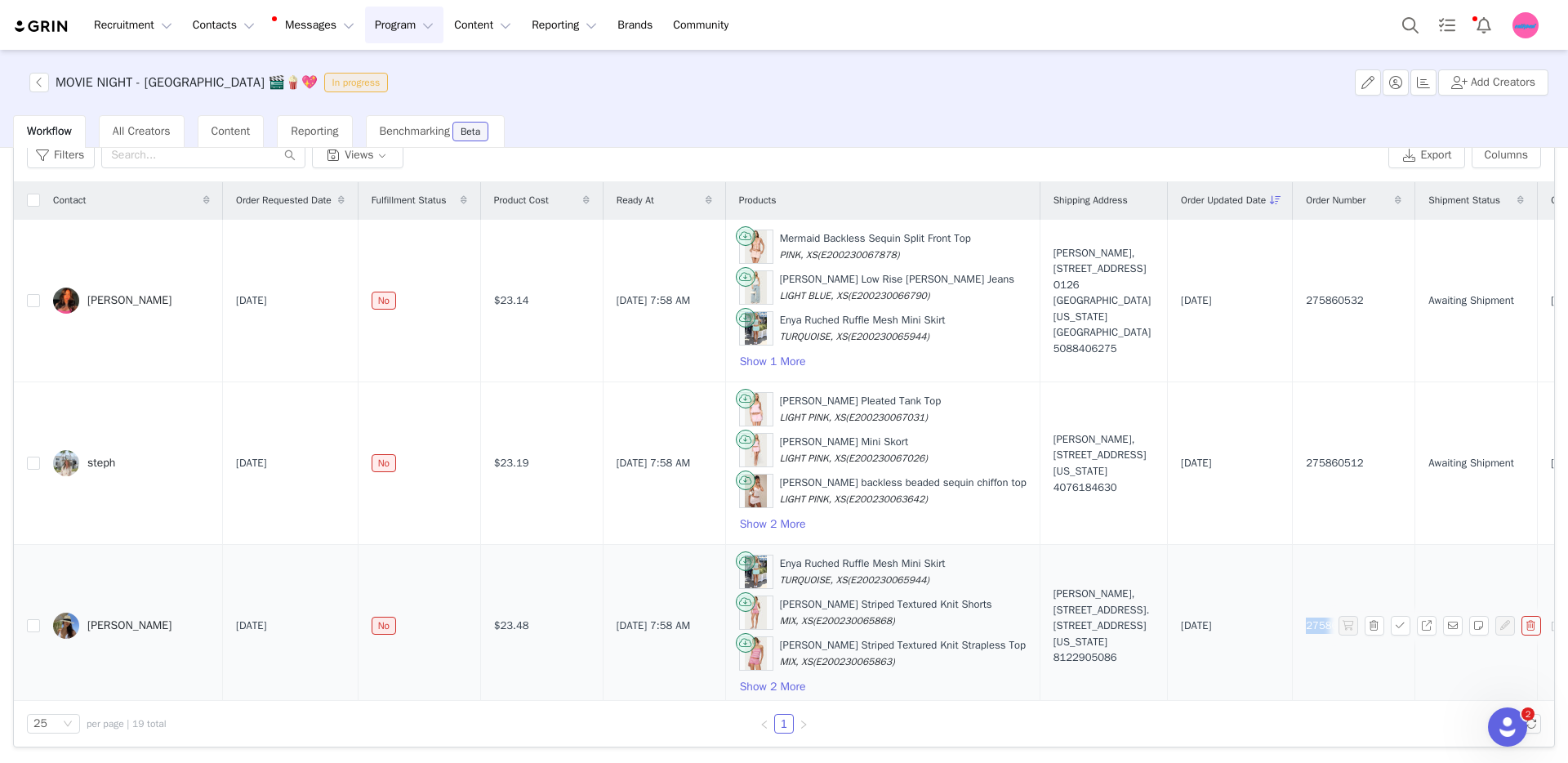 click on "275860502" at bounding box center [1334, 626] 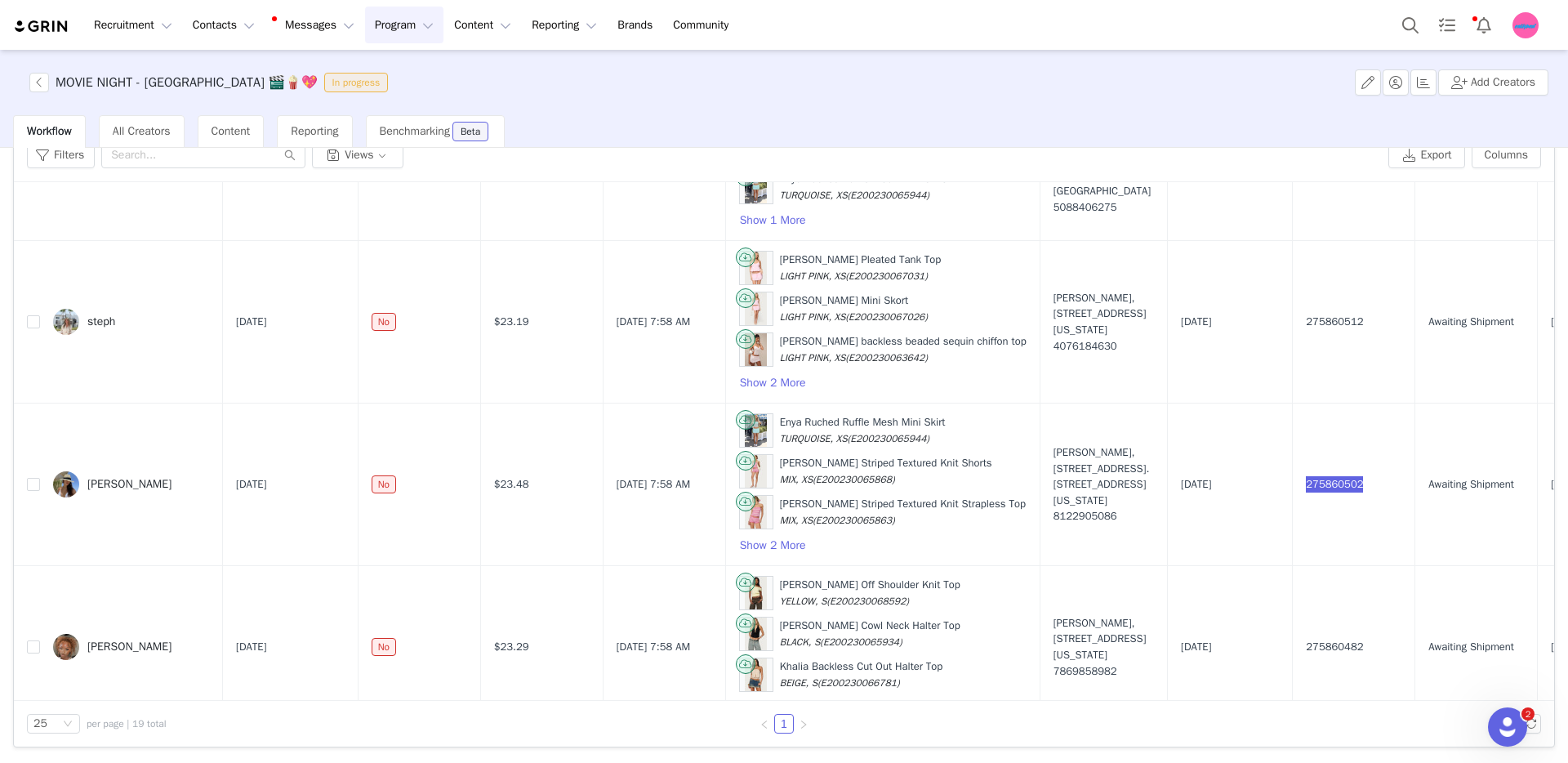 scroll, scrollTop: 184, scrollLeft: 0, axis: vertical 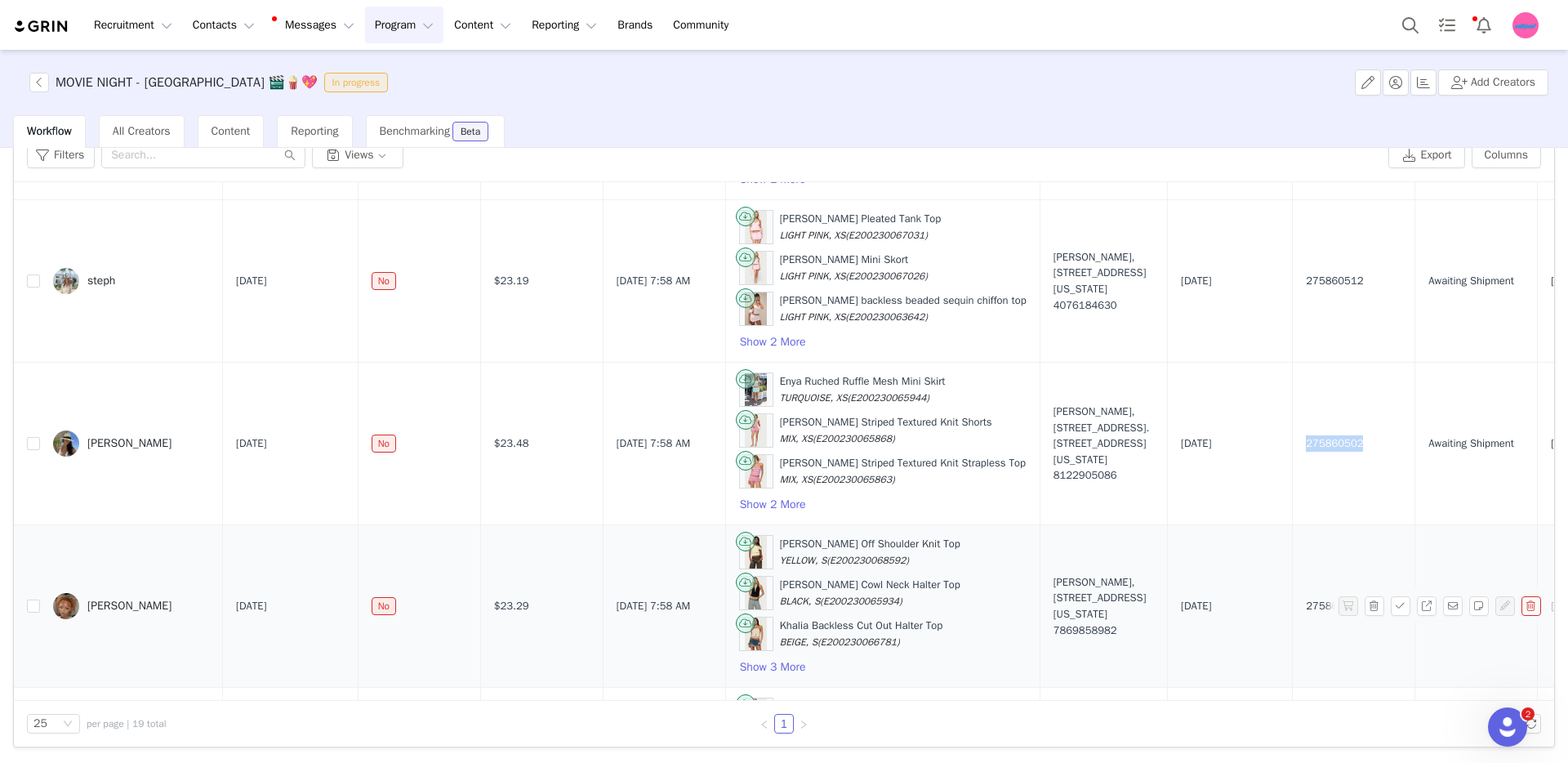 click on "275860482" at bounding box center [1334, 606] 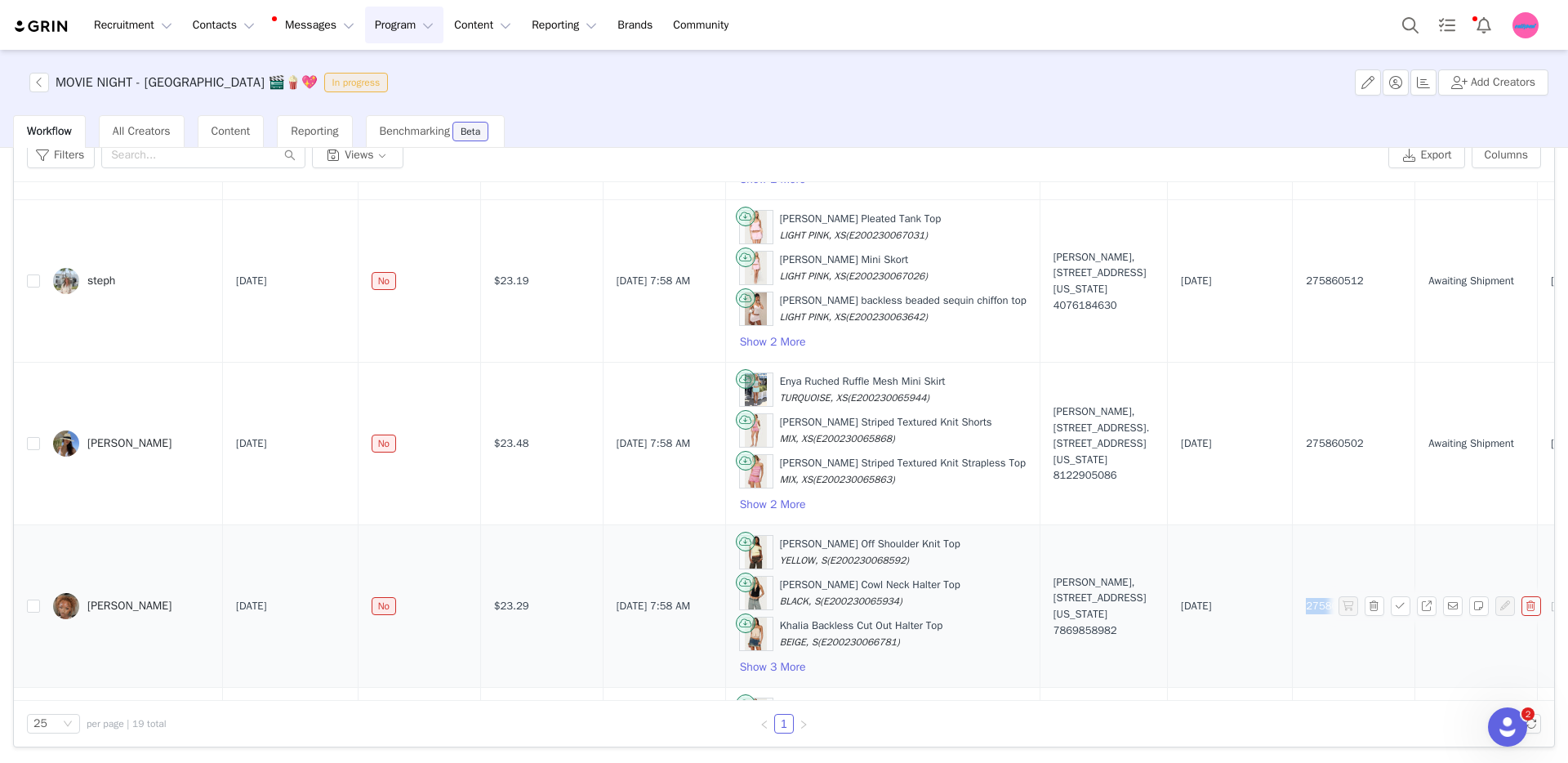click on "275860482" at bounding box center (1334, 606) 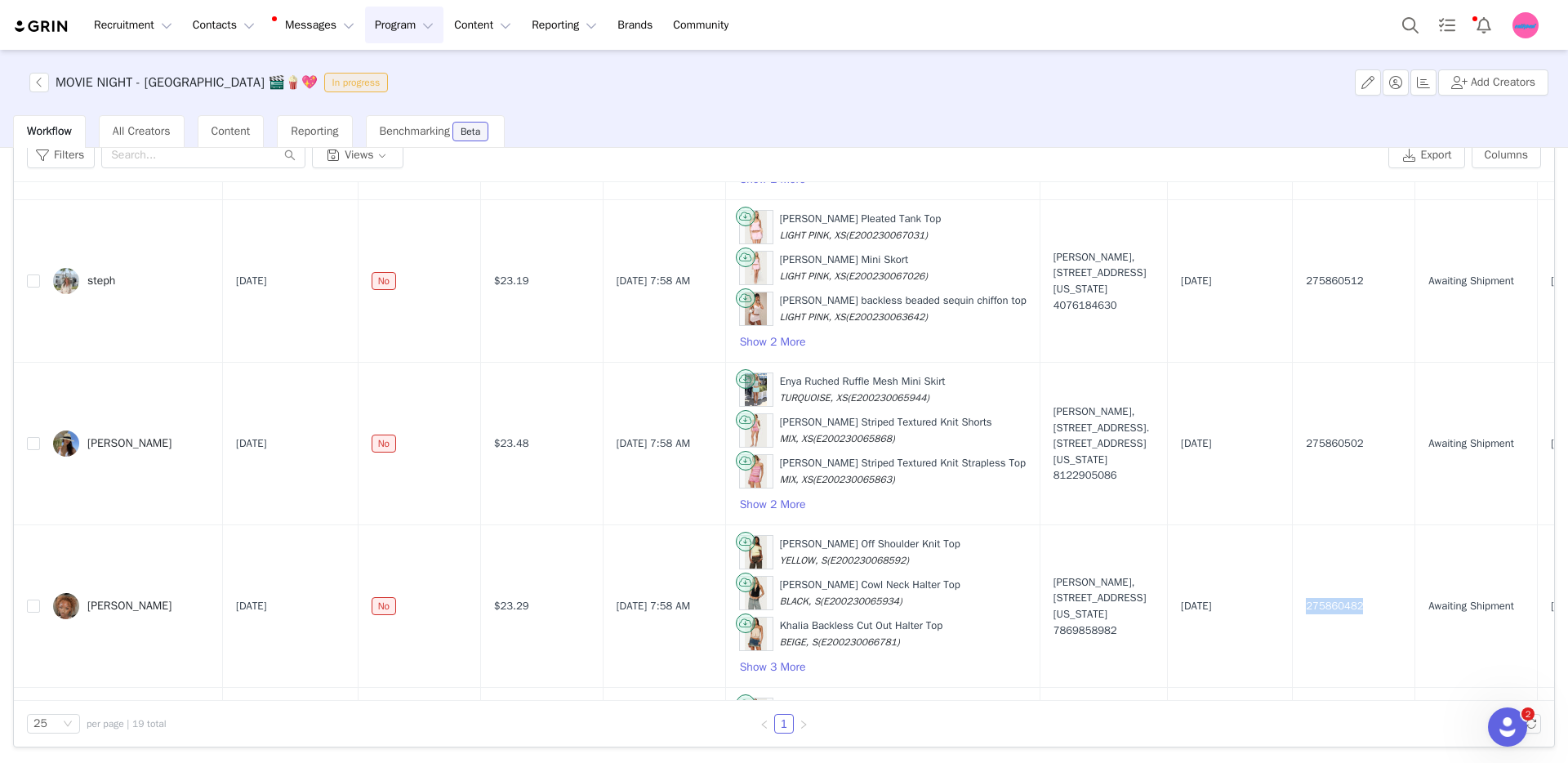 click on "Program Program" at bounding box center (404, 25) 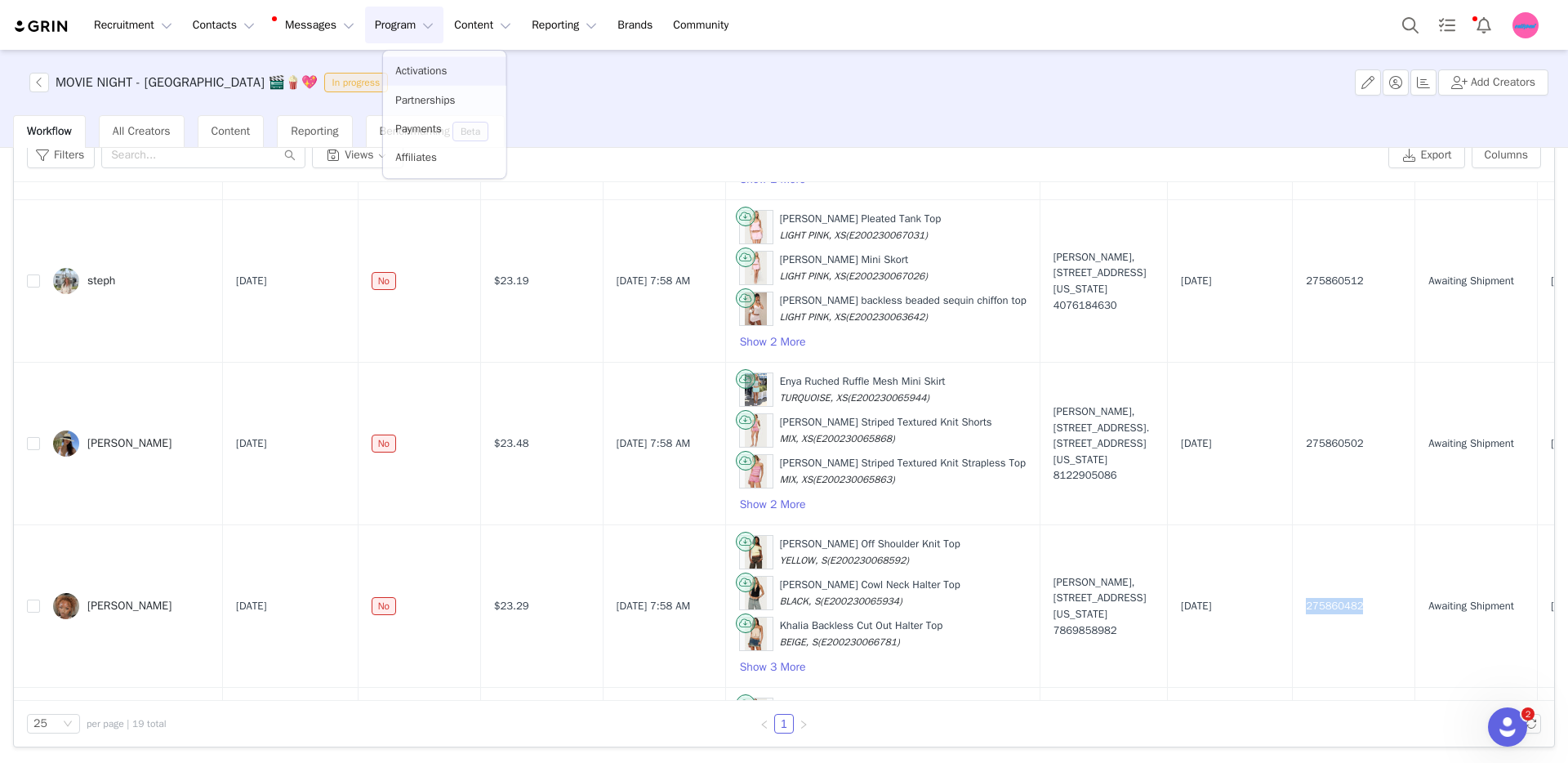 click on "Activations" at bounding box center (421, 71) 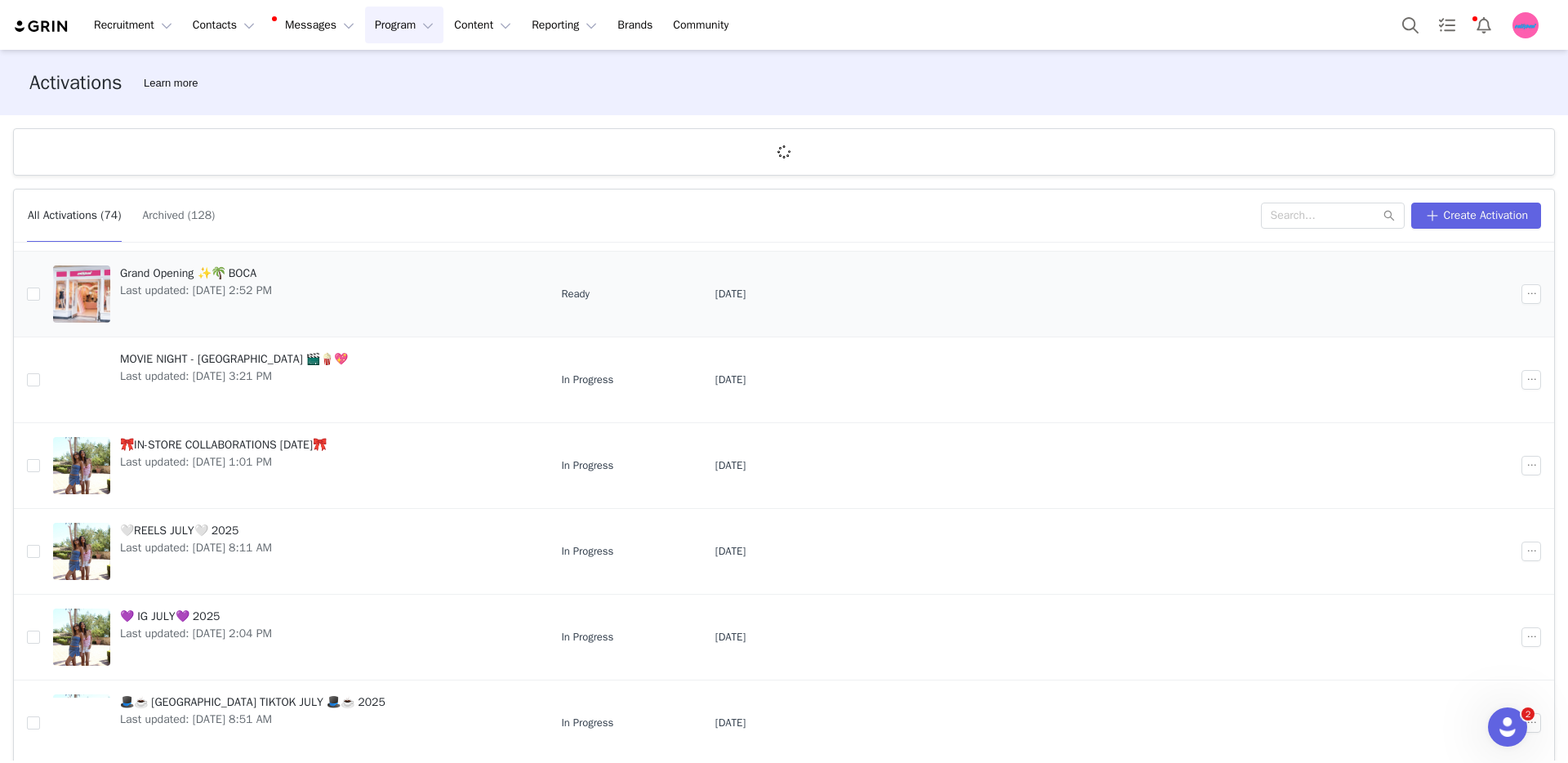 scroll, scrollTop: 69, scrollLeft: 0, axis: vertical 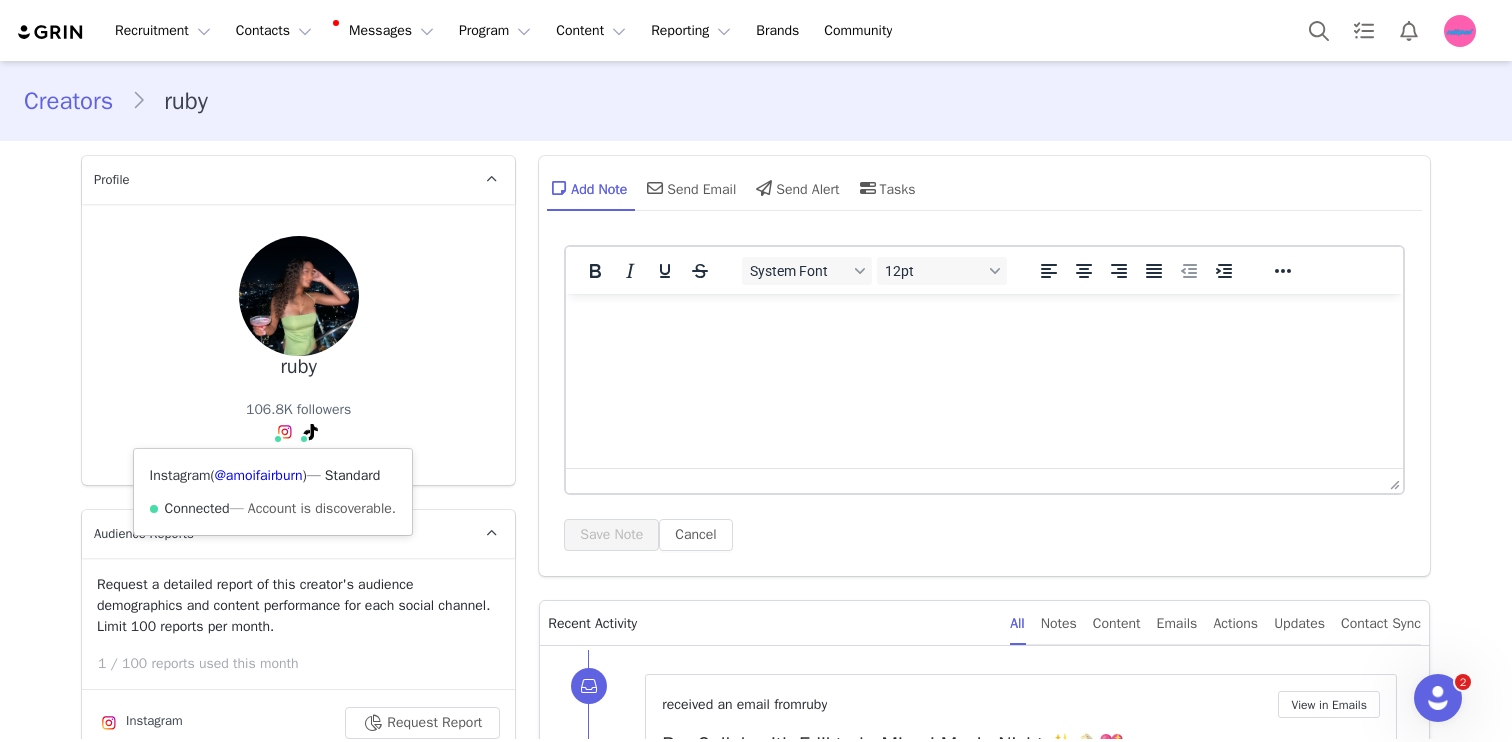 click at bounding box center (278, 439) 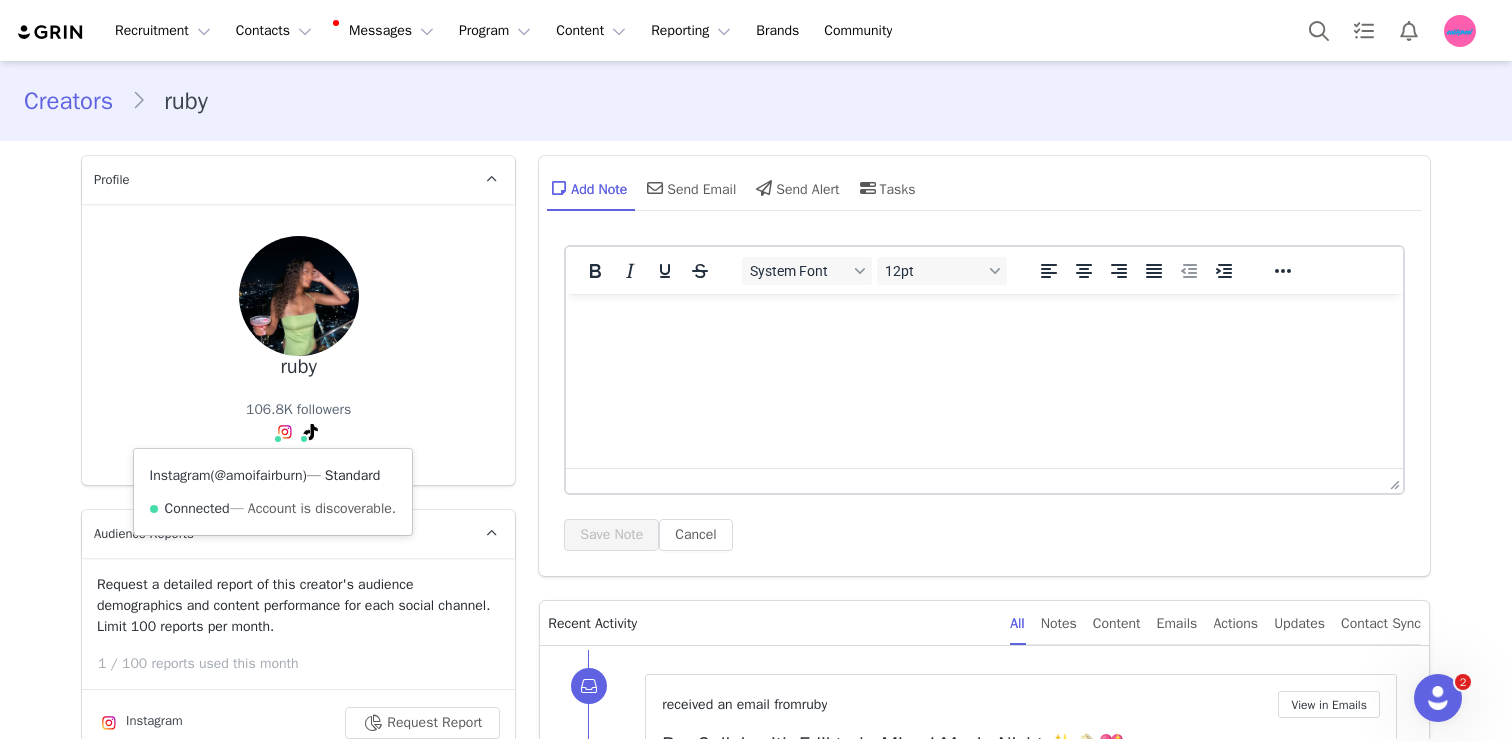 click on "@amoifairburn" at bounding box center [259, 475] 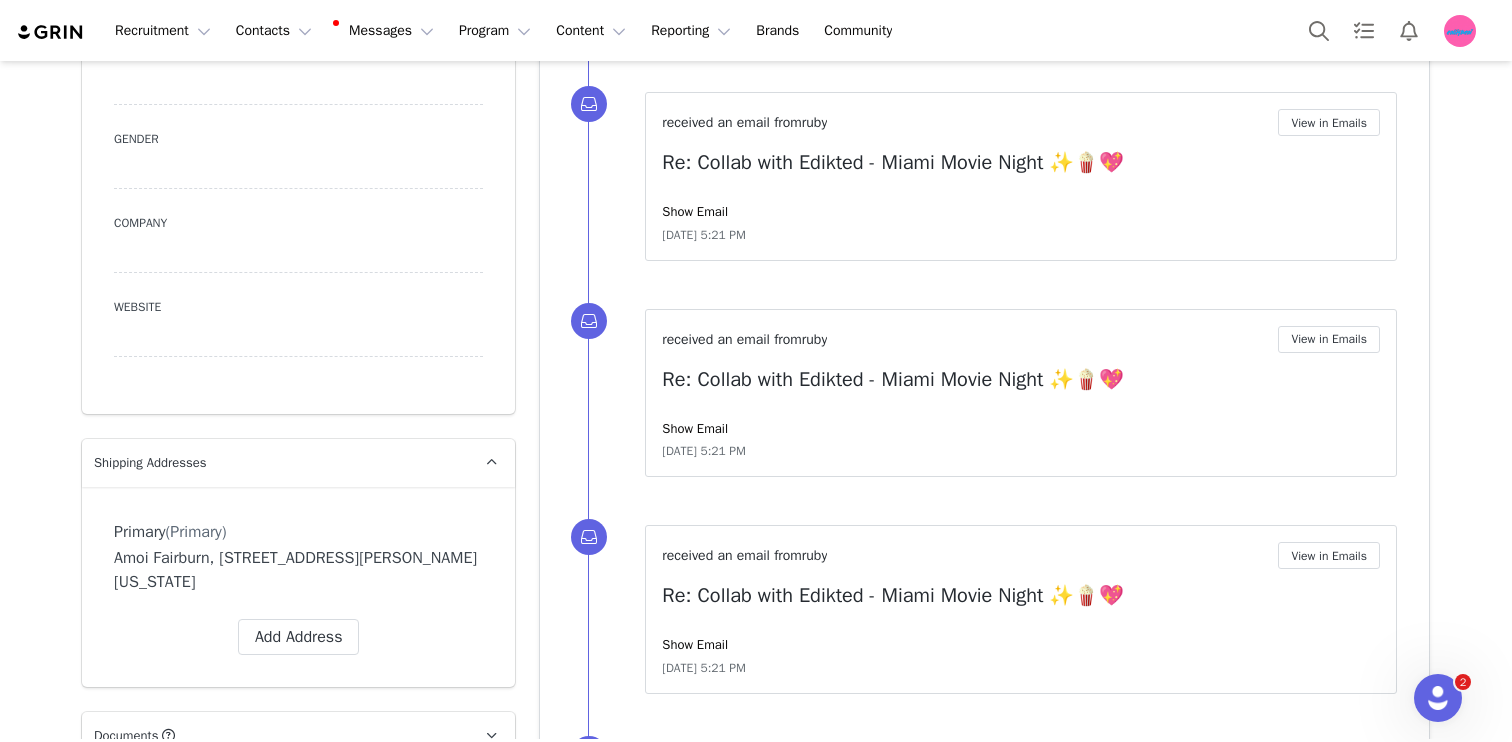 scroll, scrollTop: 1453, scrollLeft: 0, axis: vertical 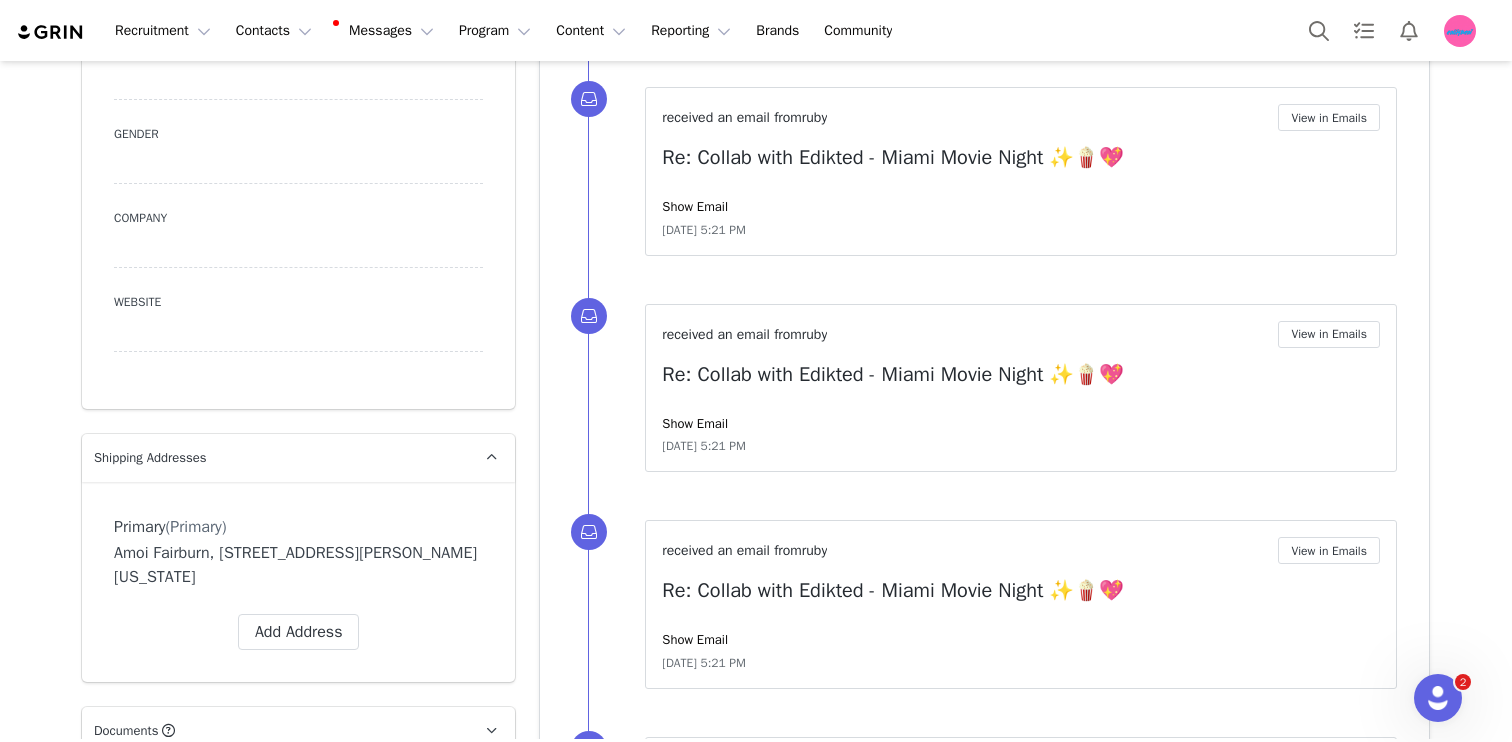 click on "Amoi Fairburn, [STREET_ADDRESS][PERSON_NAME][US_STATE]" at bounding box center [298, 565] 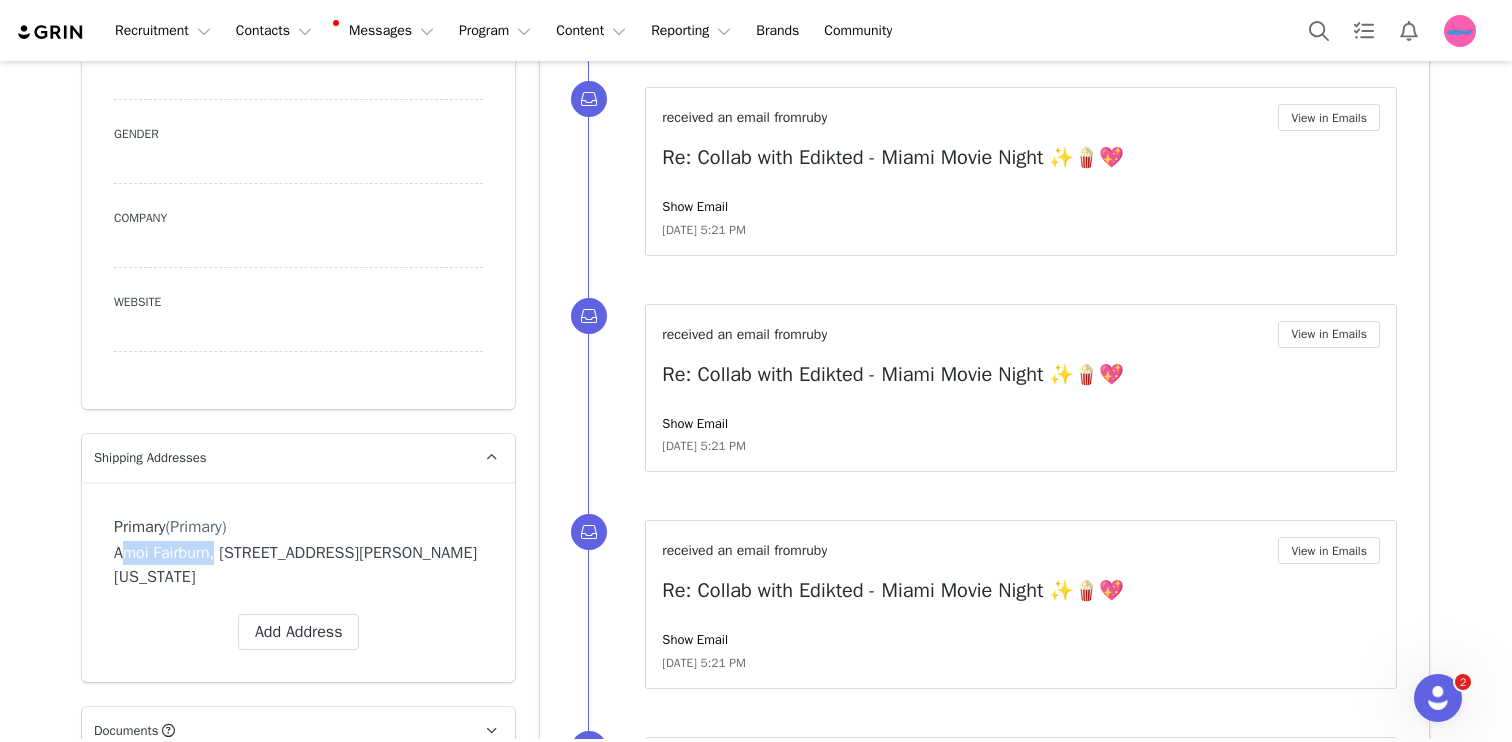 drag, startPoint x: 180, startPoint y: 515, endPoint x: 112, endPoint y: 519, distance: 68.117546 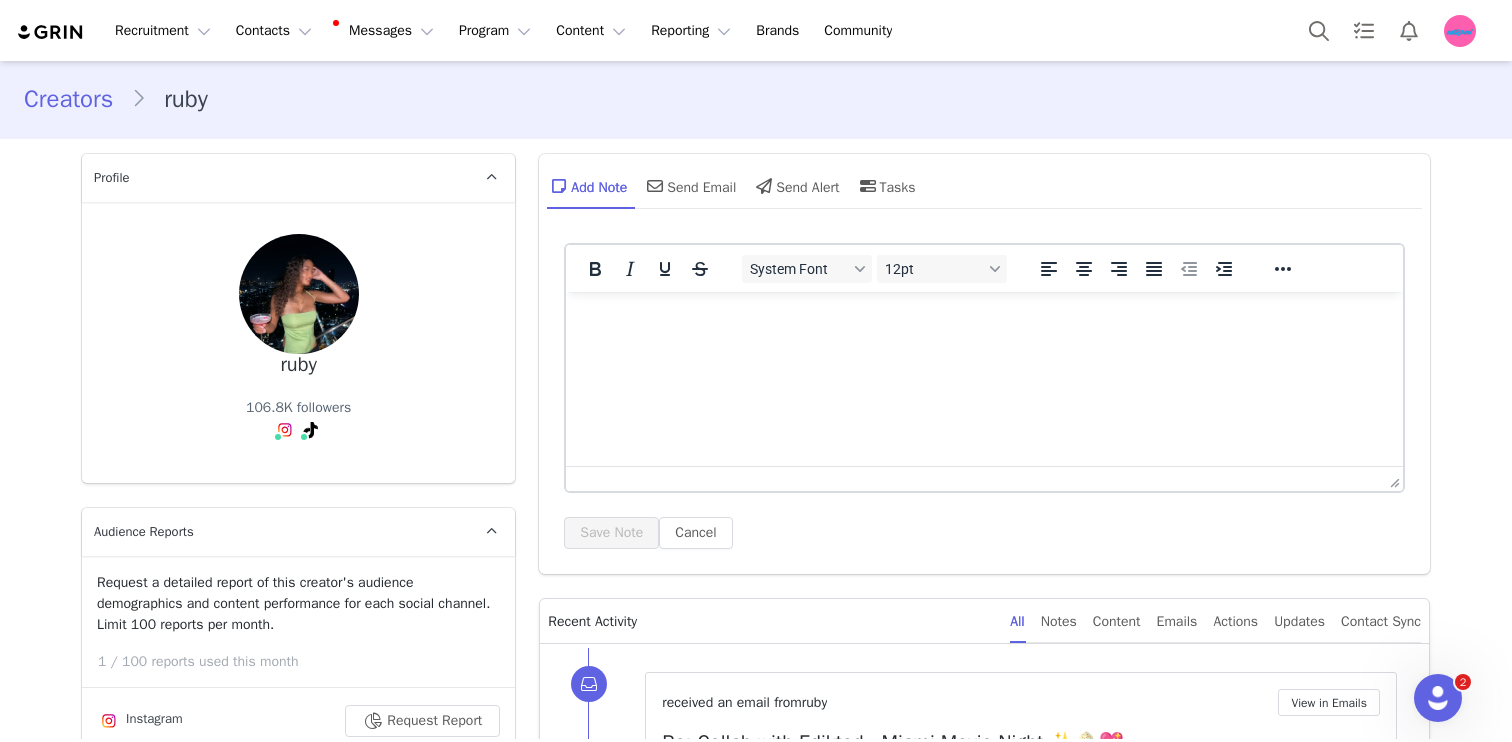 scroll, scrollTop: 0, scrollLeft: 0, axis: both 